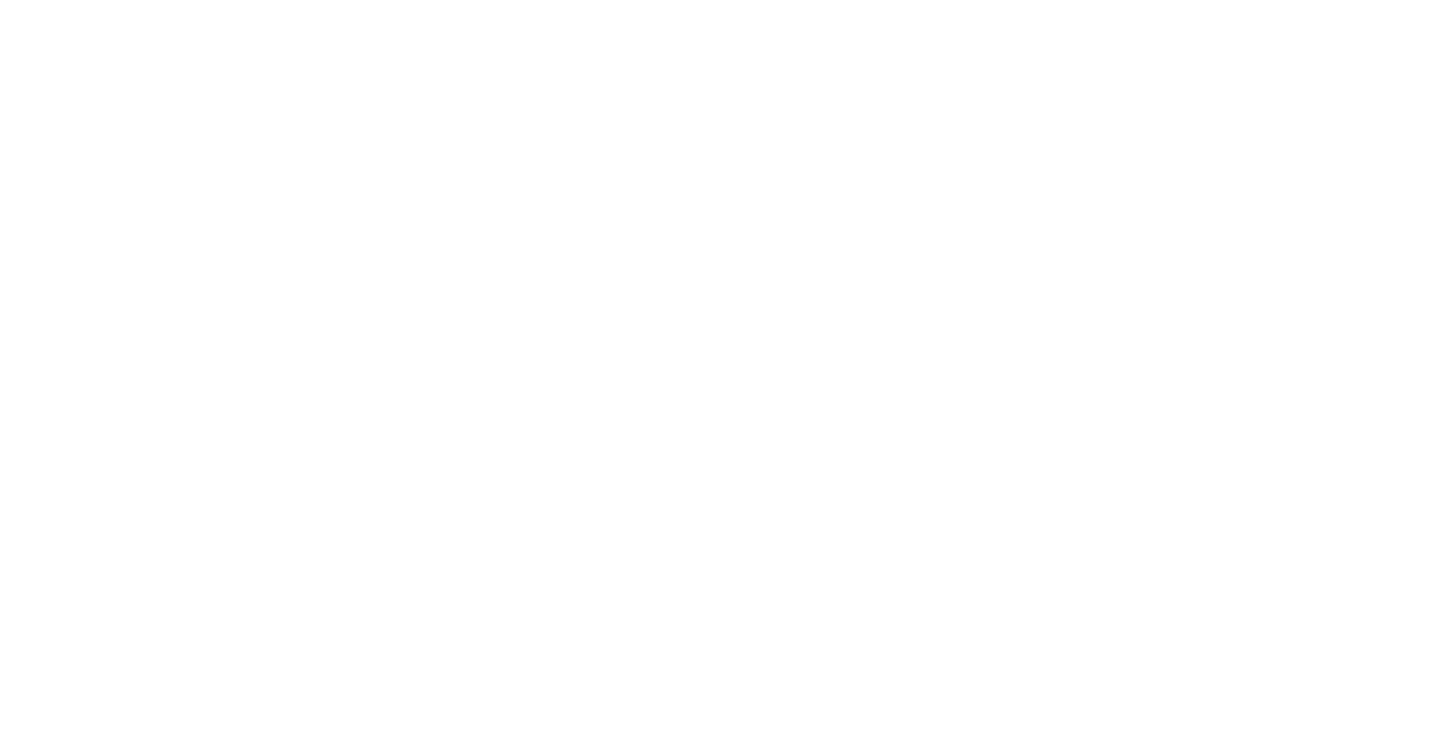scroll, scrollTop: 0, scrollLeft: 0, axis: both 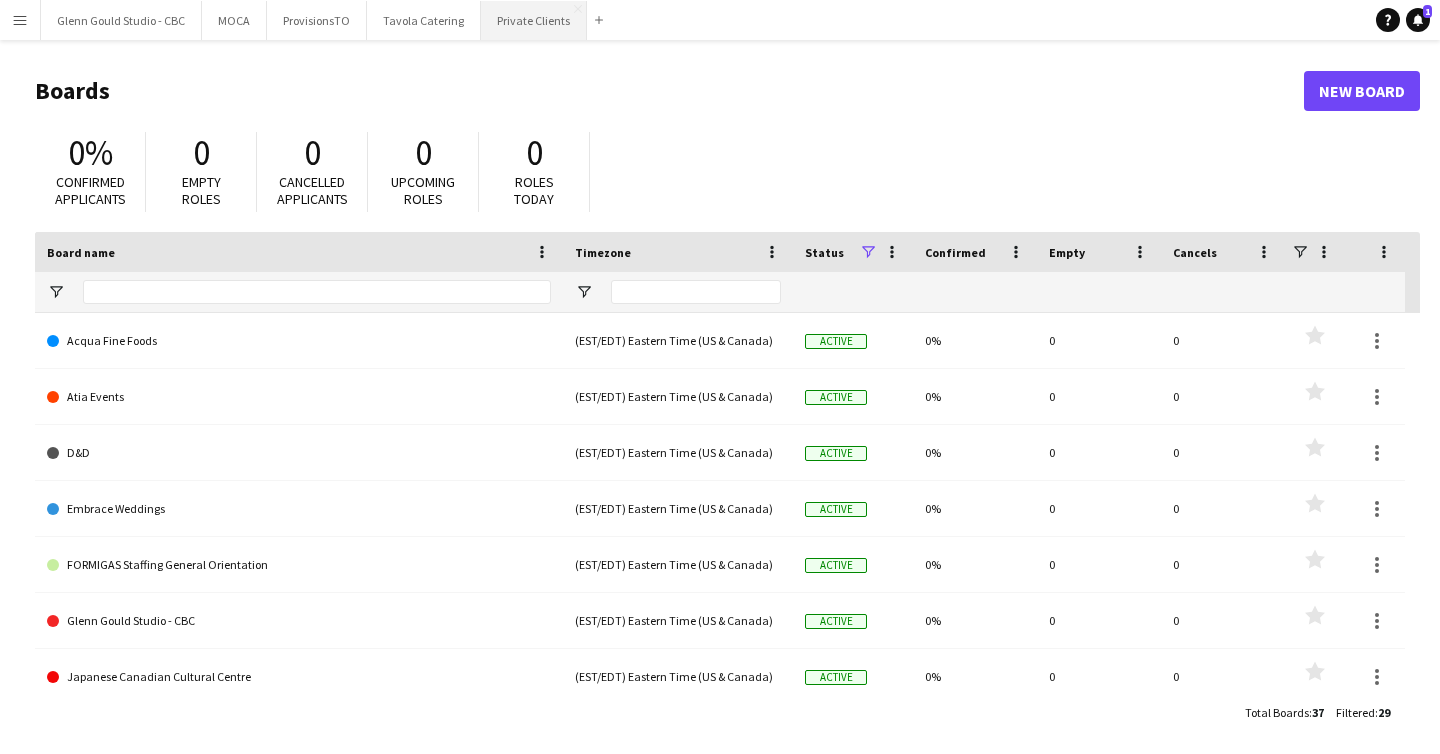 click on "Private Clients
Close" at bounding box center [534, 20] 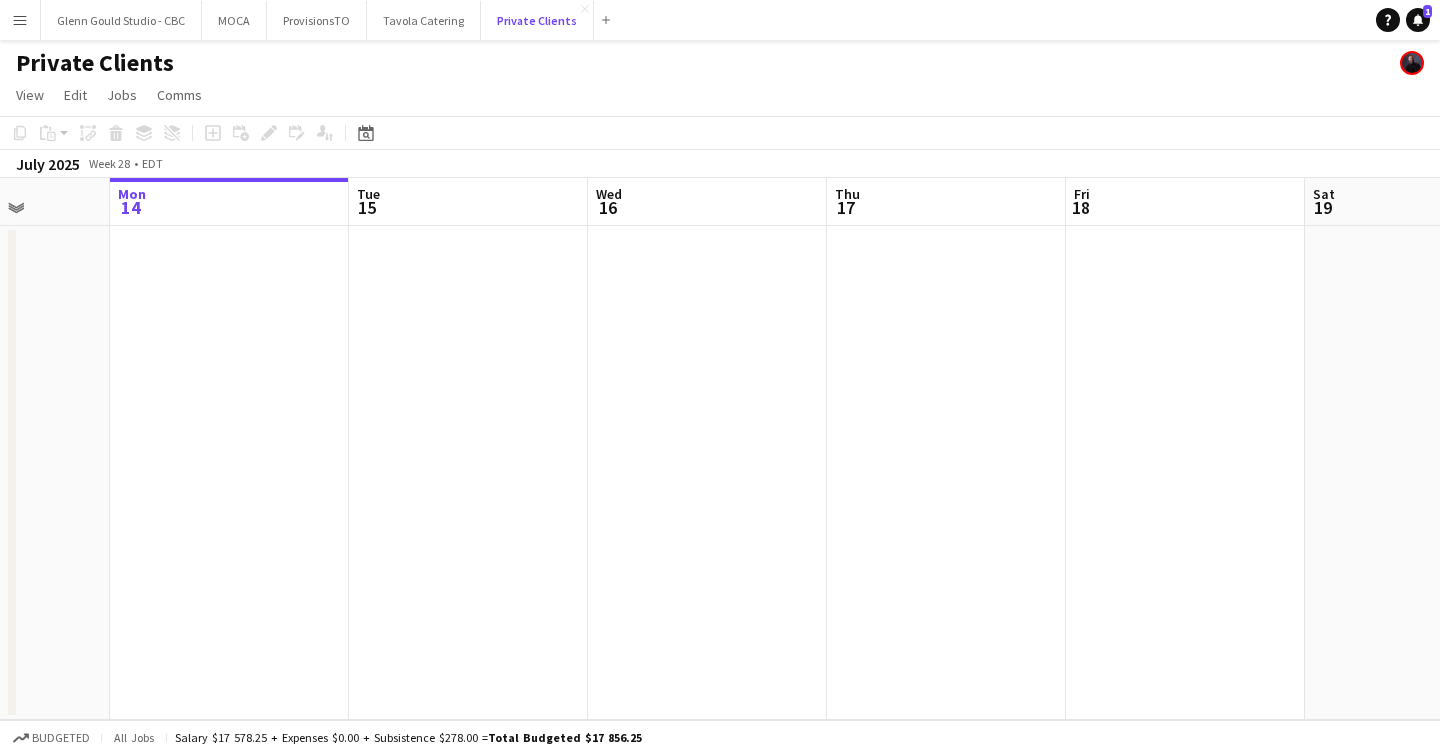 scroll, scrollTop: 0, scrollLeft: 850, axis: horizontal 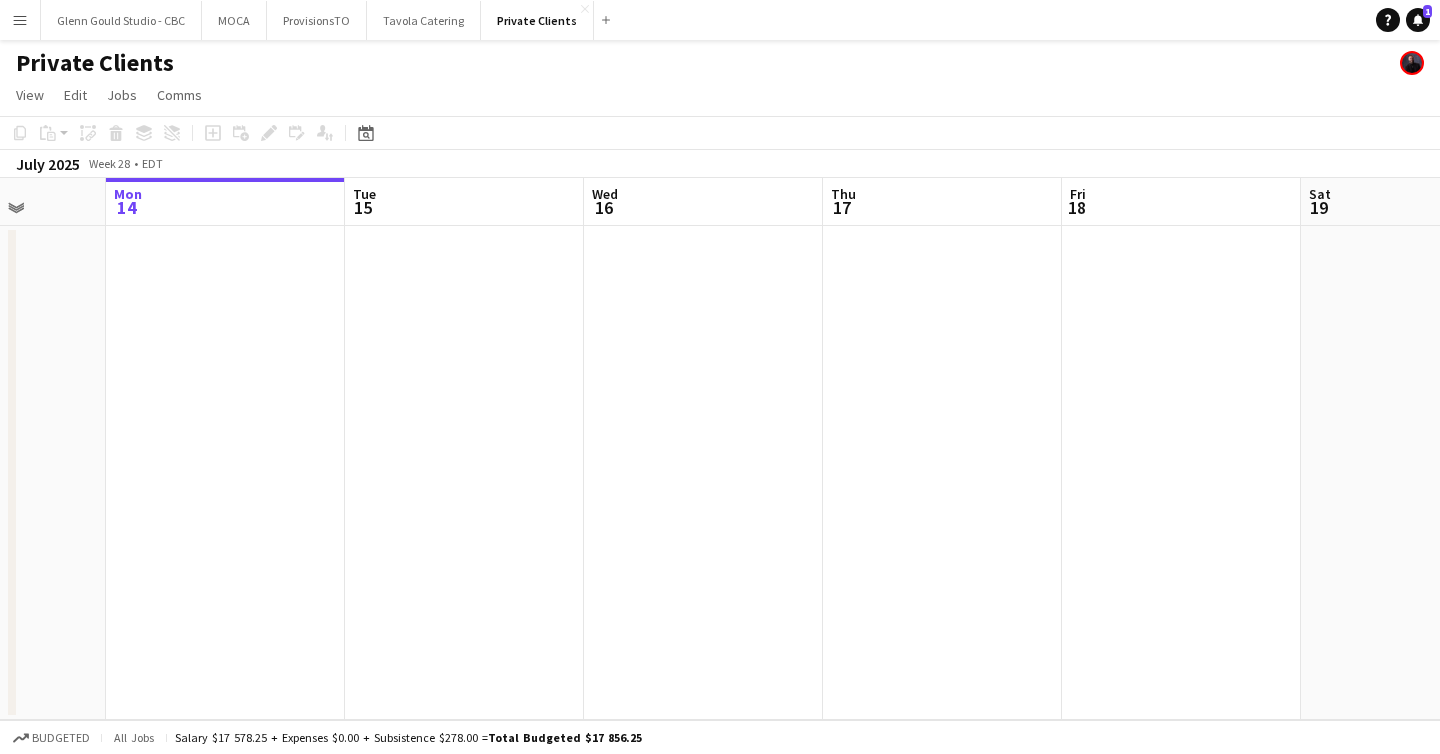 click on "Menu" at bounding box center (20, 20) 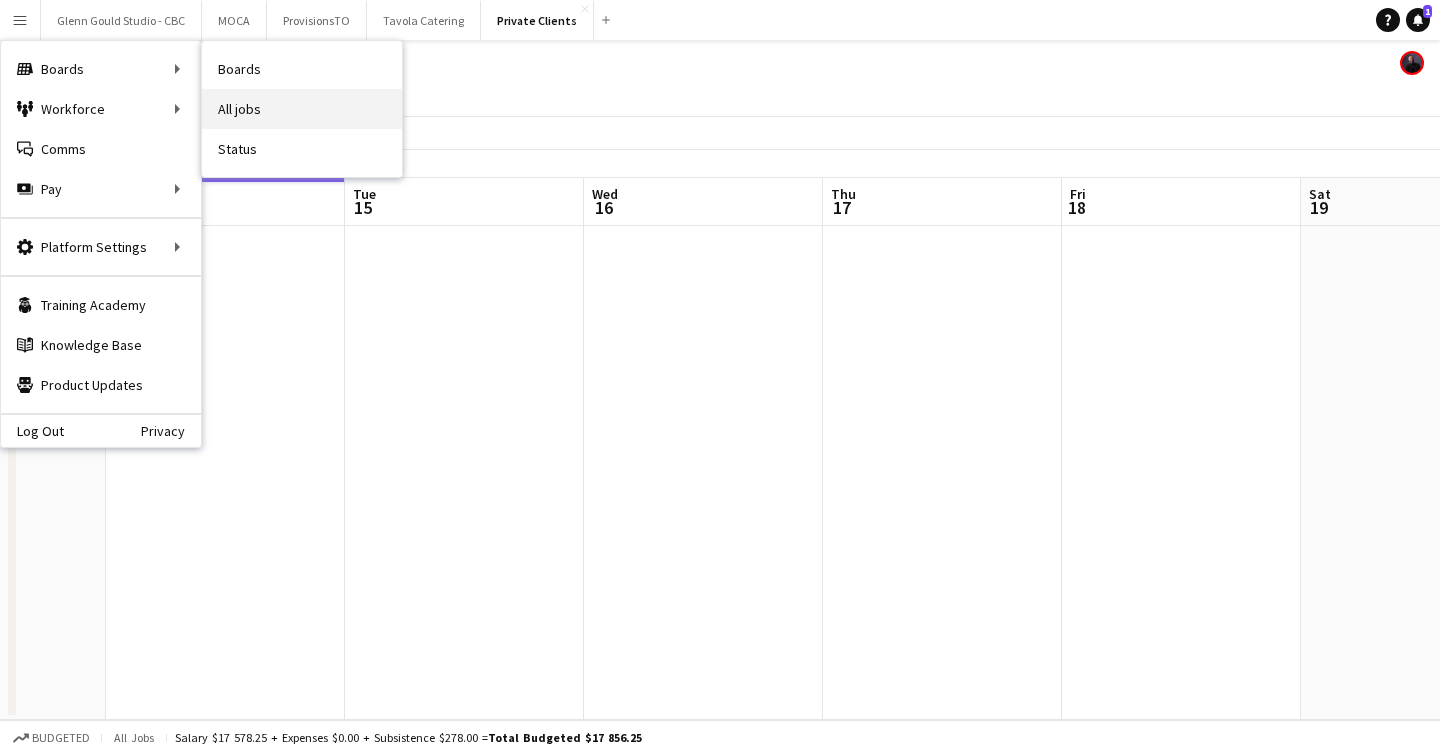 click on "All jobs" at bounding box center [302, 109] 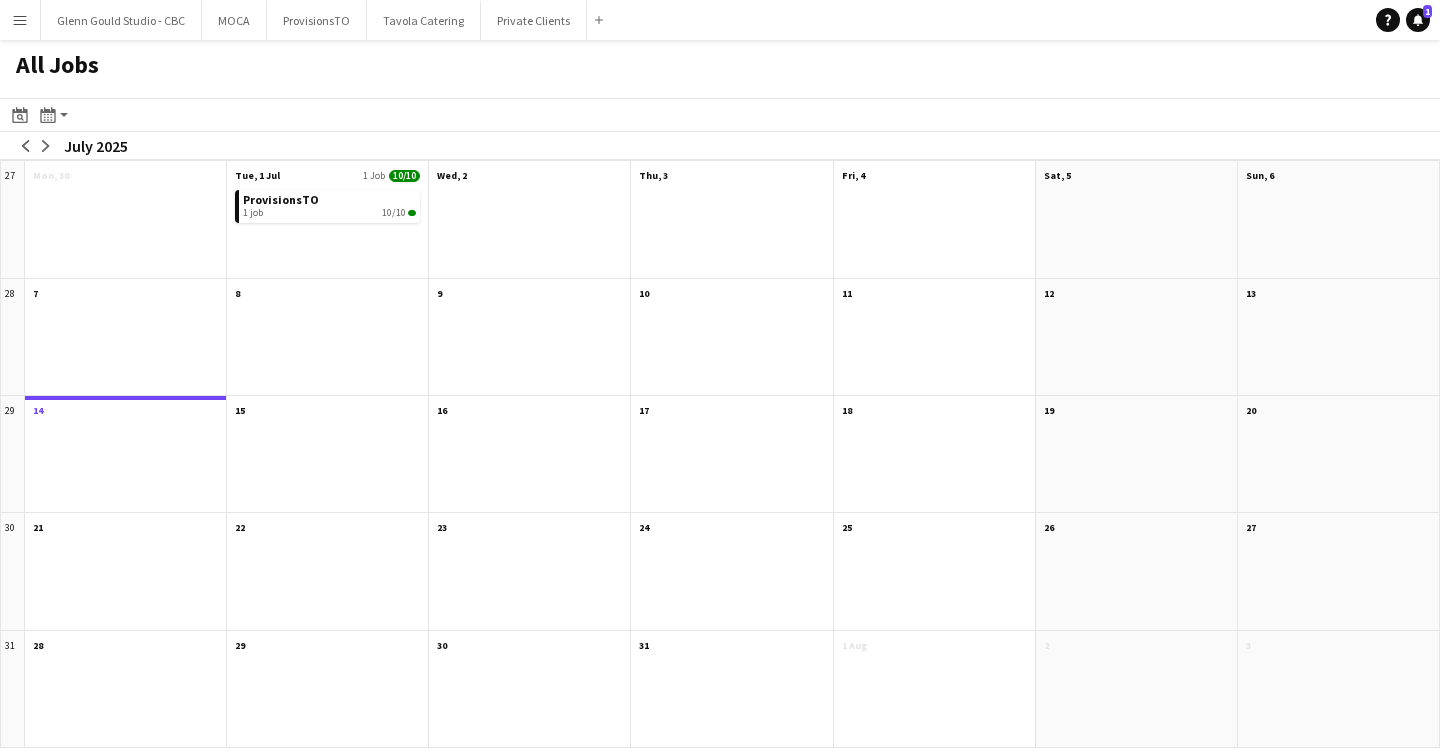 click 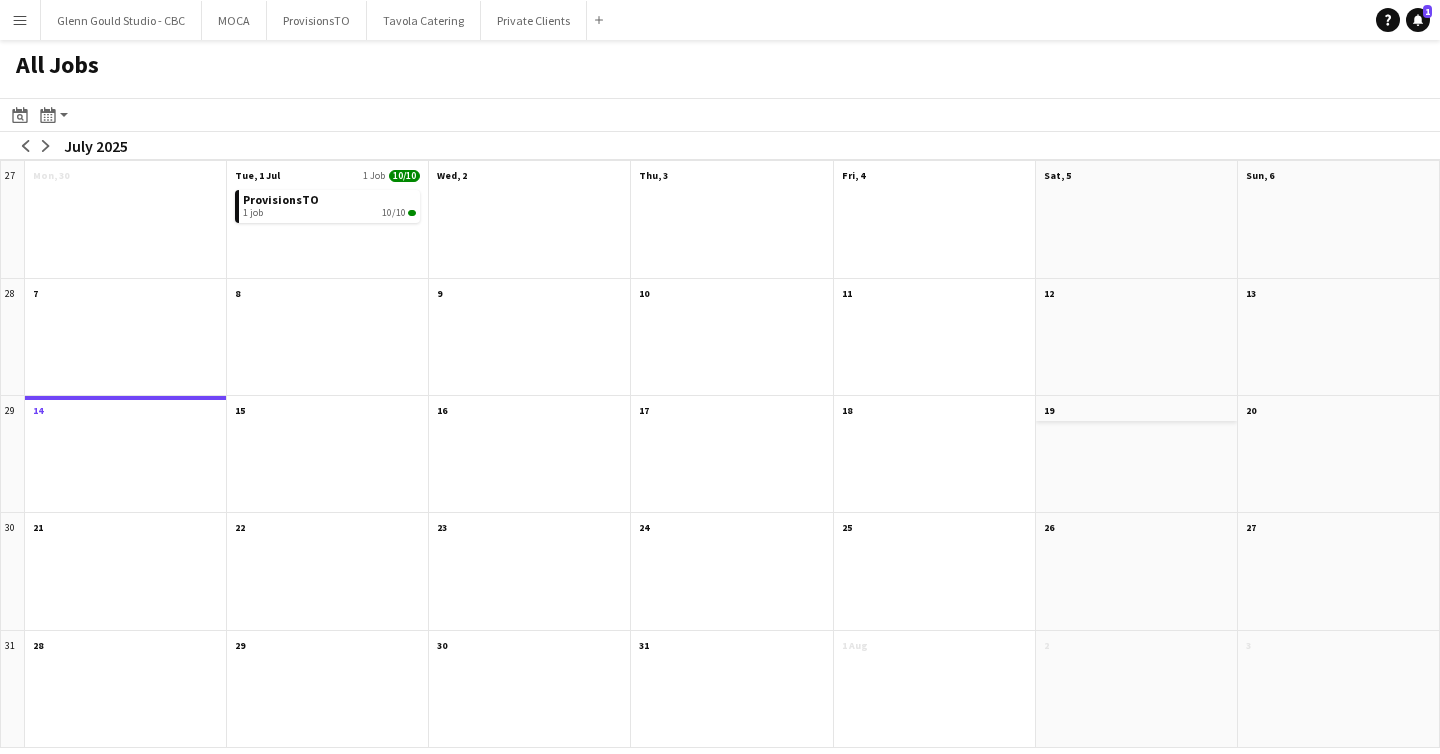 click on "19" 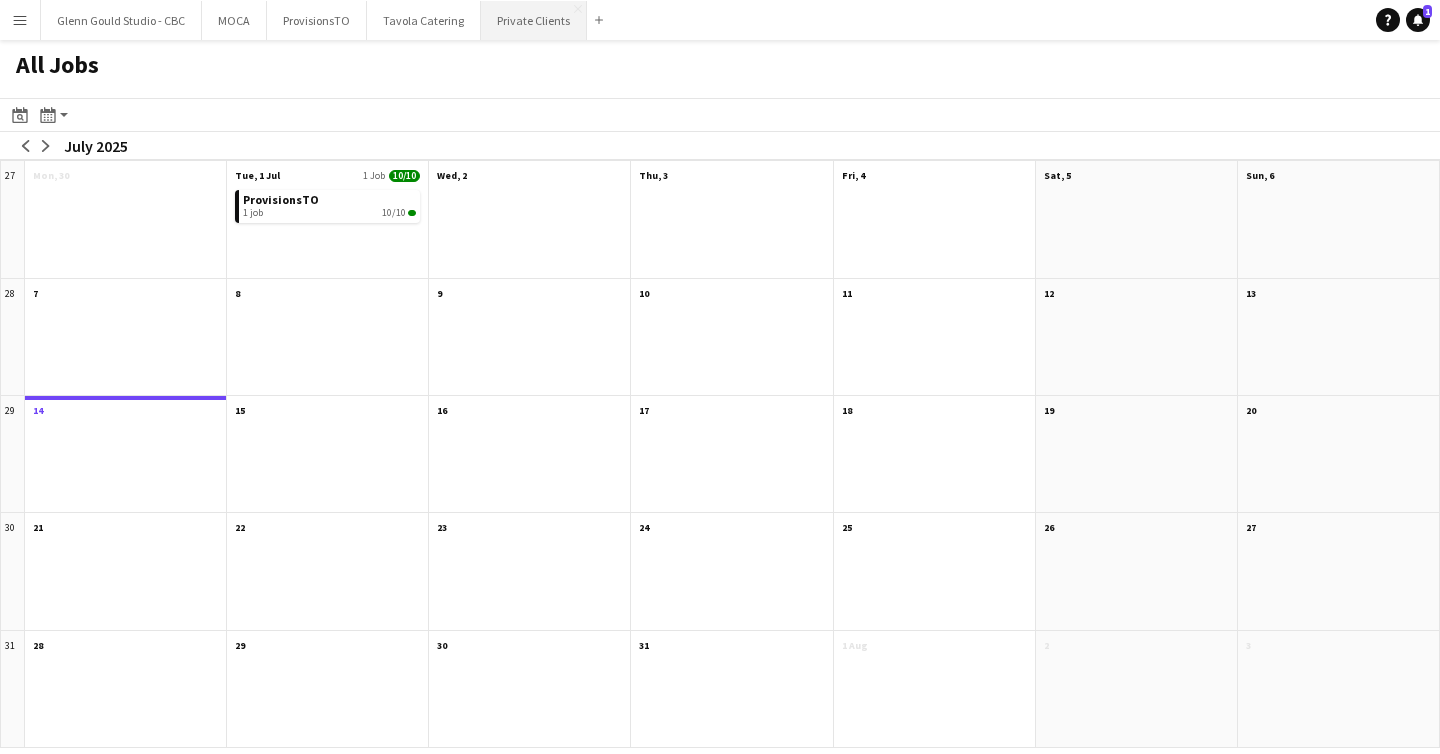 click on "Private Clients
Close" at bounding box center (534, 20) 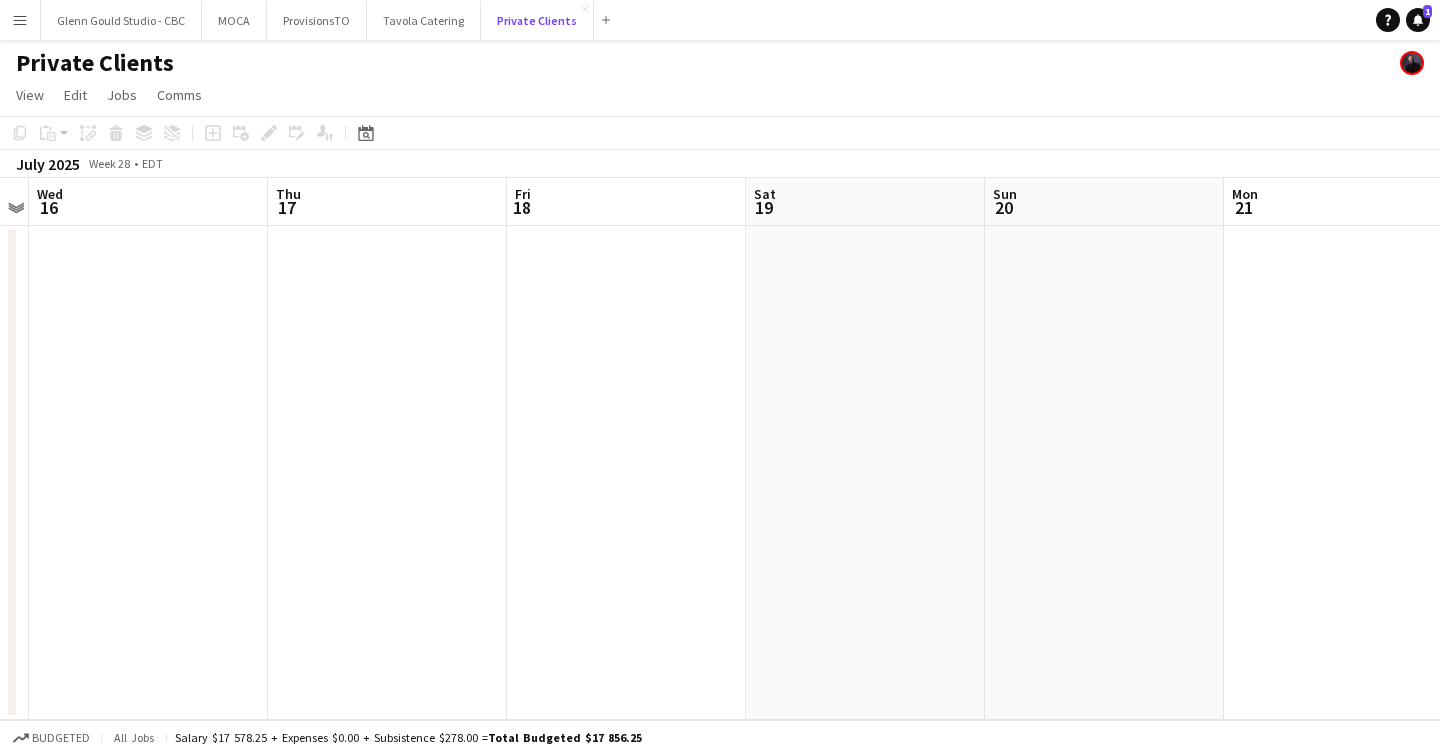 scroll, scrollTop: 0, scrollLeft: 763, axis: horizontal 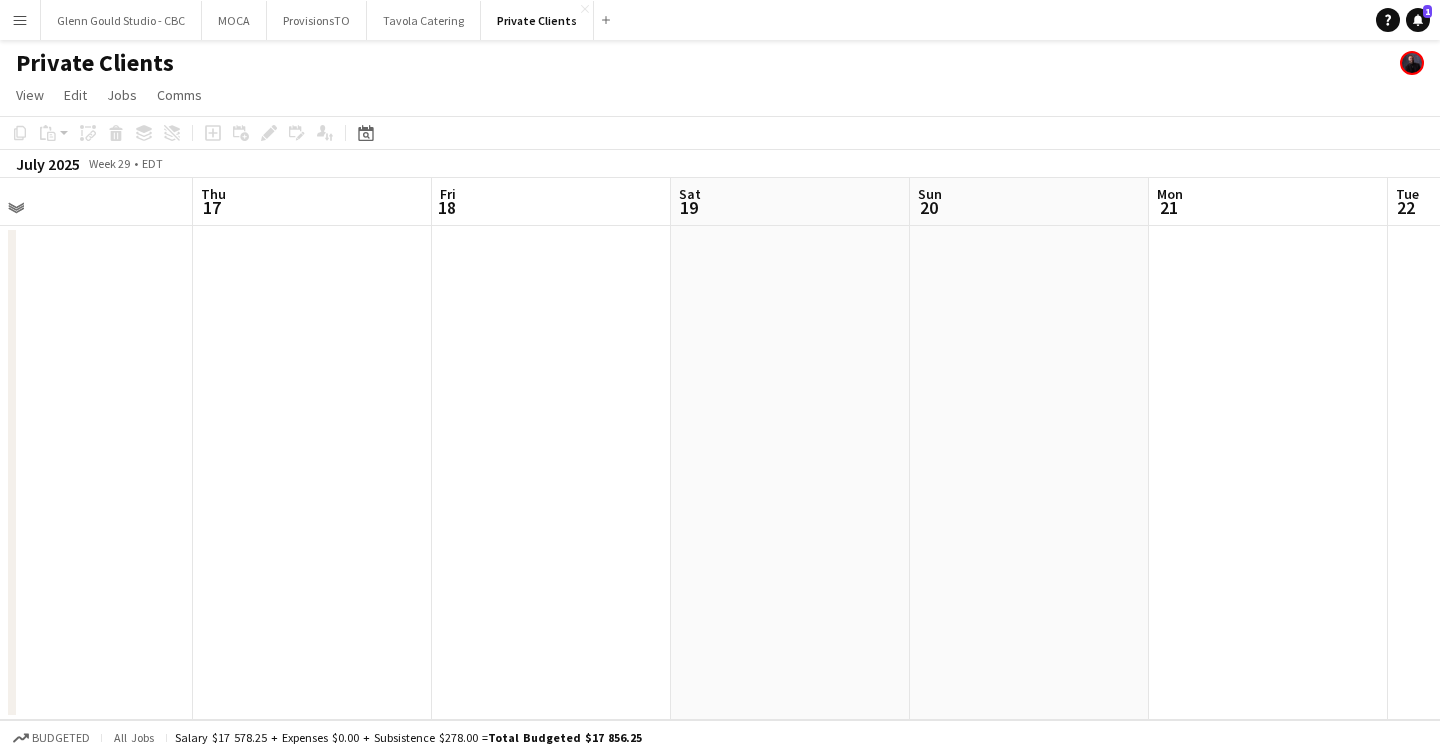 click on "Sat   19" at bounding box center [790, 202] 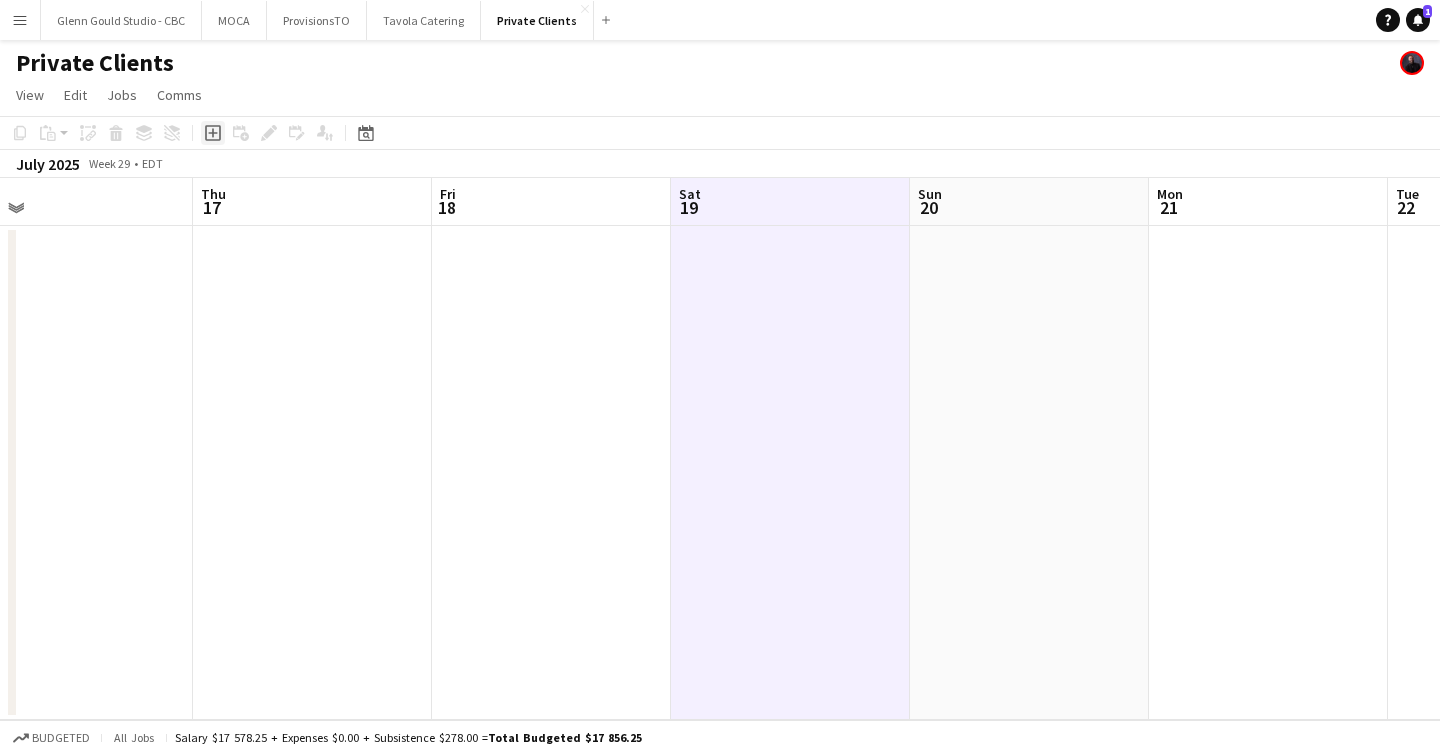 click on "Add job" 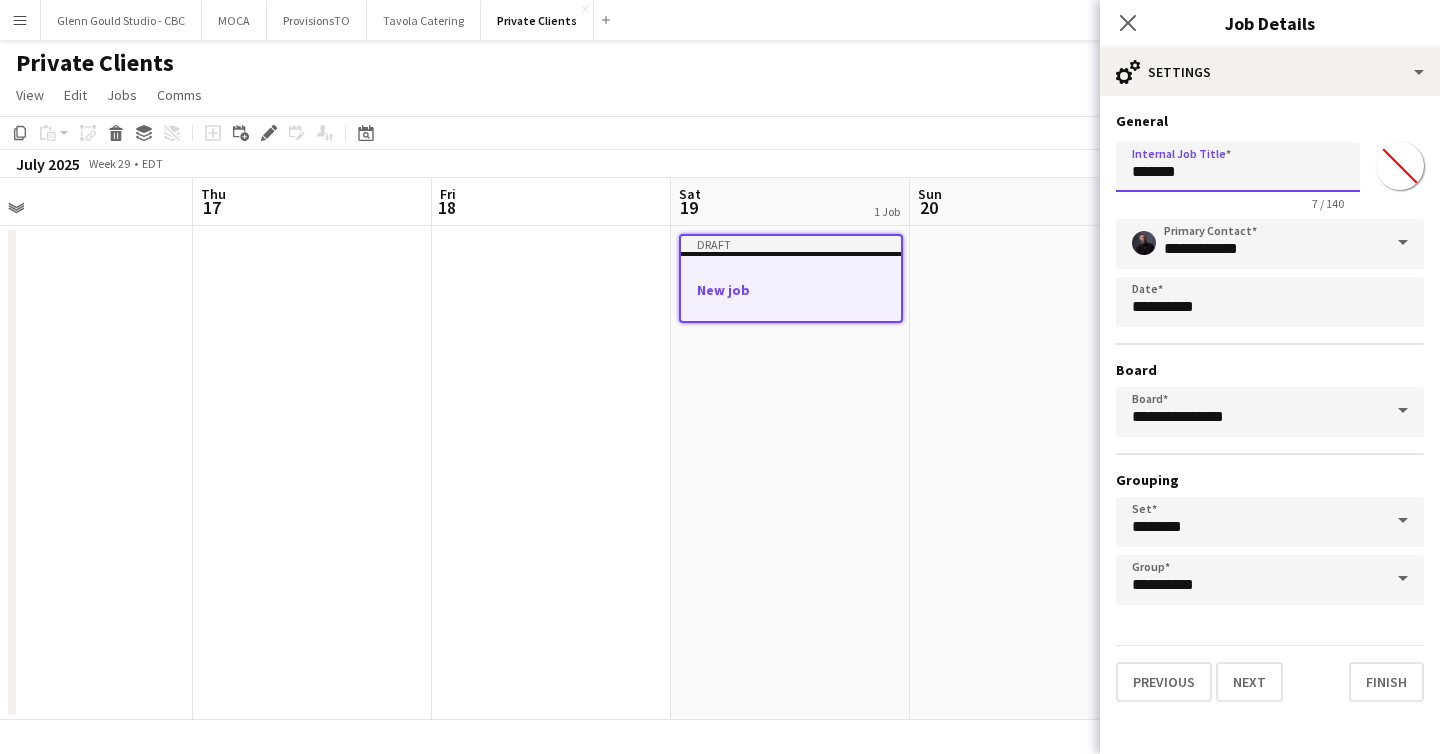 drag, startPoint x: 1219, startPoint y: 175, endPoint x: 1082, endPoint y: 174, distance: 137.00365 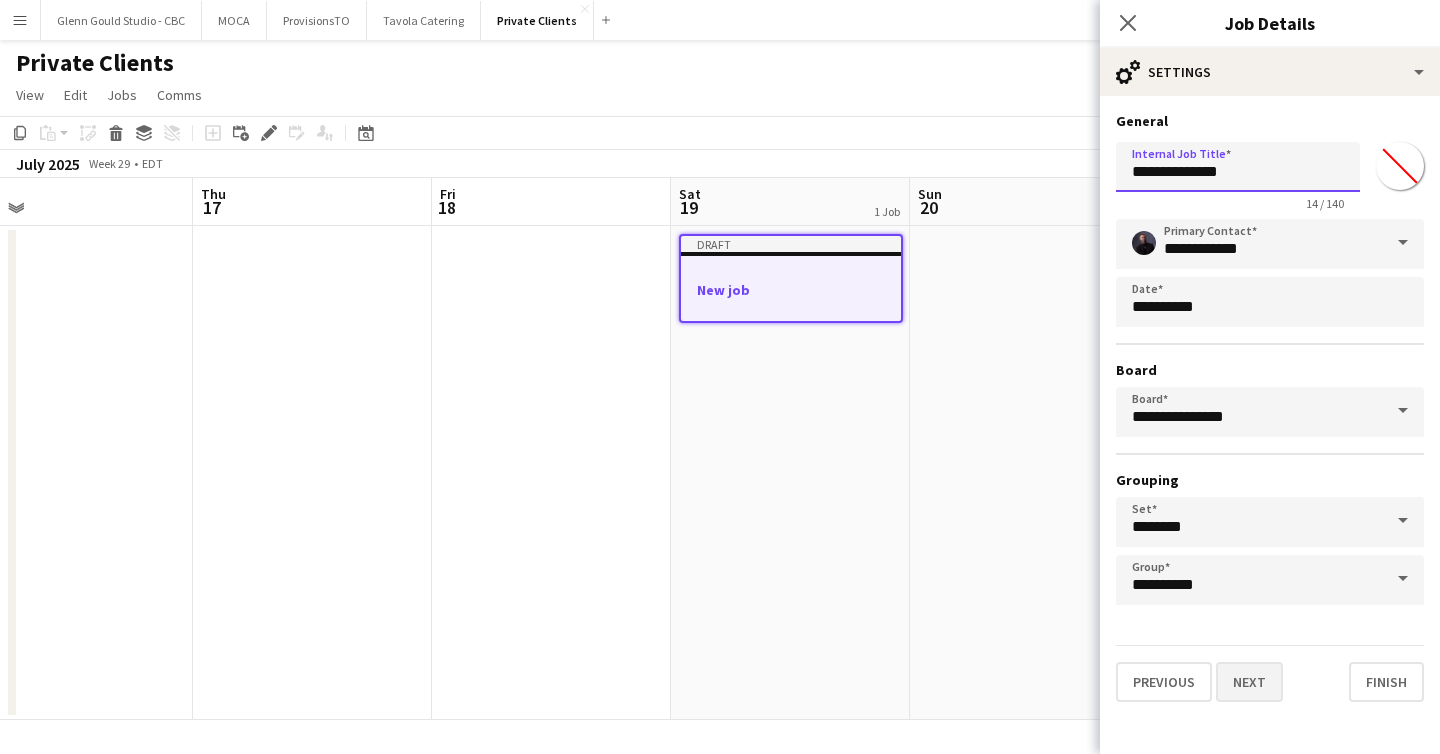 type on "**********" 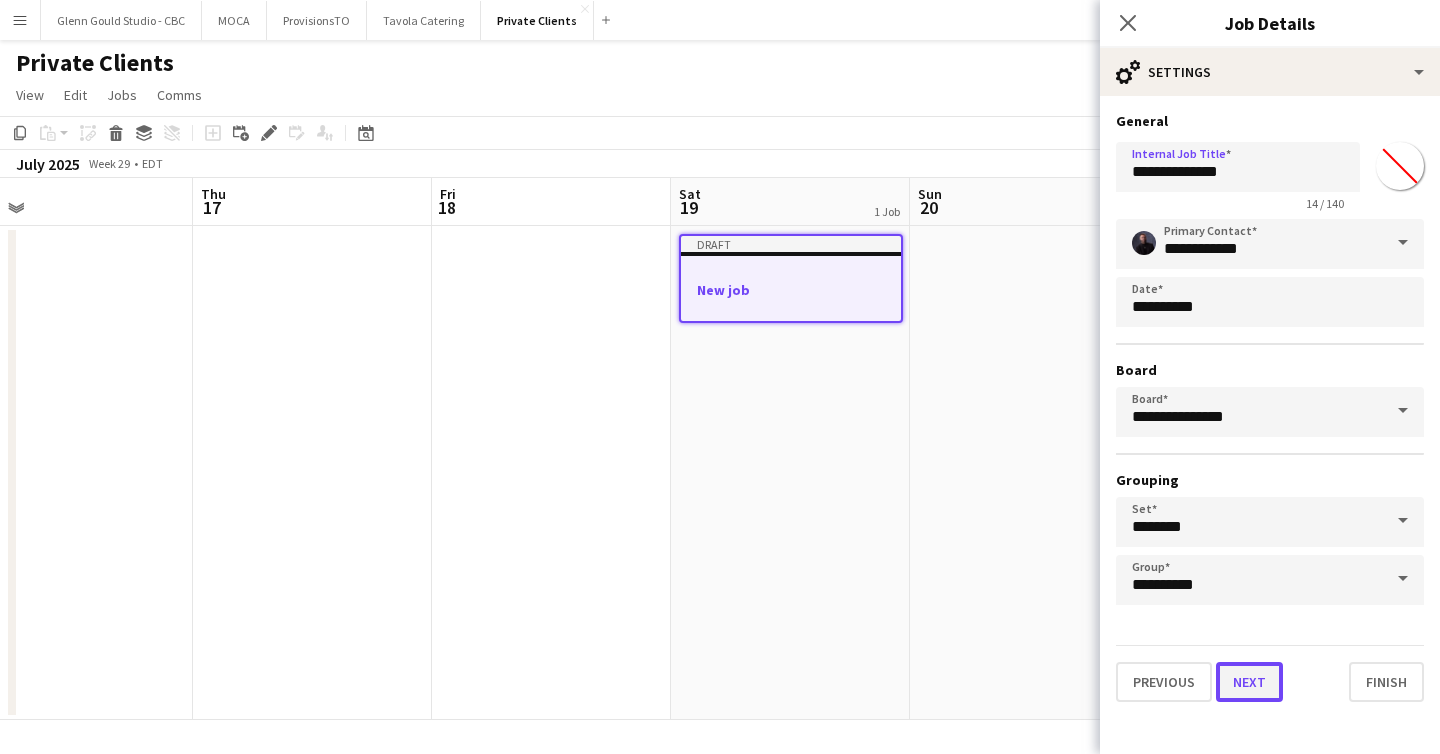 click on "Next" at bounding box center (1249, 682) 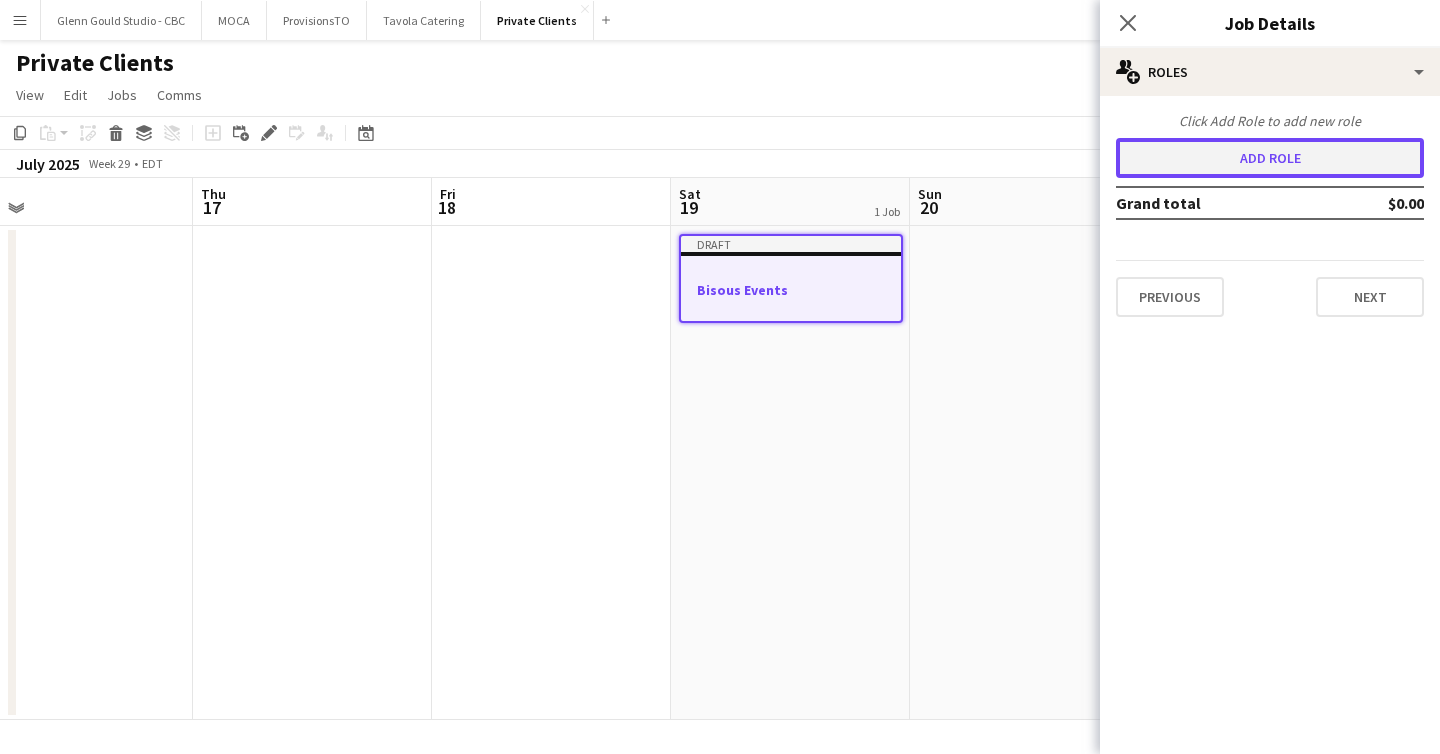 click on "Add role" at bounding box center [1270, 158] 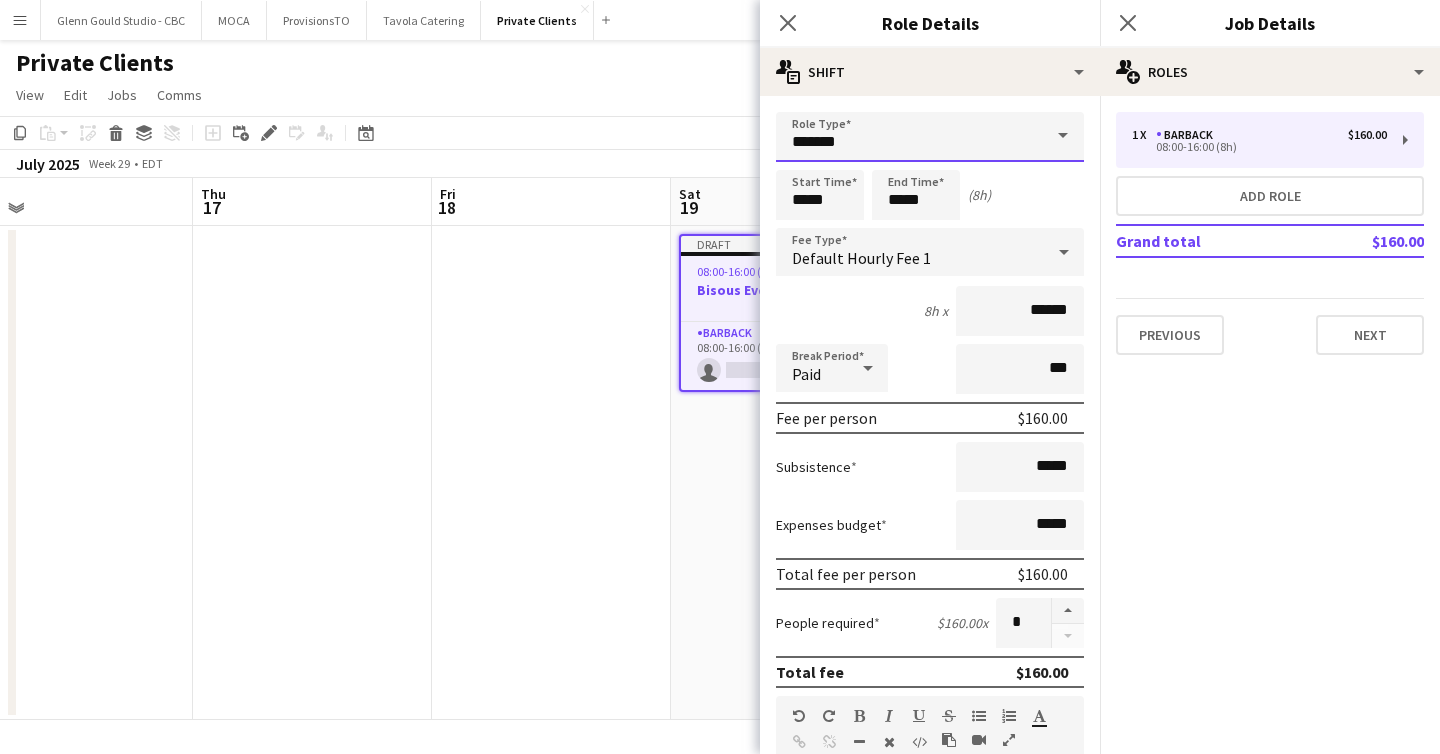 click on "*******" at bounding box center [930, 137] 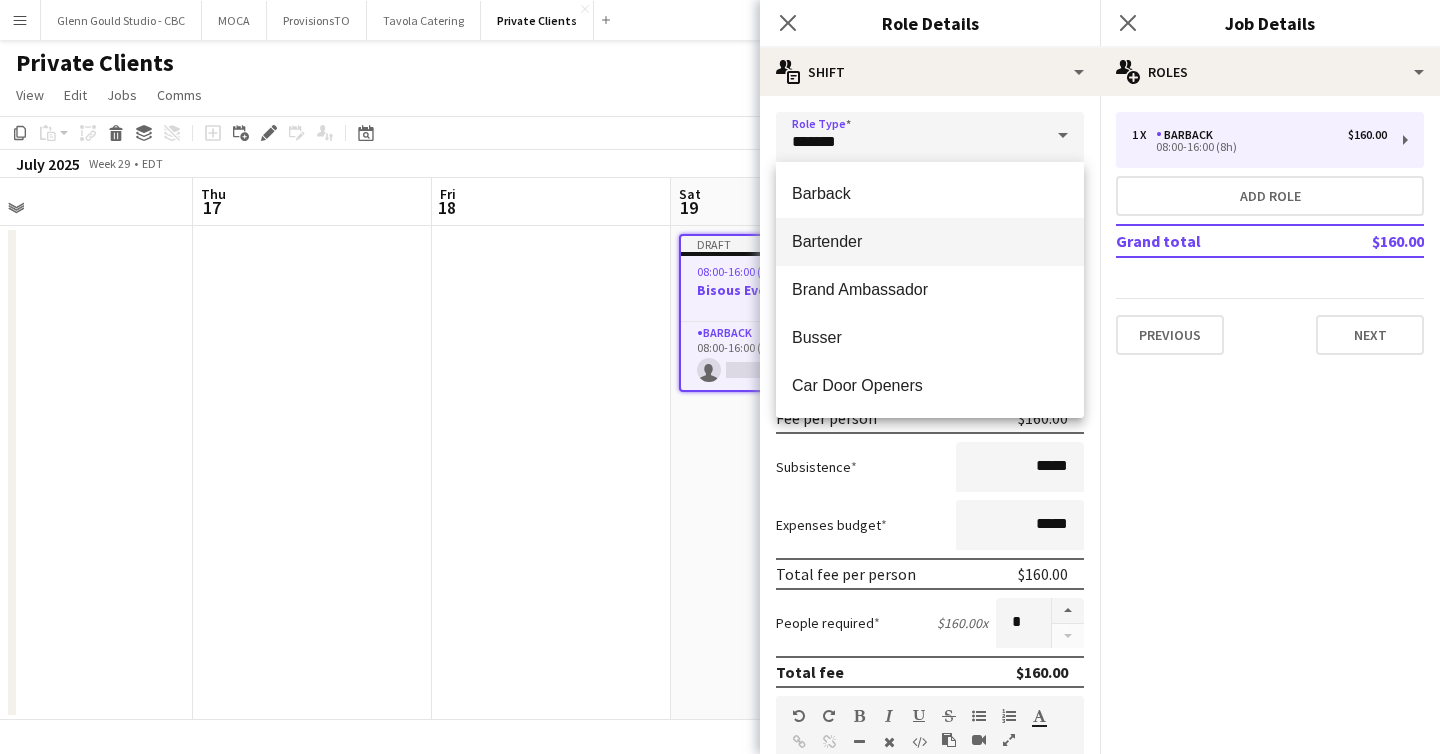 click on "Bartender" at bounding box center [930, 242] 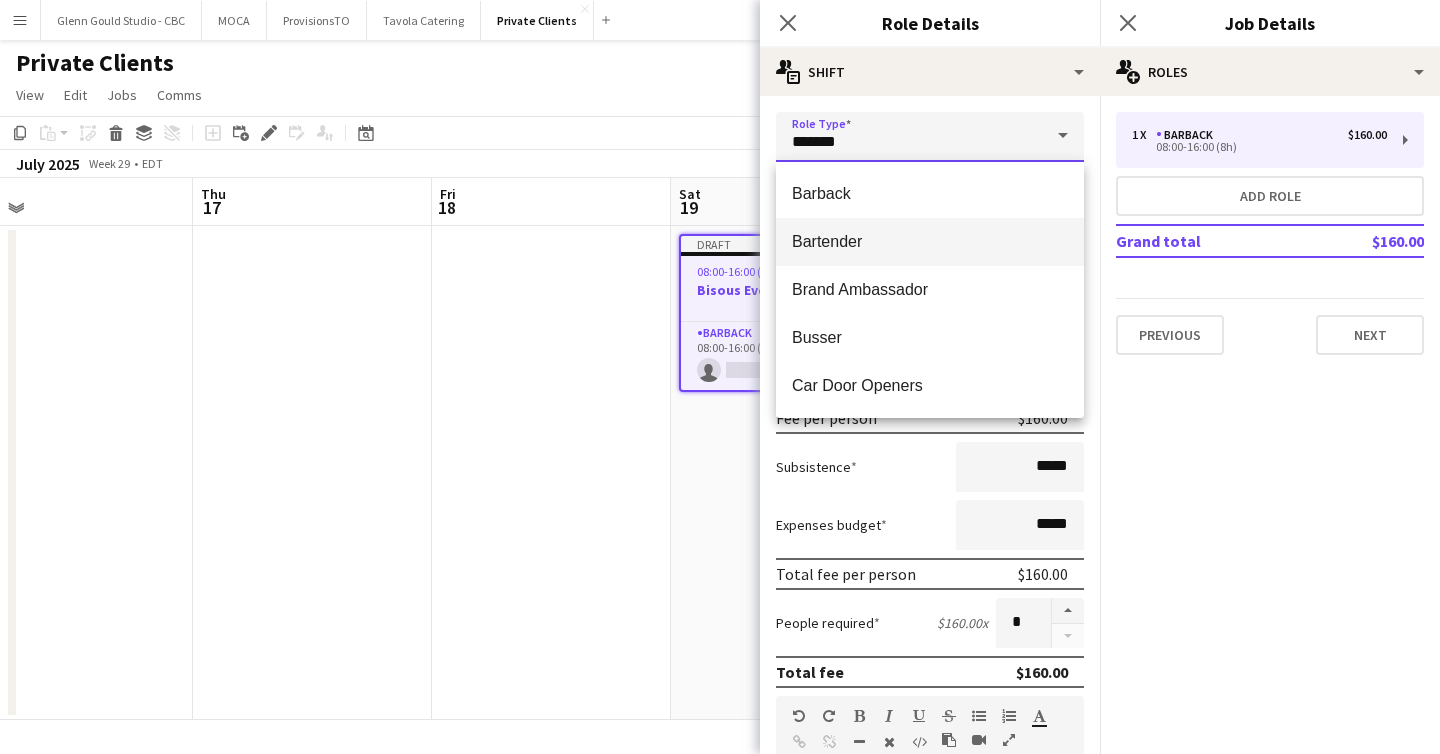 type on "*********" 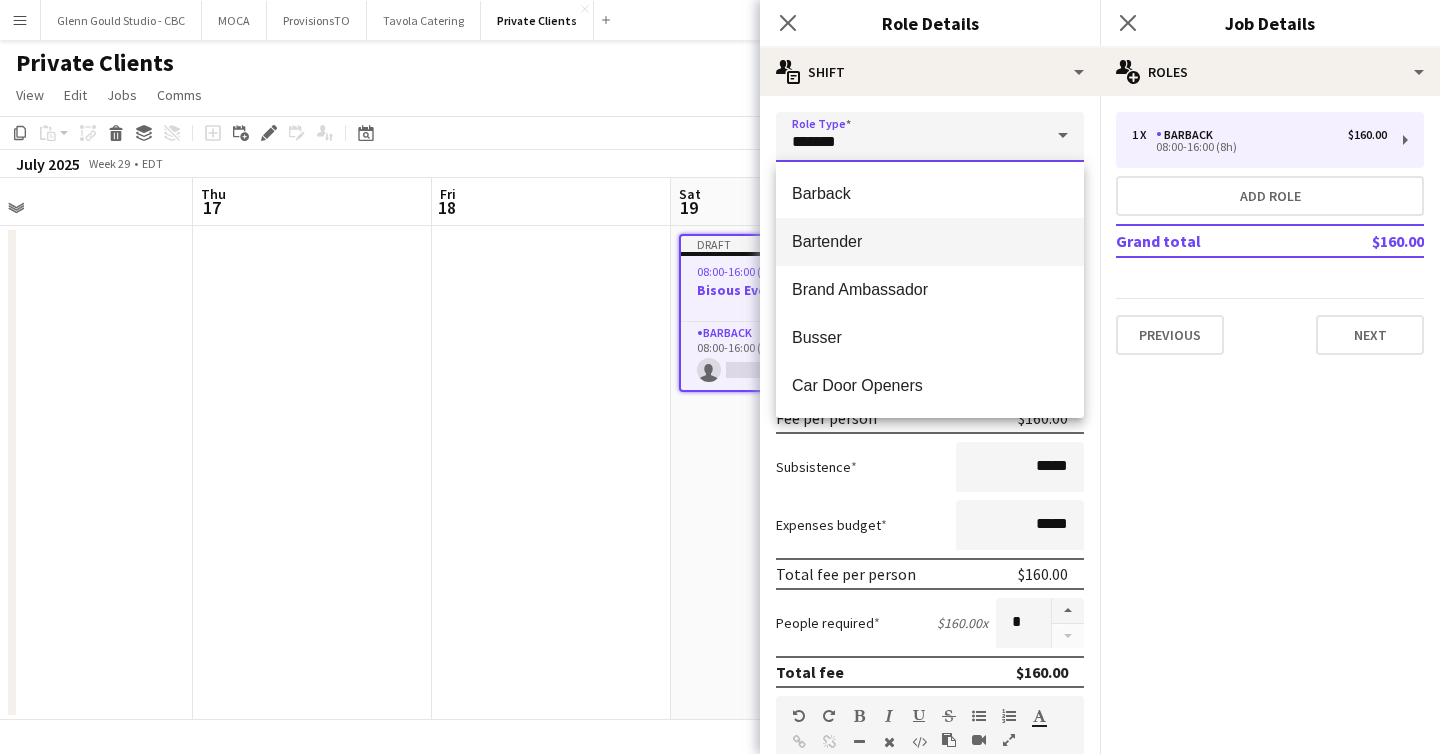 type on "******" 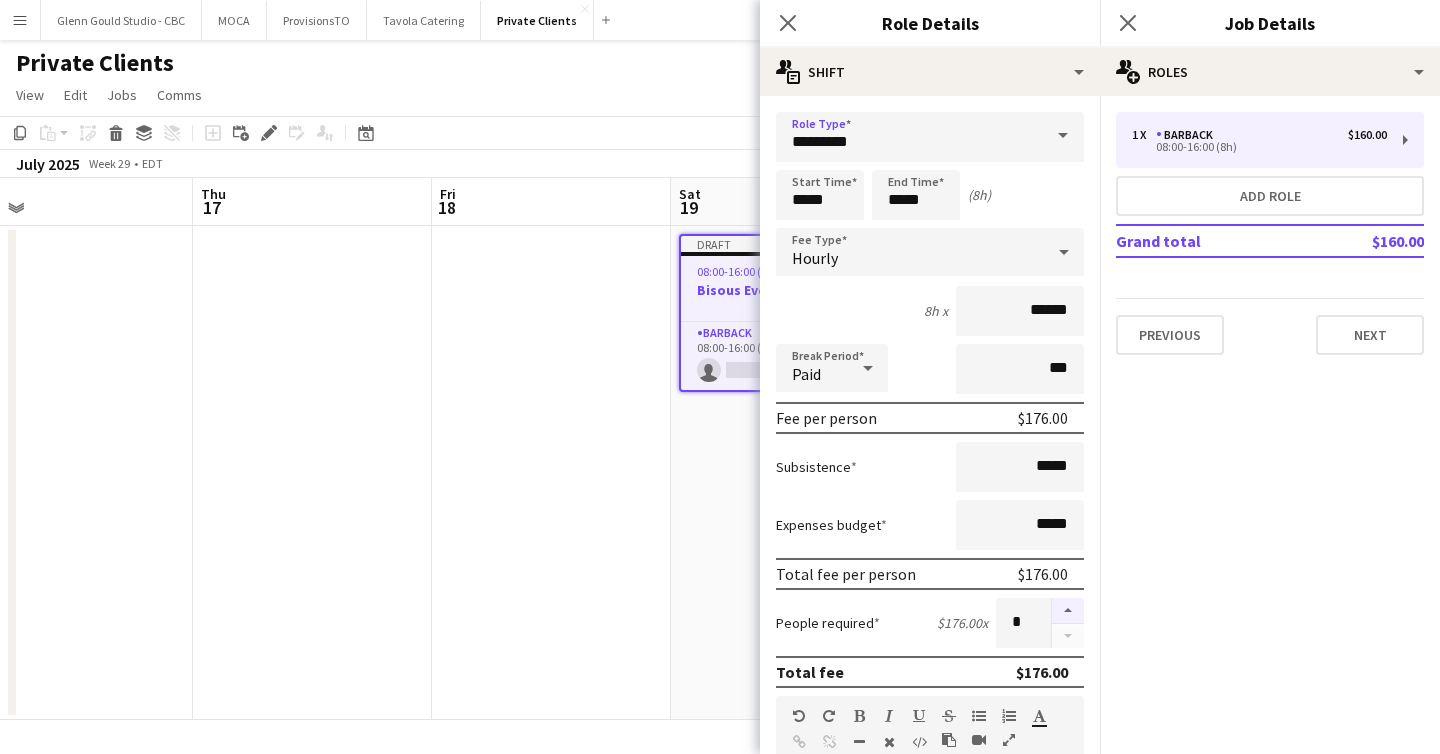 click at bounding box center [1068, 611] 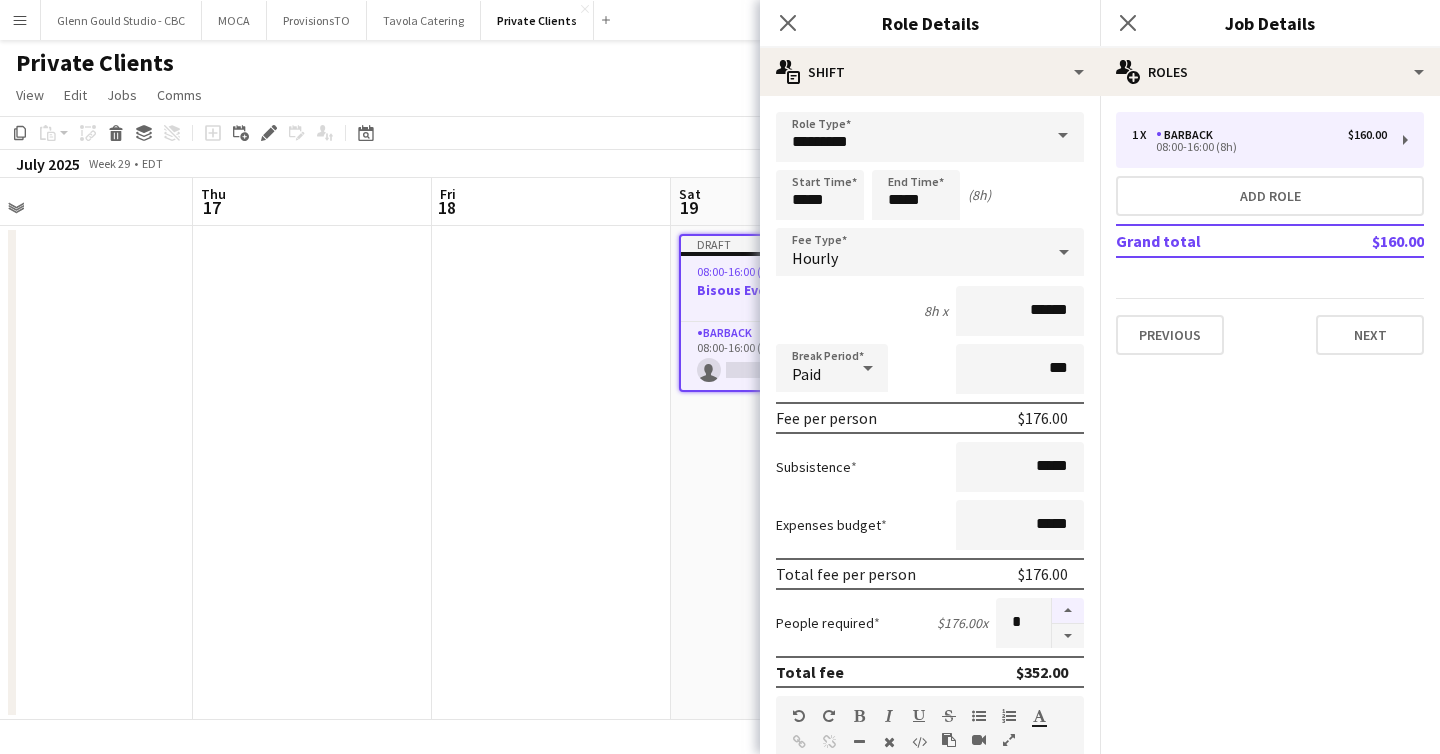 click at bounding box center (1068, 611) 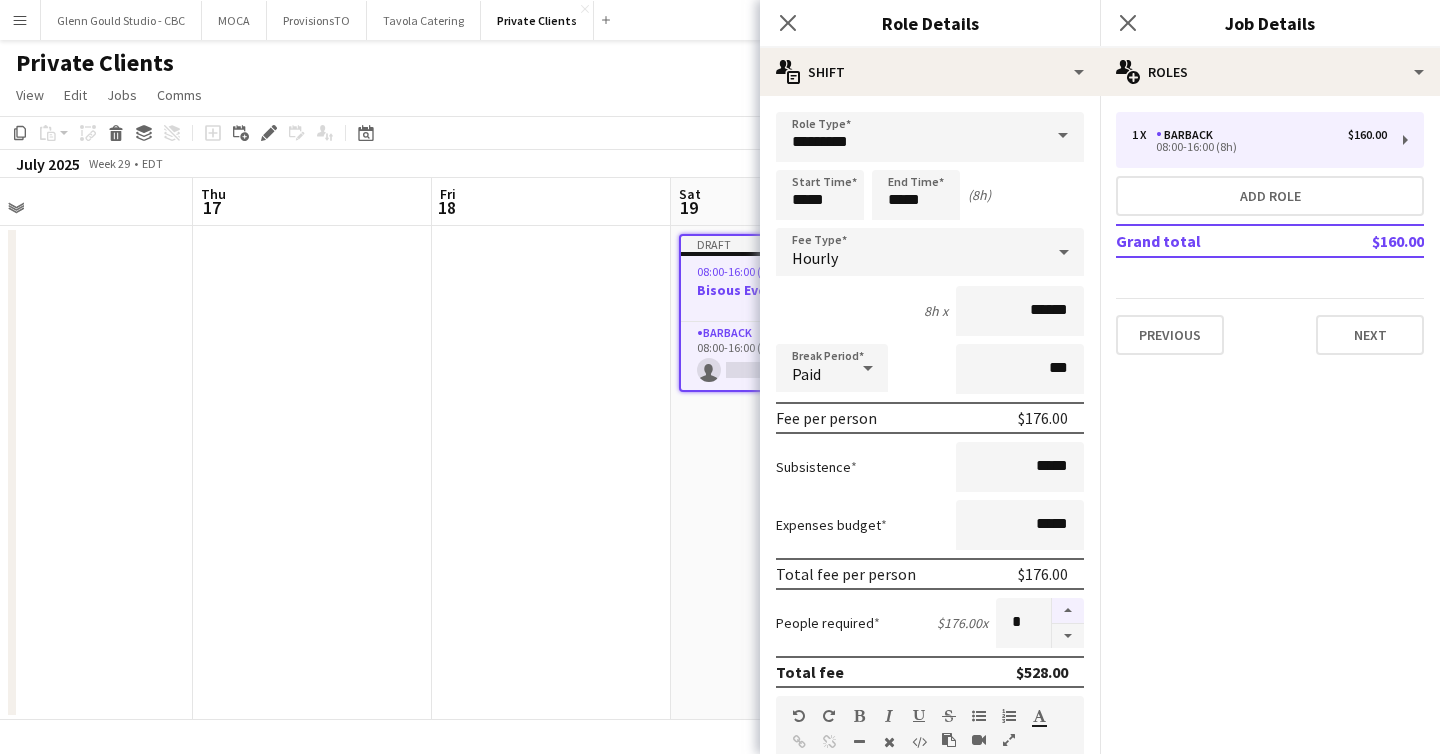 type 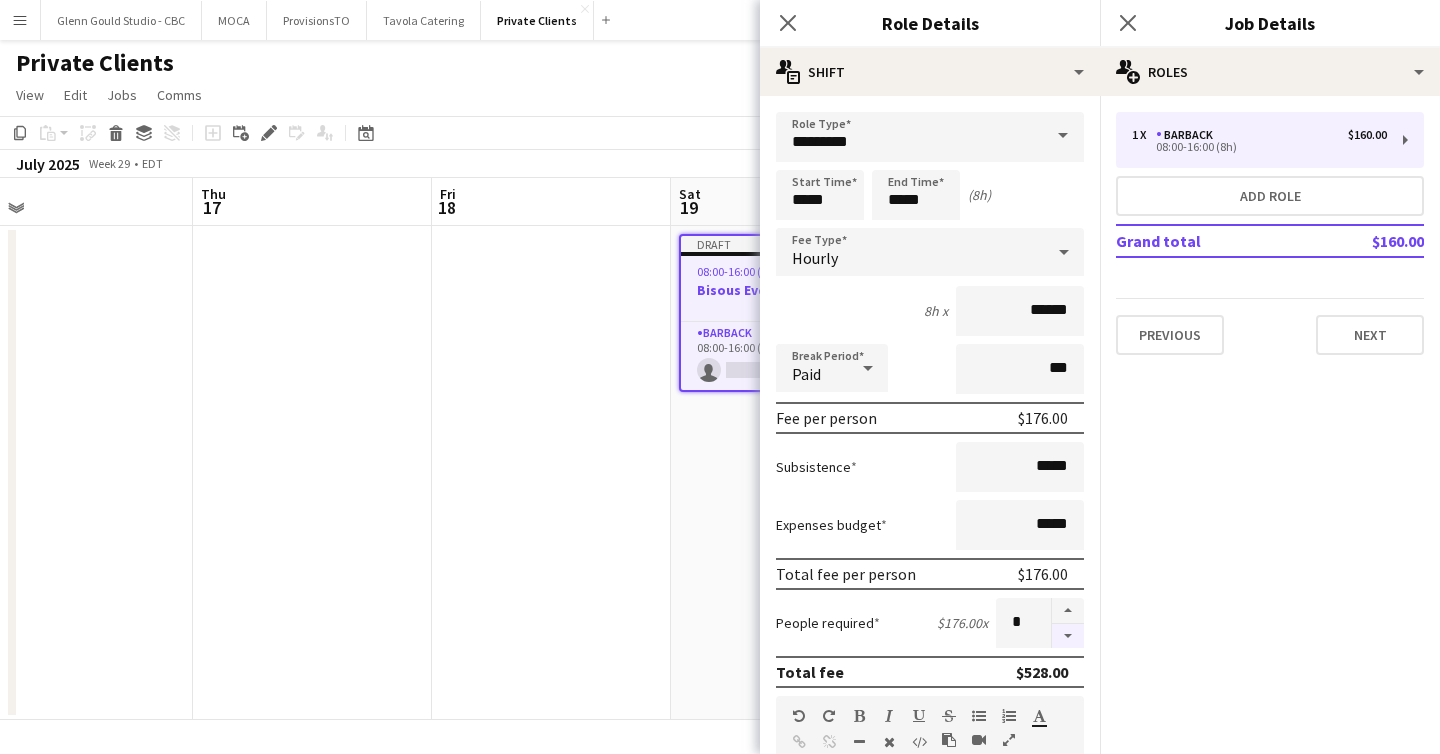 click at bounding box center [1068, 636] 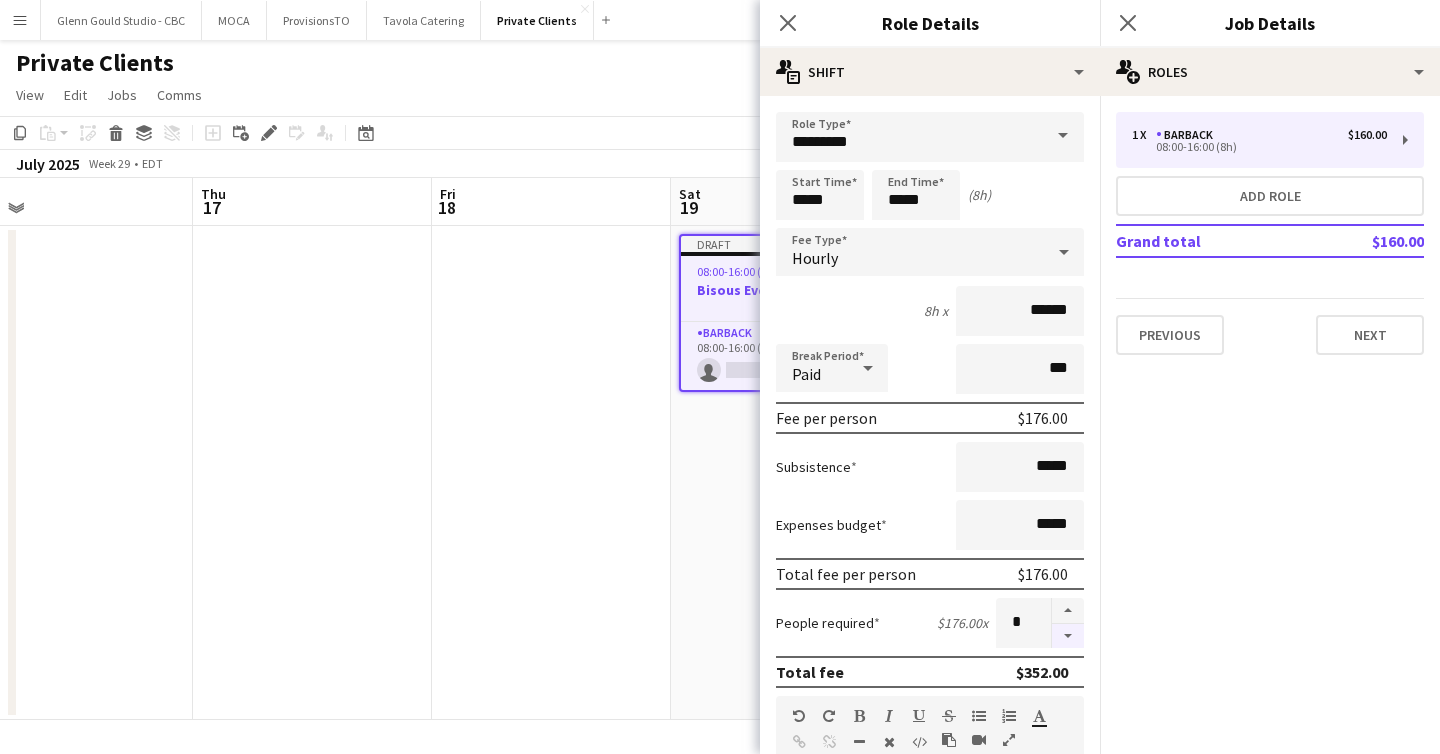type 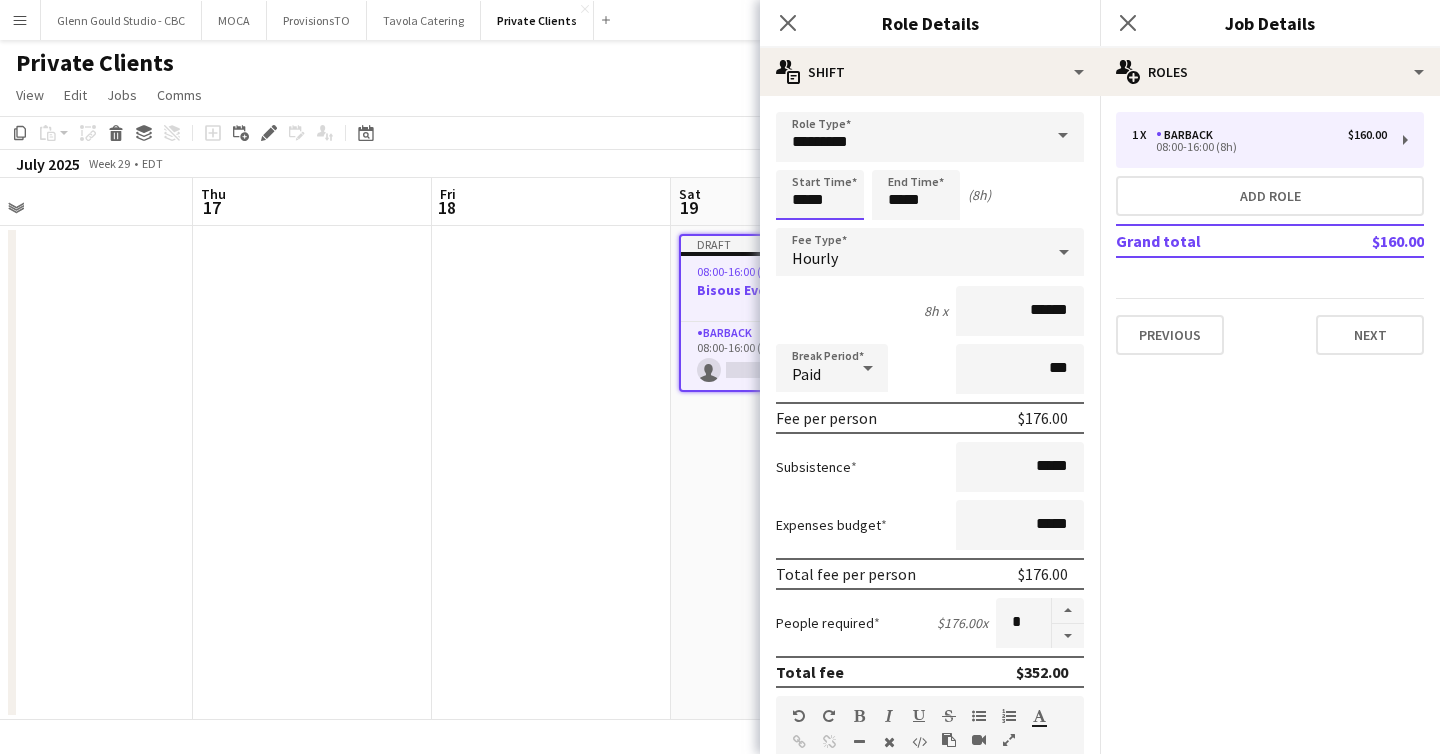 click on "*****" at bounding box center [820, 195] 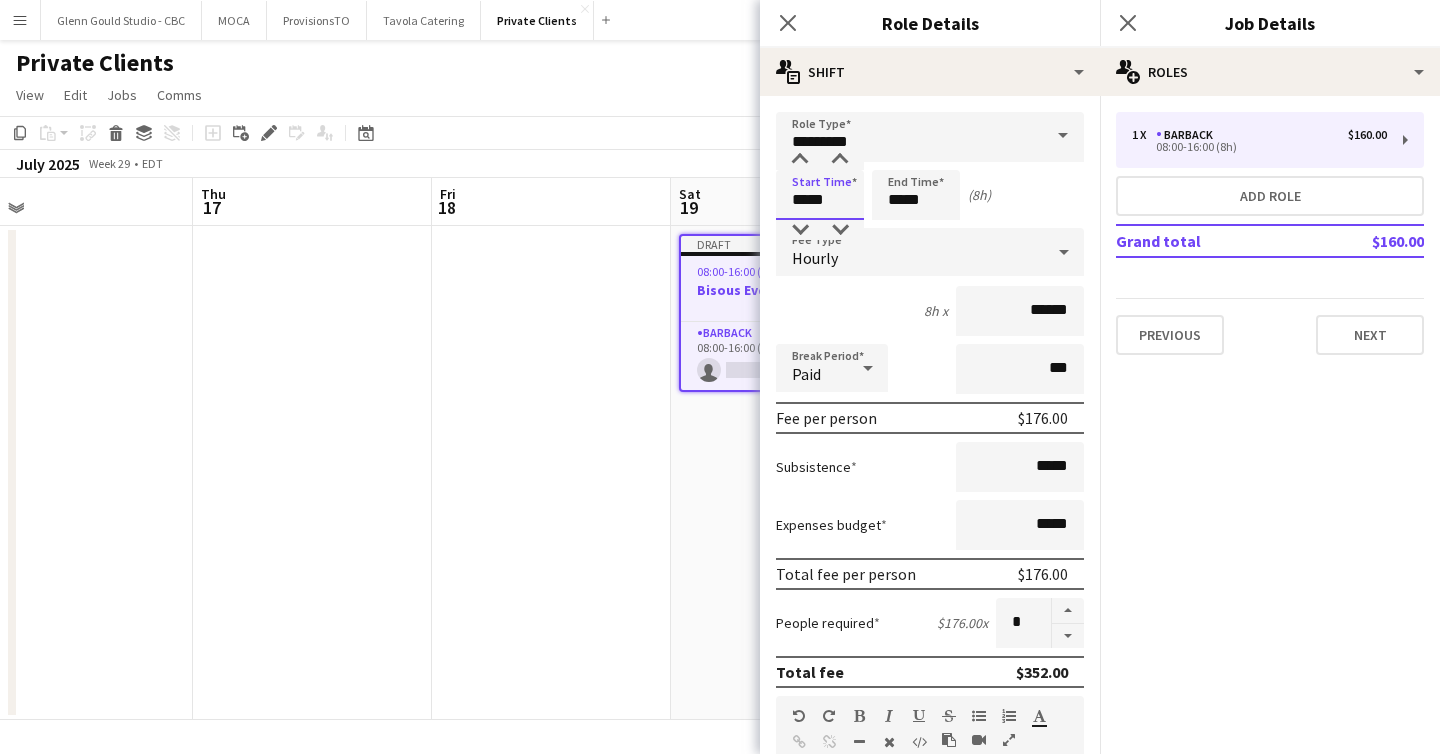 drag, startPoint x: 829, startPoint y: 200, endPoint x: 748, endPoint y: 200, distance: 81 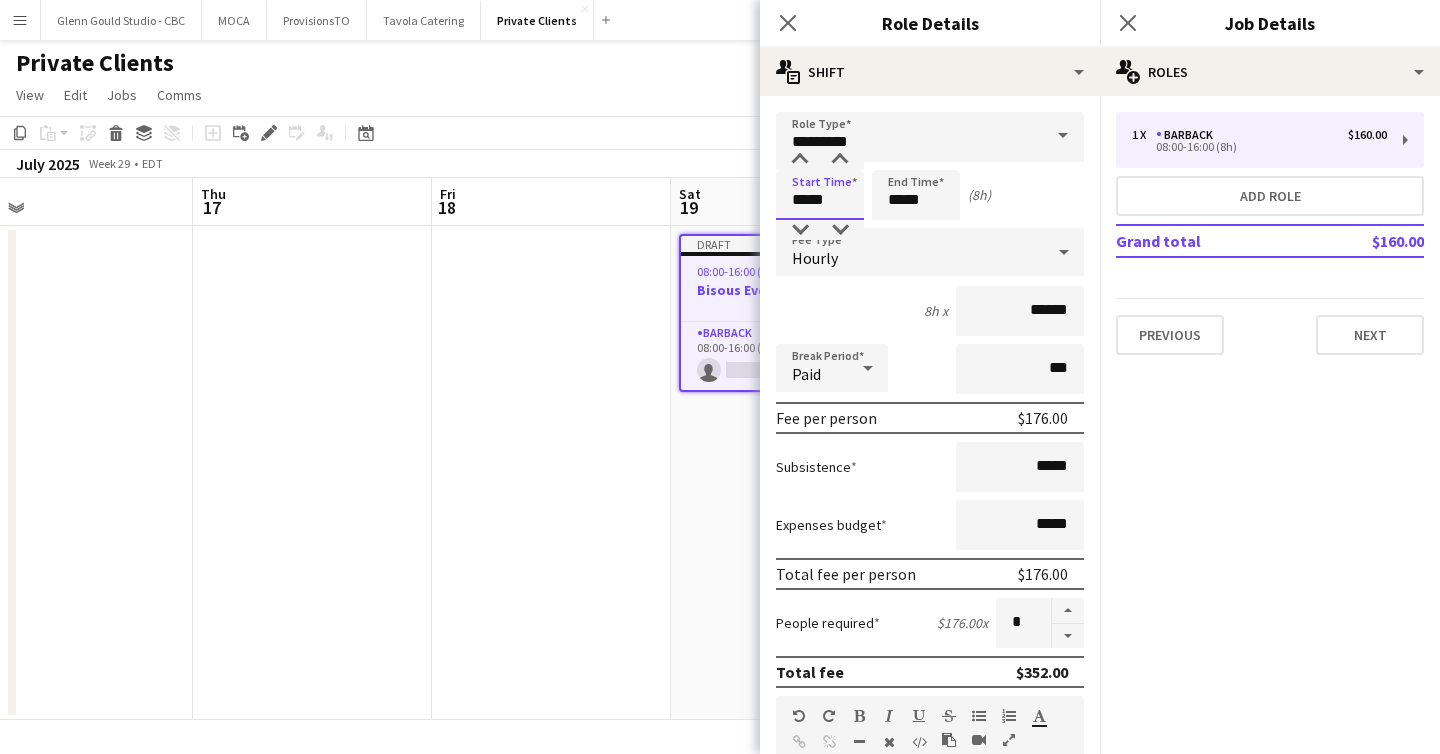 click on "Menu
Boards
Boards   Boards   All jobs   Status
Workforce
Workforce   My Workforce   Recruiting
Comms
Comms
Pay
Pay   Approvals   Payments   Reports
Platform Settings
Platform Settings   App settings   Your settings   Profiles
Training Academy
Training Academy
Knowledge Base
Knowledge Base
Product Updates
Product Updates   Log Out   Privacy   Glenn Gould Studio - CBC
Close
MOCA
Close
ProvisionsTO
Close
Tavola Catering
Close
Private Clients
Close
Add
Help
Notifications
1   View
C" at bounding box center (720, 377) 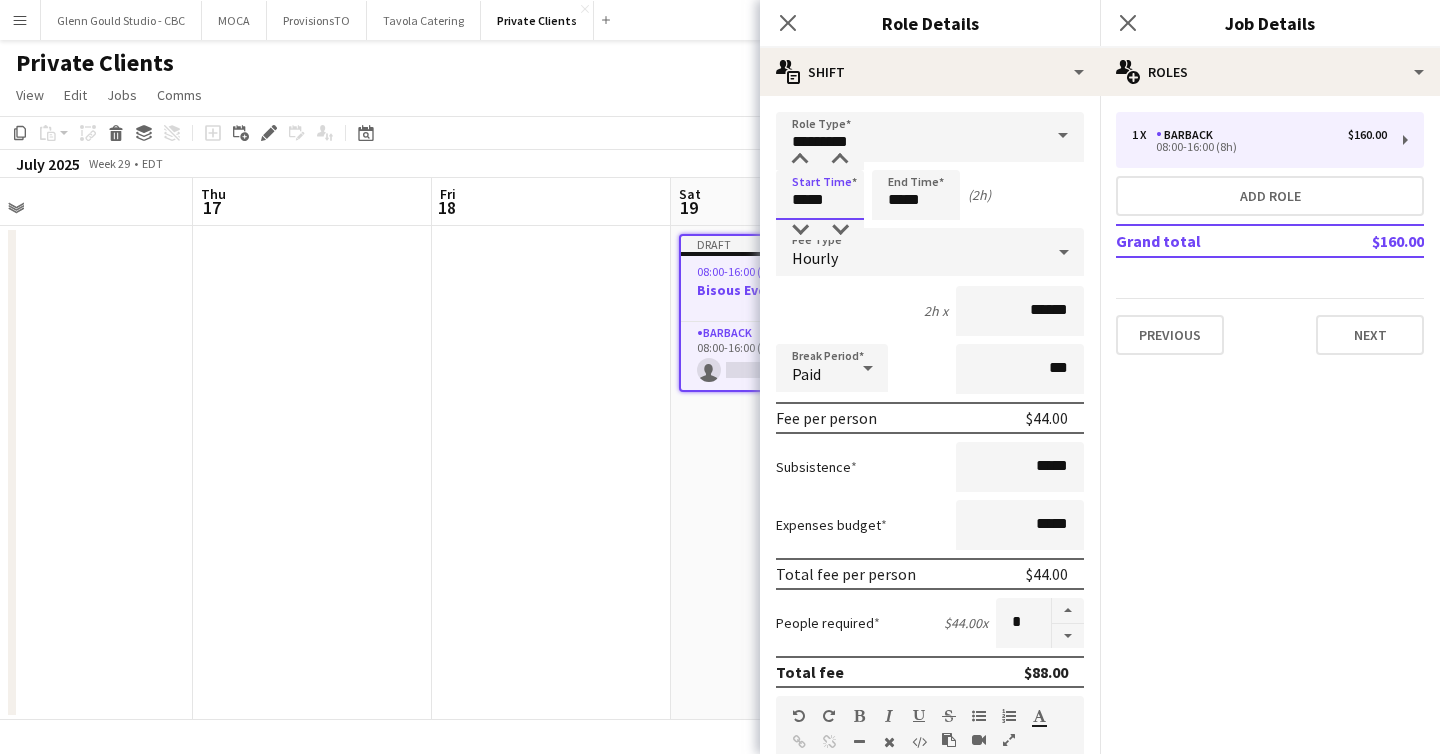type on "*****" 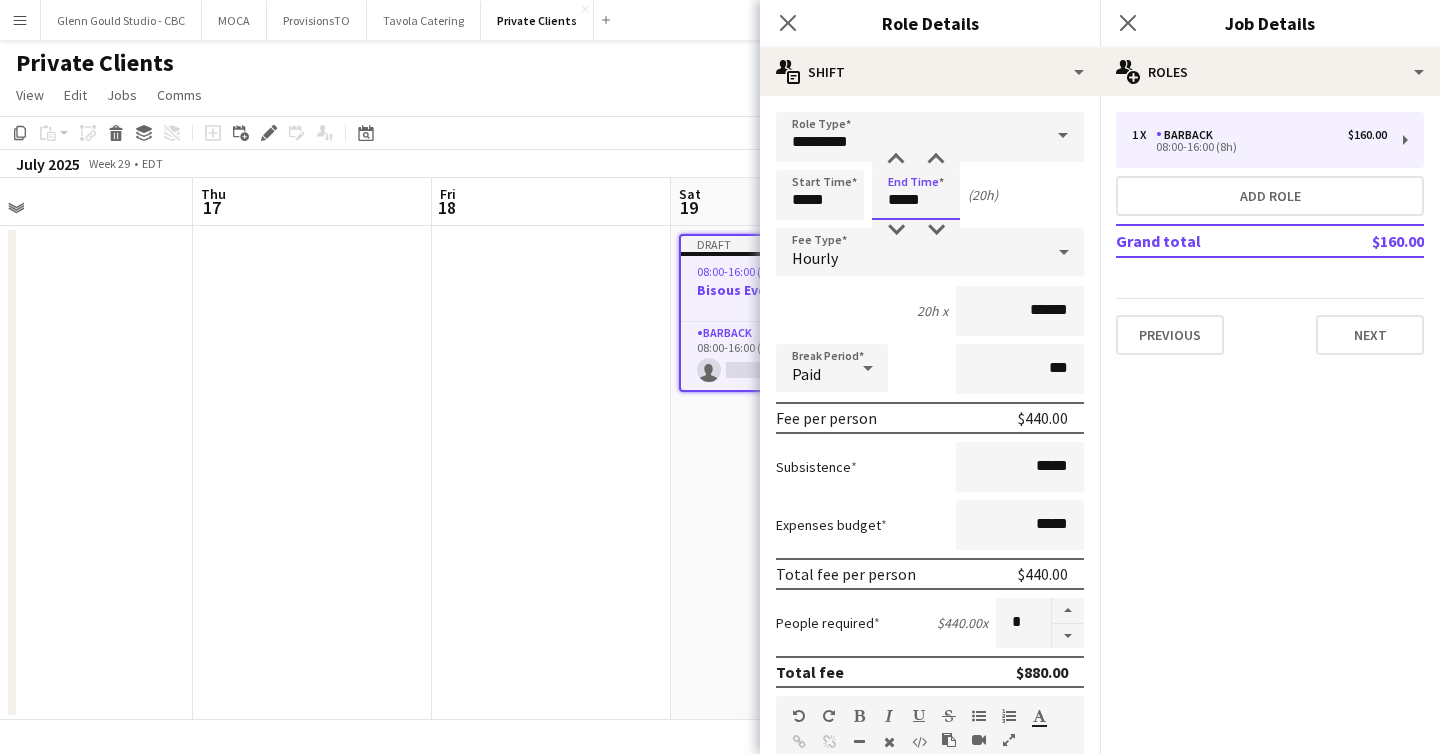 type on "*****" 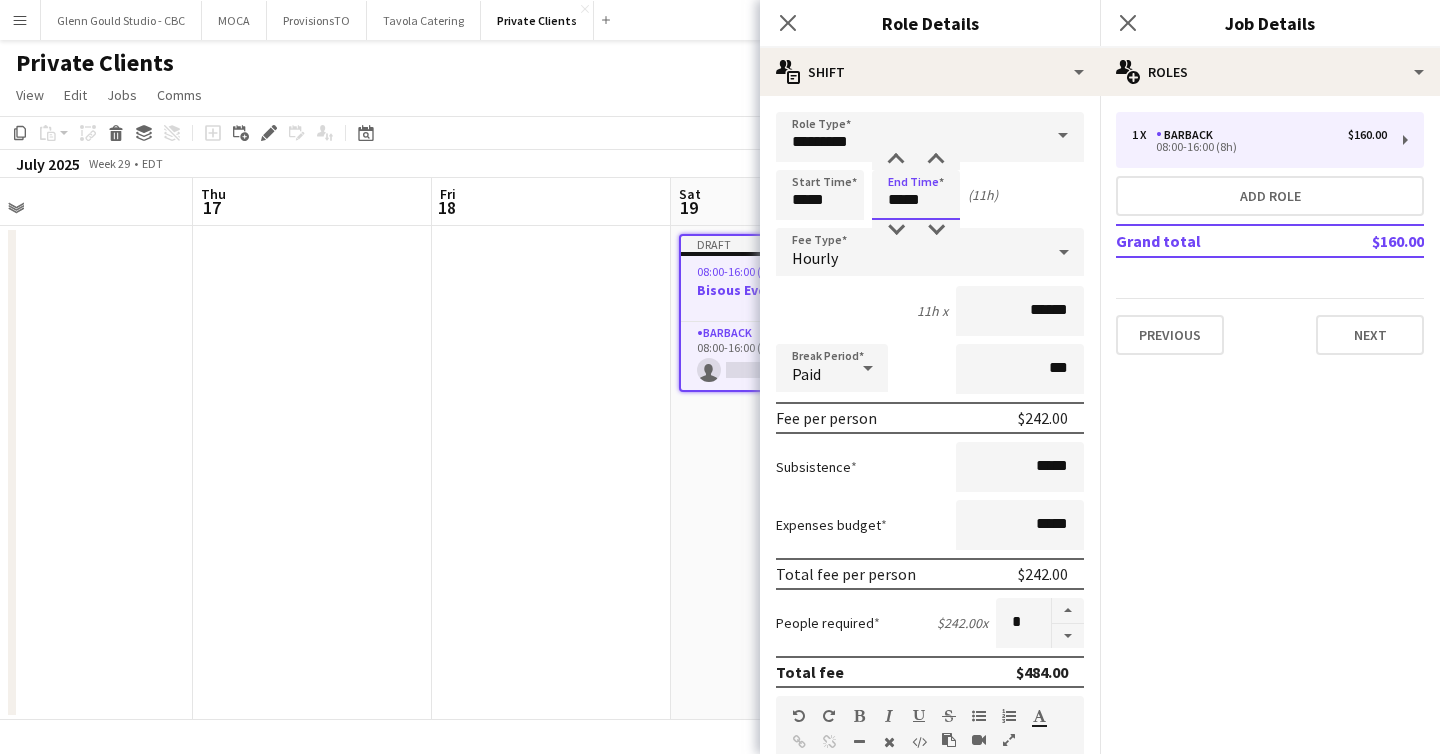 type on "*****" 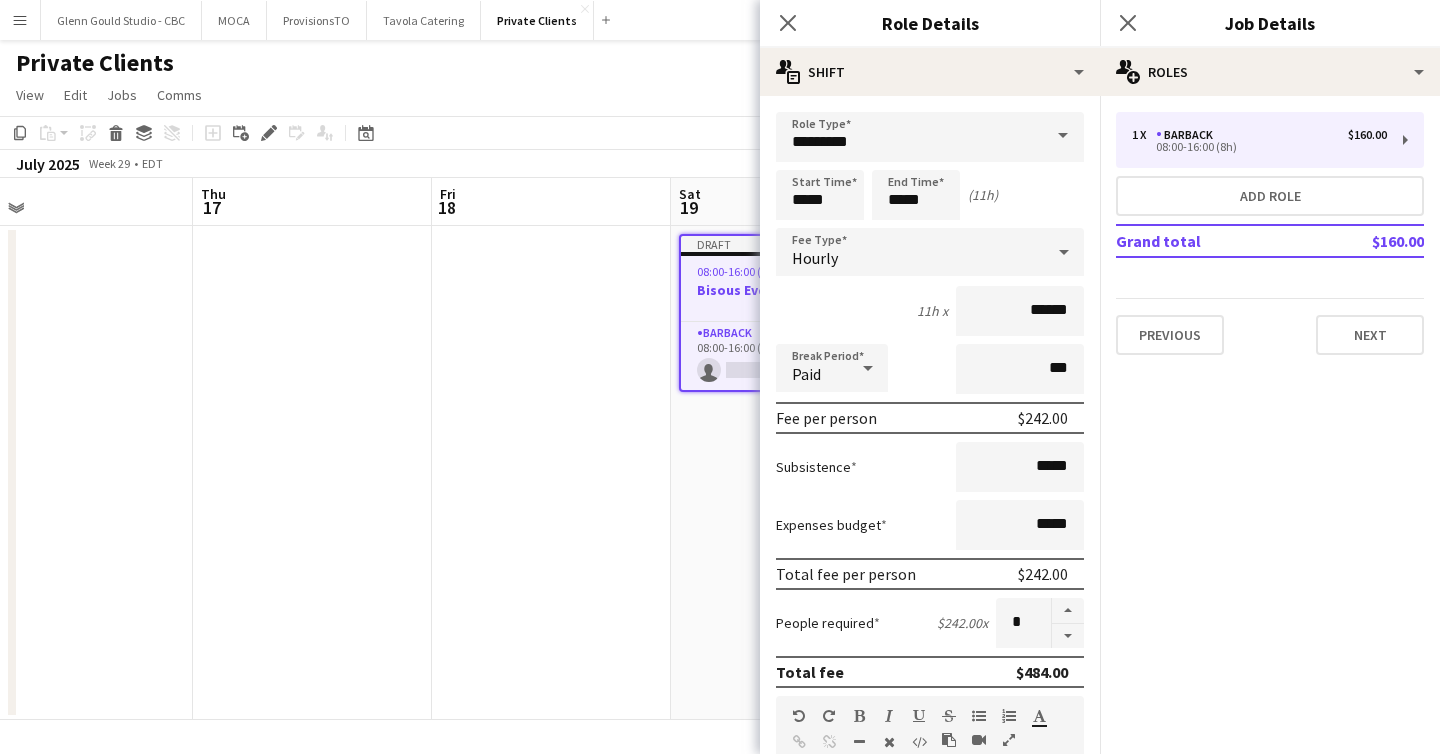 click on "Break Period  Paid ***" at bounding box center (930, 369) 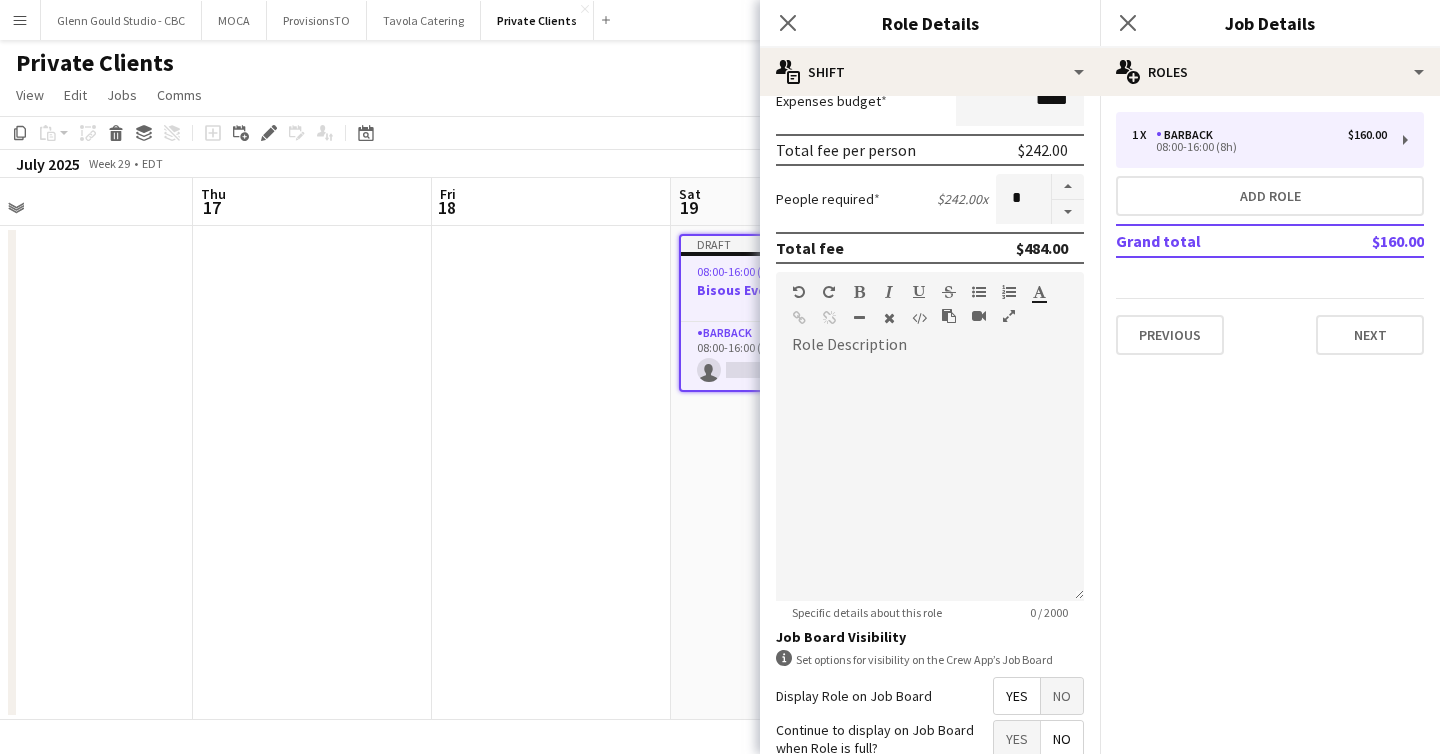 scroll, scrollTop: 600, scrollLeft: 0, axis: vertical 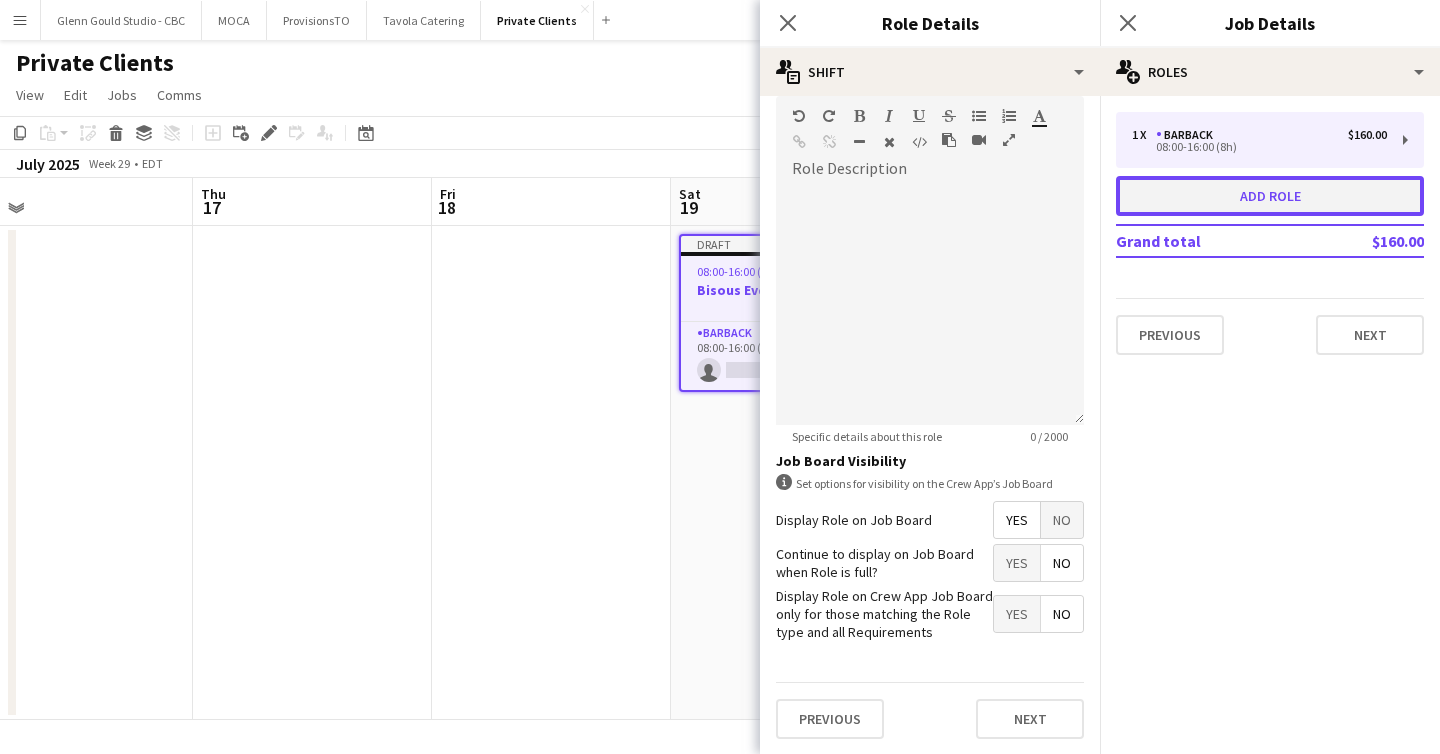 click on "Add role" at bounding box center [1270, 196] 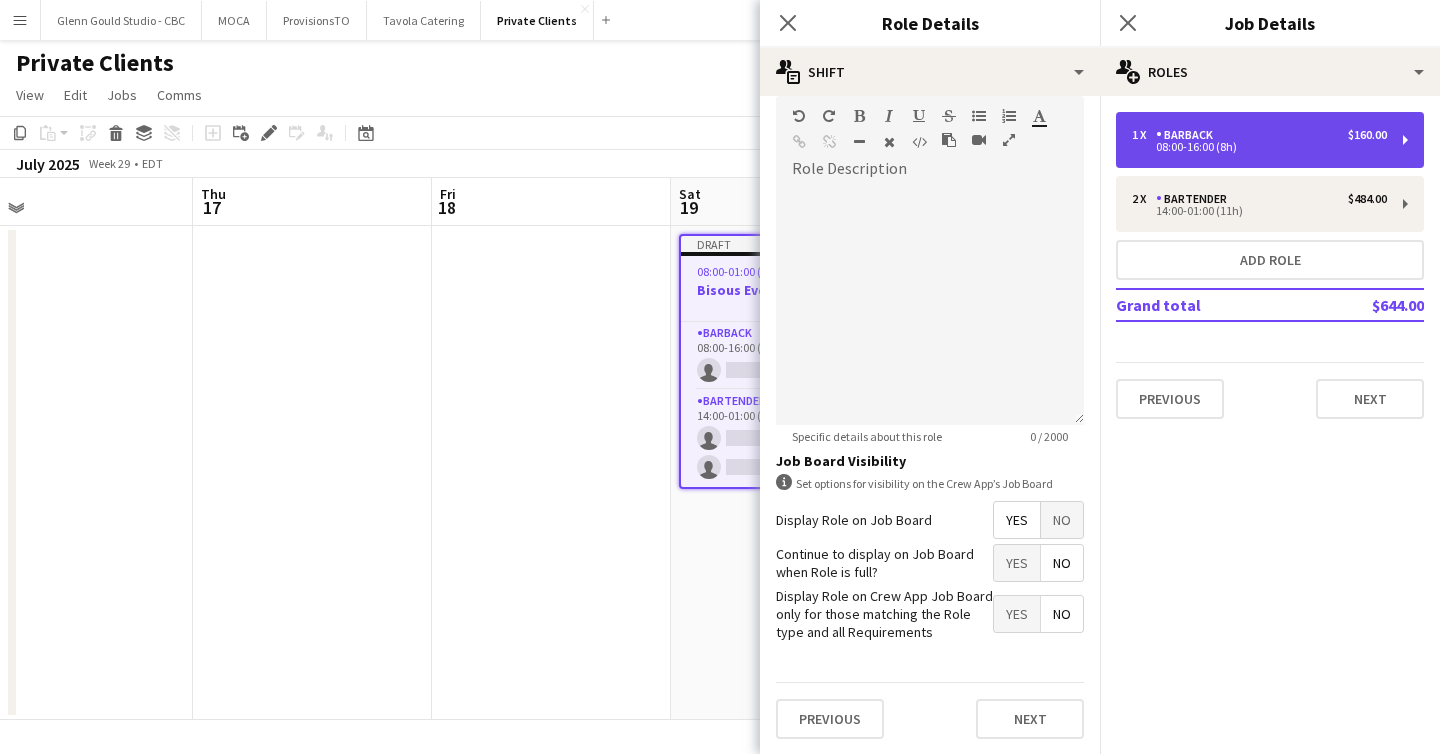 click on "08:00-16:00 (8h)" at bounding box center (1259, 147) 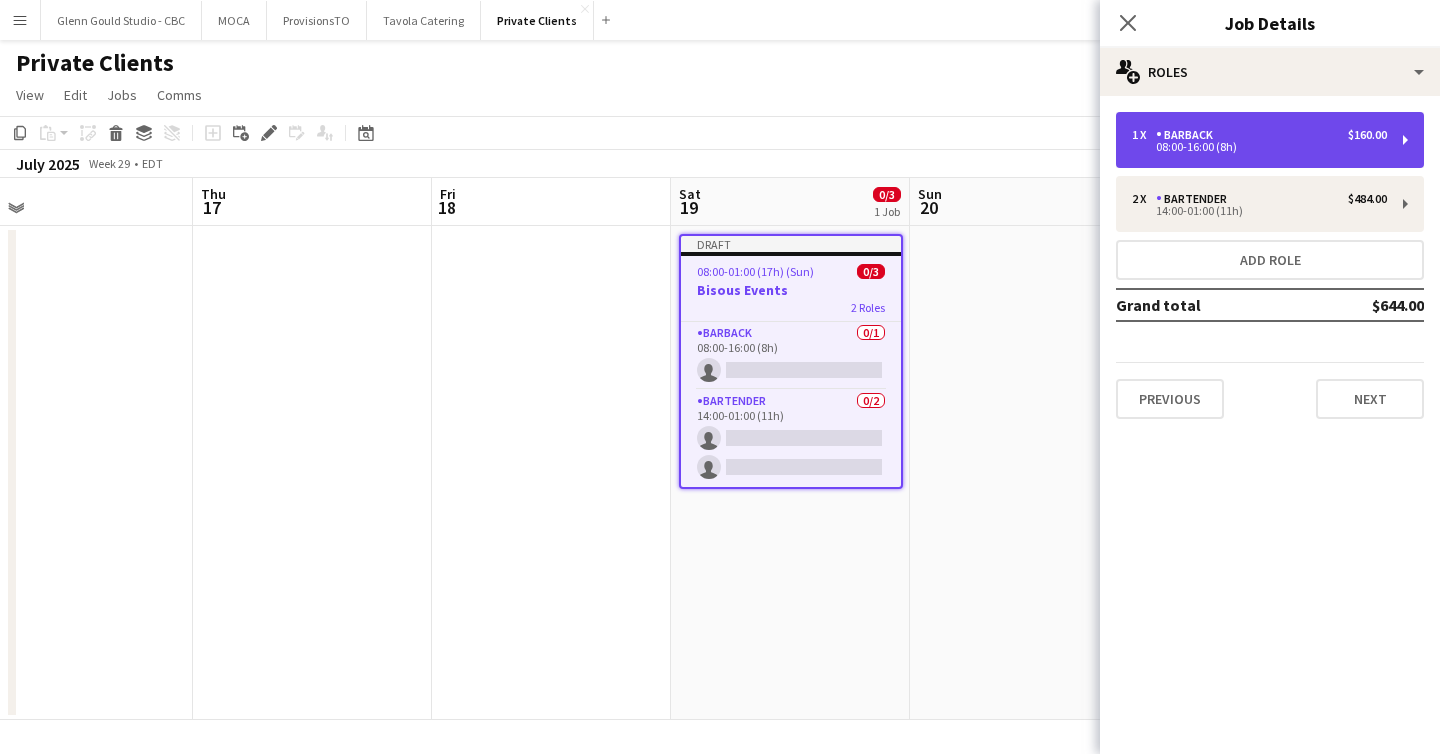 click on "08:00-16:00 (8h)" at bounding box center (1259, 147) 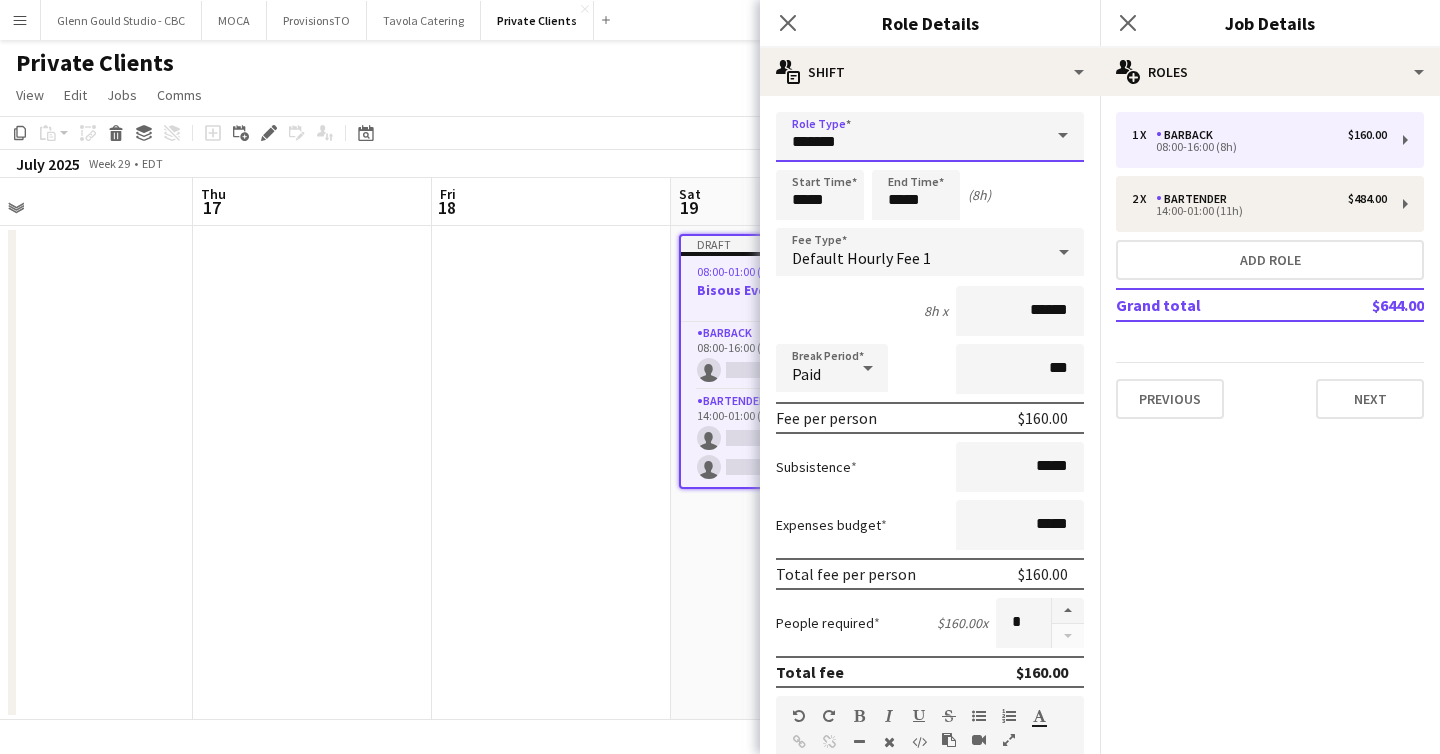 click on "*******" at bounding box center (930, 137) 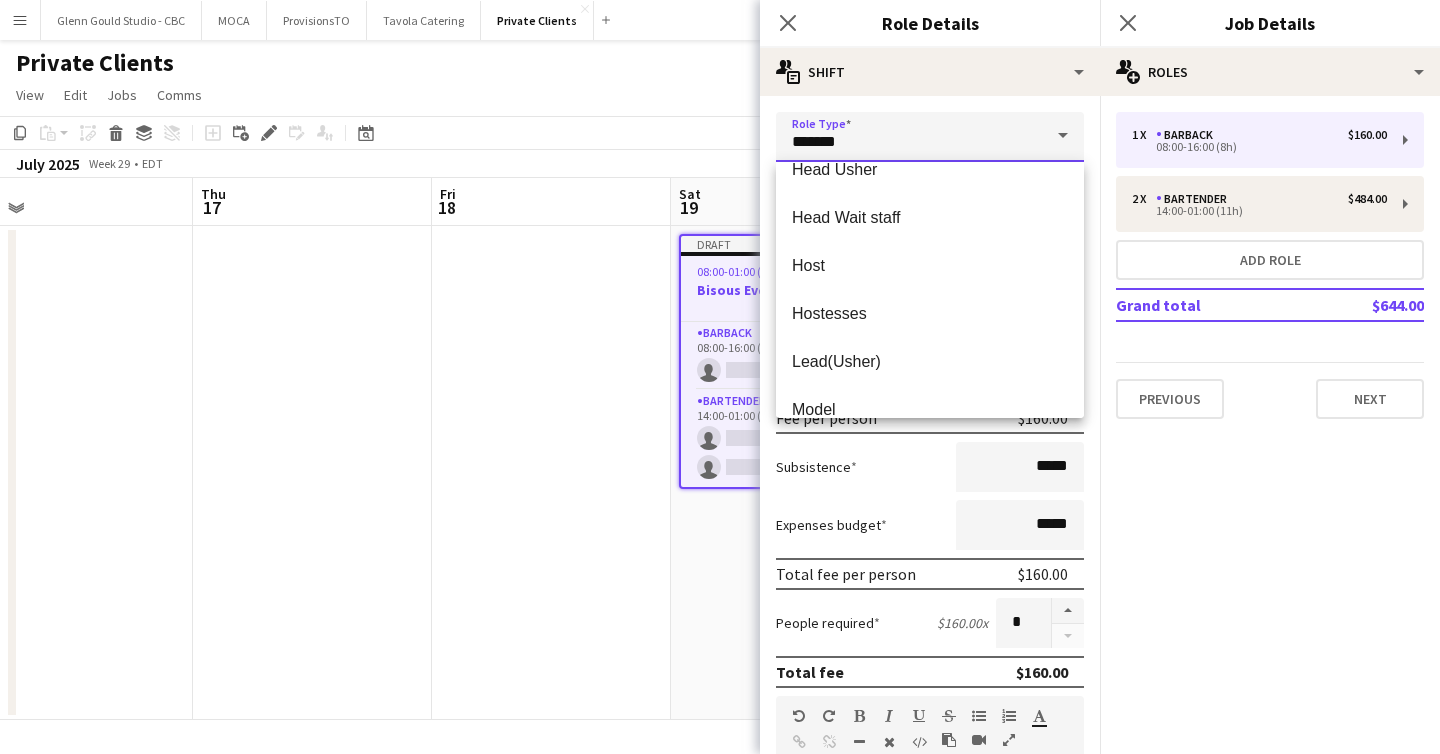 scroll, scrollTop: 739, scrollLeft: 0, axis: vertical 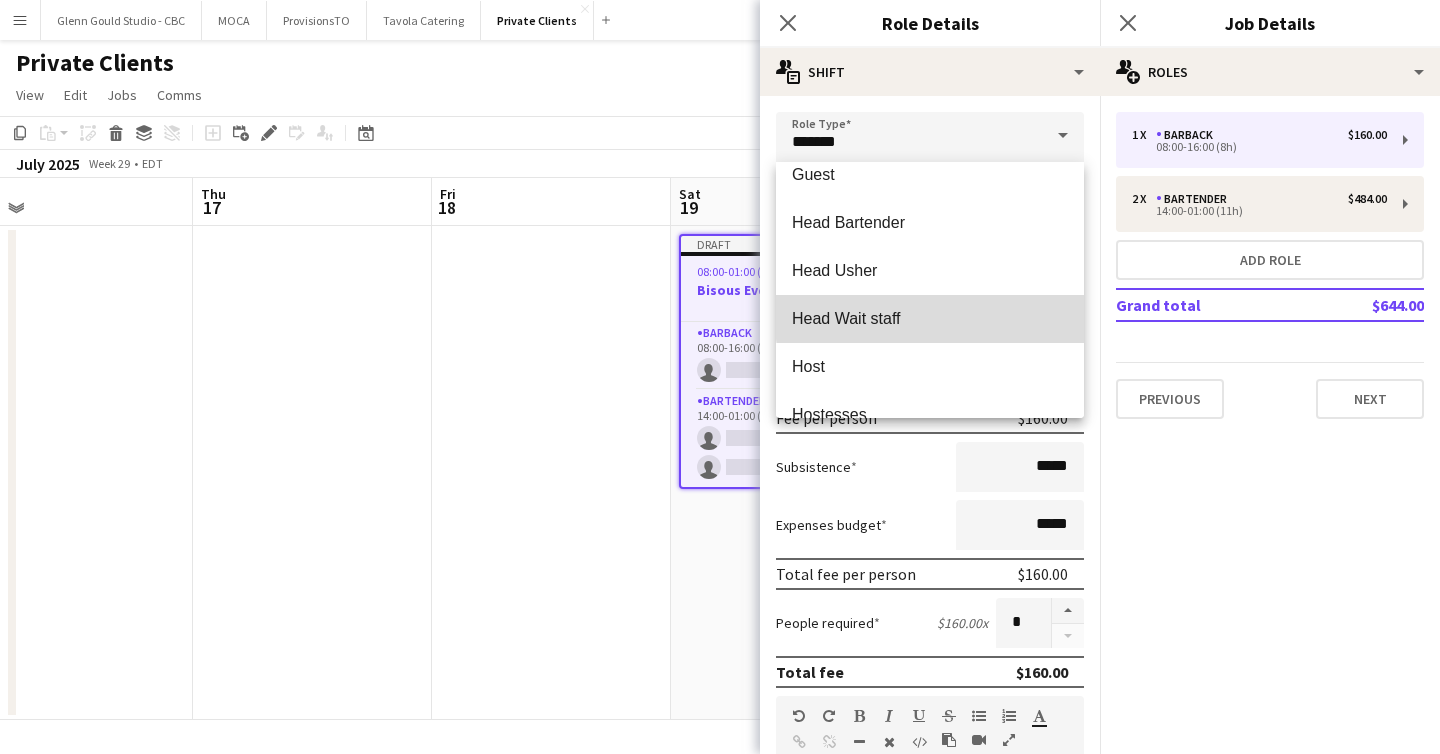 click on "Head Wait staff" at bounding box center (930, 318) 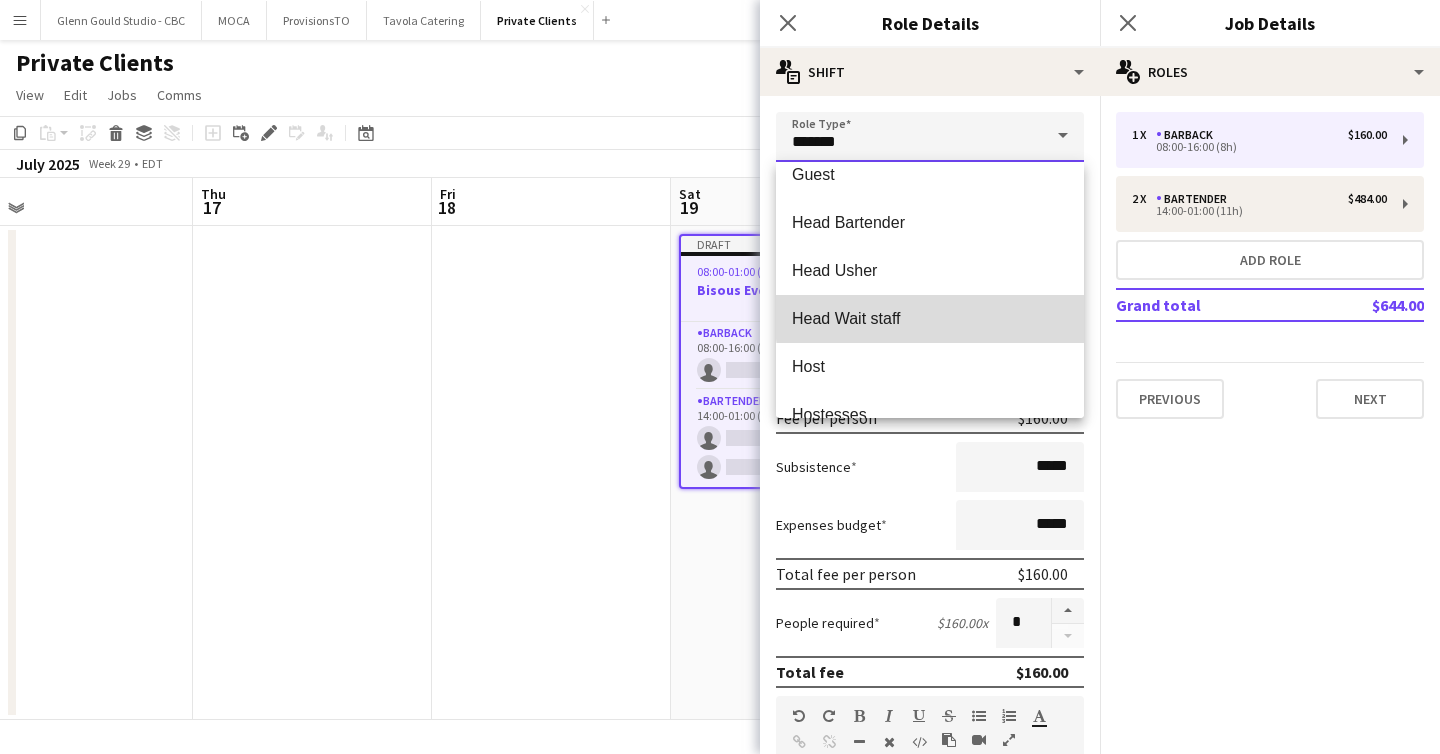 type on "**********" 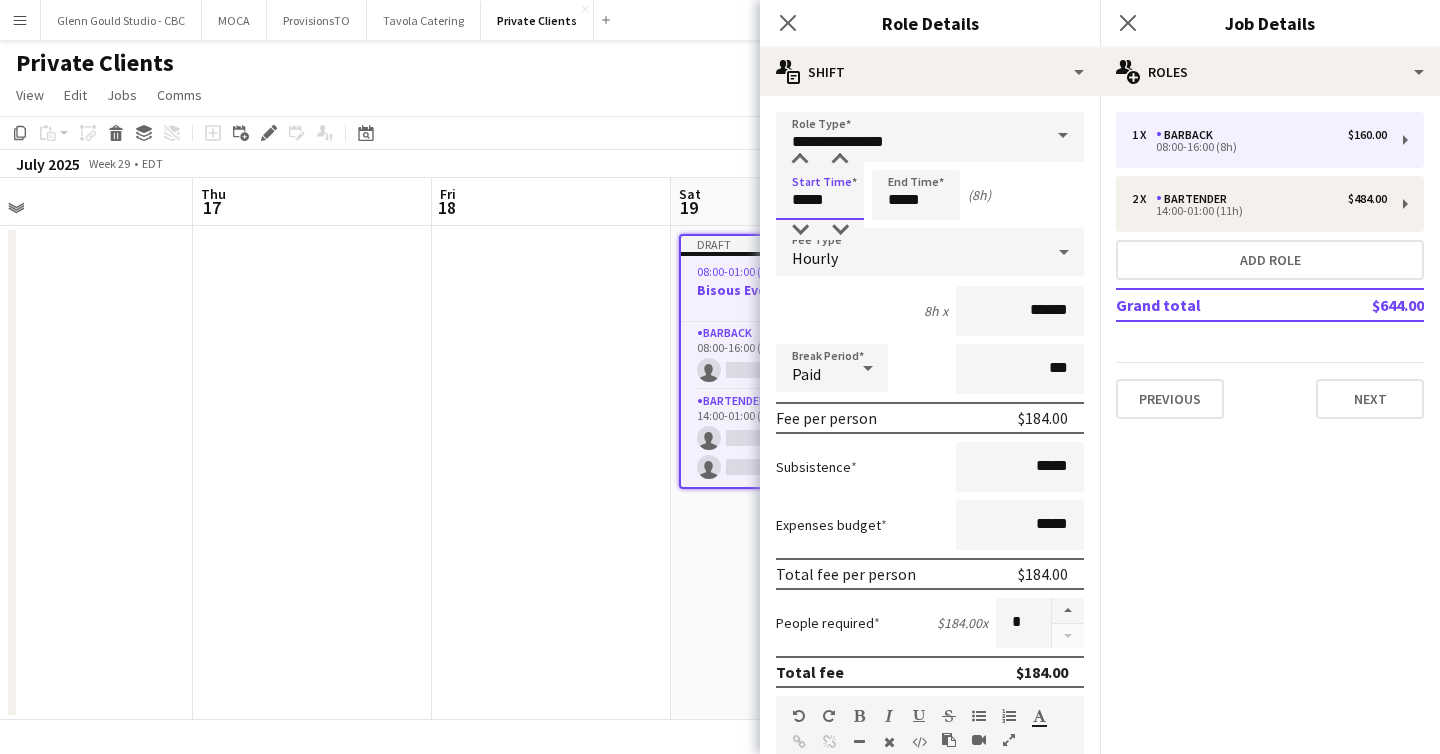 drag, startPoint x: 837, startPoint y: 202, endPoint x: 775, endPoint y: 202, distance: 62 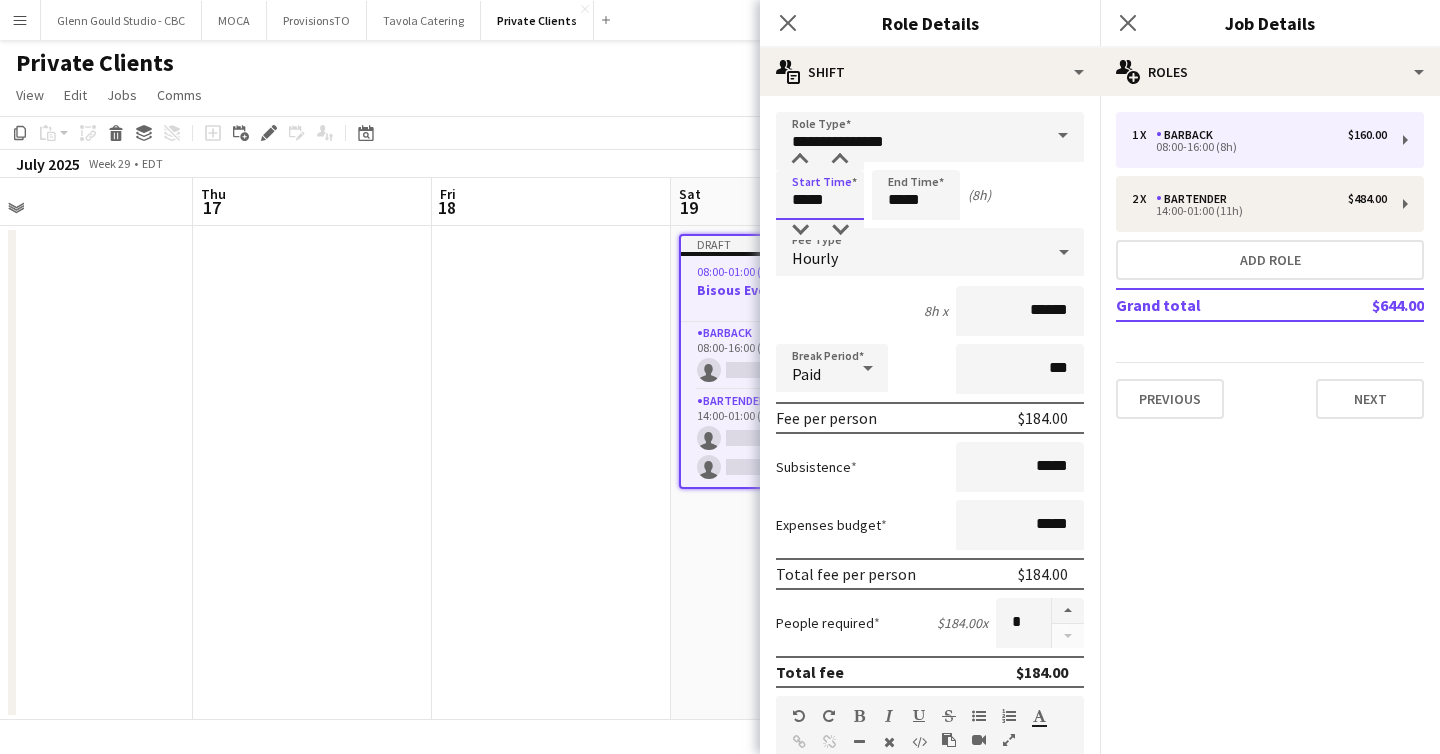 click on "Role Type  [TEXT]  Start Time  [TEXT]  End Time  [TEXT]  (8h)   Fee Type  Hourly  8h x  [TEXT]  Break Period  Paid [TEXT]  Fee per person   $184.00   Subsistence  [TEXT]  Expenses budget  [TEXT]  Total fee per person   $184.00   People required   $184.00   x  [TEXT]  Total fee   $184.00   Role Description  default   Heading 1   Heading 2   Heading 3   Heading 4   Heading 5   Heading 6   Heading 7   Paragraph   Predefined   Standard   default  Times New Roman   Arial   Times New Roman   Calibri   Comic Sans MS  3   1   2   3   4   5   6   7  [TEXT] [TEXT] Specific details about this role  0 / 2000   Job Board Visibility
information-circle
Set options for visibility on the Crew App’s Job Board   Display Role on Job Board   Yes   No   Continue to display on Job Board when Role is full?   Yes   No   Display Role on Crew App Job Board only for those matching the Role type and all Requirements   Yes   No   Previous   Next" at bounding box center [930, 733] 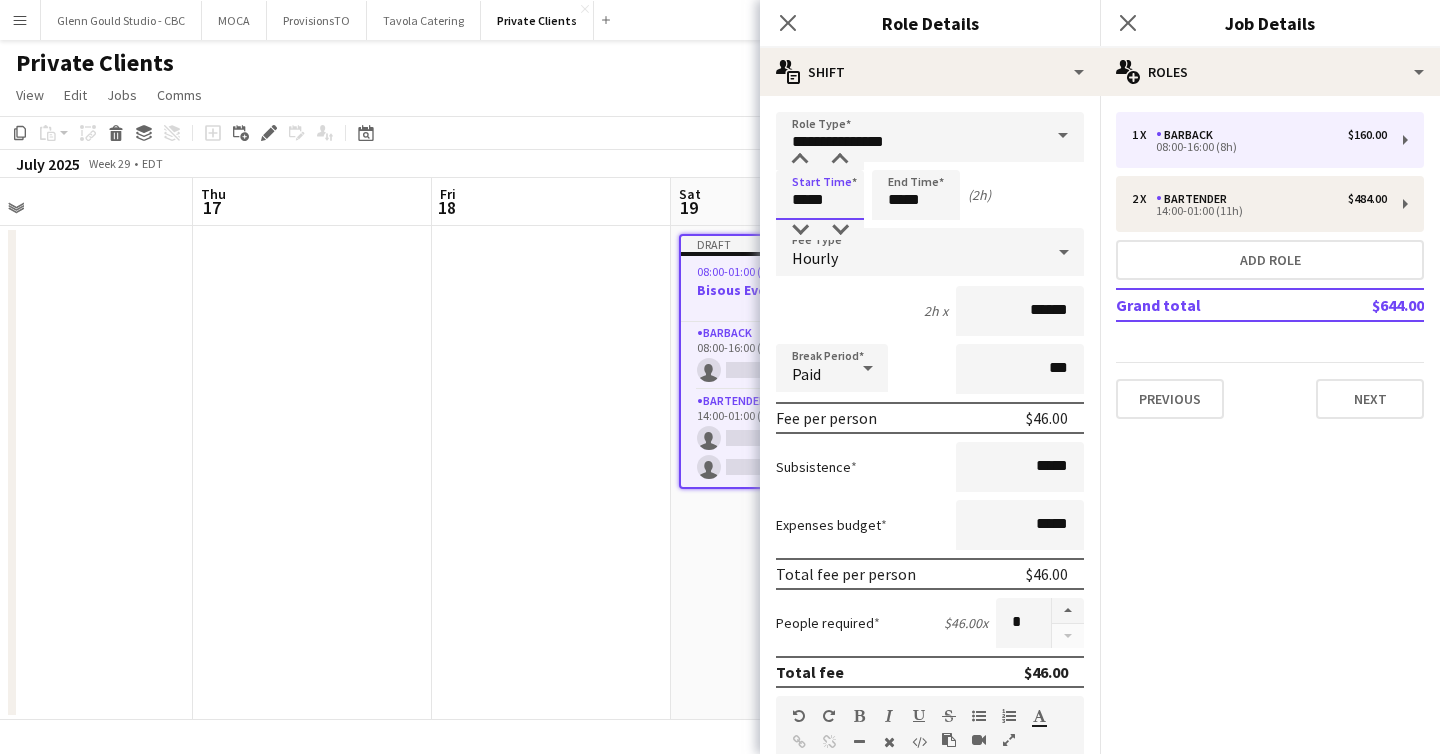 type on "*****" 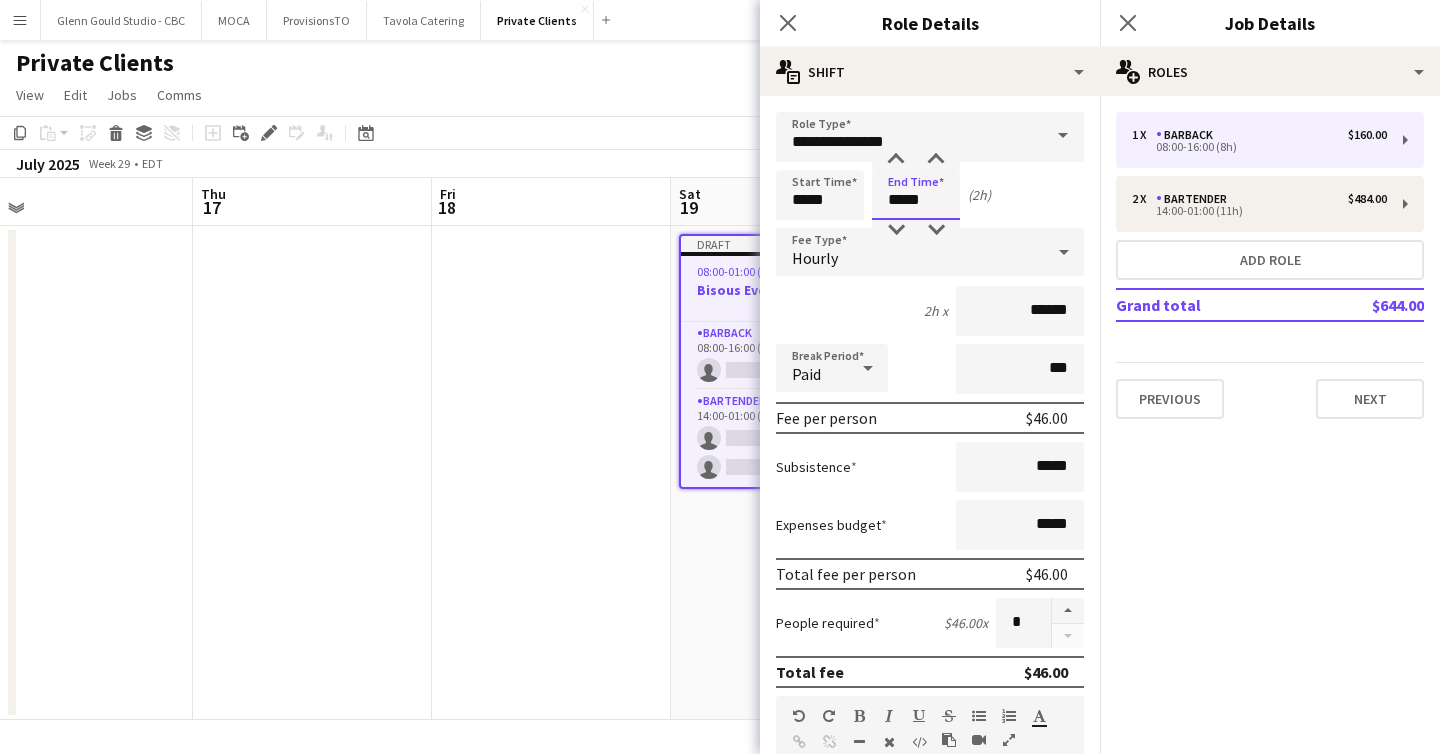type on "*****" 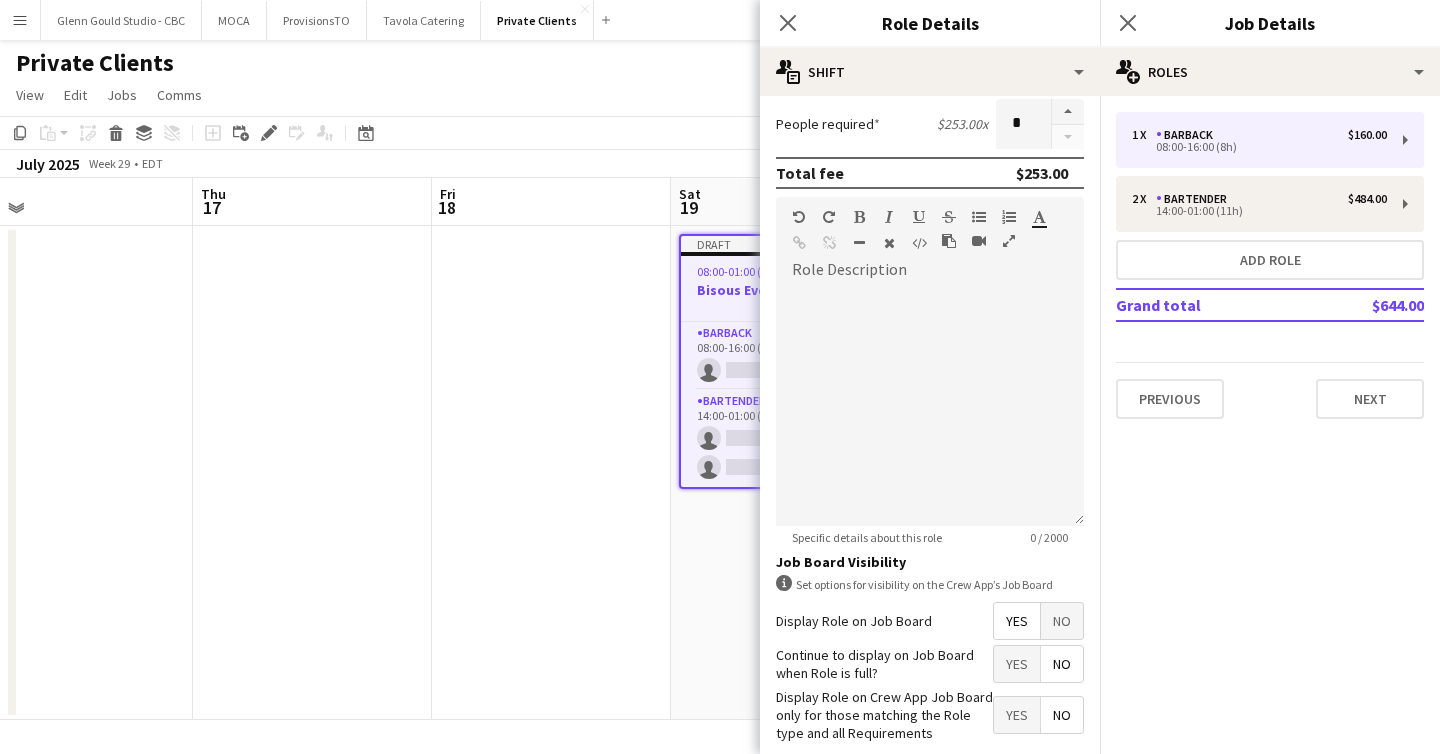 scroll, scrollTop: 600, scrollLeft: 0, axis: vertical 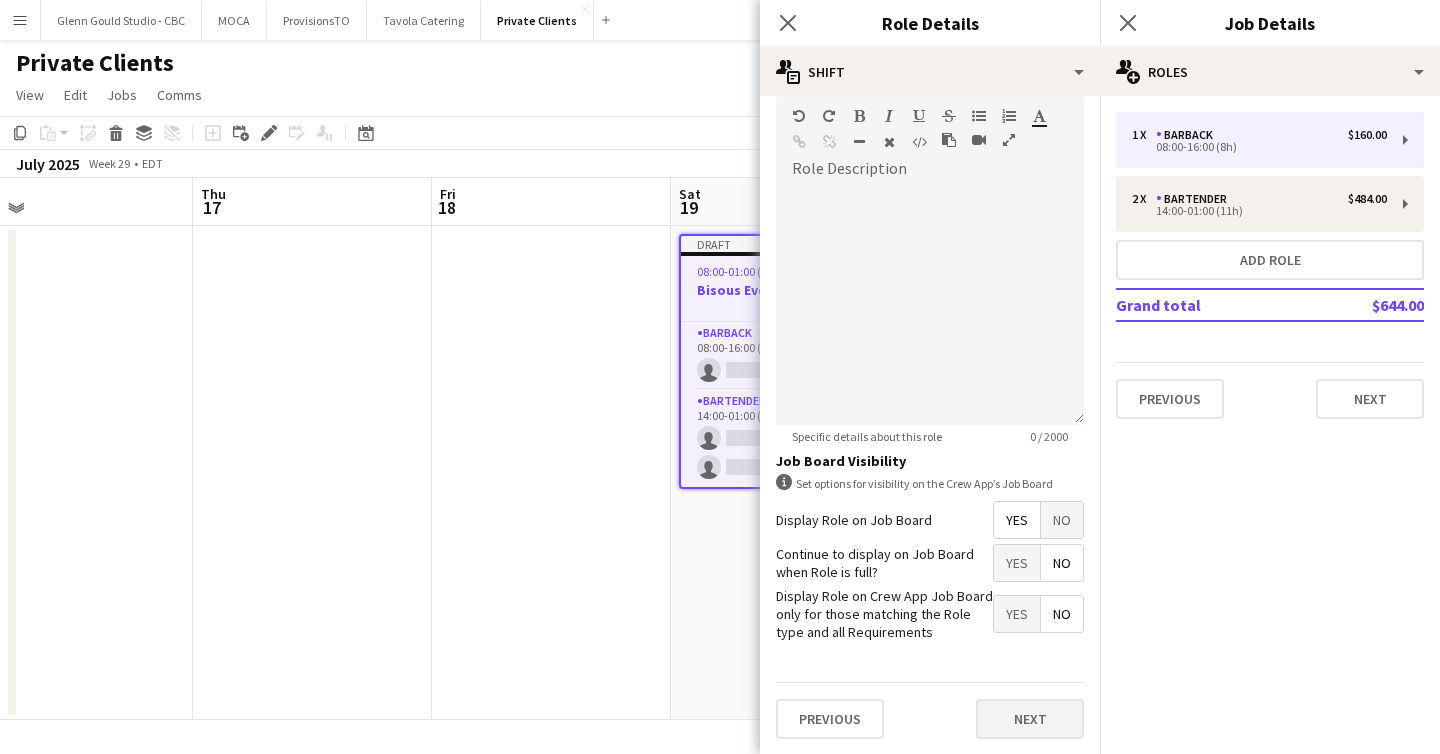 type on "*****" 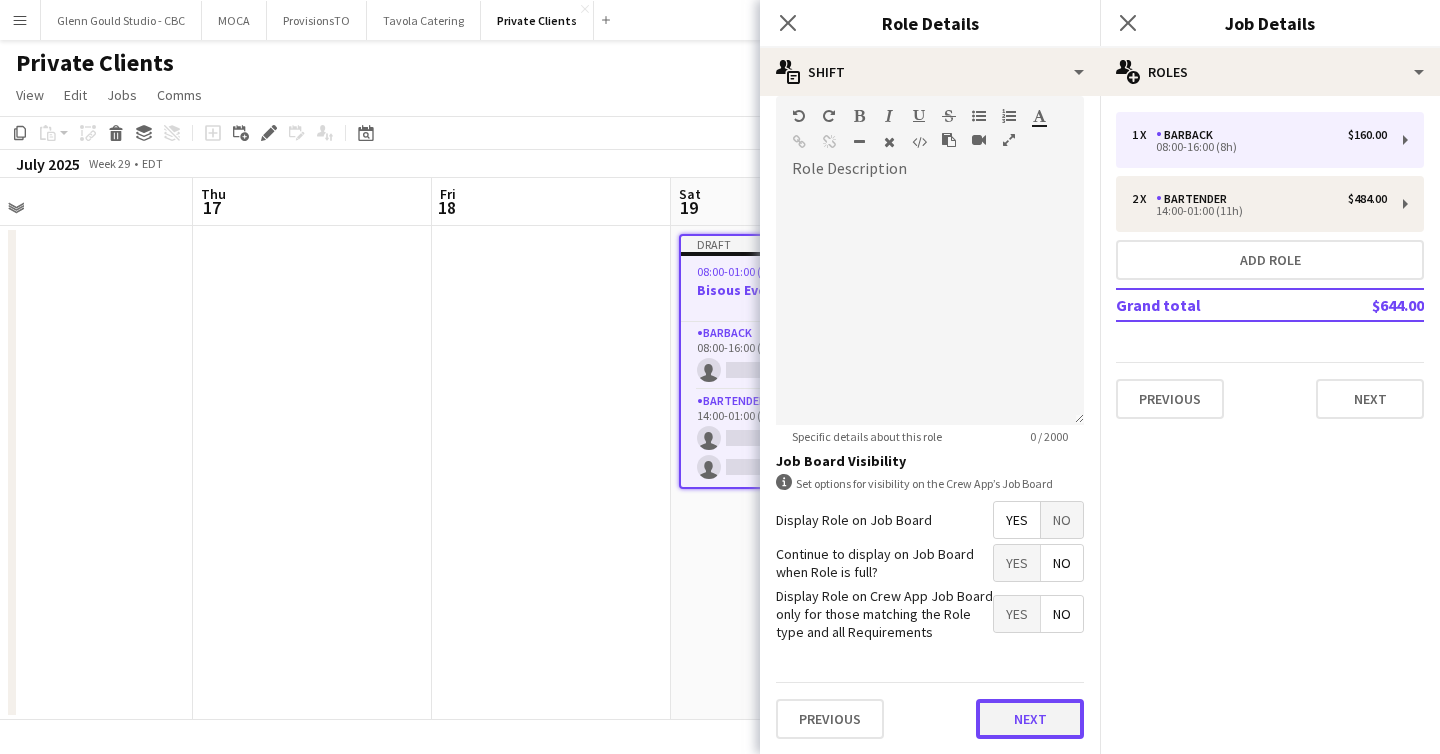 click on "Next" at bounding box center [1030, 719] 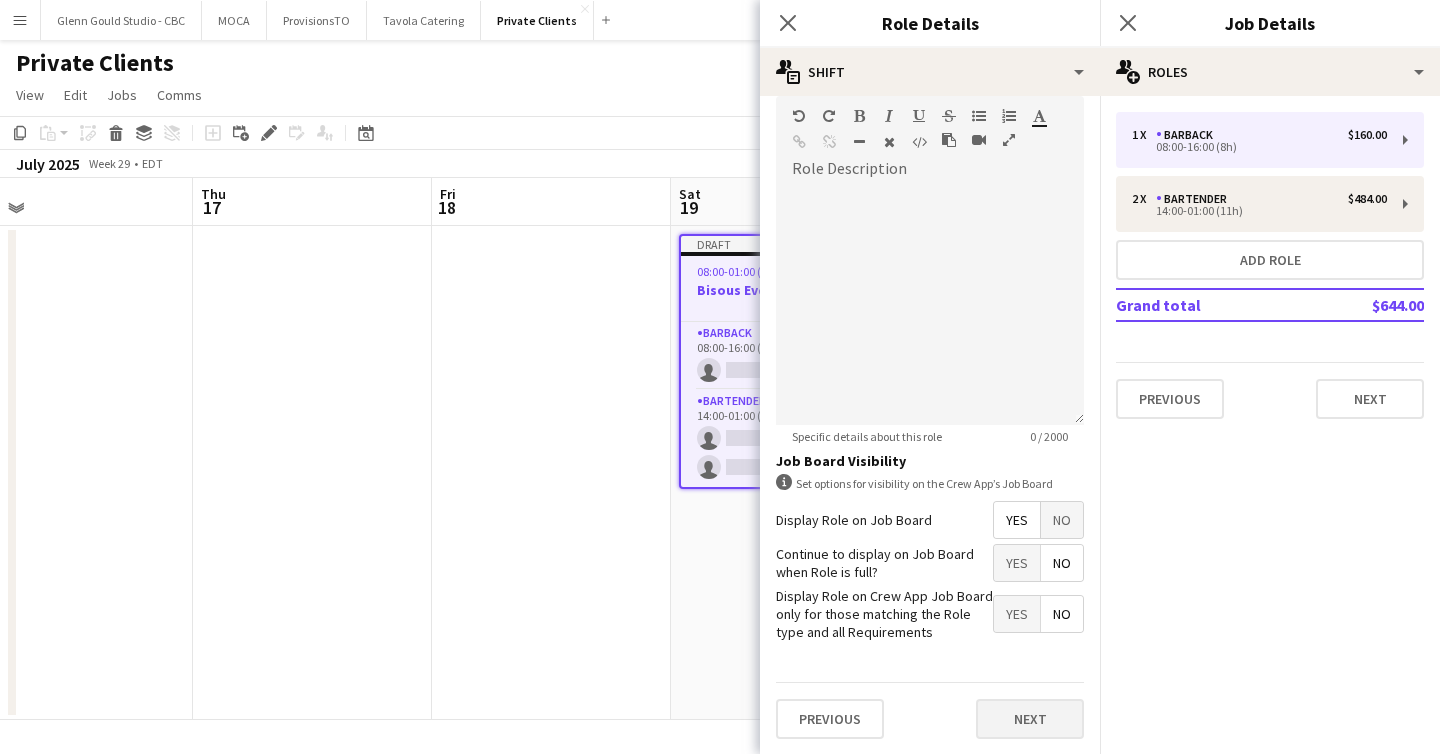 scroll, scrollTop: 0, scrollLeft: 0, axis: both 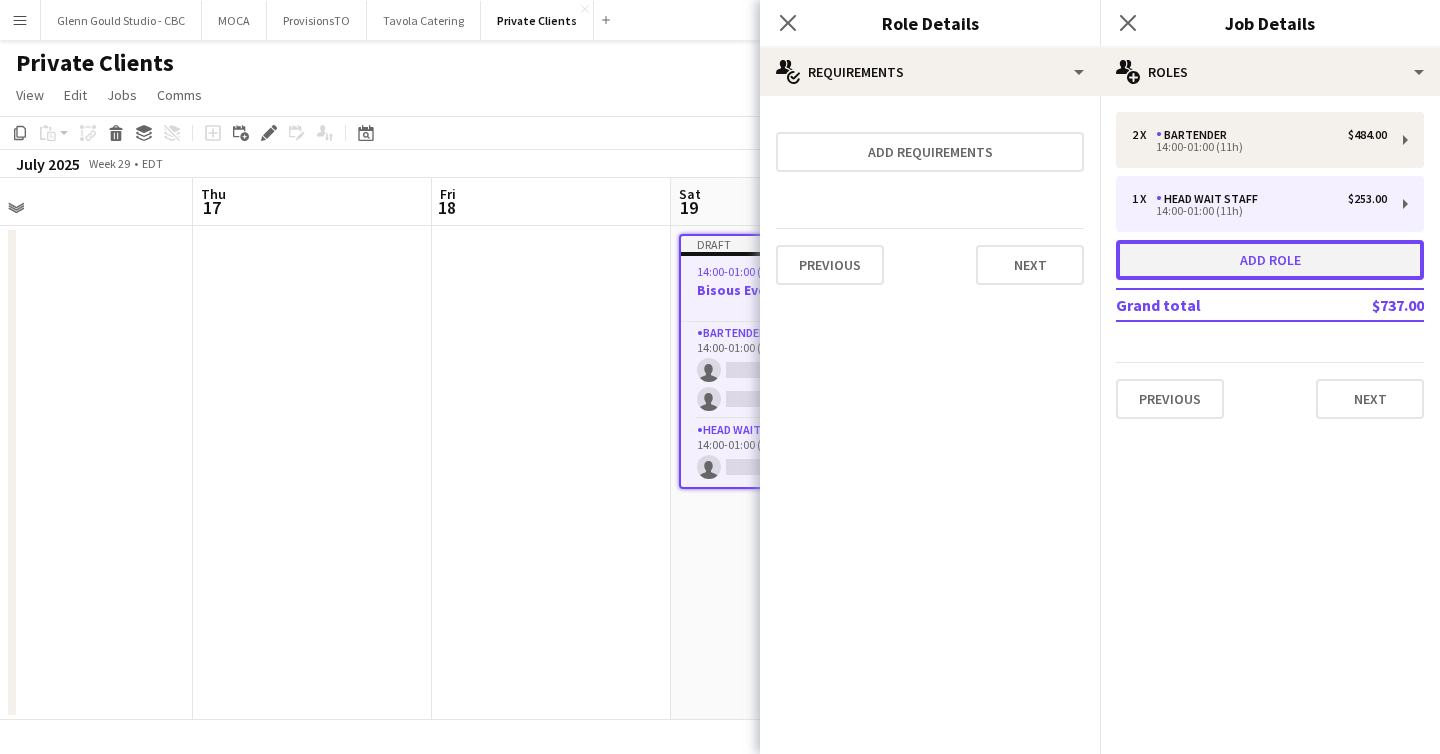 click on "Add role" at bounding box center (1270, 260) 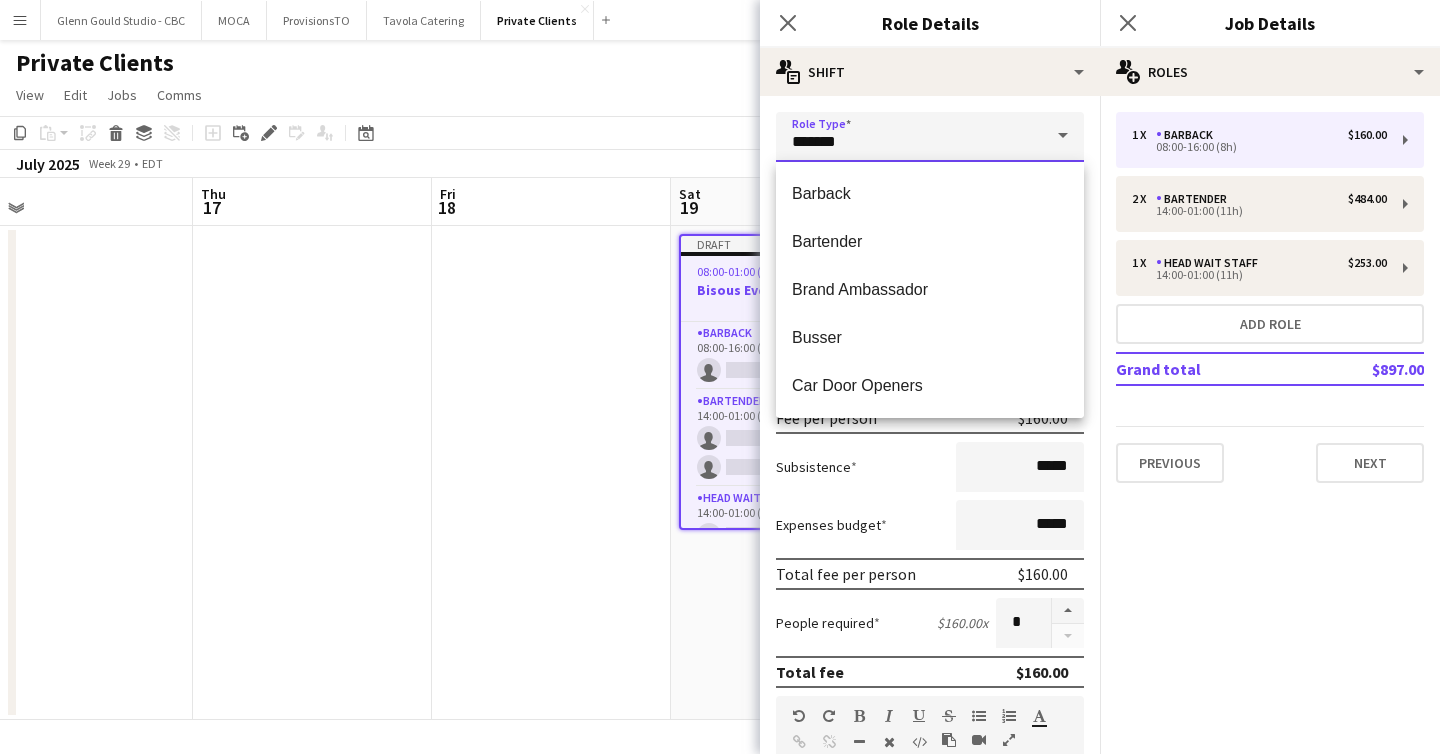 click on "*******" at bounding box center [930, 137] 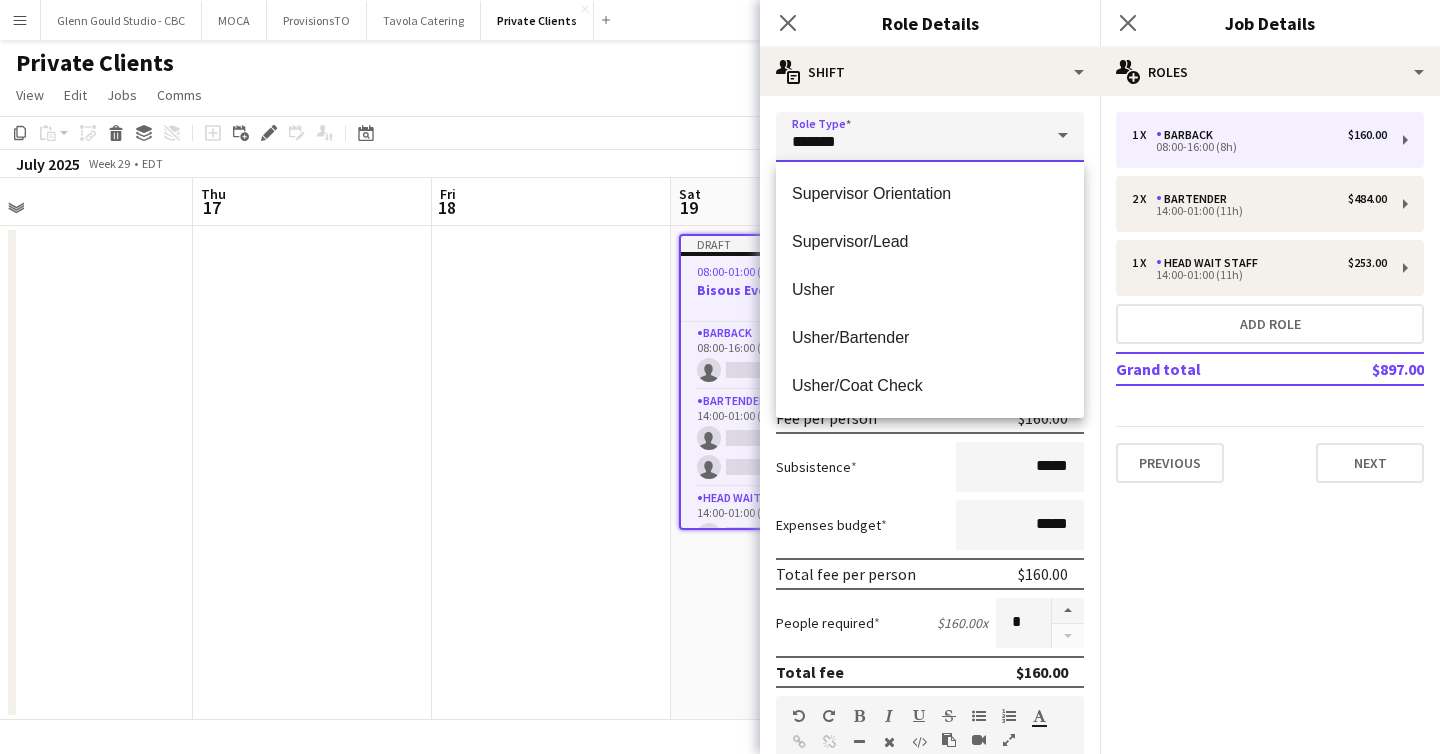 scroll, scrollTop: 1440, scrollLeft: 0, axis: vertical 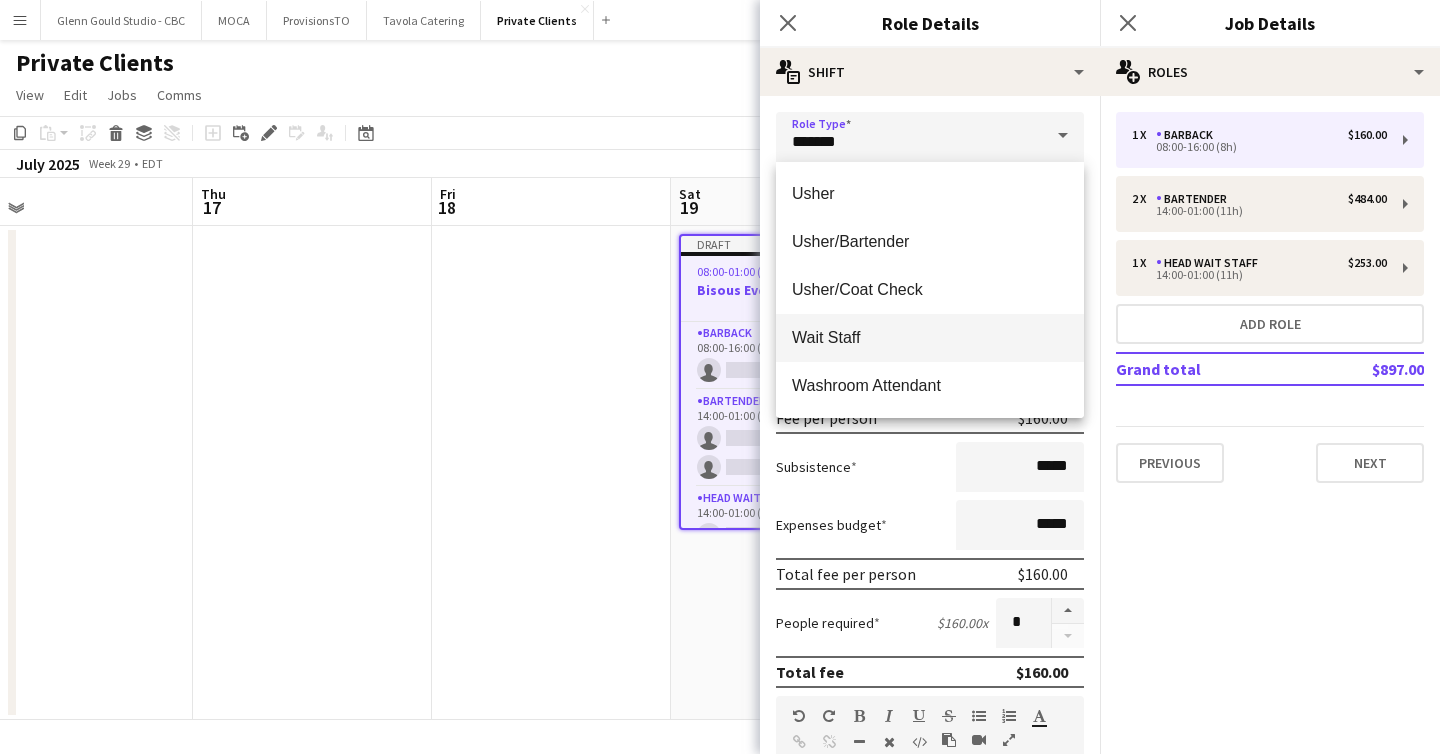 click on "Wait Staff" at bounding box center [930, 338] 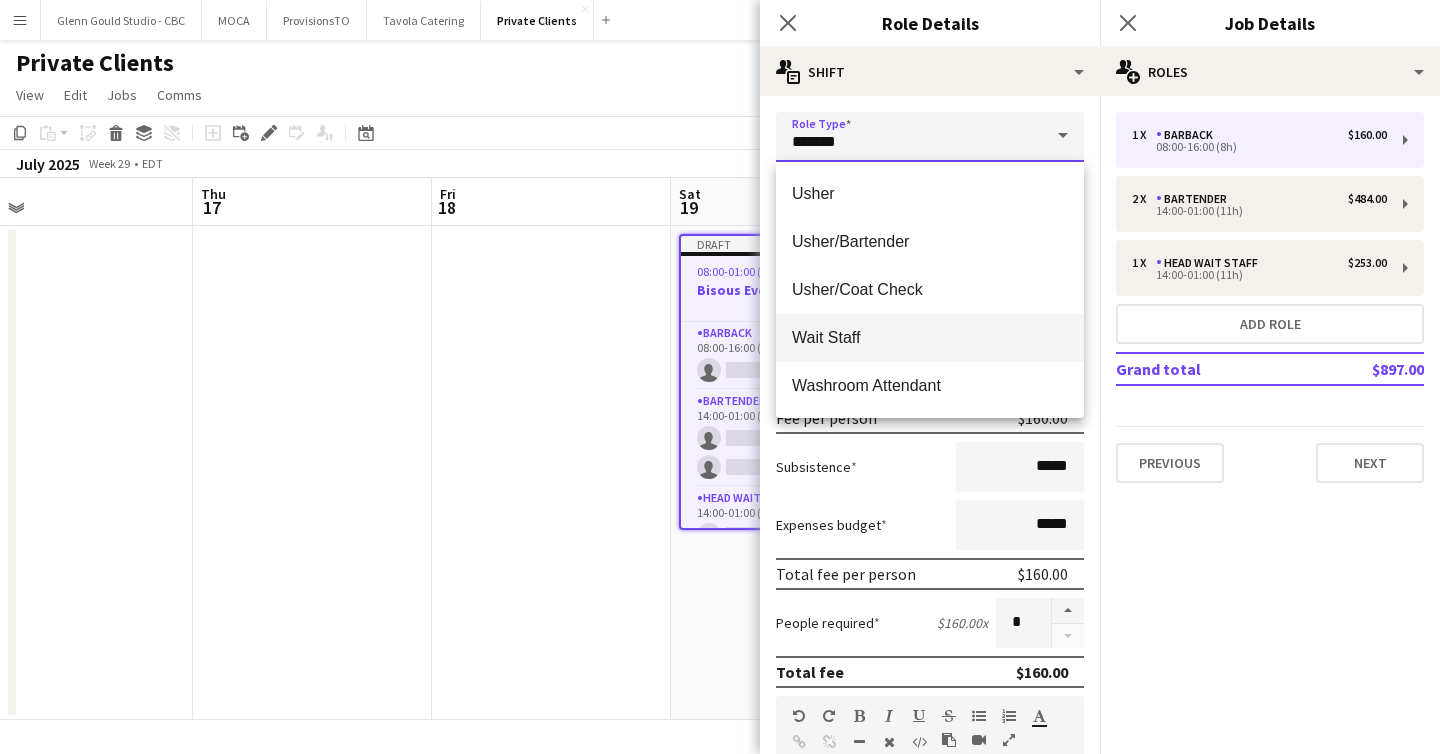 type on "**********" 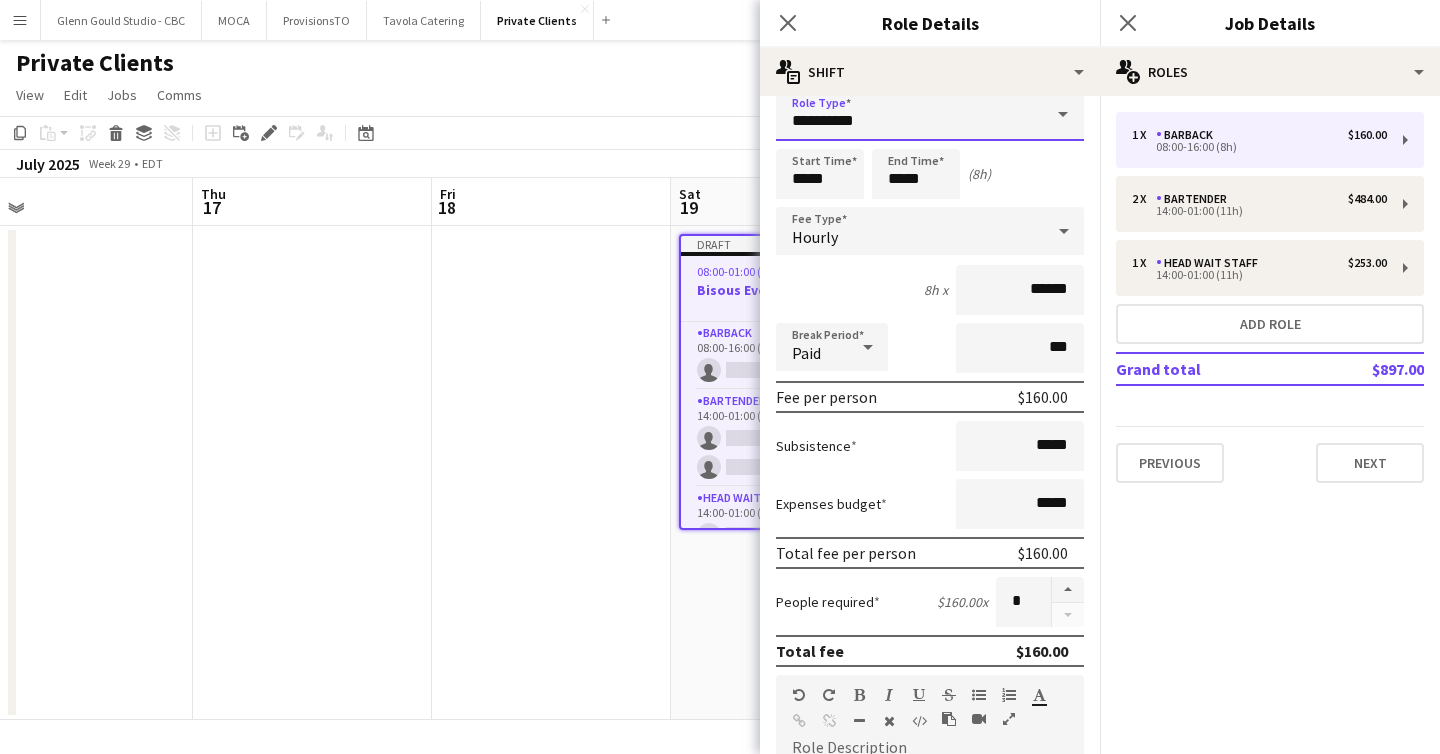 scroll, scrollTop: 0, scrollLeft: 0, axis: both 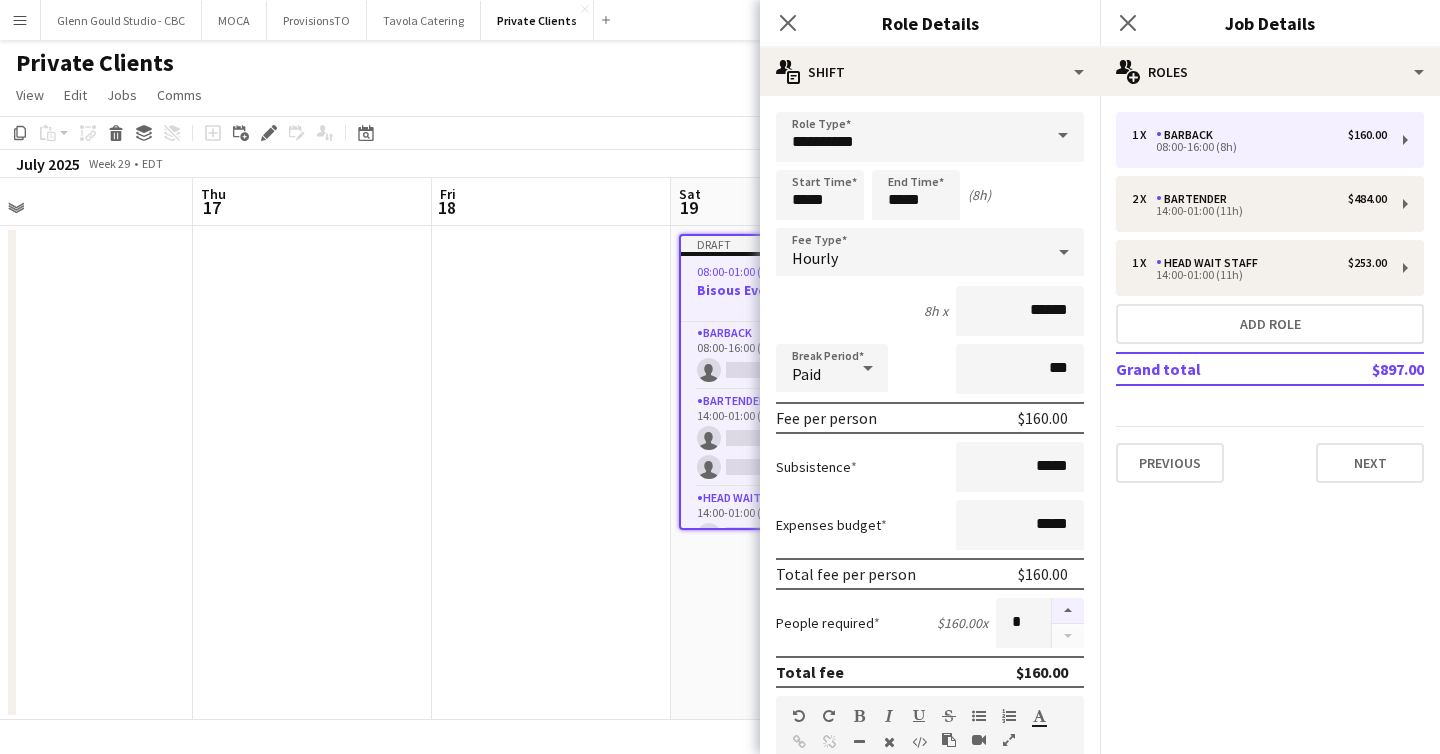 click at bounding box center (1068, 611) 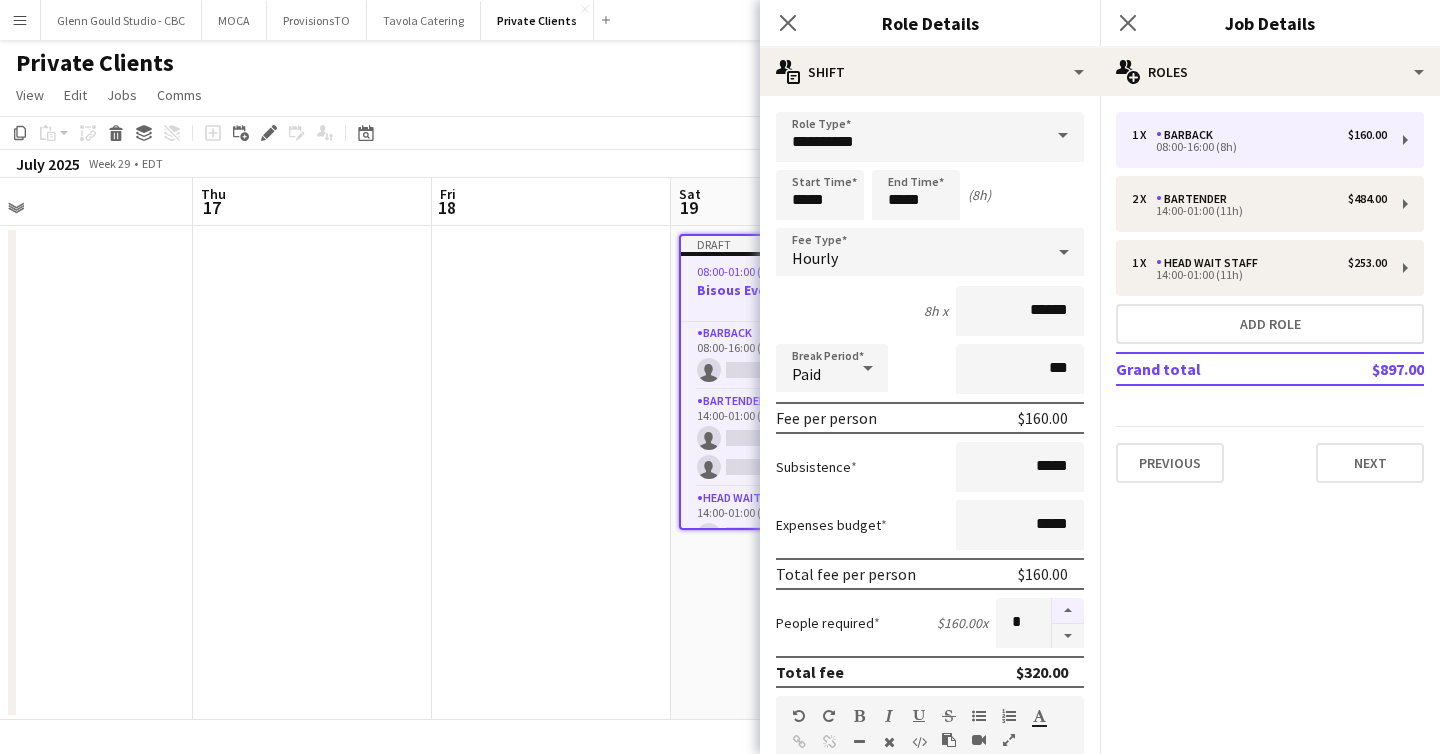 click at bounding box center (1068, 611) 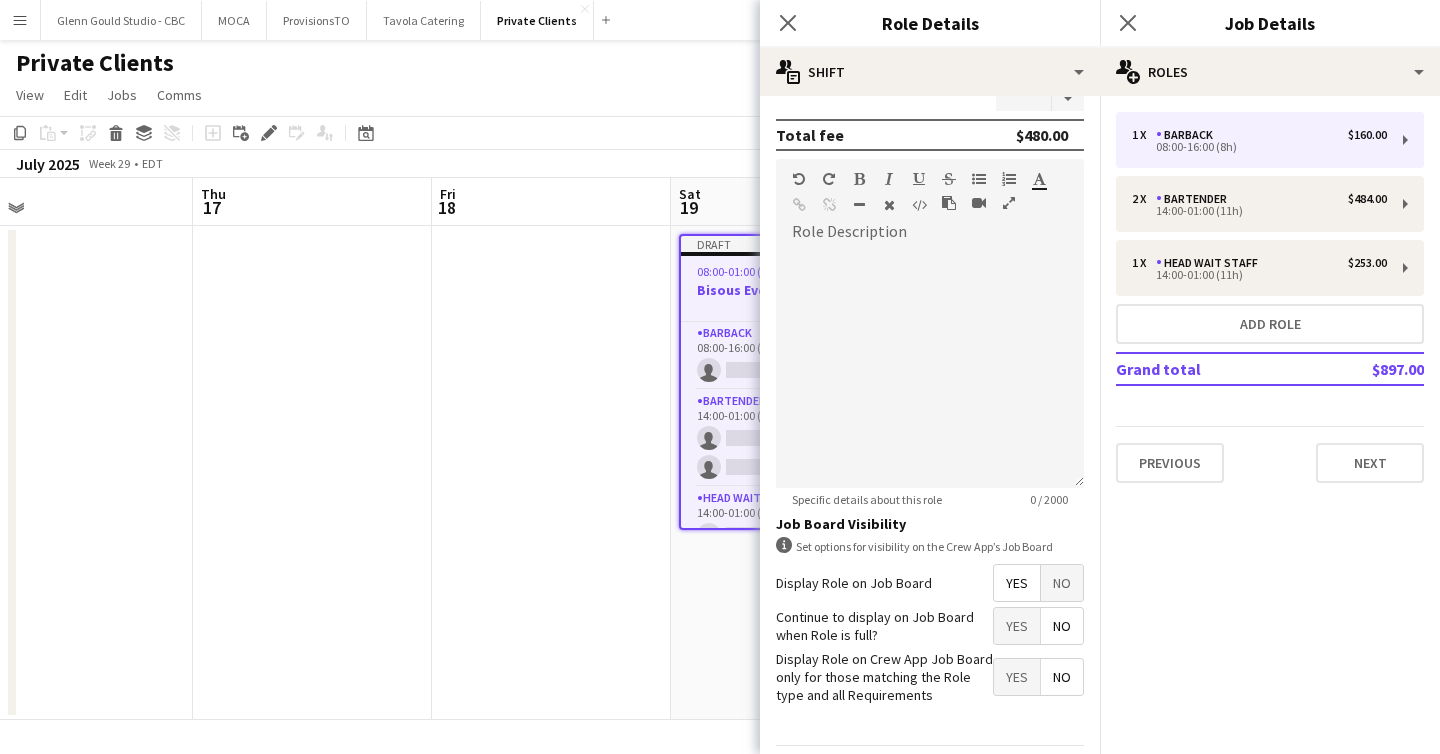 scroll, scrollTop: 600, scrollLeft: 0, axis: vertical 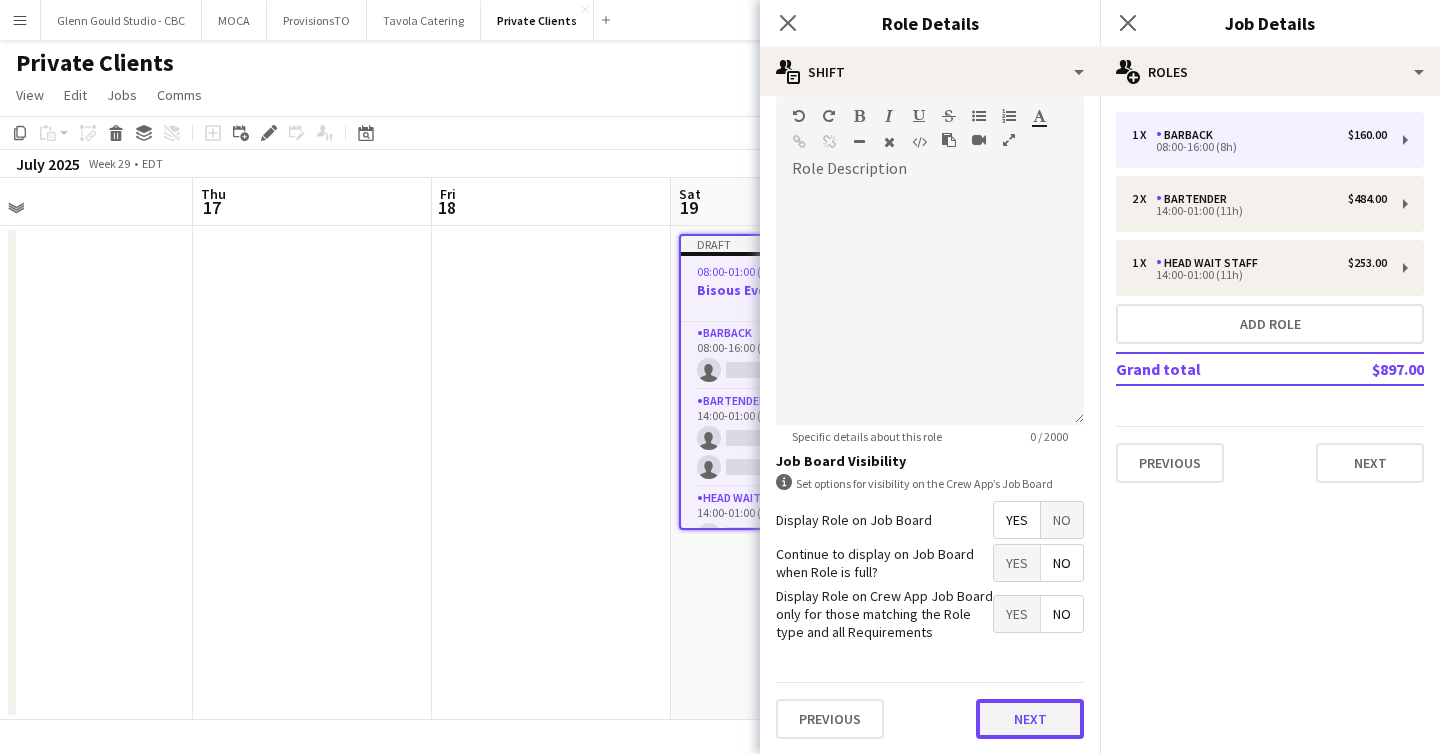 click on "Next" at bounding box center [1030, 719] 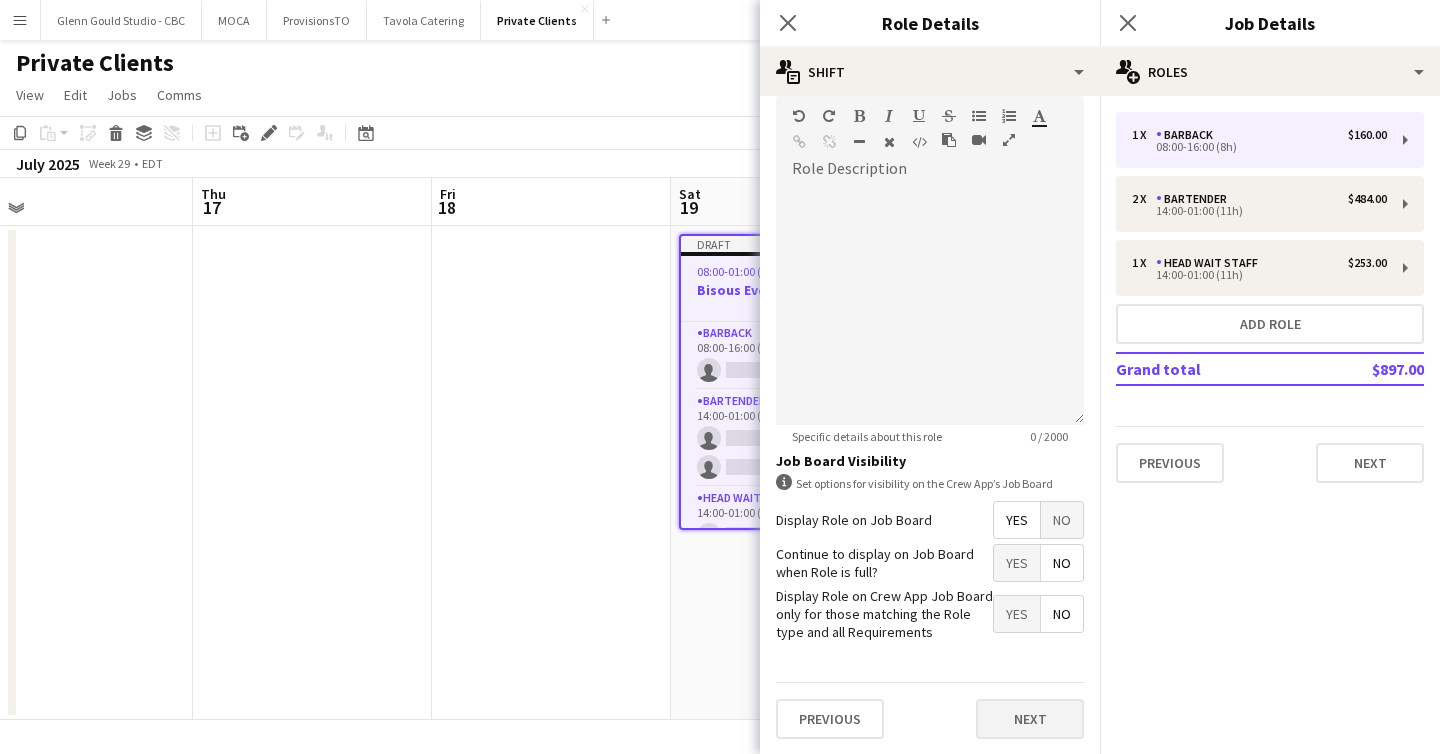 scroll, scrollTop: 0, scrollLeft: 0, axis: both 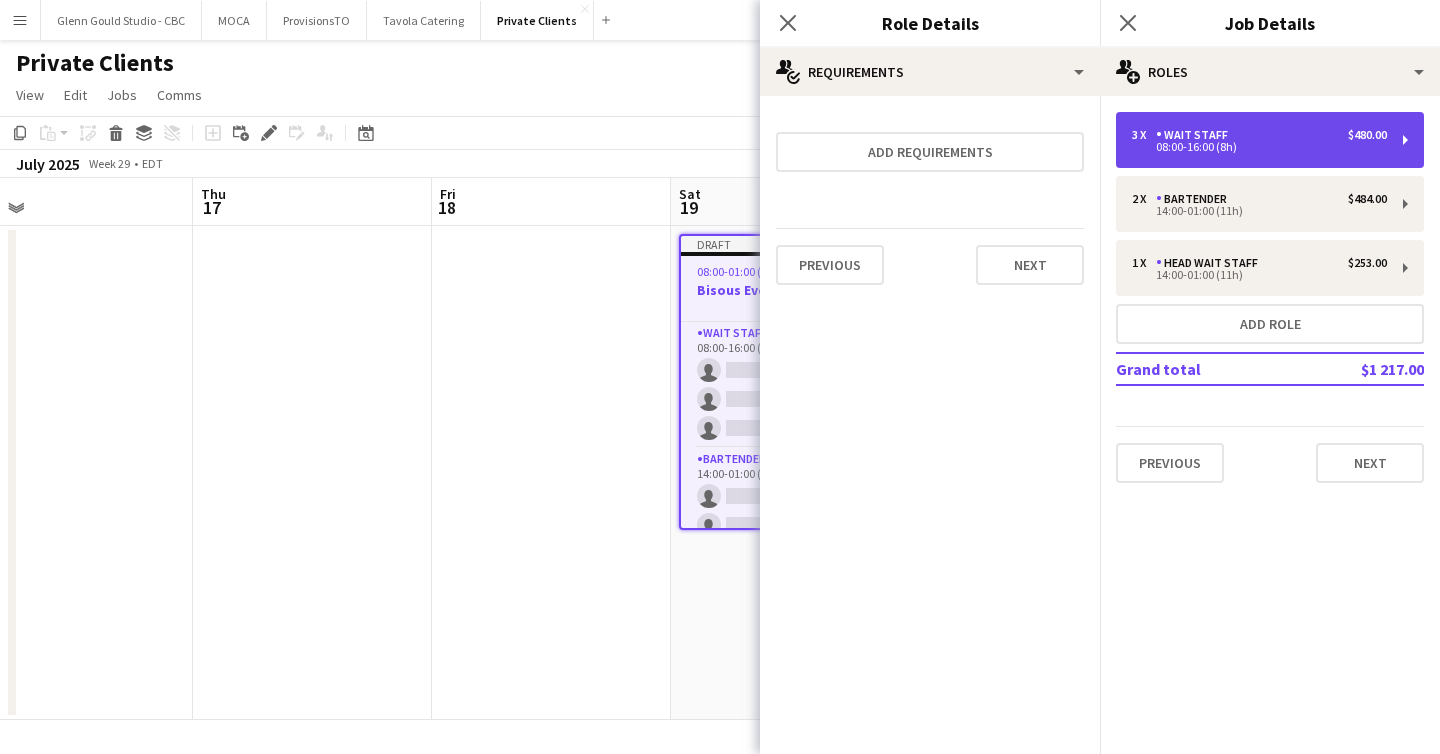 click on "Wait Staff" at bounding box center [1196, 135] 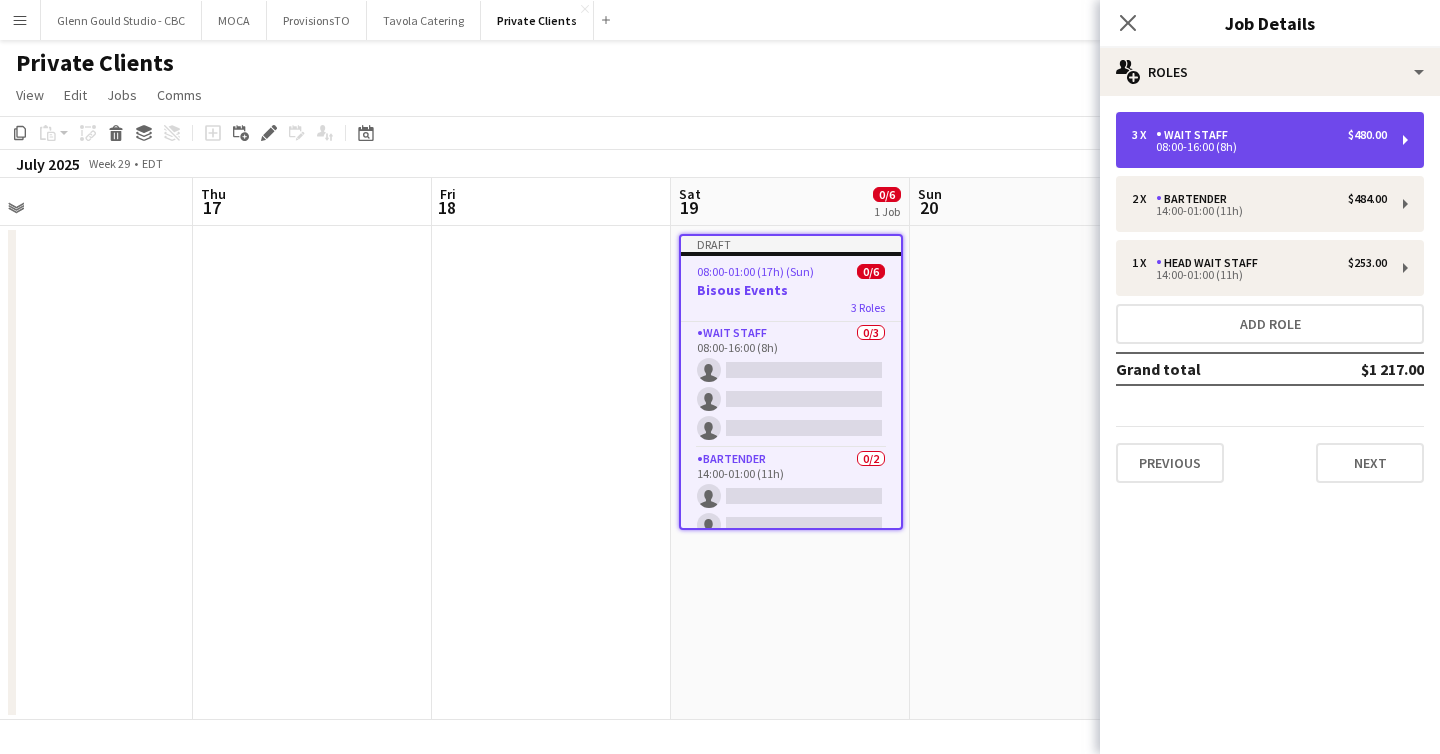 click on "Wait Staff" at bounding box center [1196, 135] 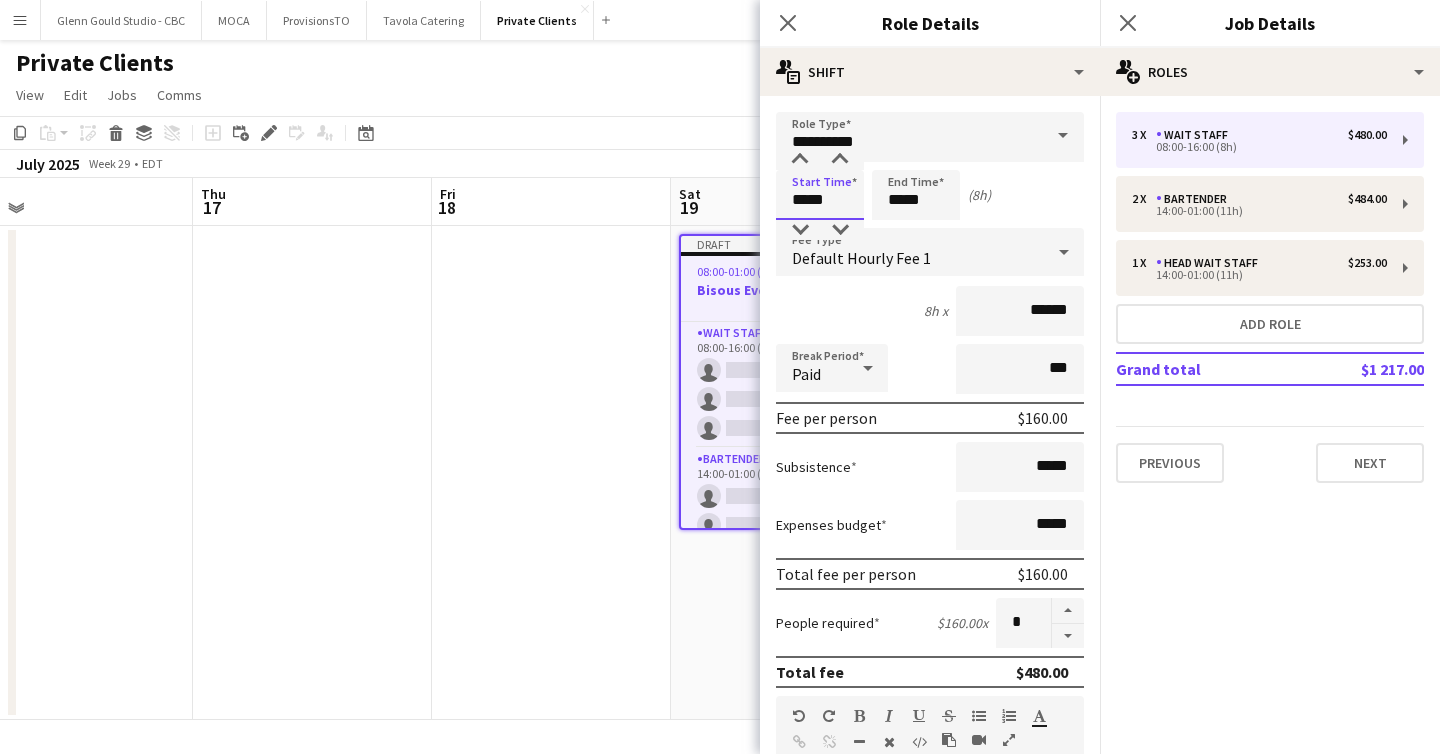 click on "*****" at bounding box center [820, 195] 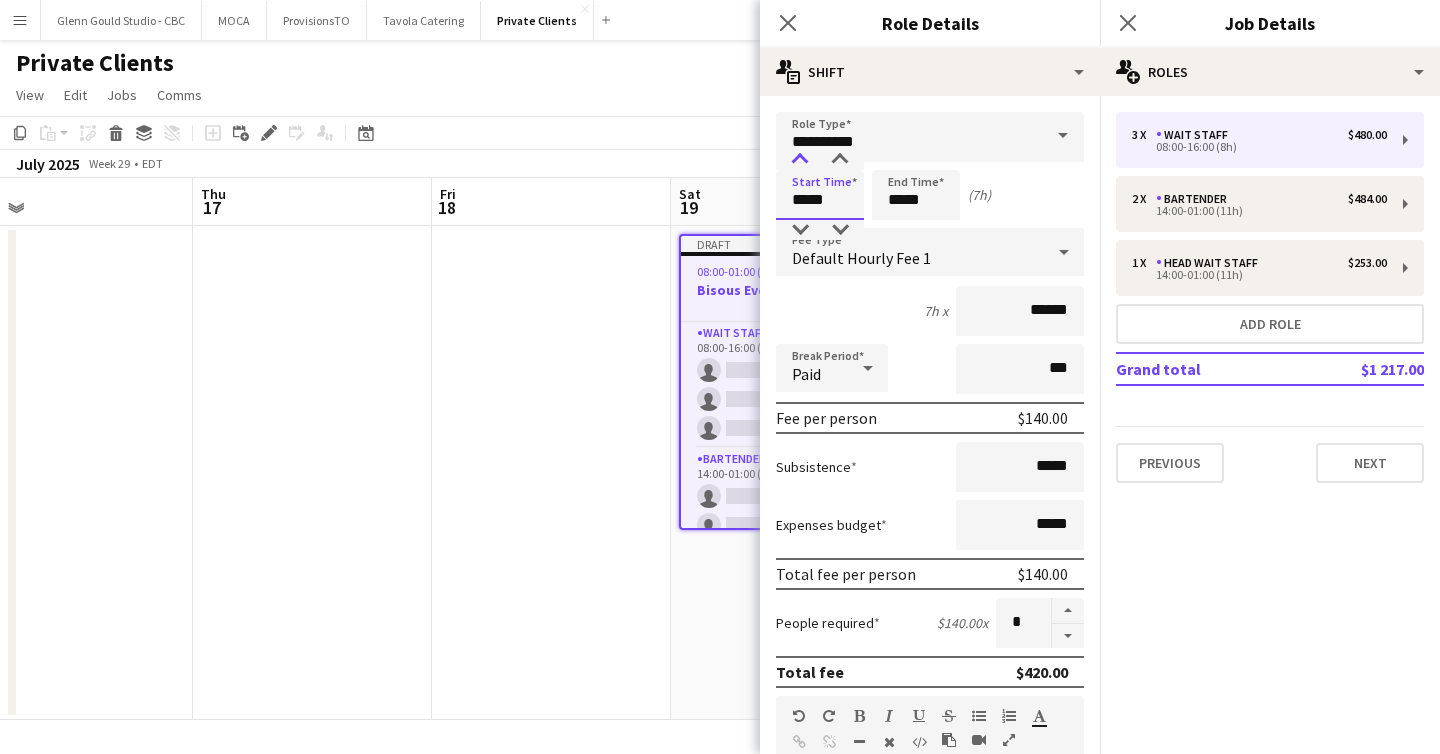 click at bounding box center [800, 160] 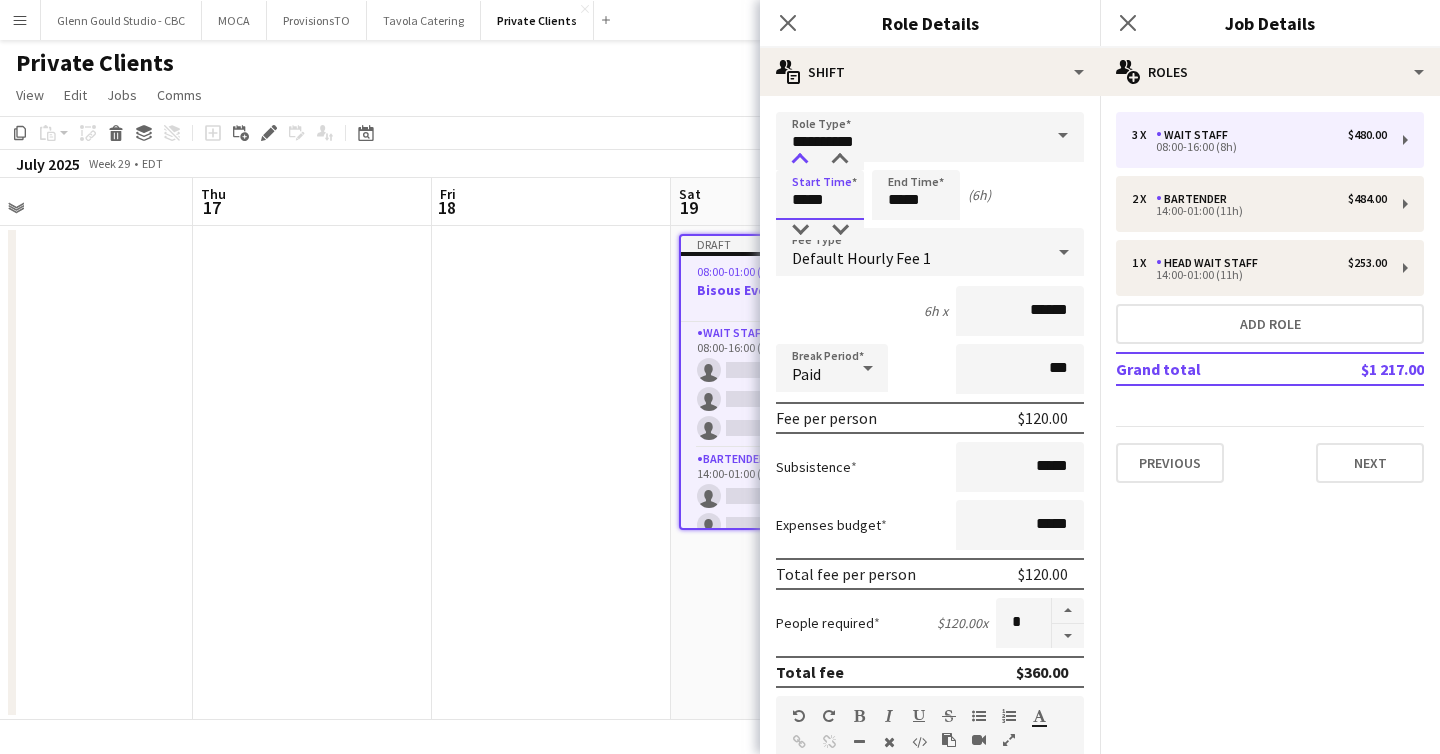 click at bounding box center [800, 160] 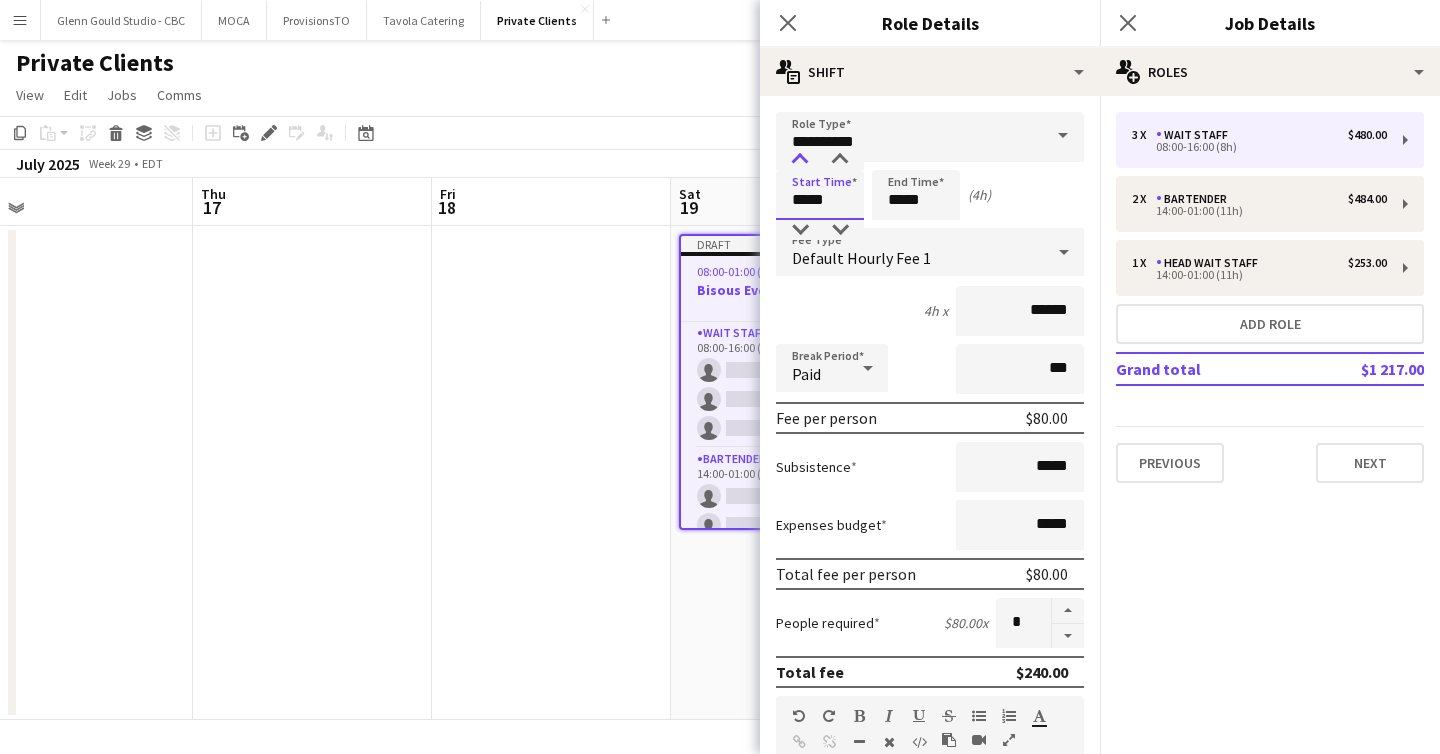 click at bounding box center [800, 160] 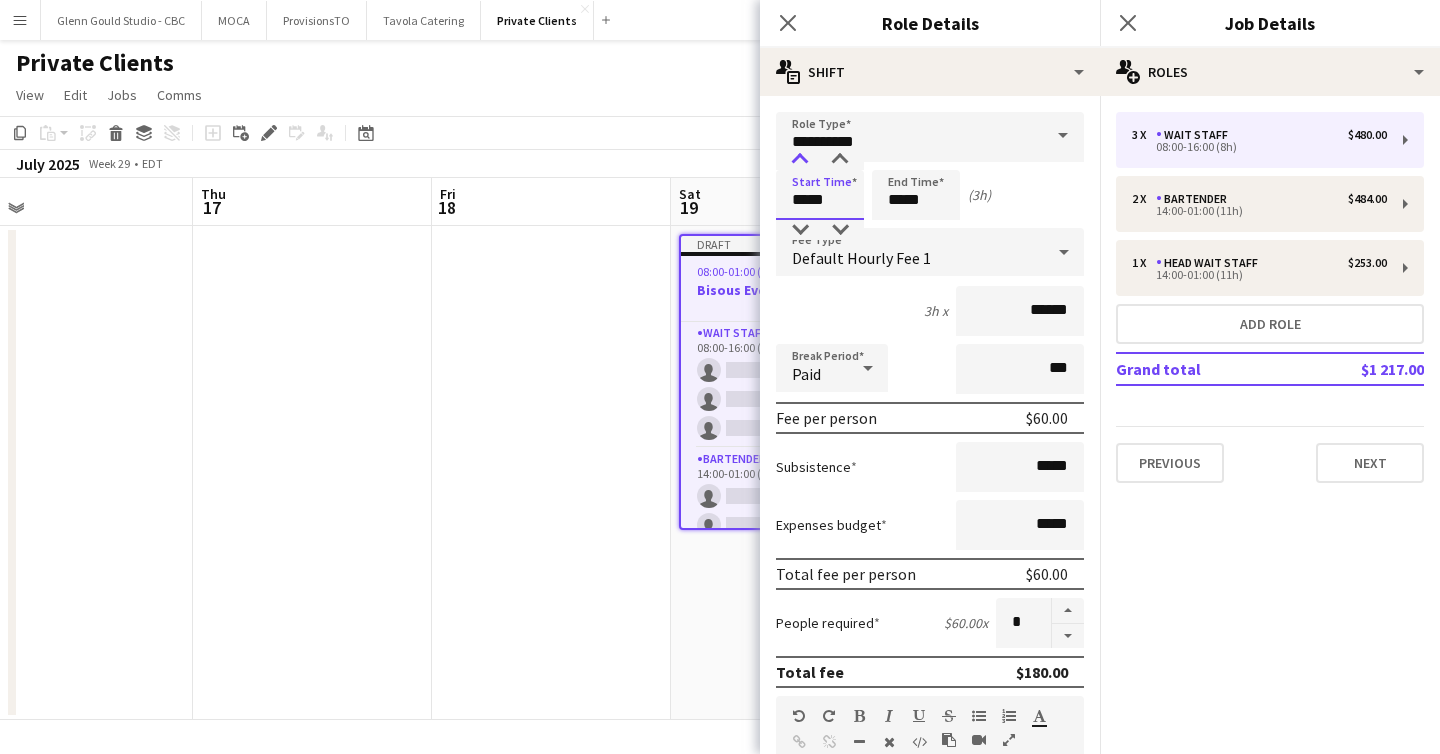 click at bounding box center (800, 160) 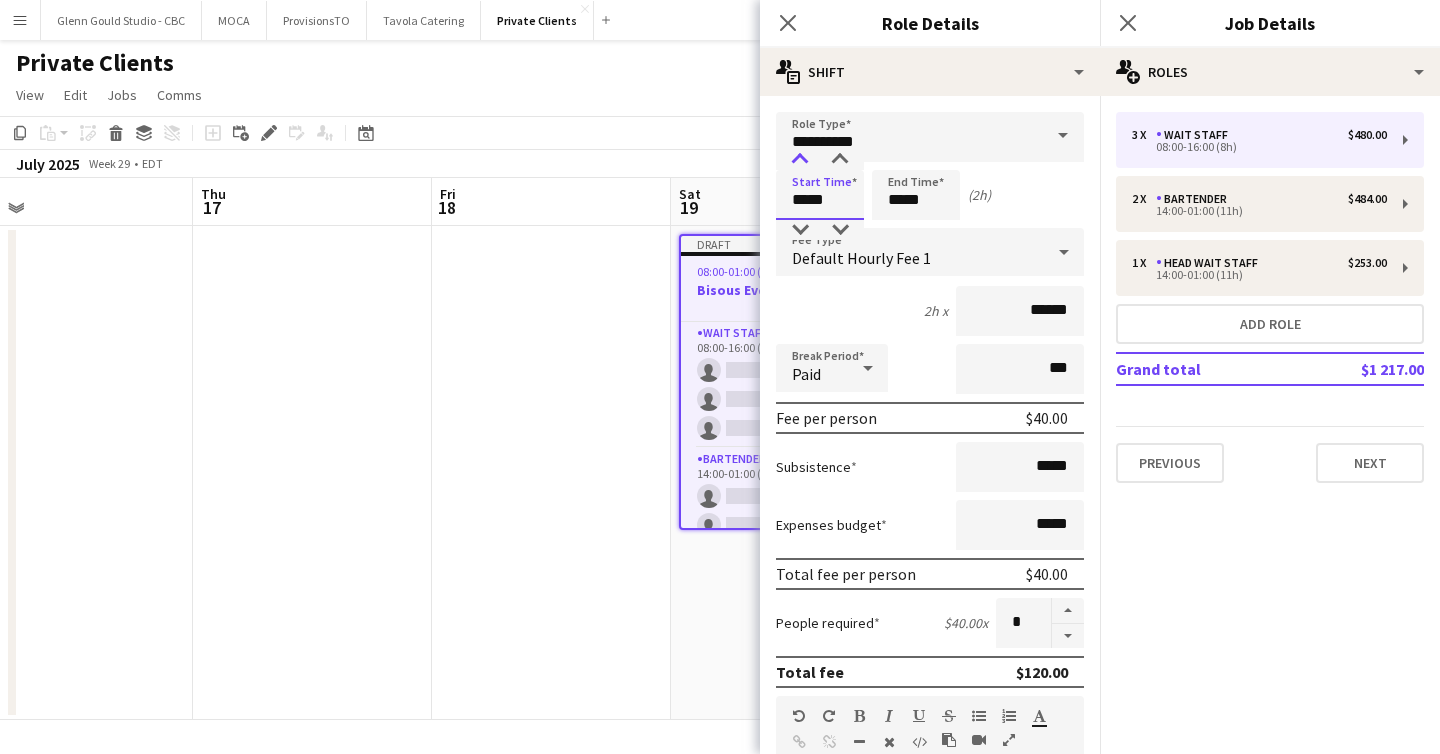 click at bounding box center (800, 160) 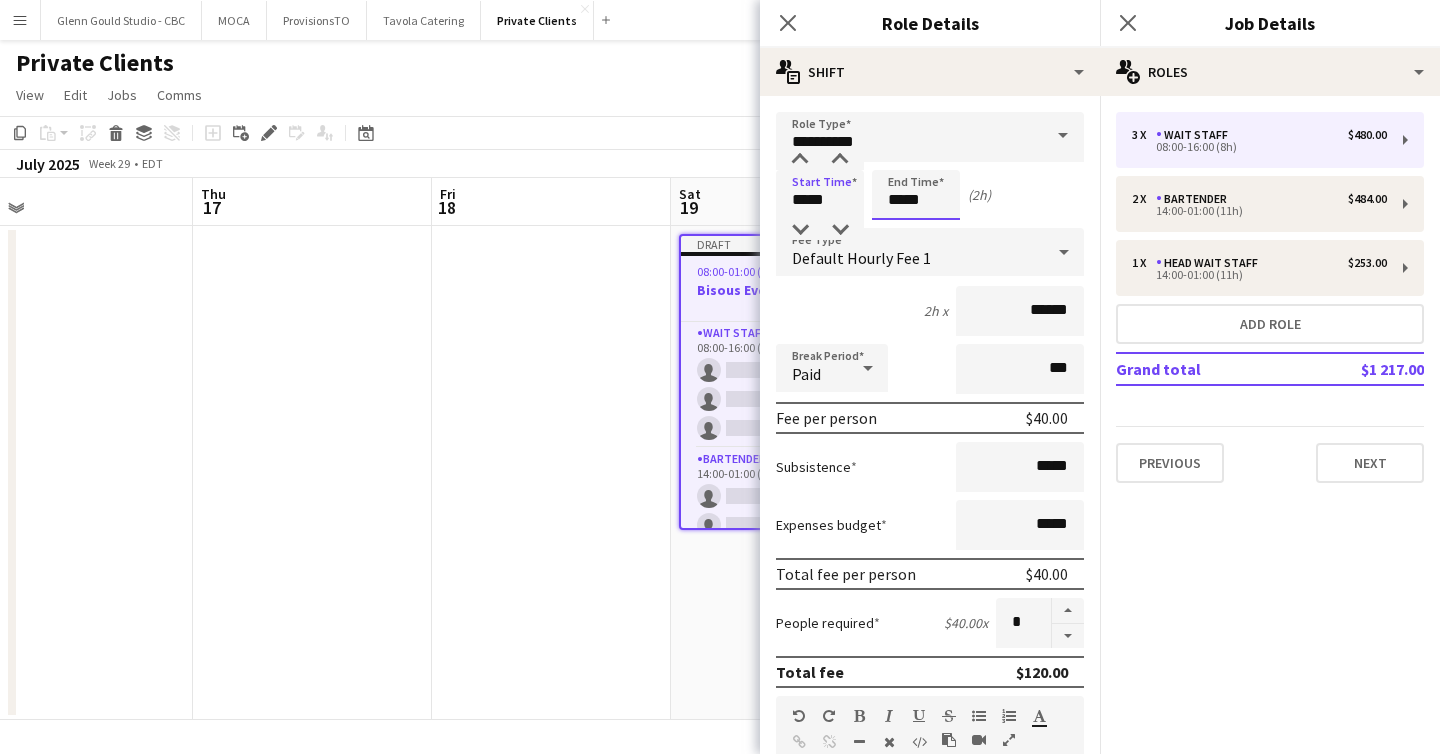 click on "*****" at bounding box center [916, 195] 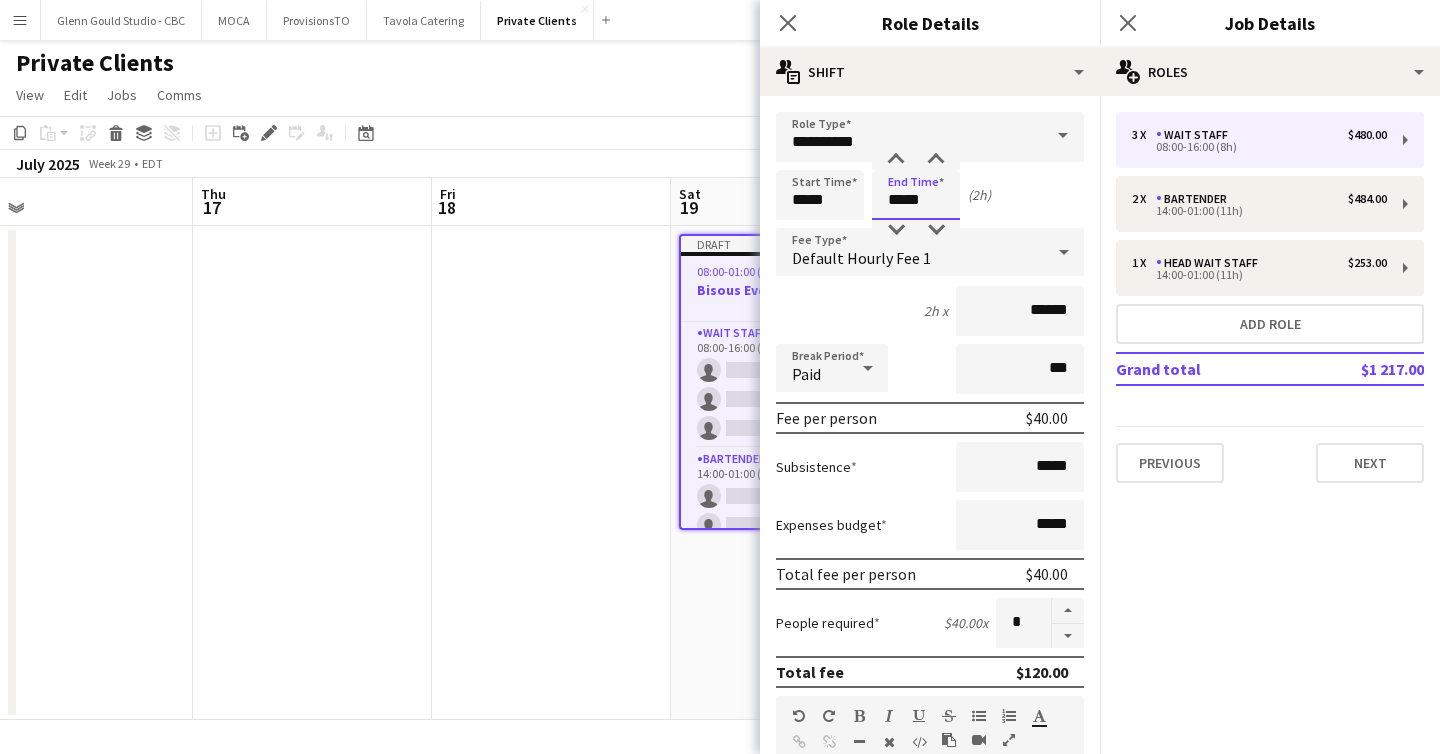 drag, startPoint x: 925, startPoint y: 203, endPoint x: 863, endPoint y: 203, distance: 62 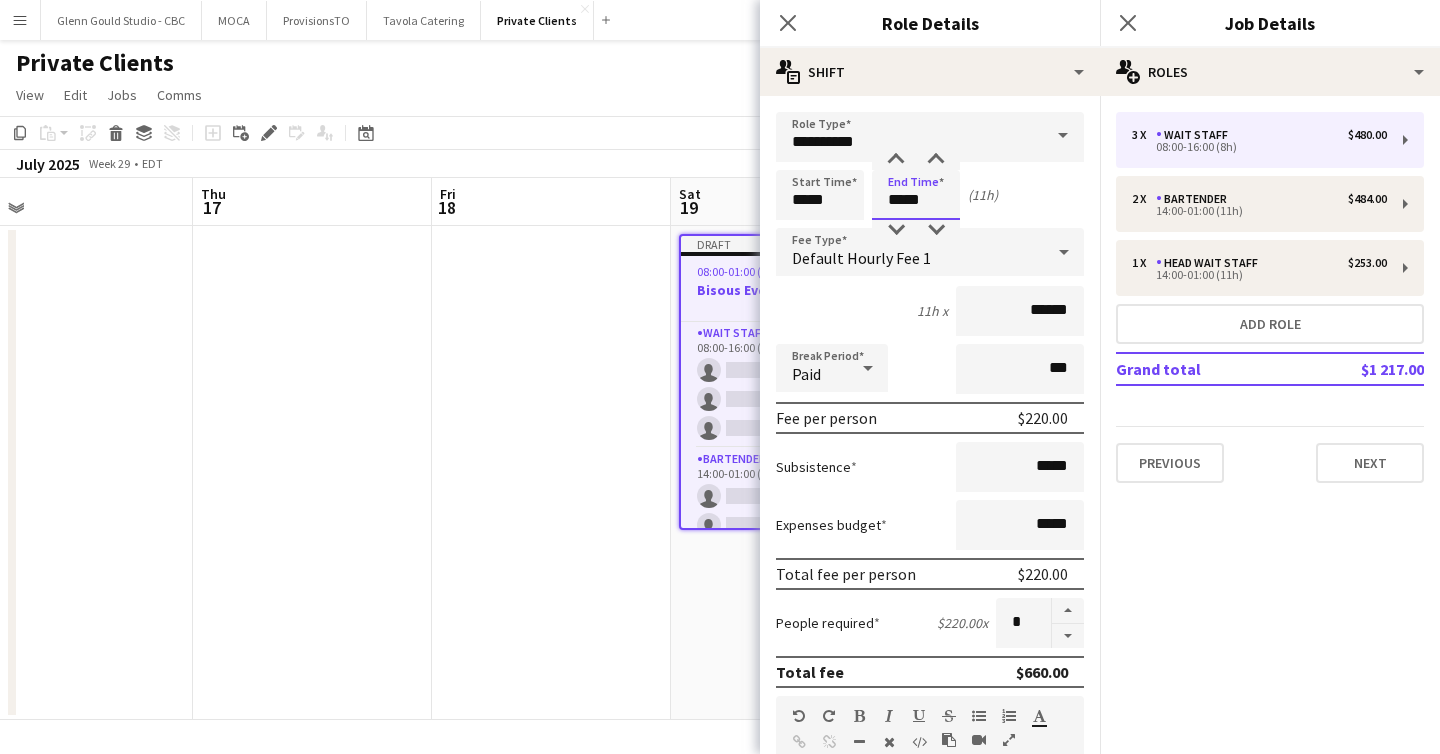 type on "*****" 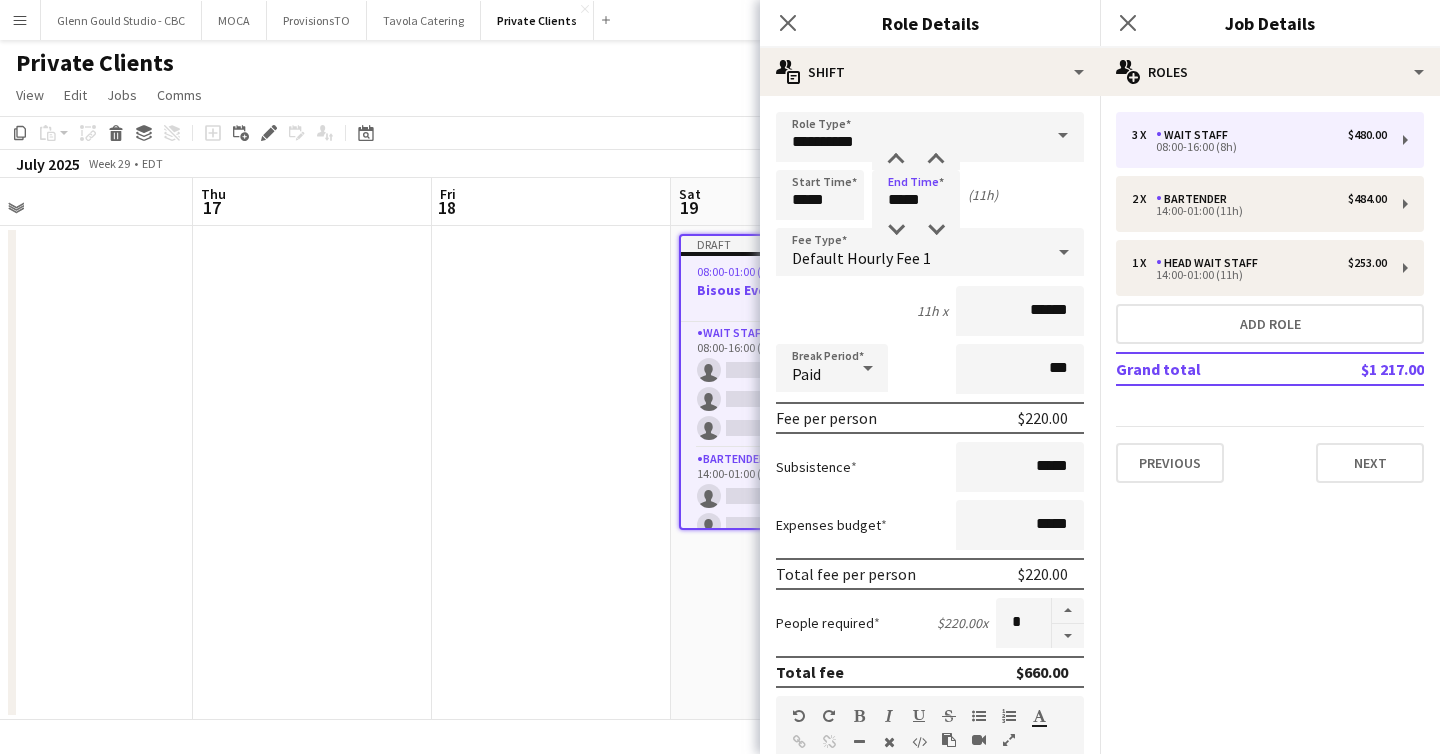 click on "**********" at bounding box center (930, 733) 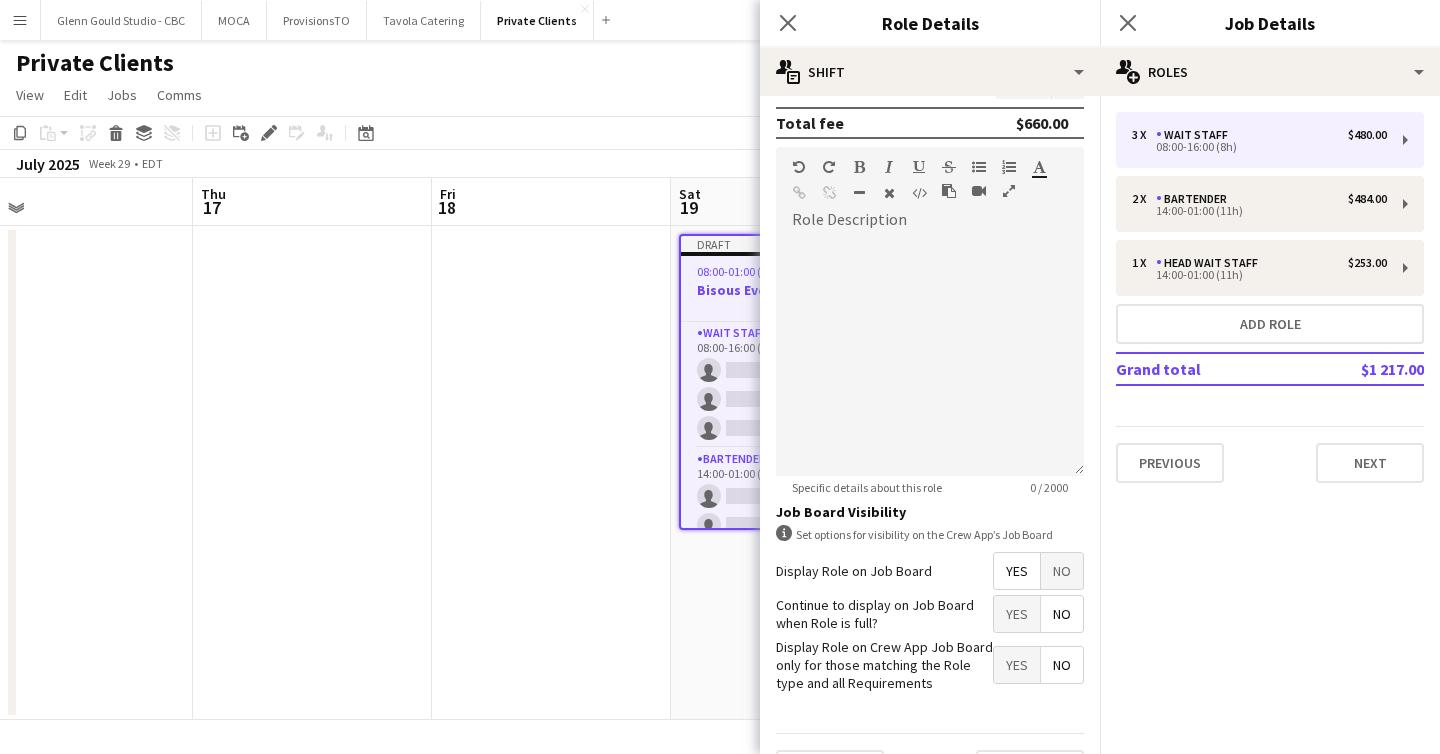 scroll, scrollTop: 600, scrollLeft: 0, axis: vertical 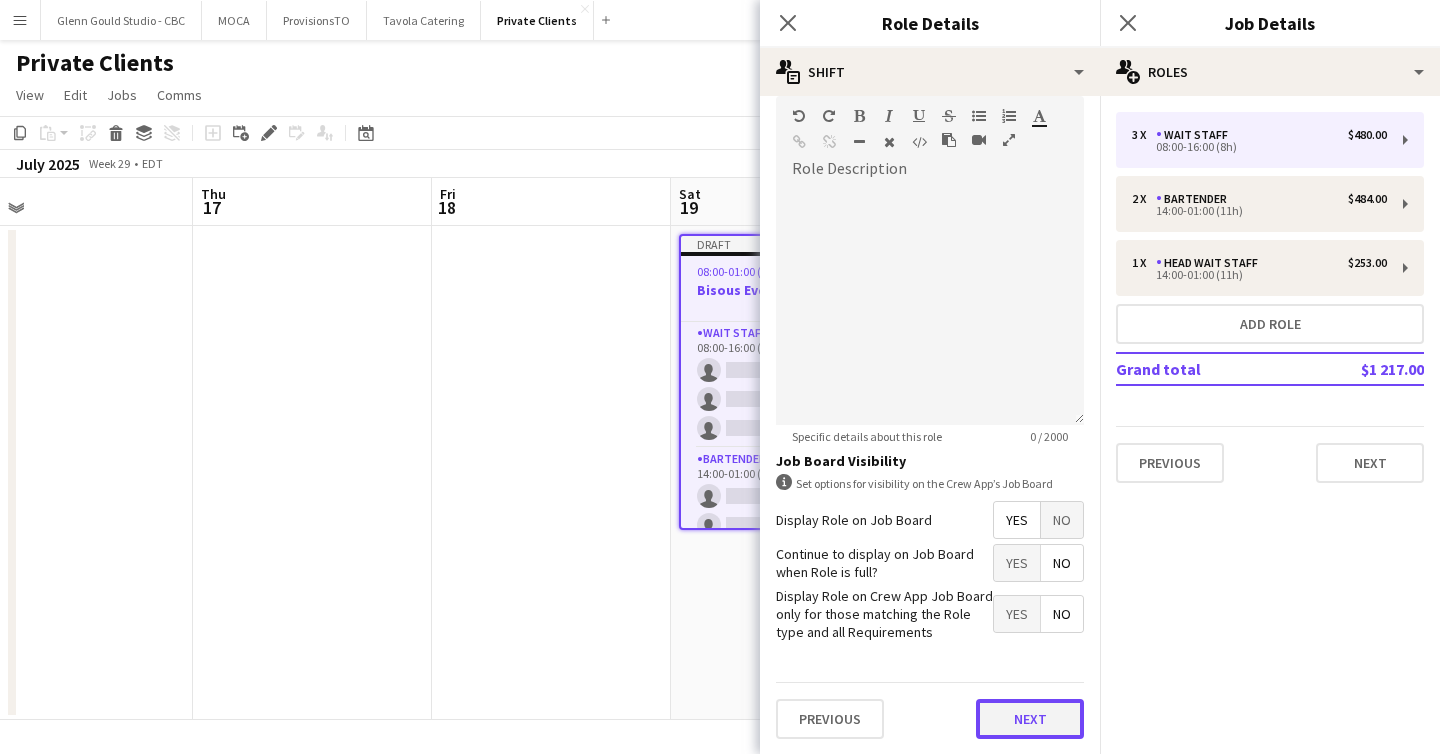 click on "Next" at bounding box center [1030, 719] 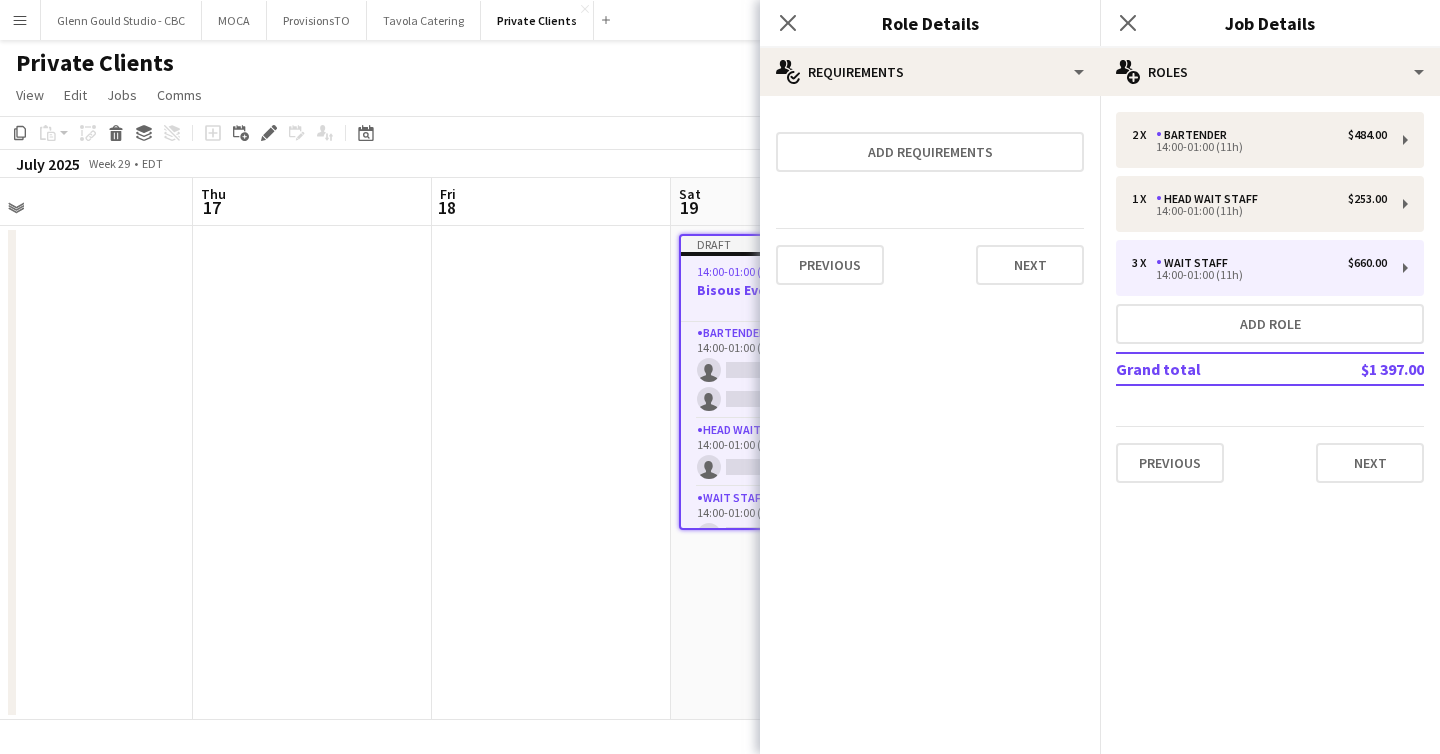 scroll, scrollTop: 0, scrollLeft: 0, axis: both 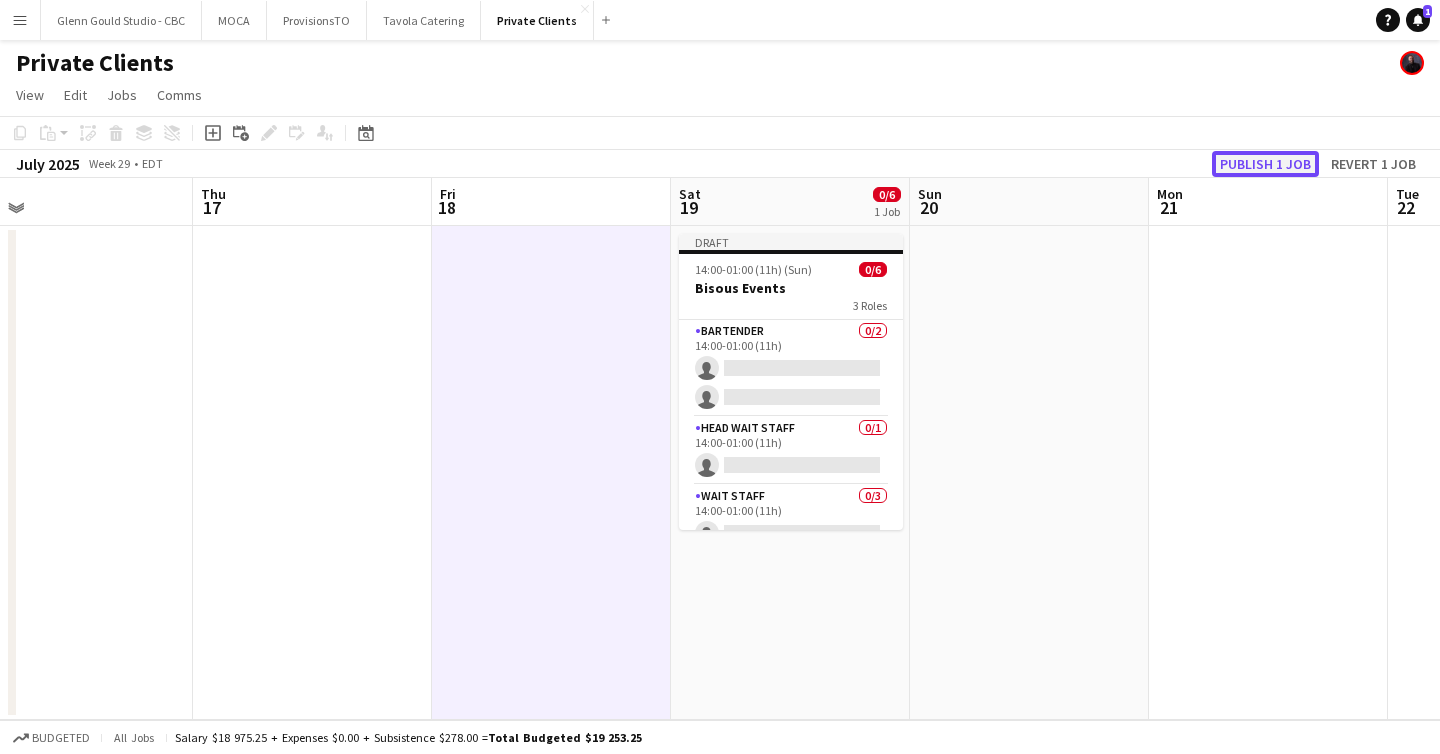 click on "Publish 1 job" 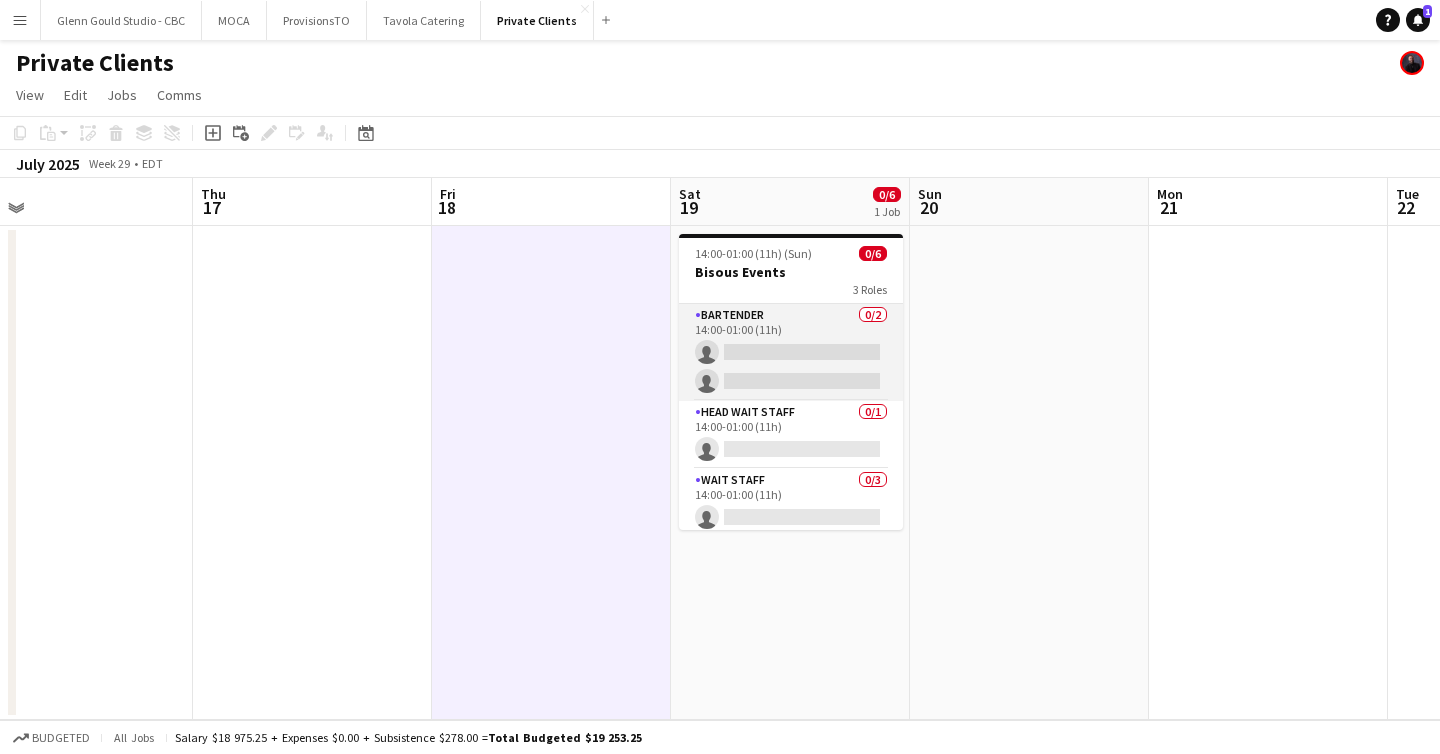 scroll, scrollTop: 65, scrollLeft: 0, axis: vertical 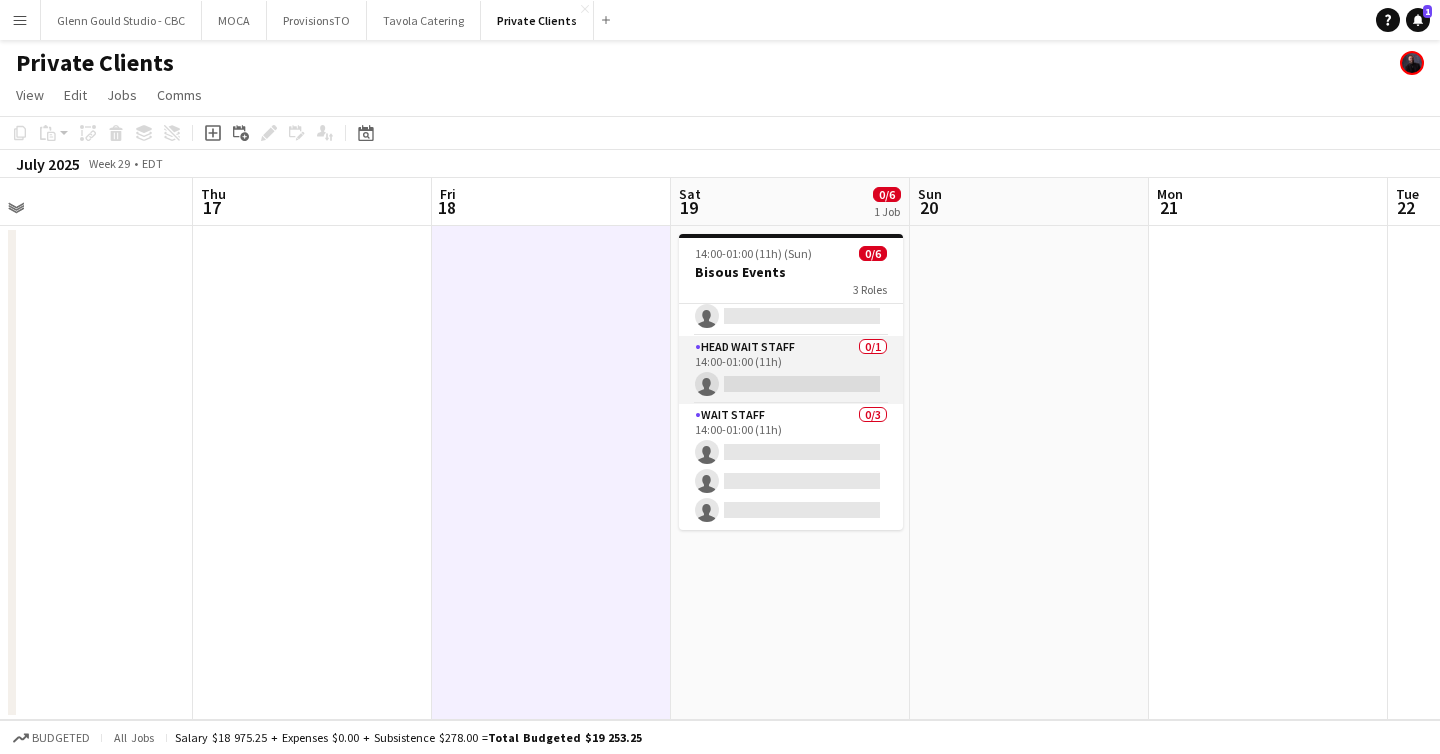 click on "Head Wait staff   0/1   [TIME]
single-neutral-actions" at bounding box center (791, 370) 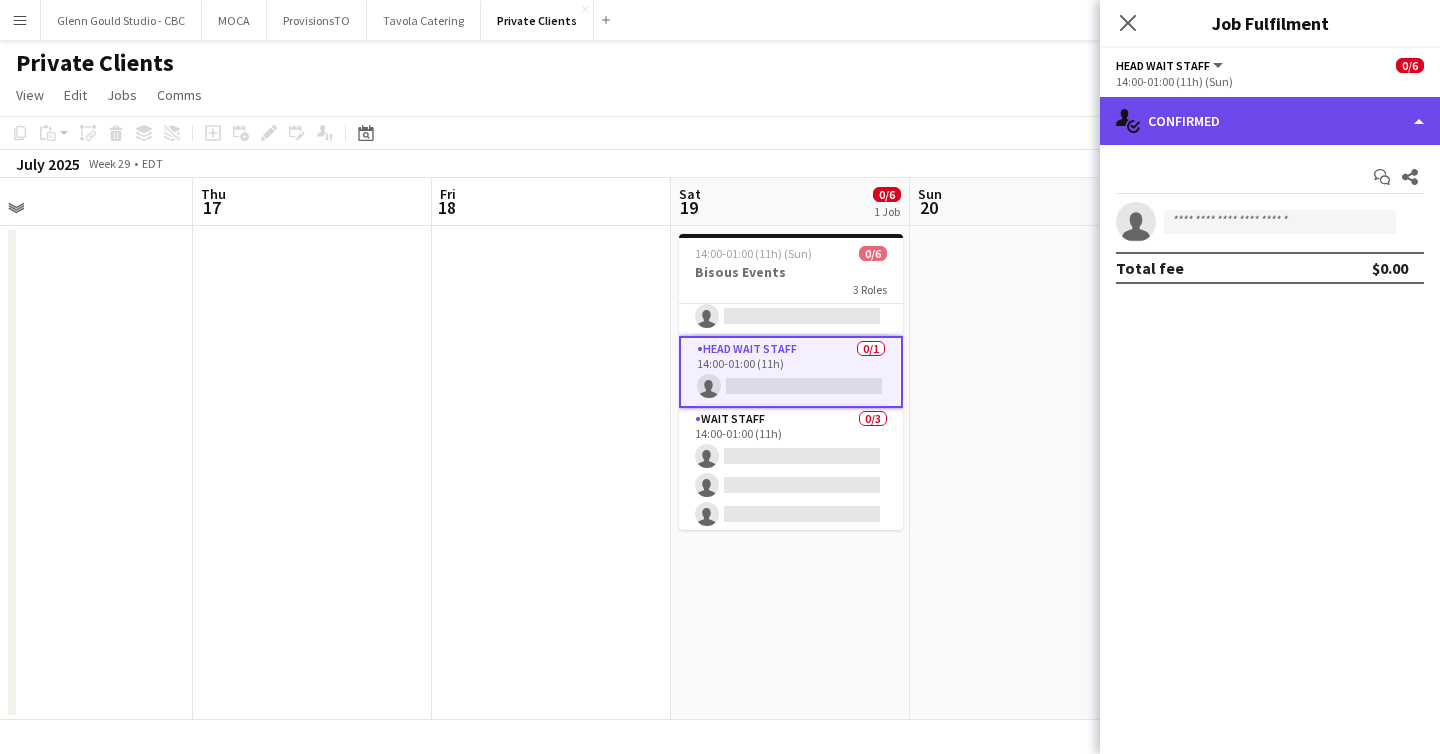 click on "single-neutral-actions-check-2
Confirmed" 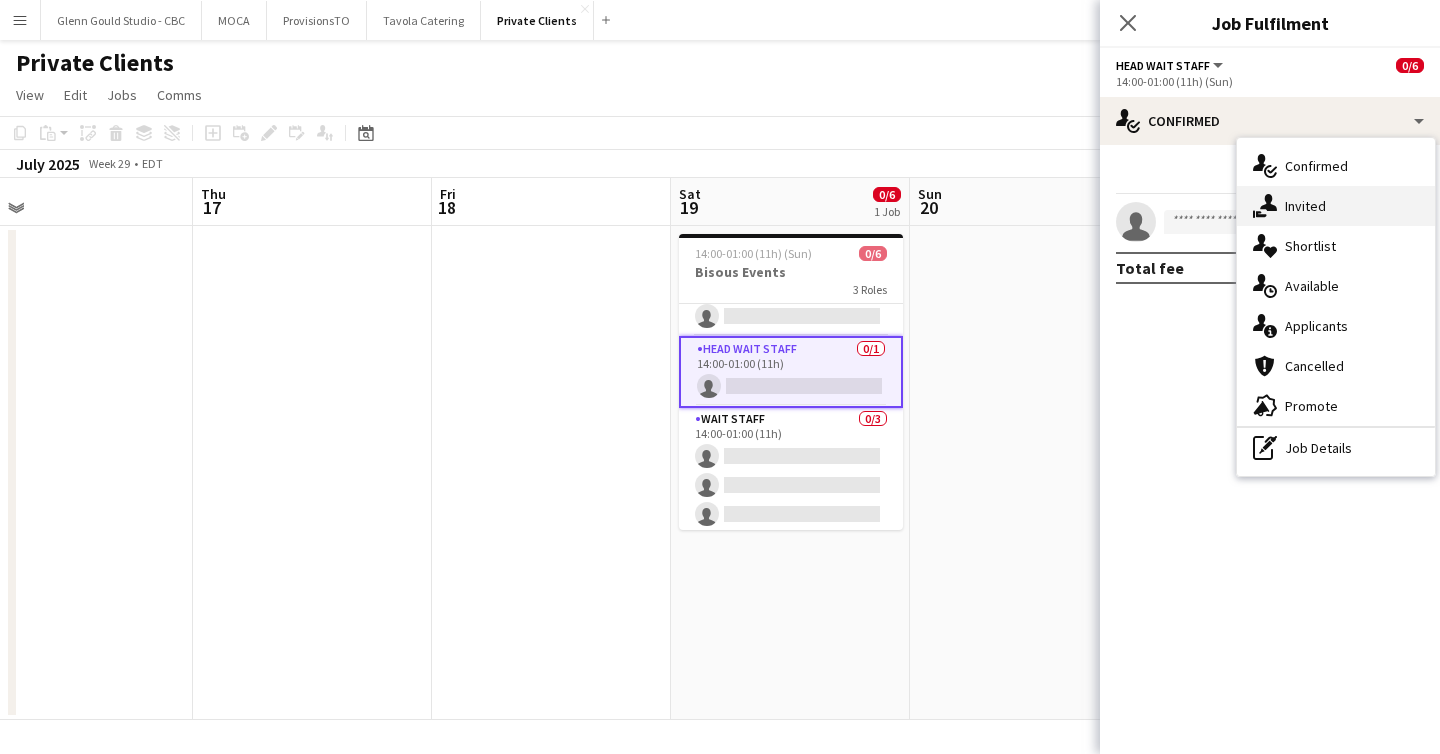 click on "single-neutral-actions-share-1
Invited" at bounding box center [1336, 206] 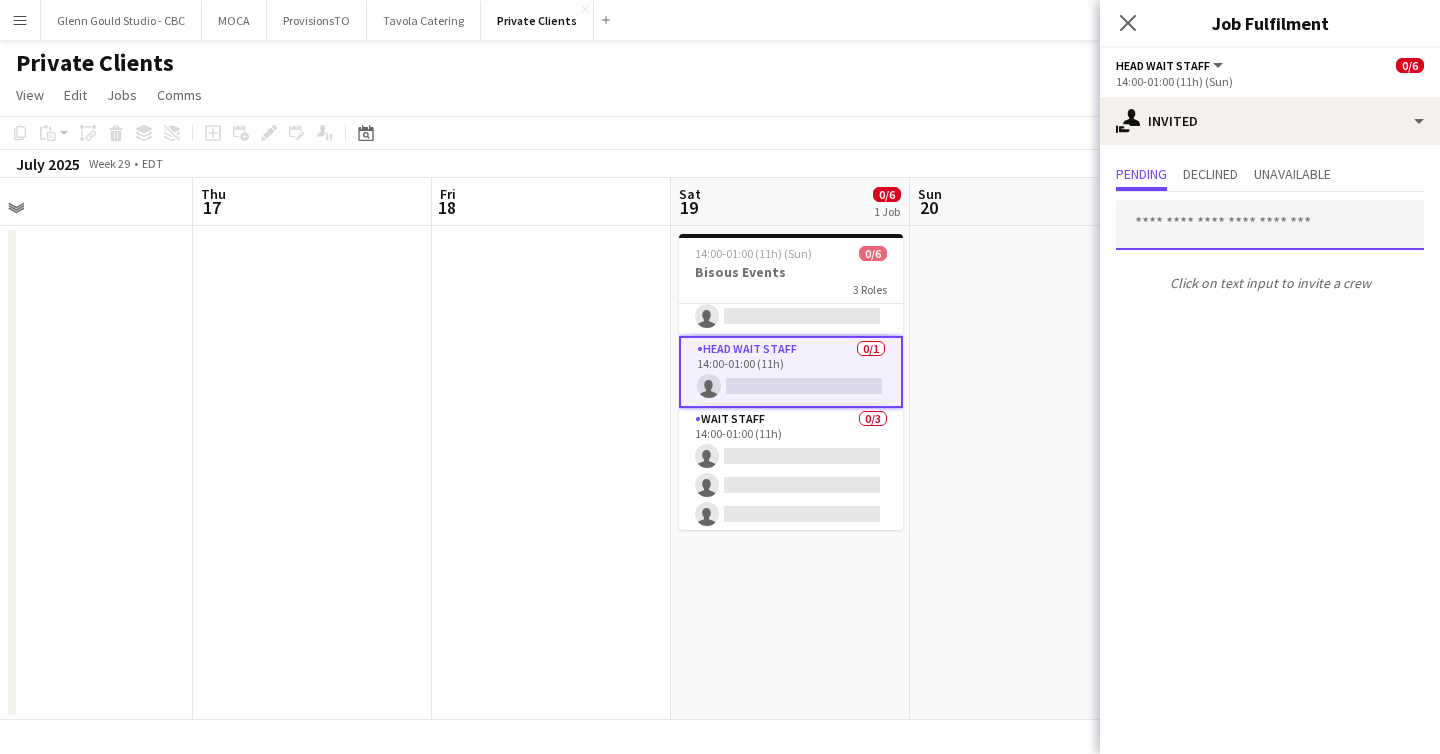 click at bounding box center [1270, 225] 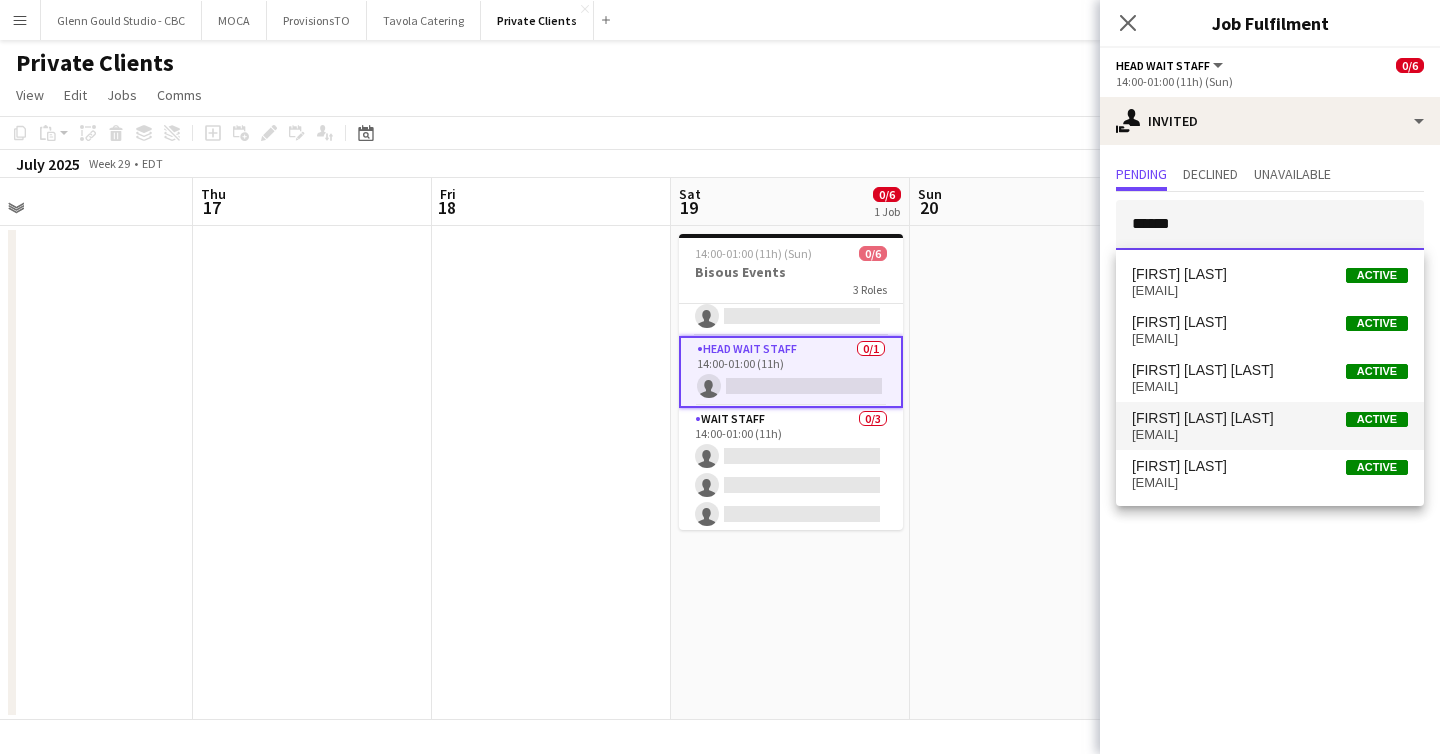 type on "******" 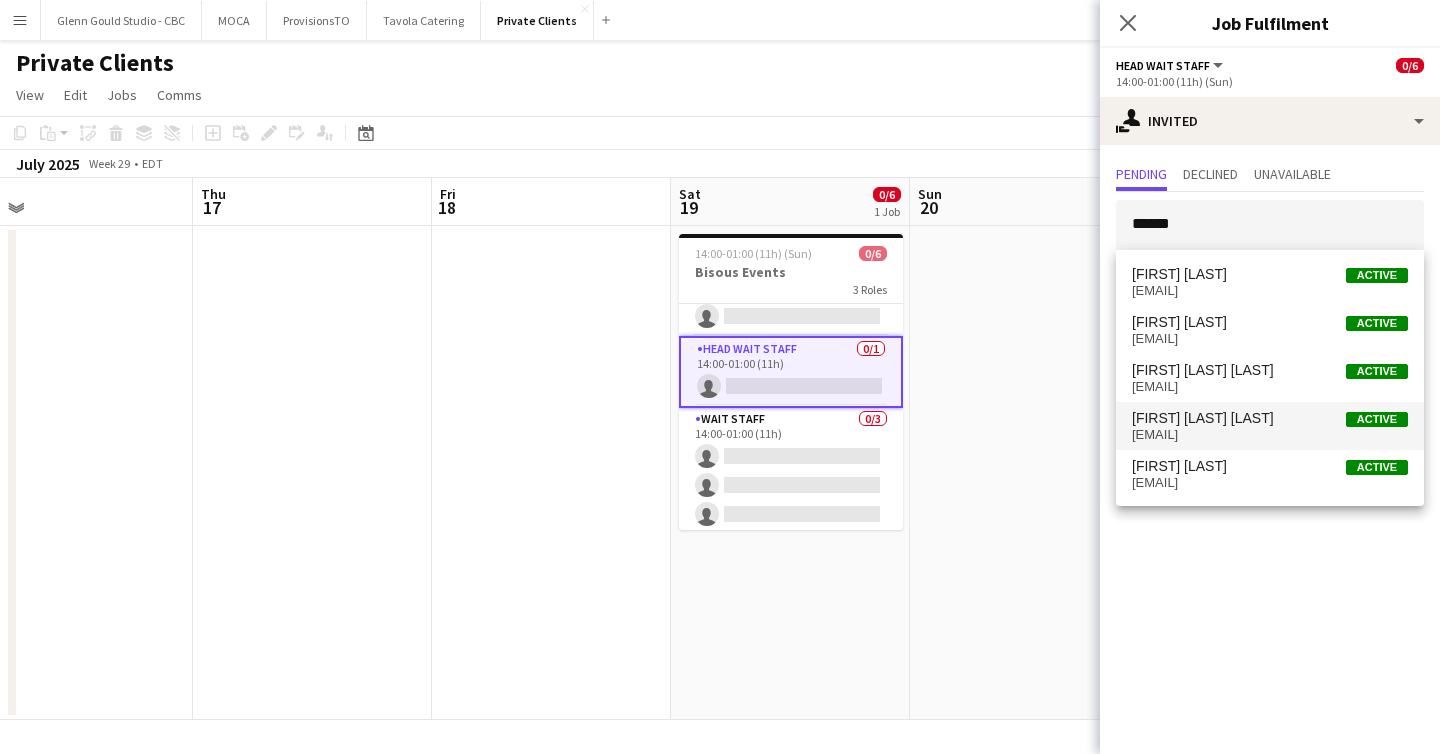 click on "[EMAIL]" at bounding box center [1270, 435] 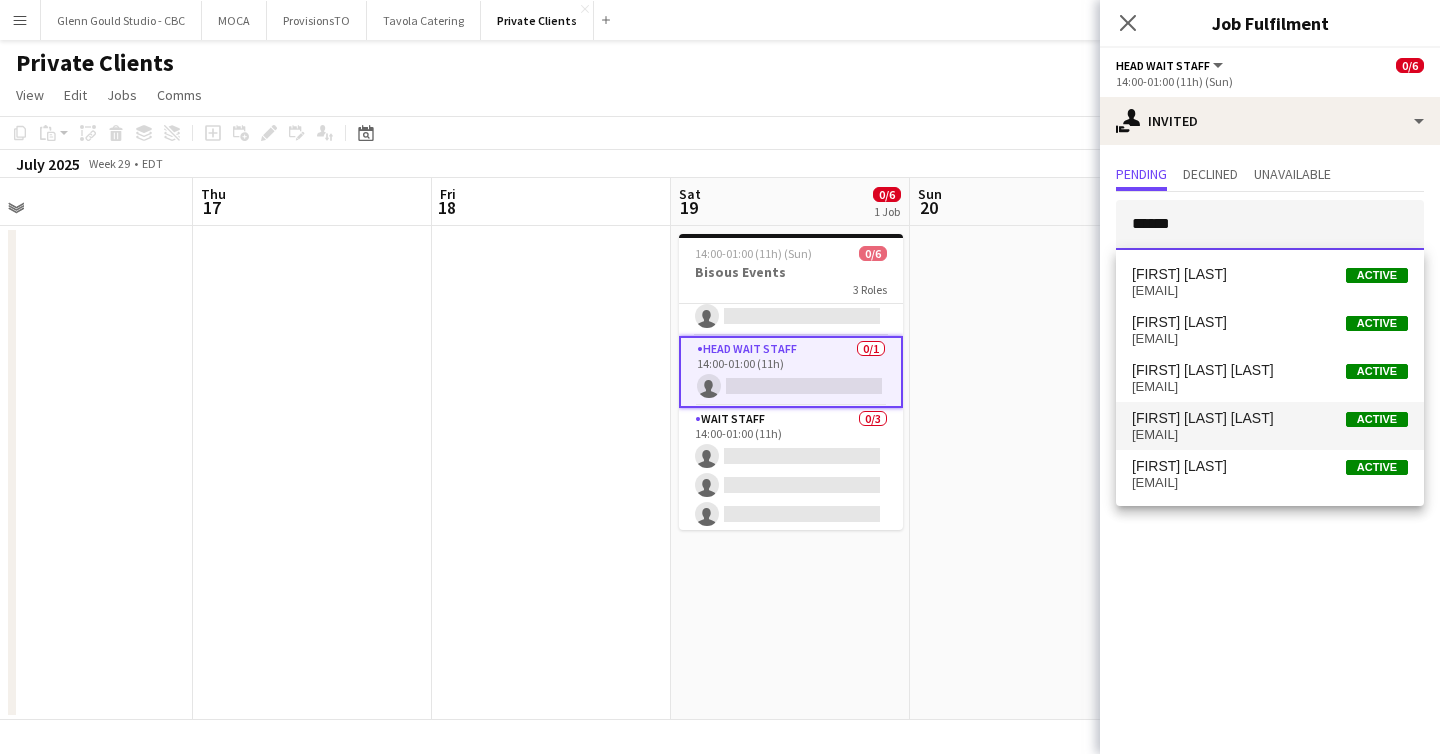 type 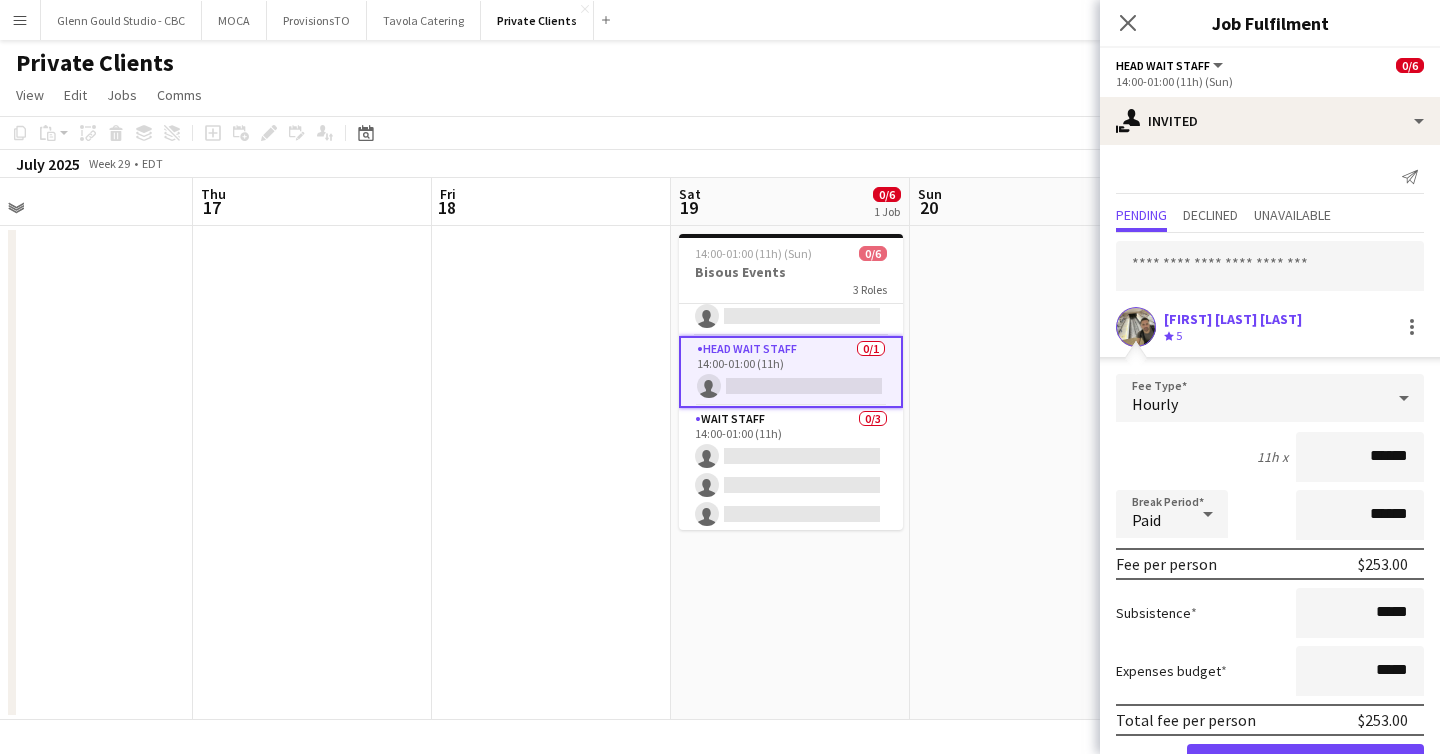 click on "******" at bounding box center [1360, 457] 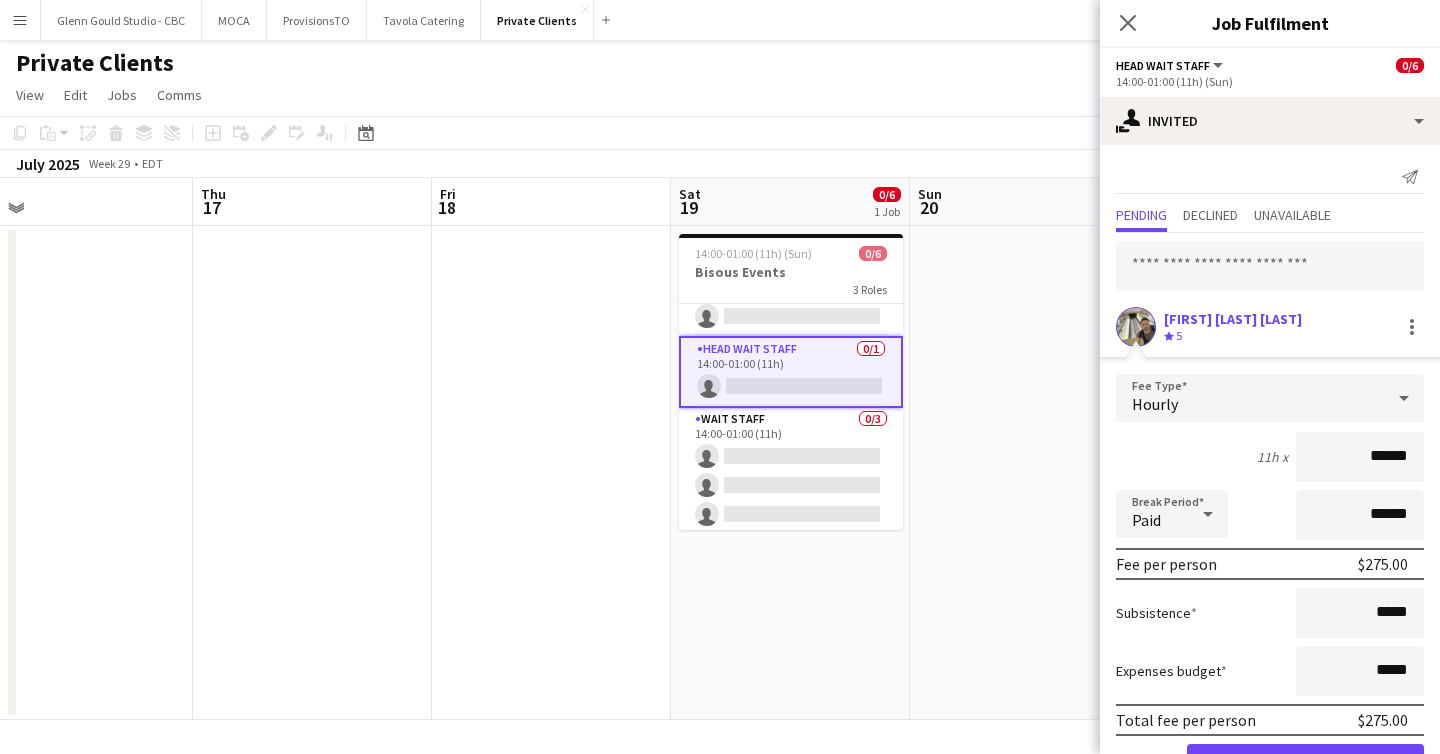 scroll, scrollTop: 67, scrollLeft: 0, axis: vertical 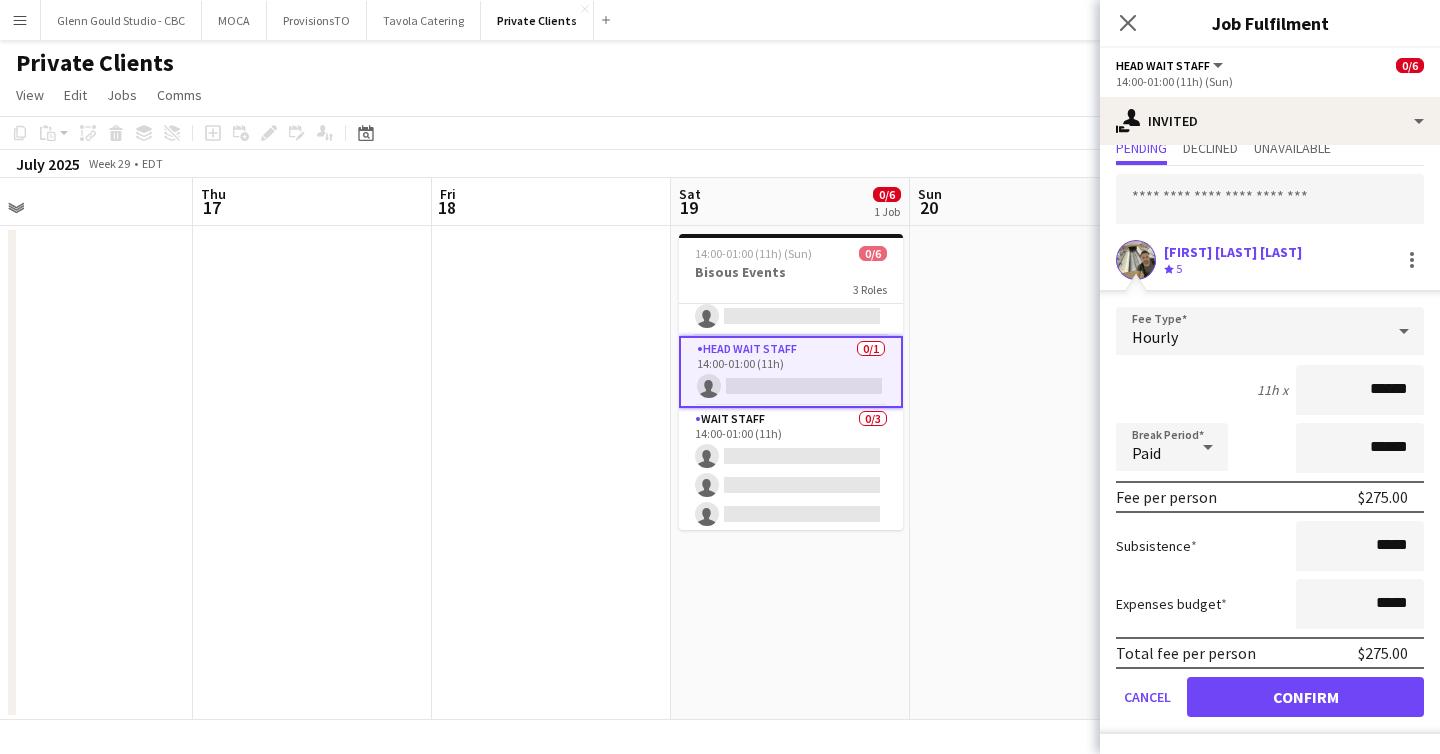 type on "******" 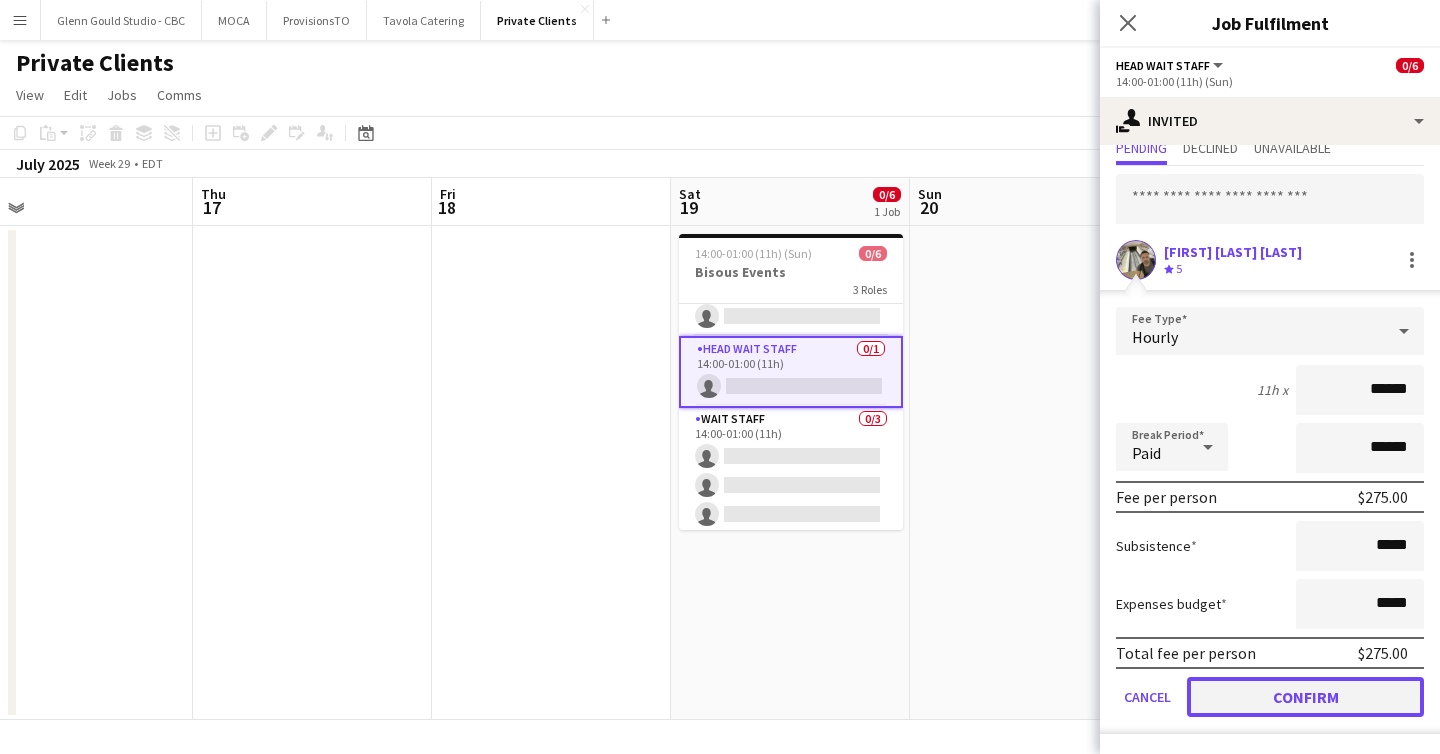 click on "Confirm" 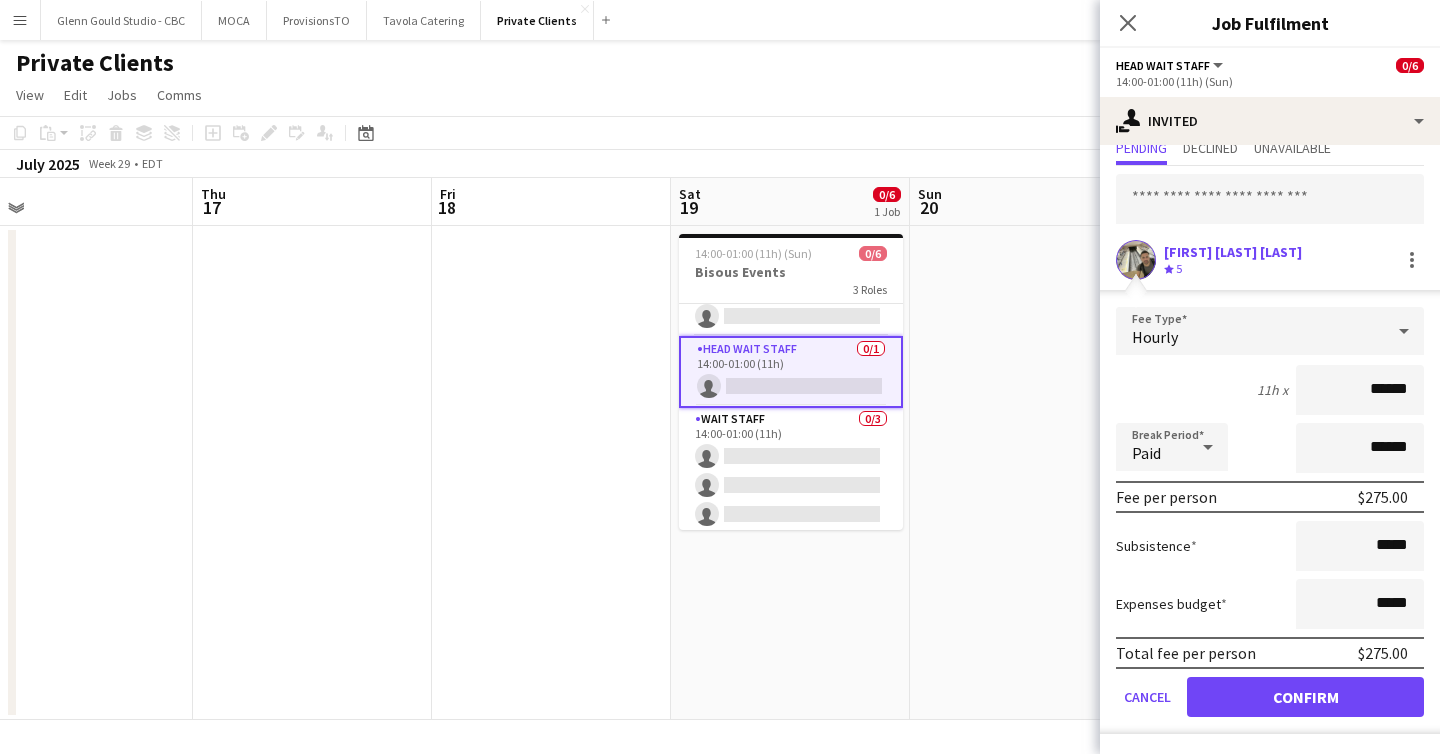 scroll, scrollTop: 0, scrollLeft: 0, axis: both 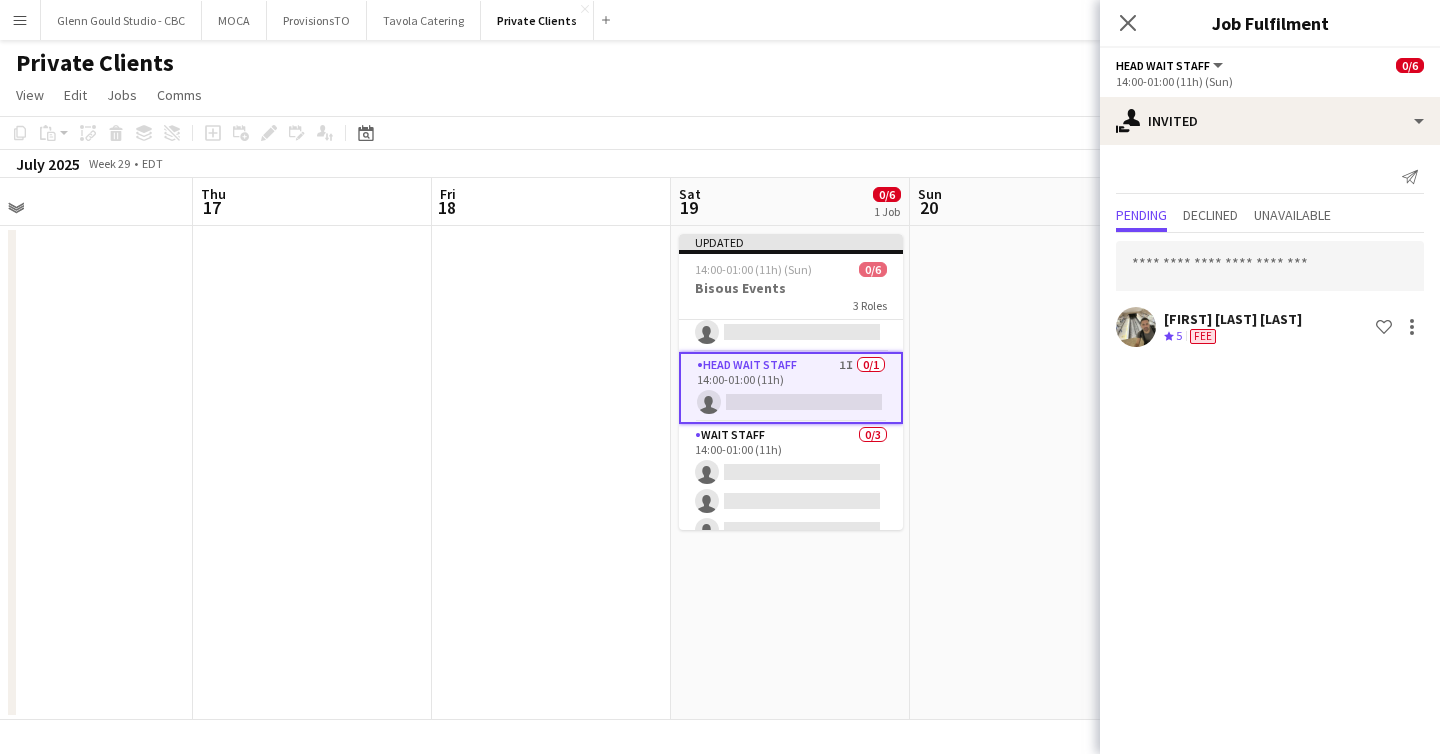 click at bounding box center [1029, 473] 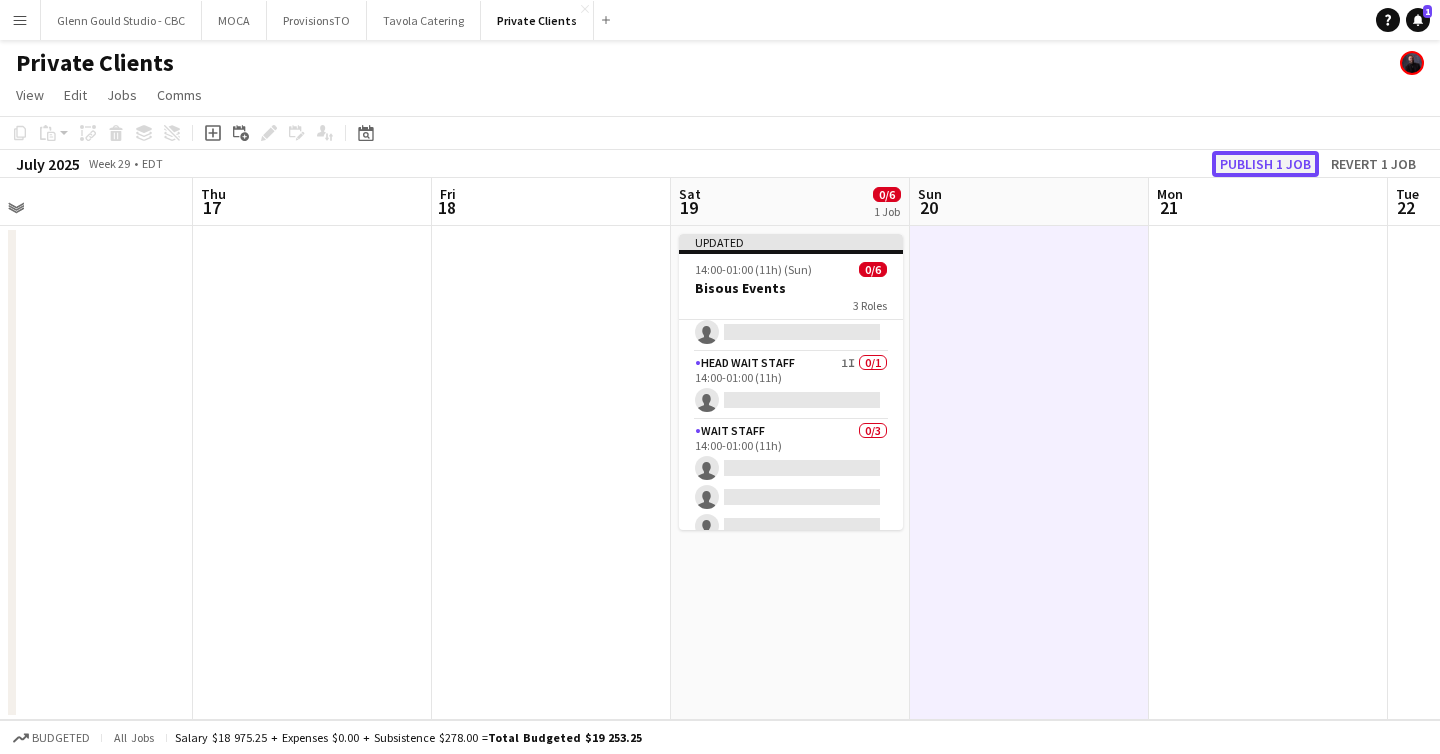 click on "Publish 1 job" 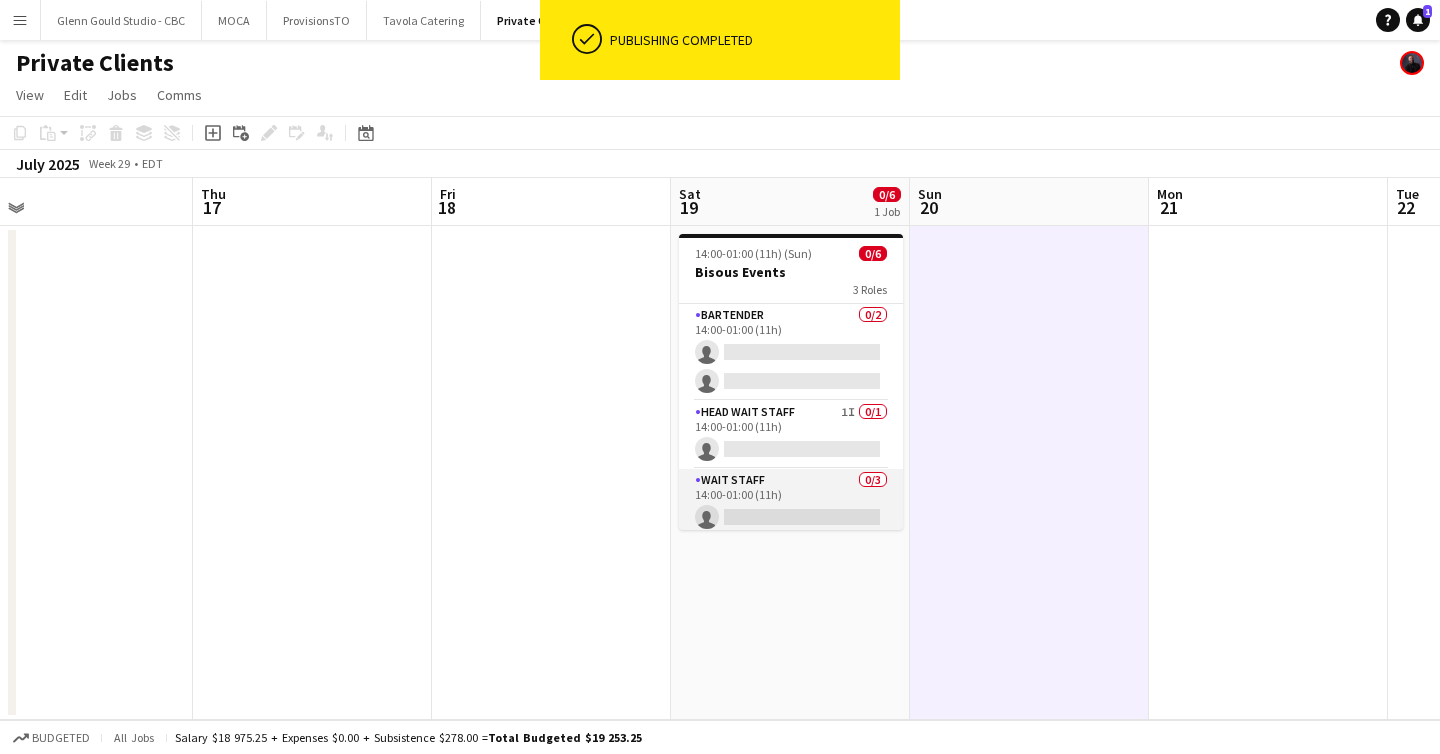 scroll, scrollTop: 65, scrollLeft: 0, axis: vertical 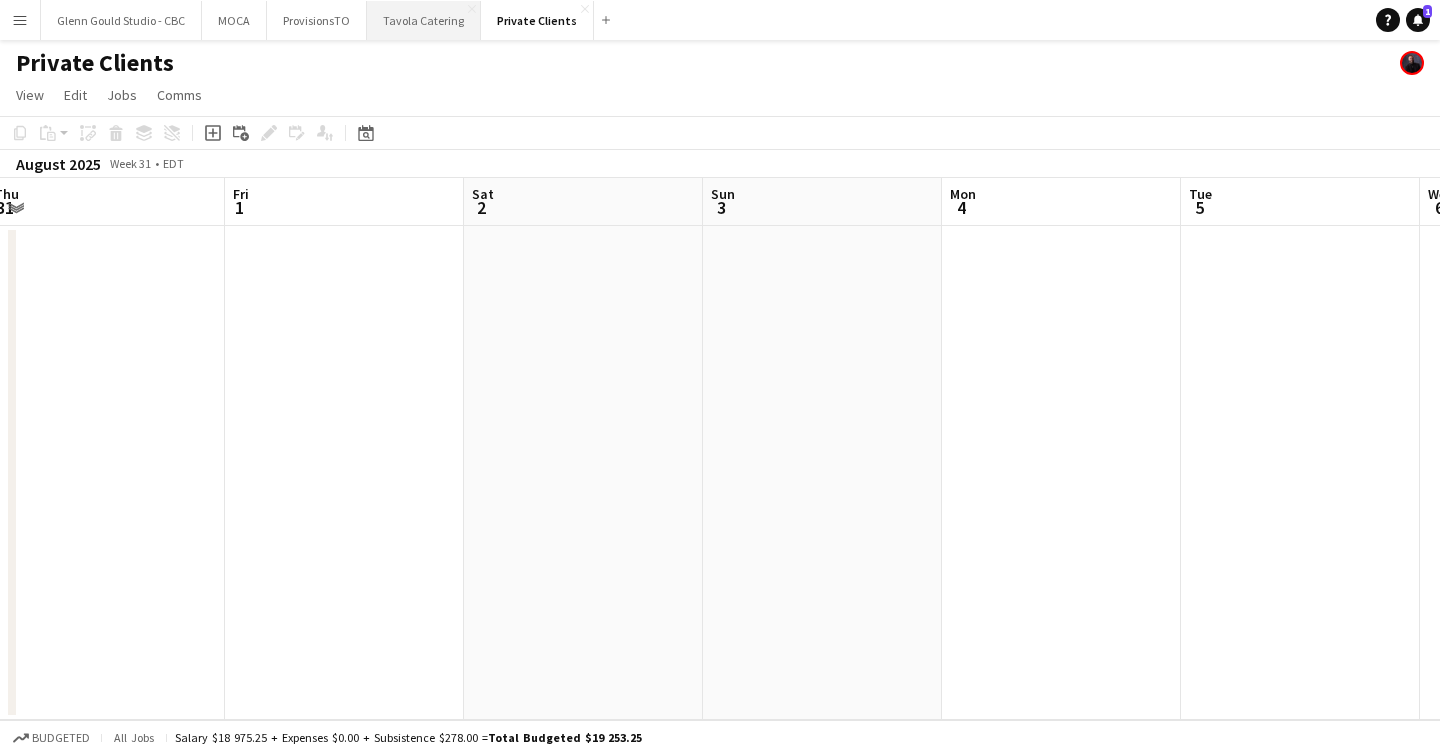 click on "Tavola Catering
Close" at bounding box center (424, 20) 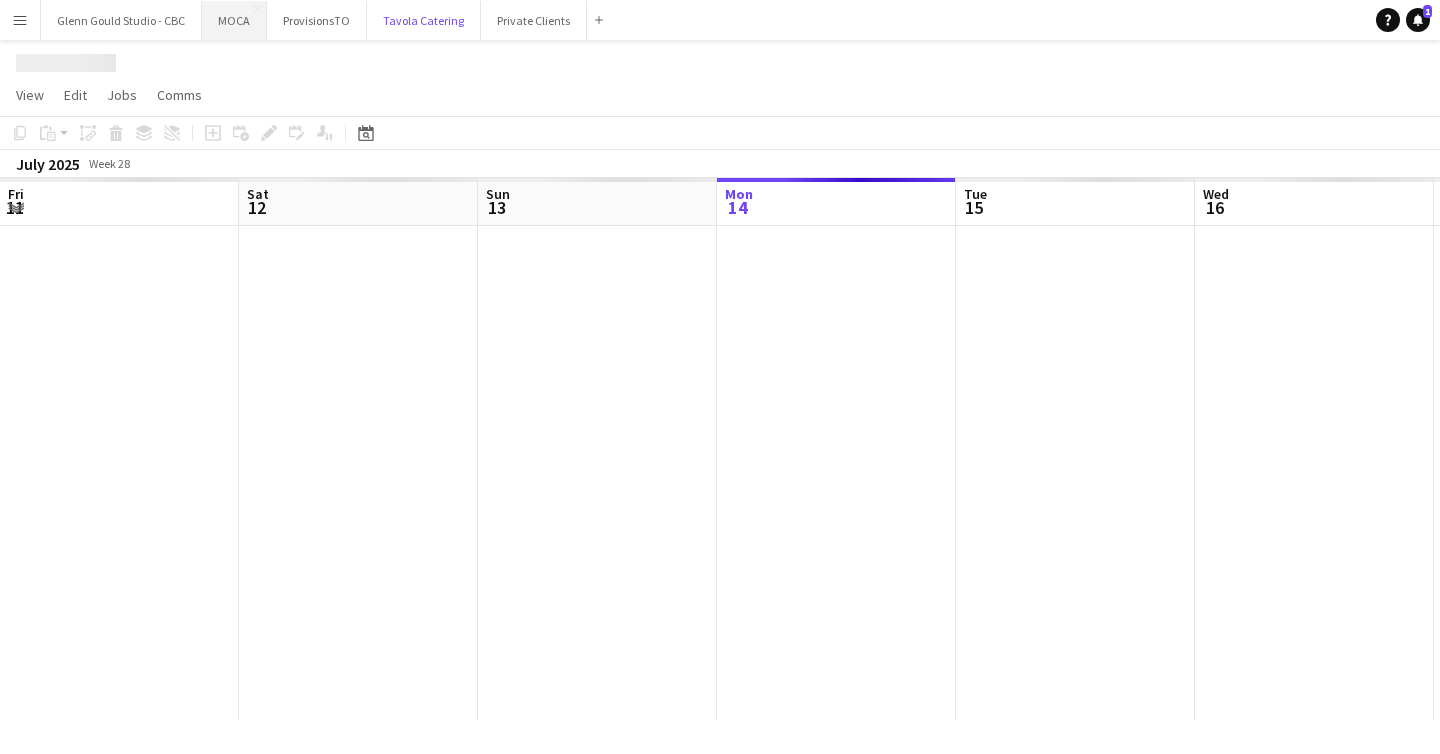 scroll, scrollTop: 0, scrollLeft: 478, axis: horizontal 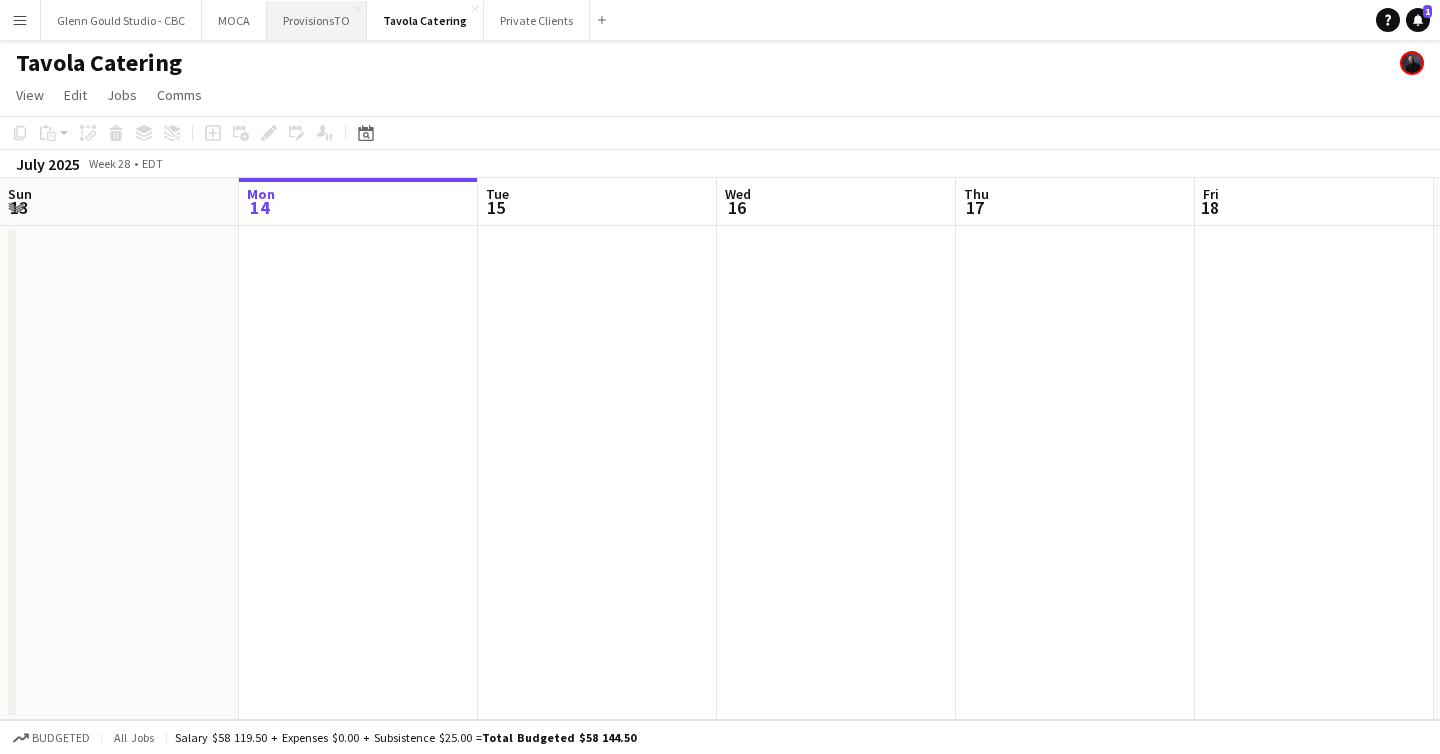 click on "ProvisionsTO
Close" at bounding box center [317, 20] 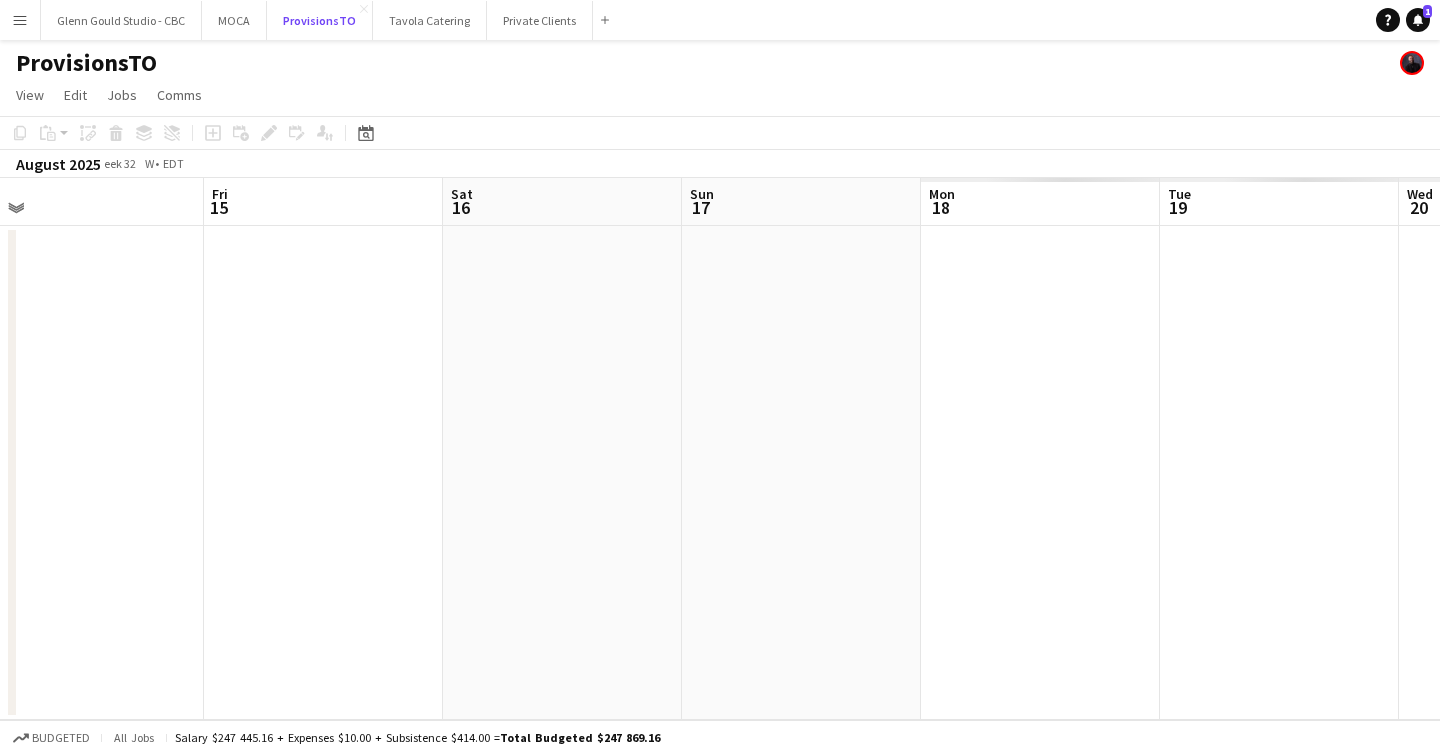 scroll, scrollTop: 0, scrollLeft: 842, axis: horizontal 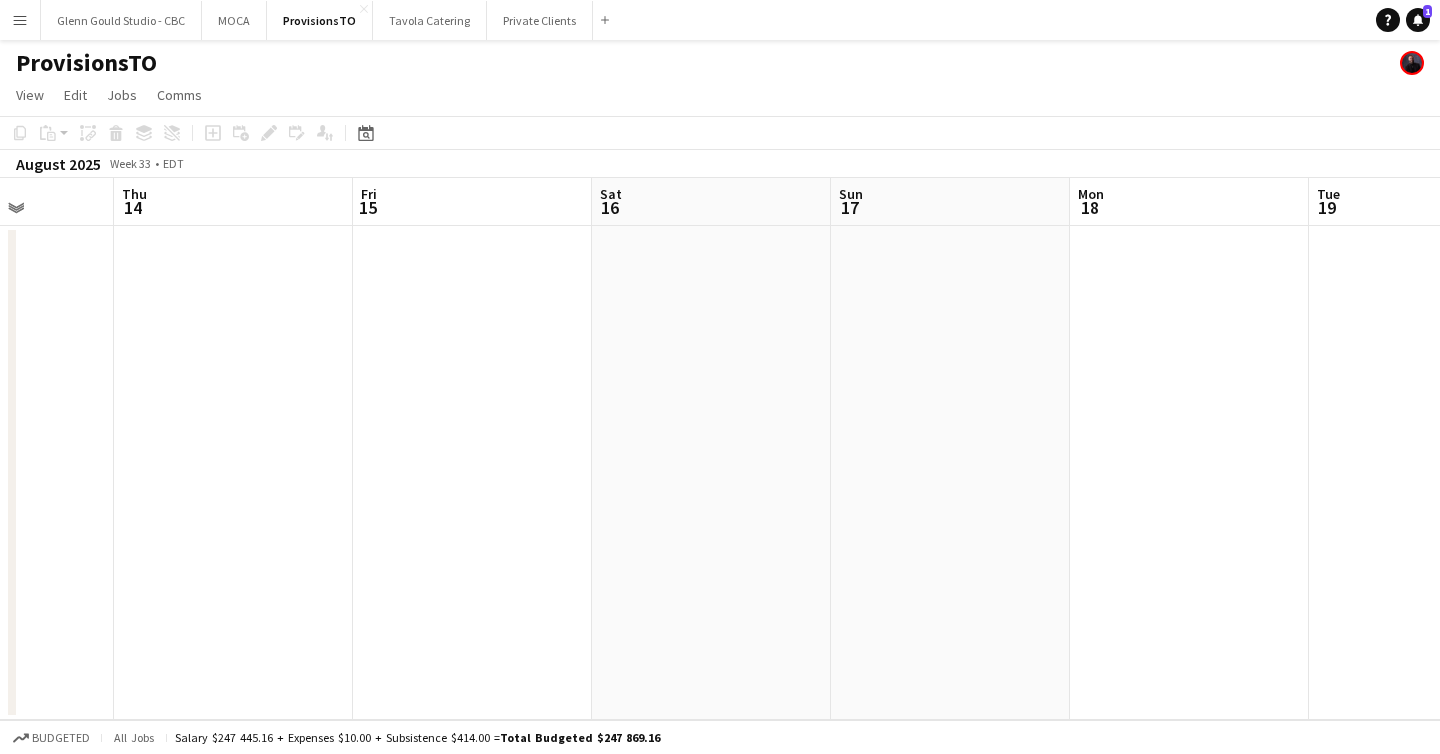 click at bounding box center (472, 473) 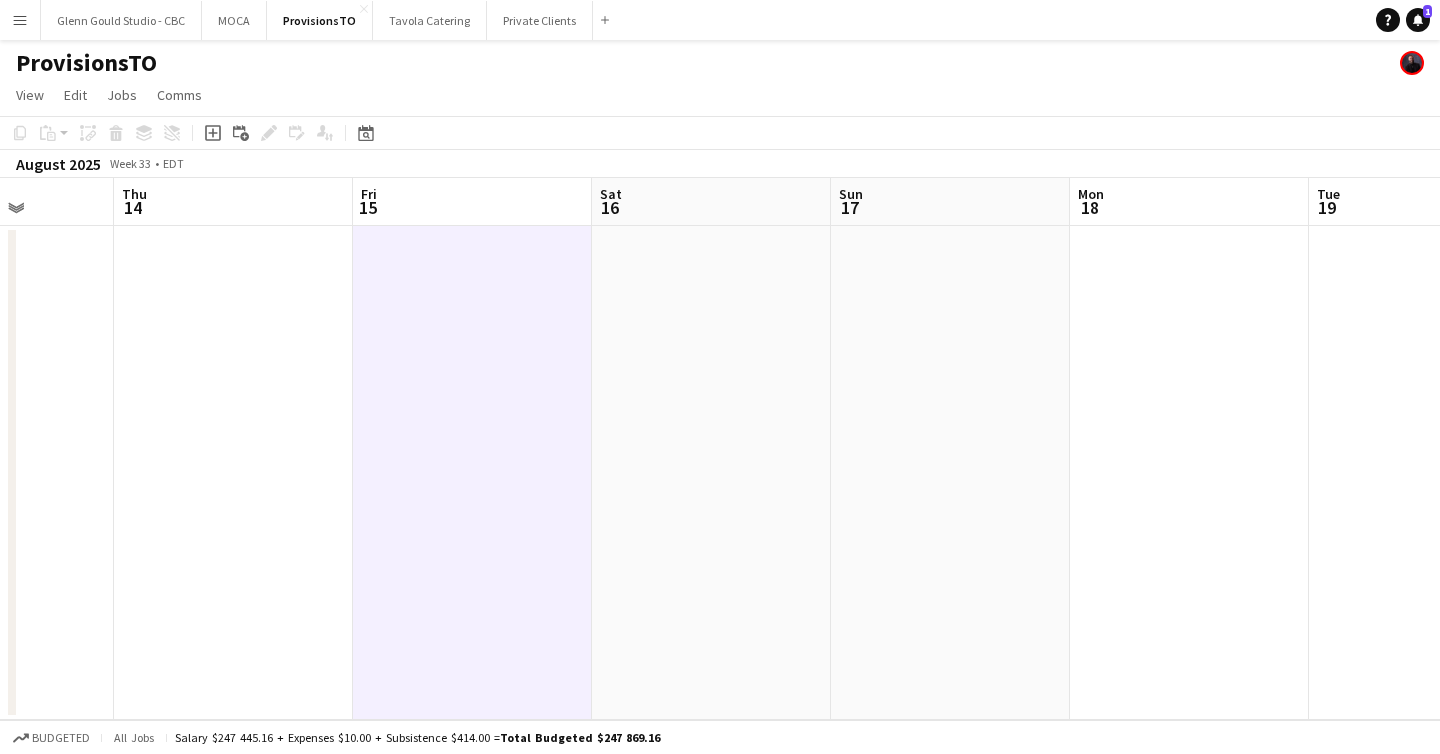 click on "Fri   15" at bounding box center [472, 202] 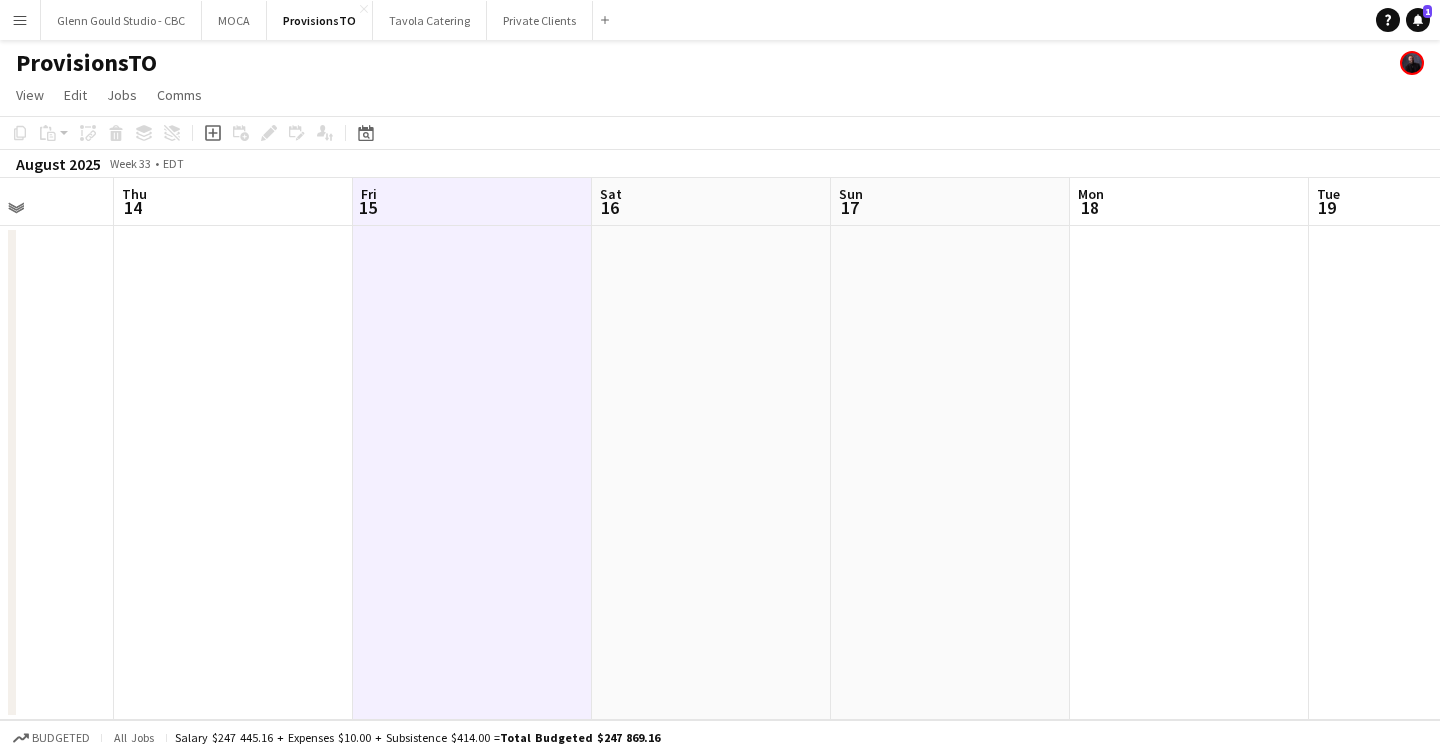 click on "Fri   15" at bounding box center (472, 202) 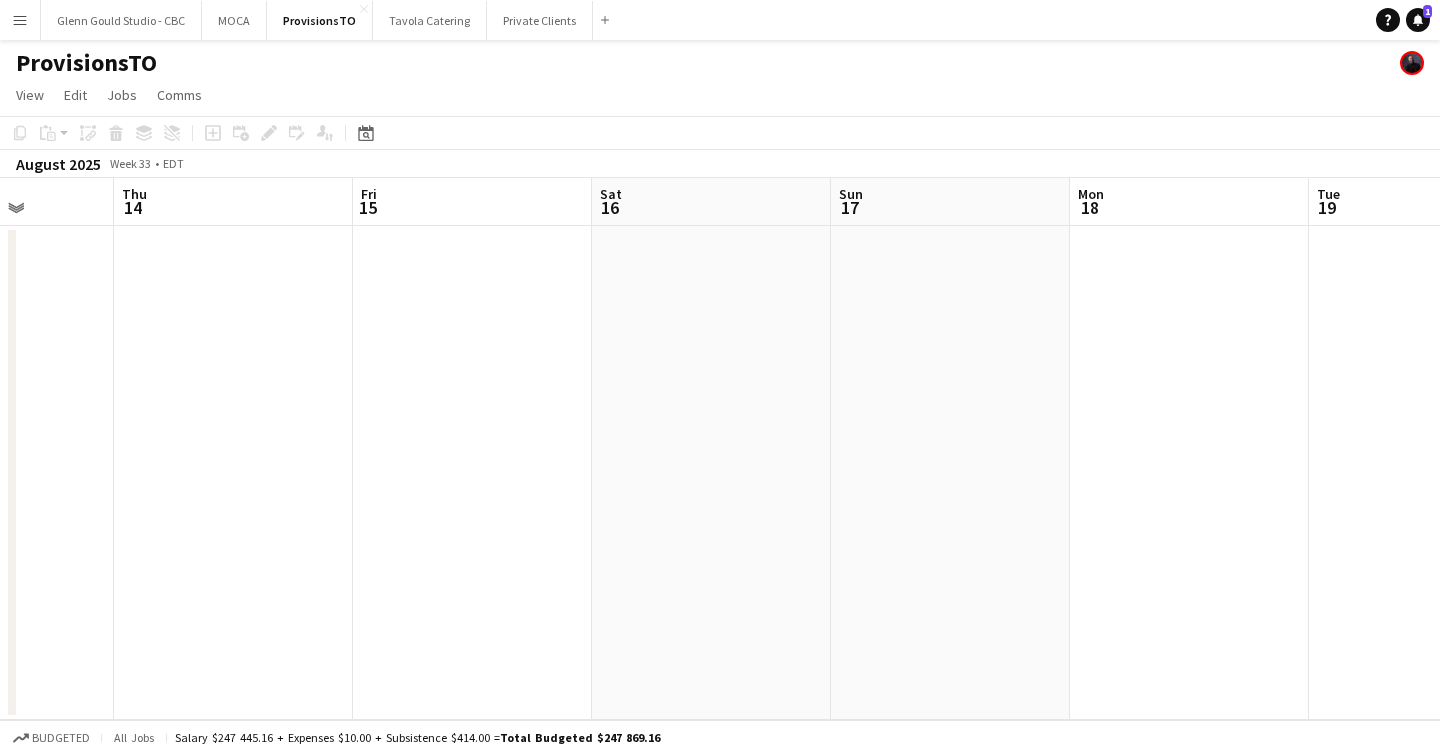 click on "Fri   15" at bounding box center [472, 202] 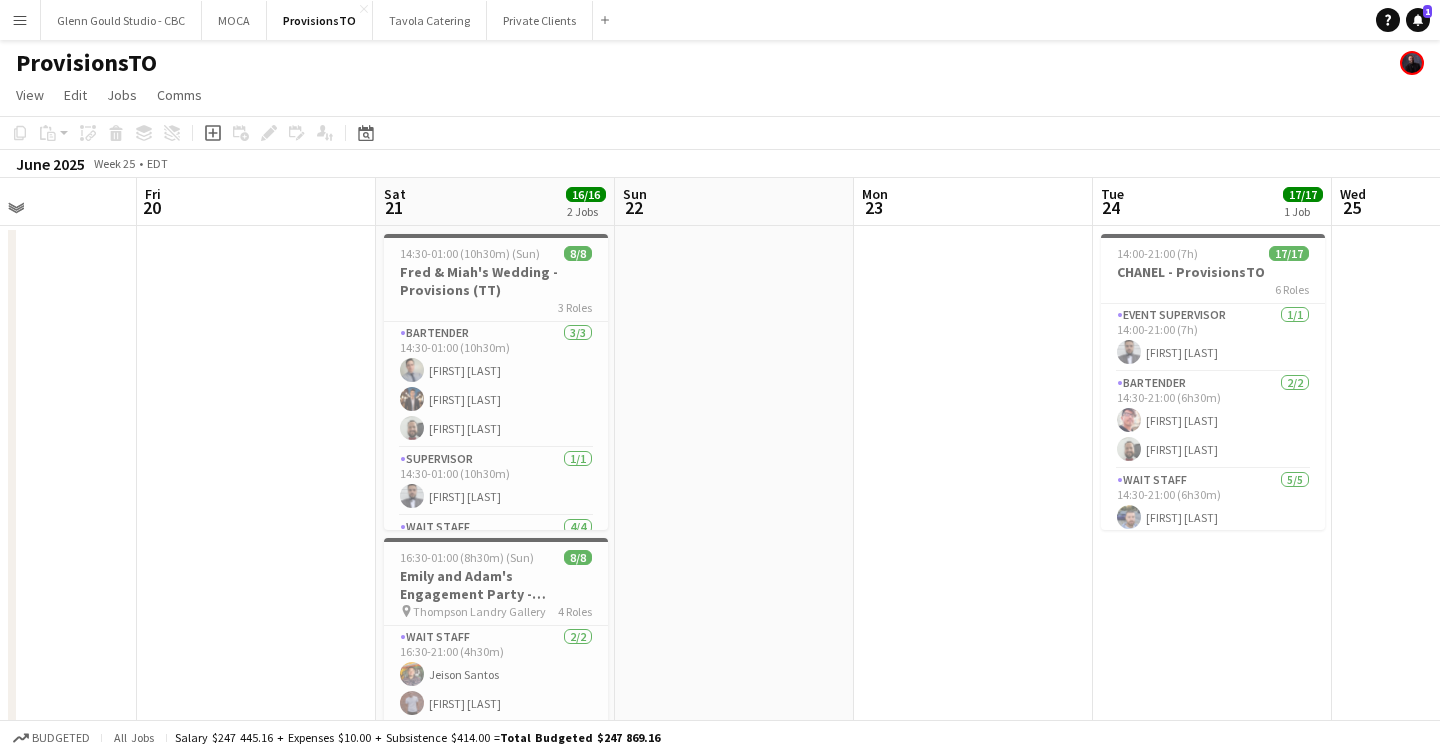 scroll, scrollTop: 0, scrollLeft: 597, axis: horizontal 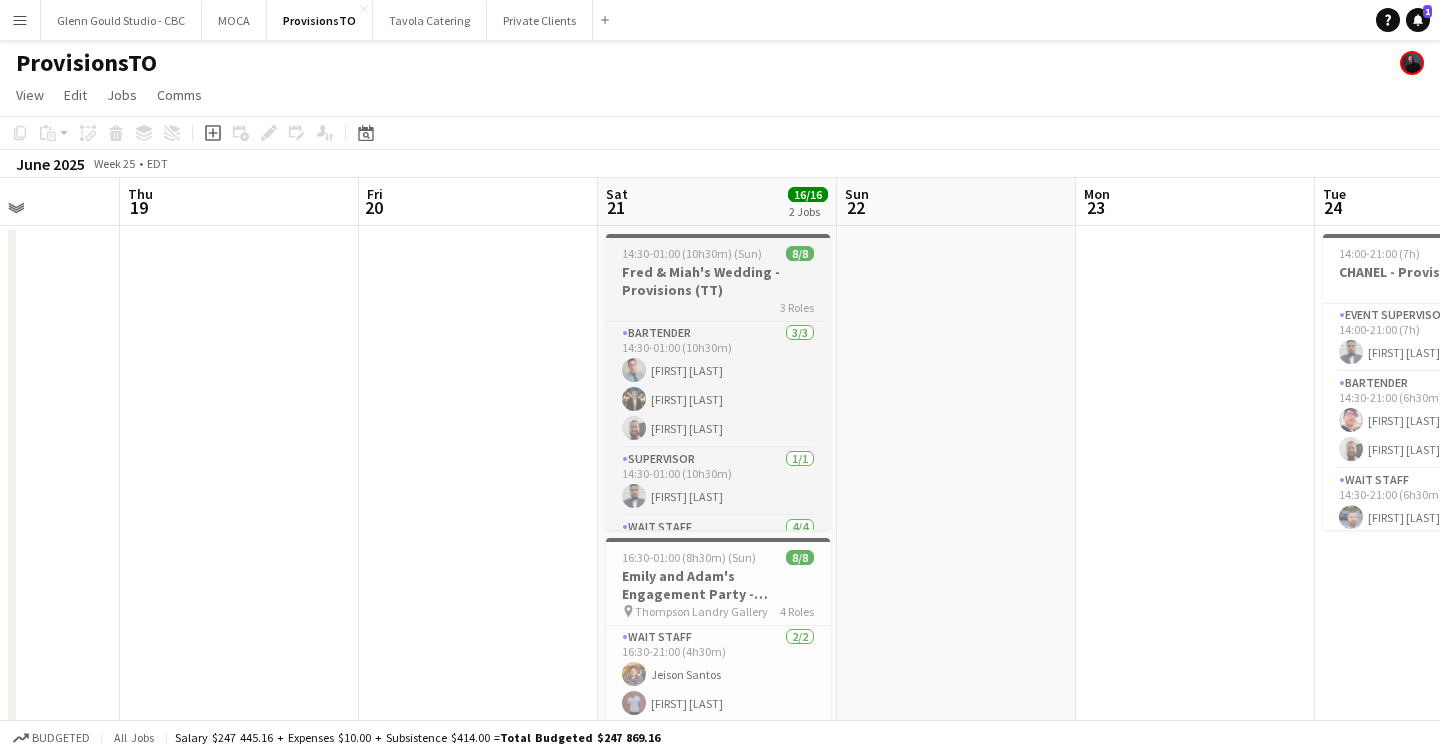 click on "Fred & Miah's Wedding - Provisions (TT)" at bounding box center (718, 281) 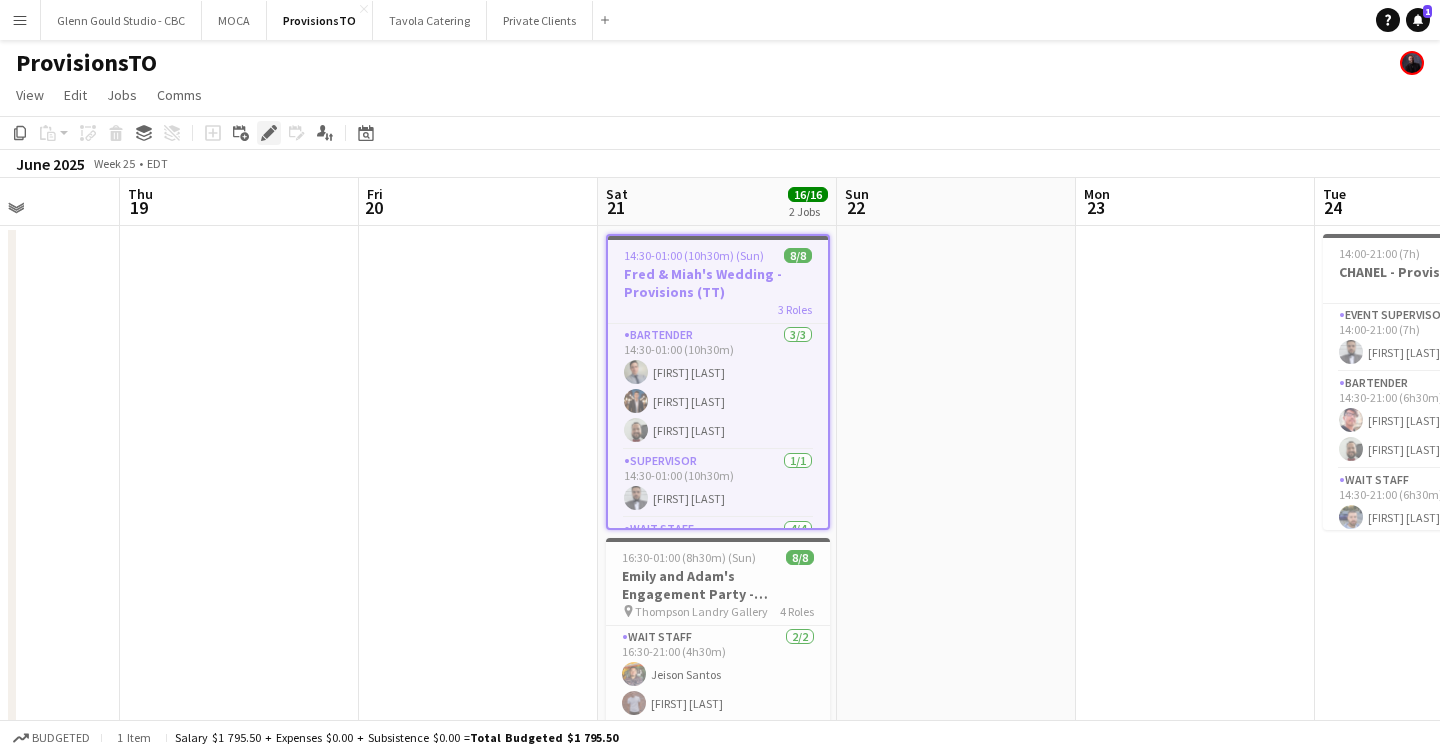 click on "Edit" 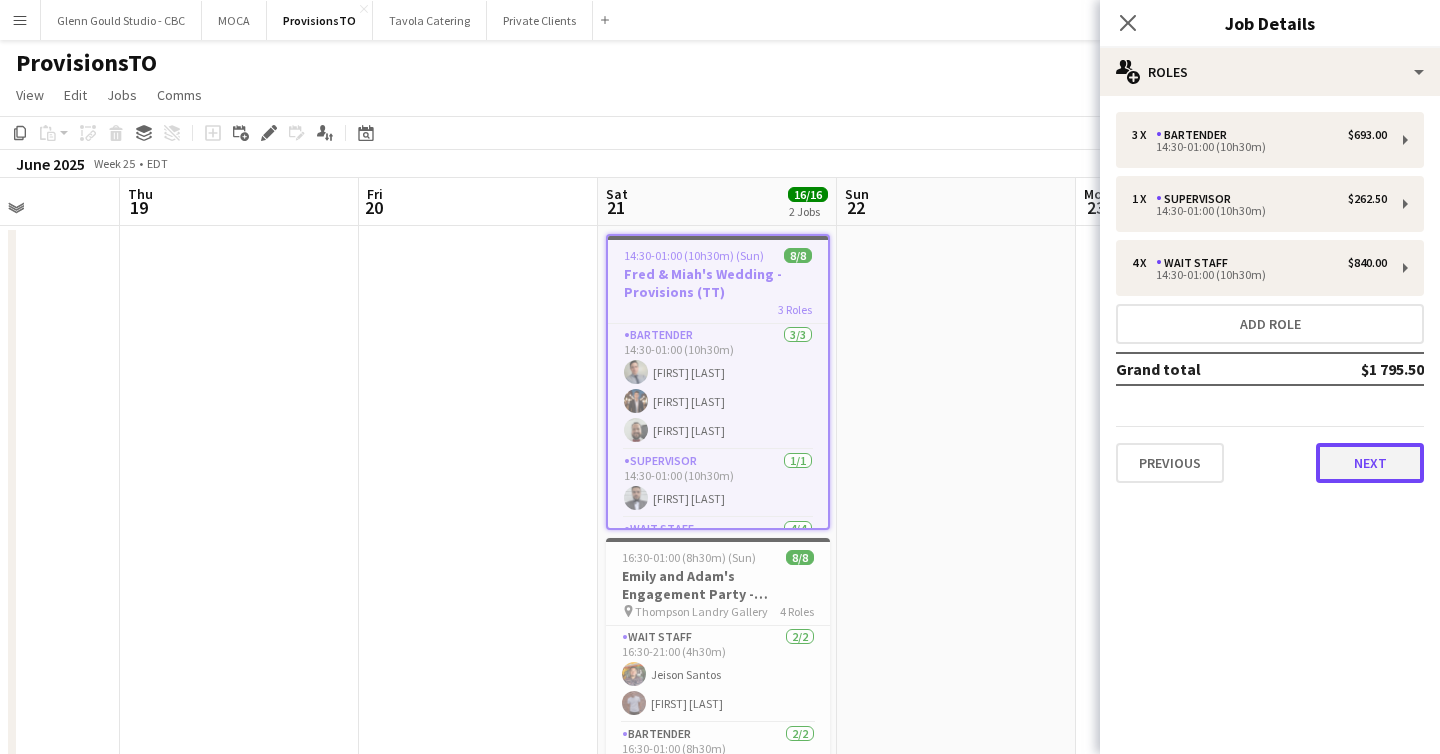 click on "Next" at bounding box center [1370, 463] 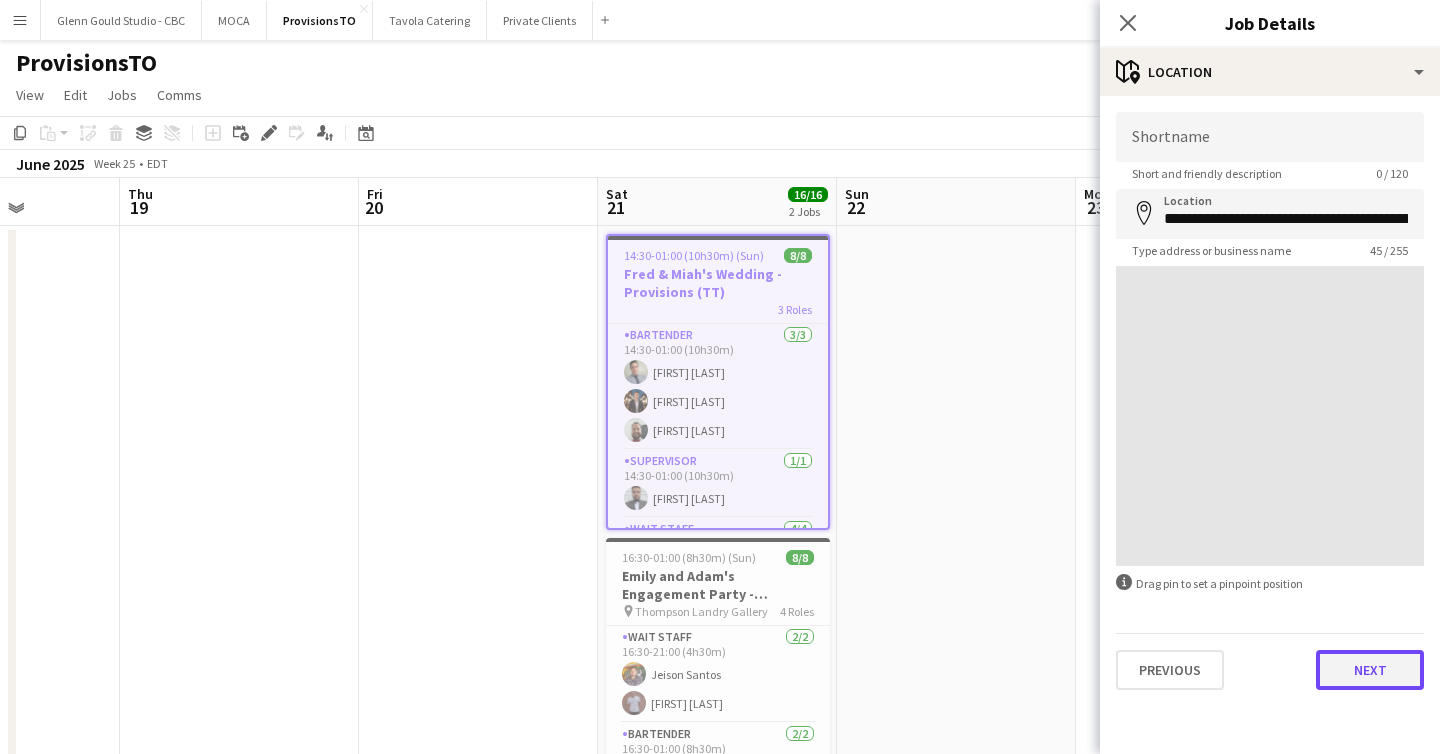 click on "Next" at bounding box center [1370, 670] 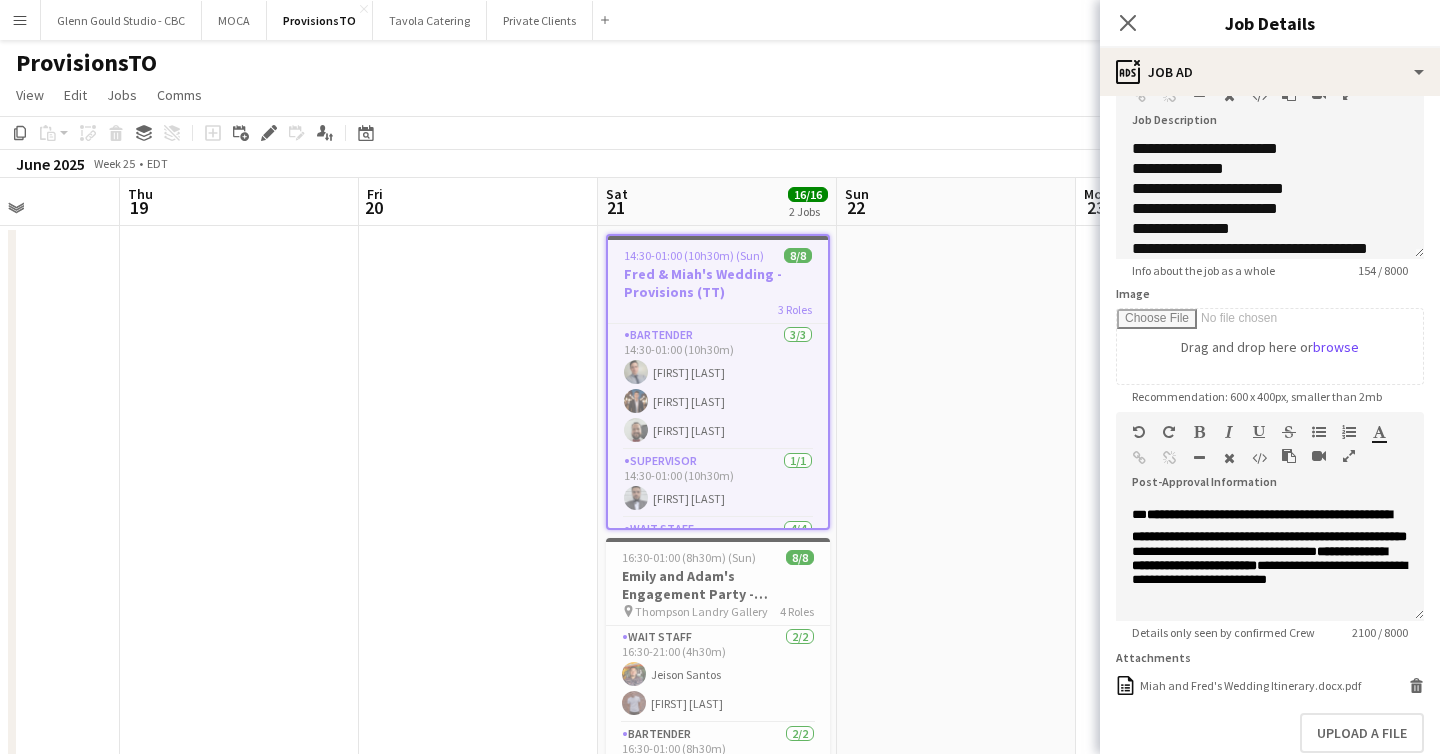 scroll, scrollTop: 250, scrollLeft: 0, axis: vertical 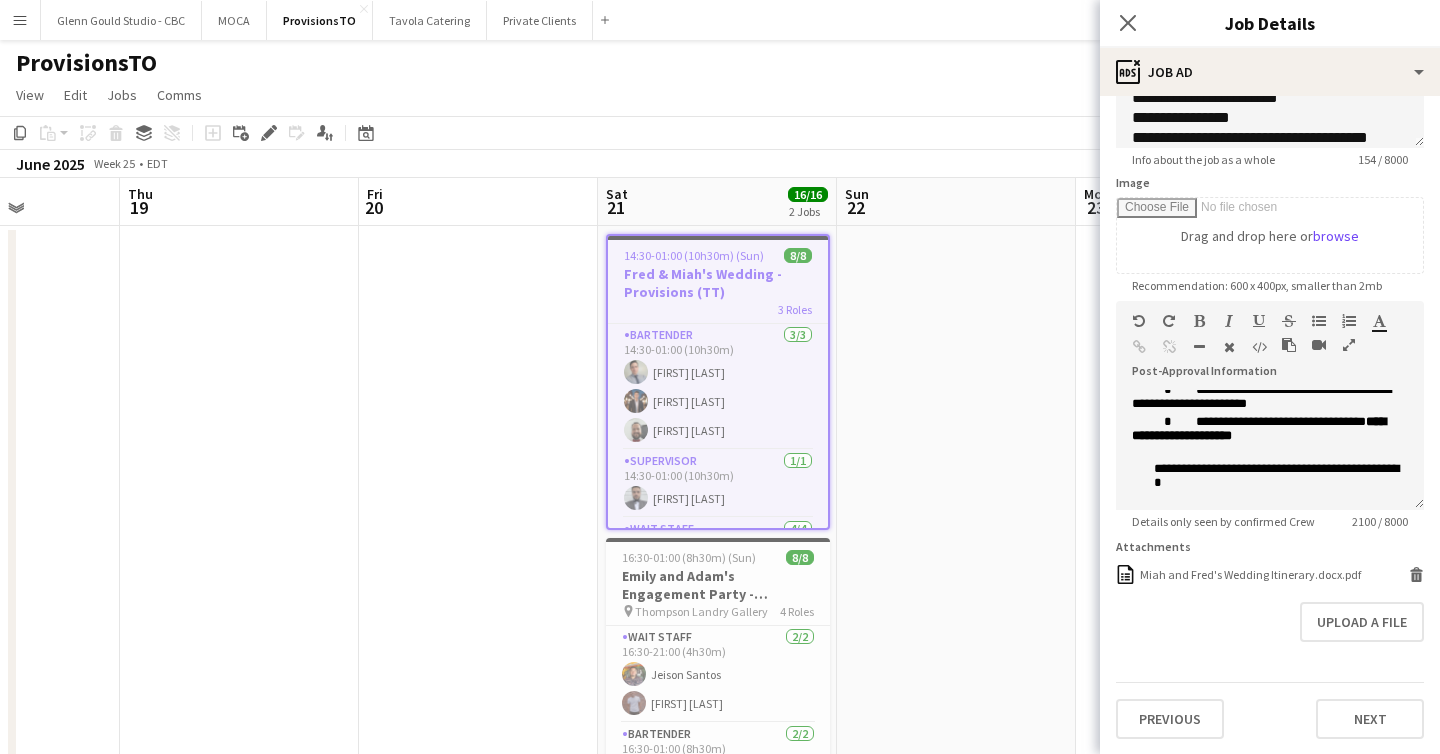 click on "Fred & Miah's Wedding - Provisions (TT)" at bounding box center [718, 283] 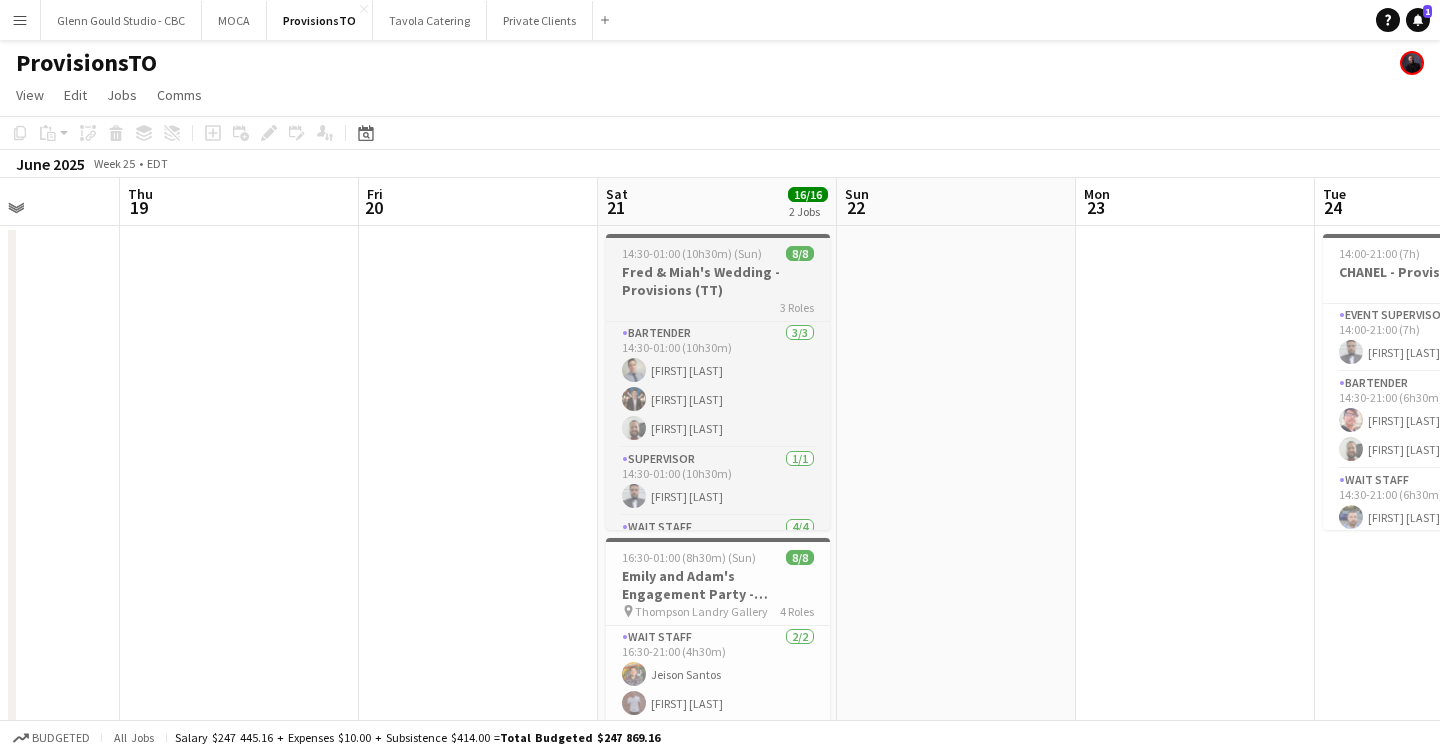 click on "Fred & Miah's Wedding - Provisions (TT)" at bounding box center (718, 281) 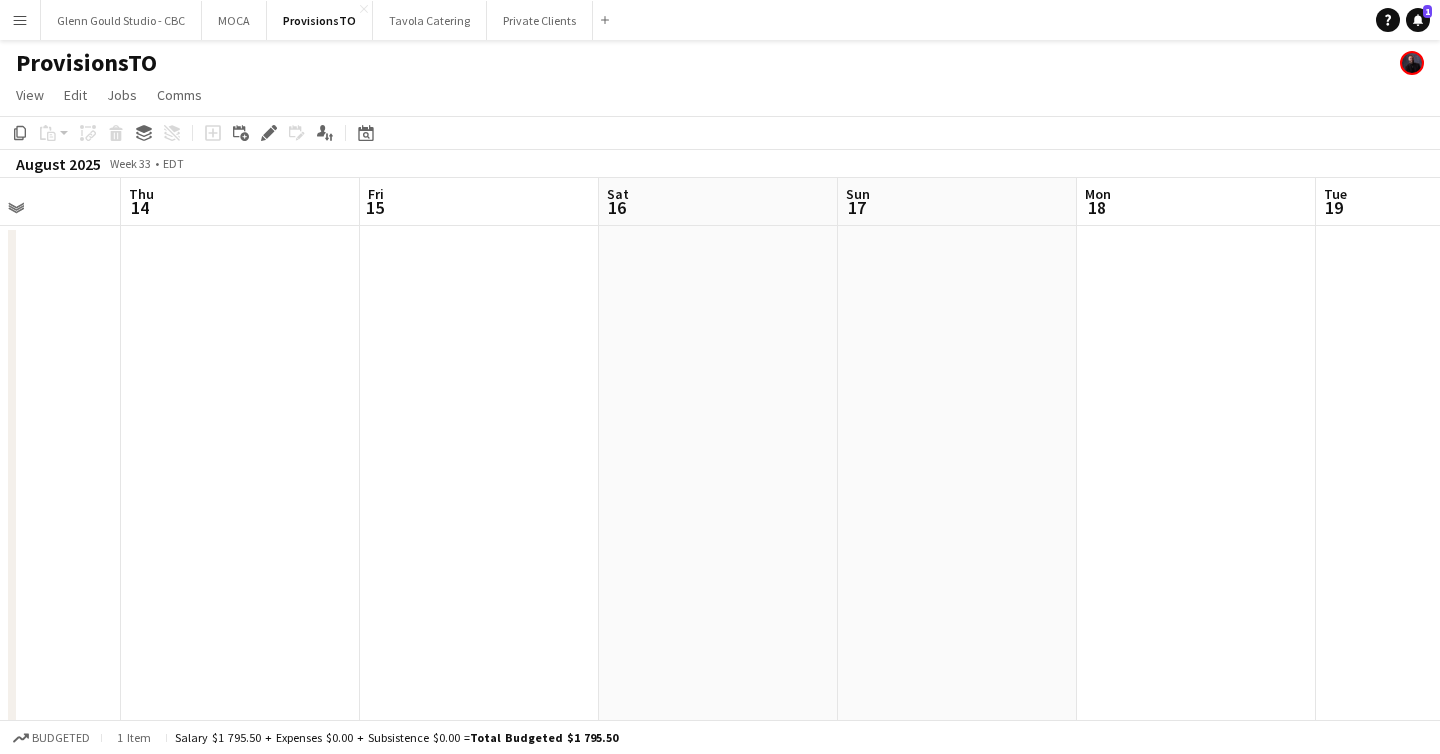 click at bounding box center [479, 550] 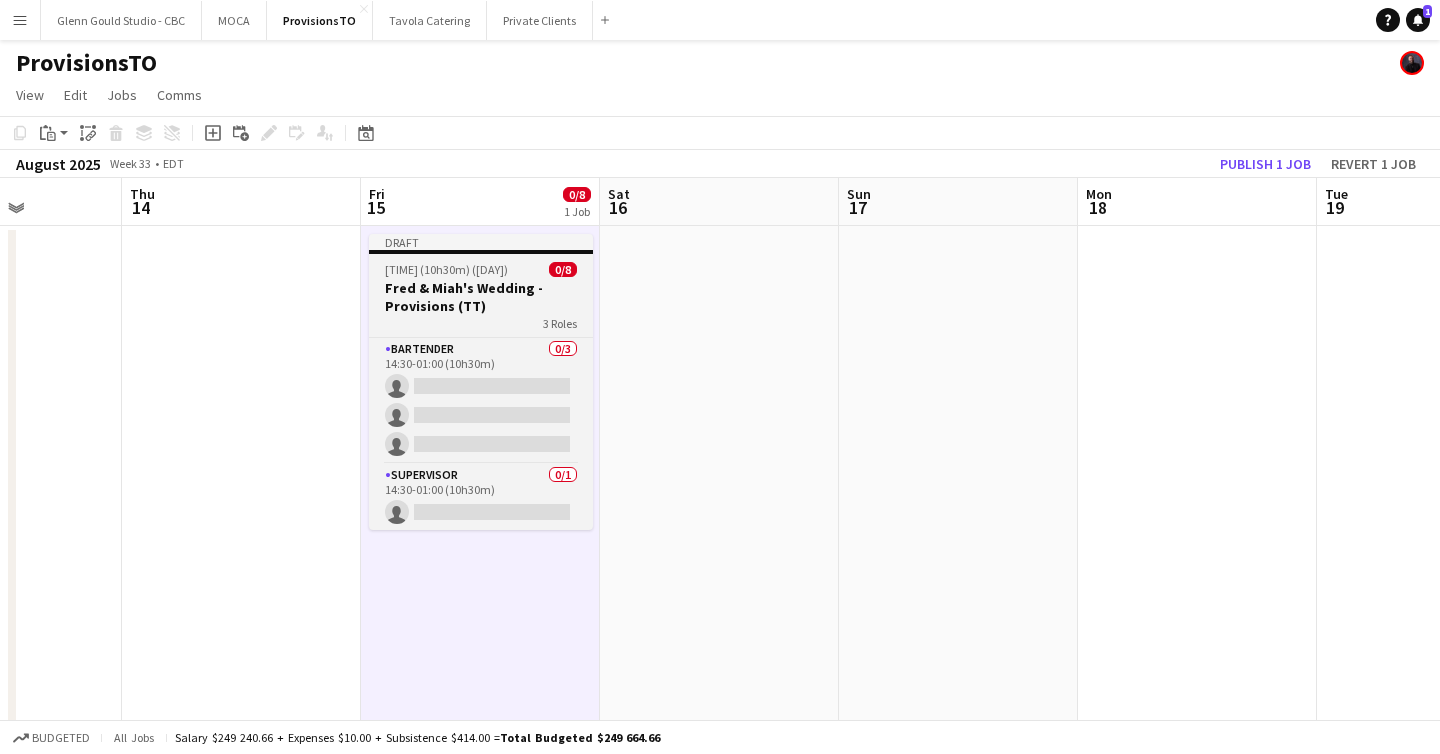 click on "[TIME] (10h30m) ([DAY])" at bounding box center [446, 269] 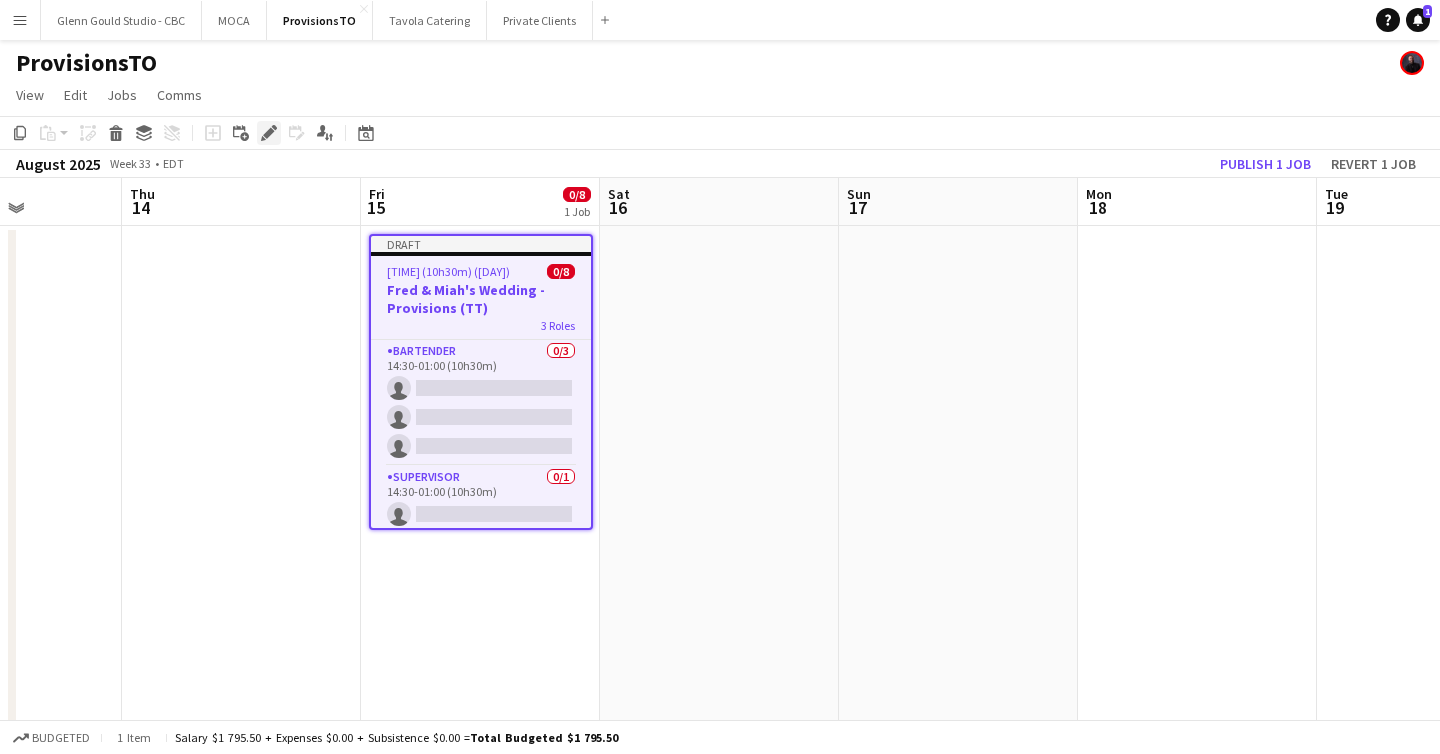 click on "Edit" 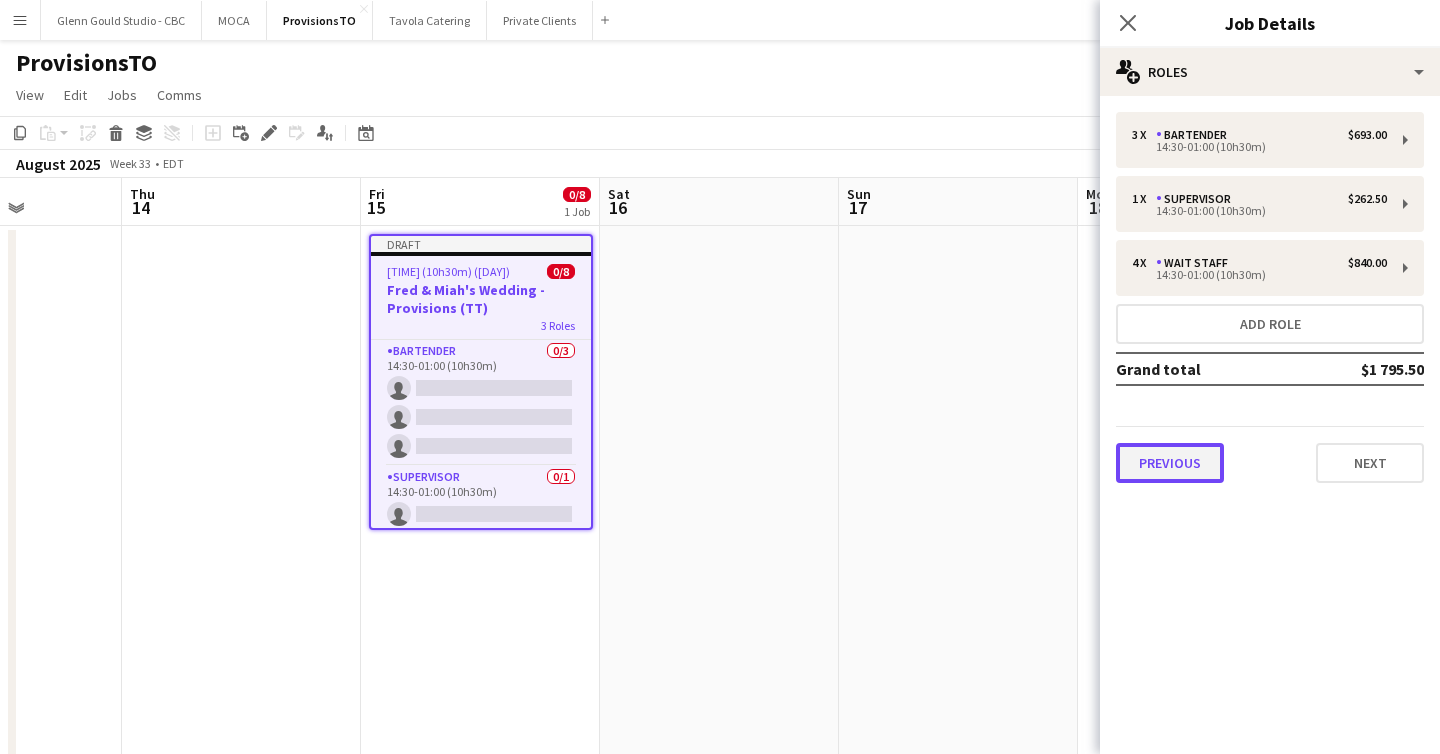 click on "Previous" at bounding box center (1170, 463) 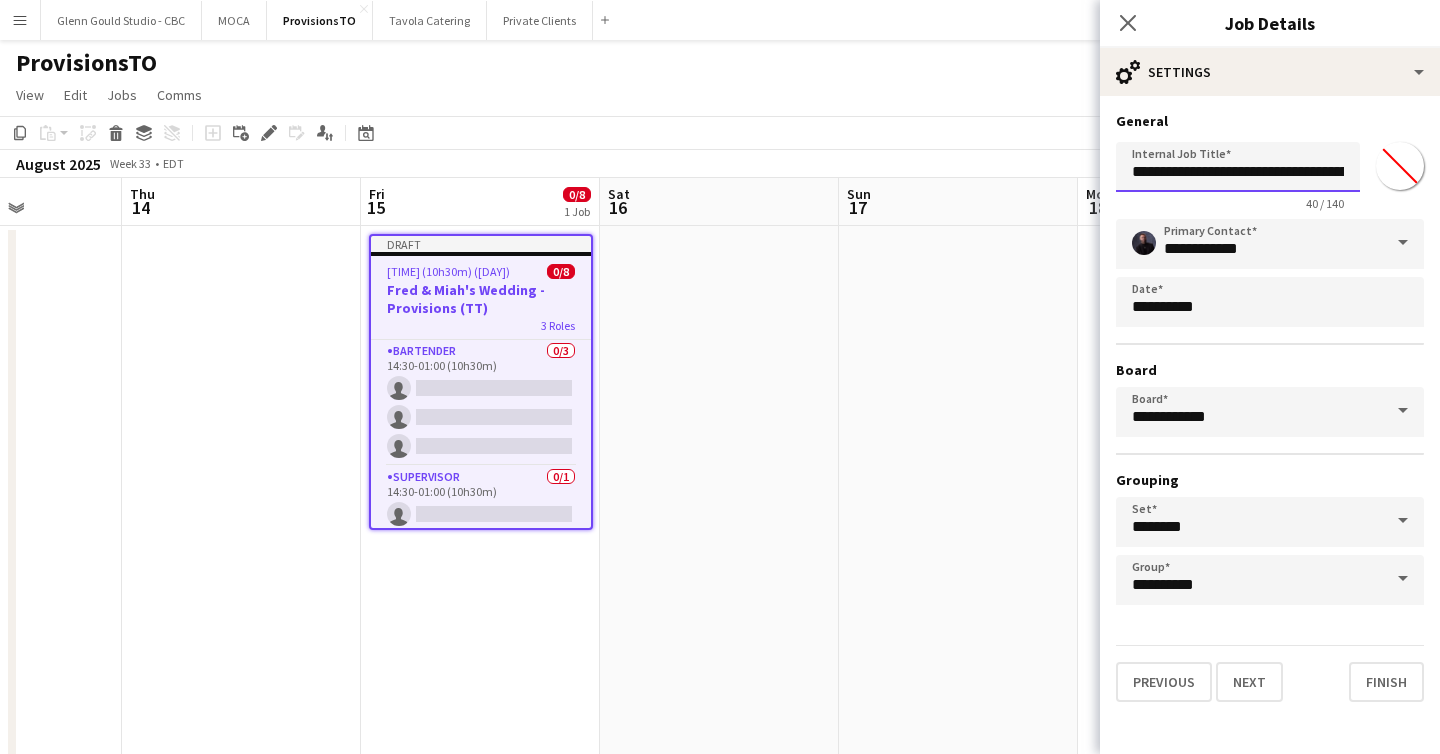 click on "**********" at bounding box center (1238, 167) 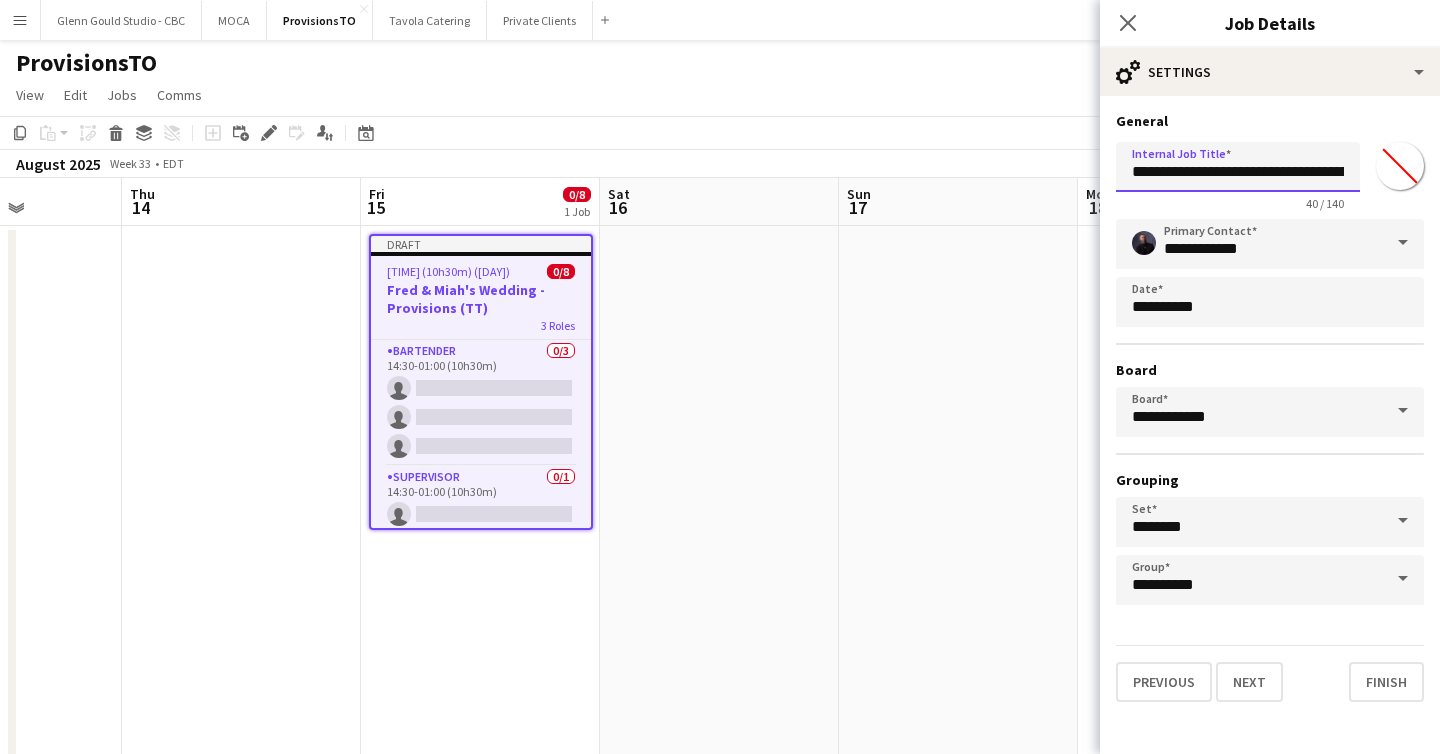 drag, startPoint x: 1135, startPoint y: 171, endPoint x: 1287, endPoint y: 172, distance: 152.0033 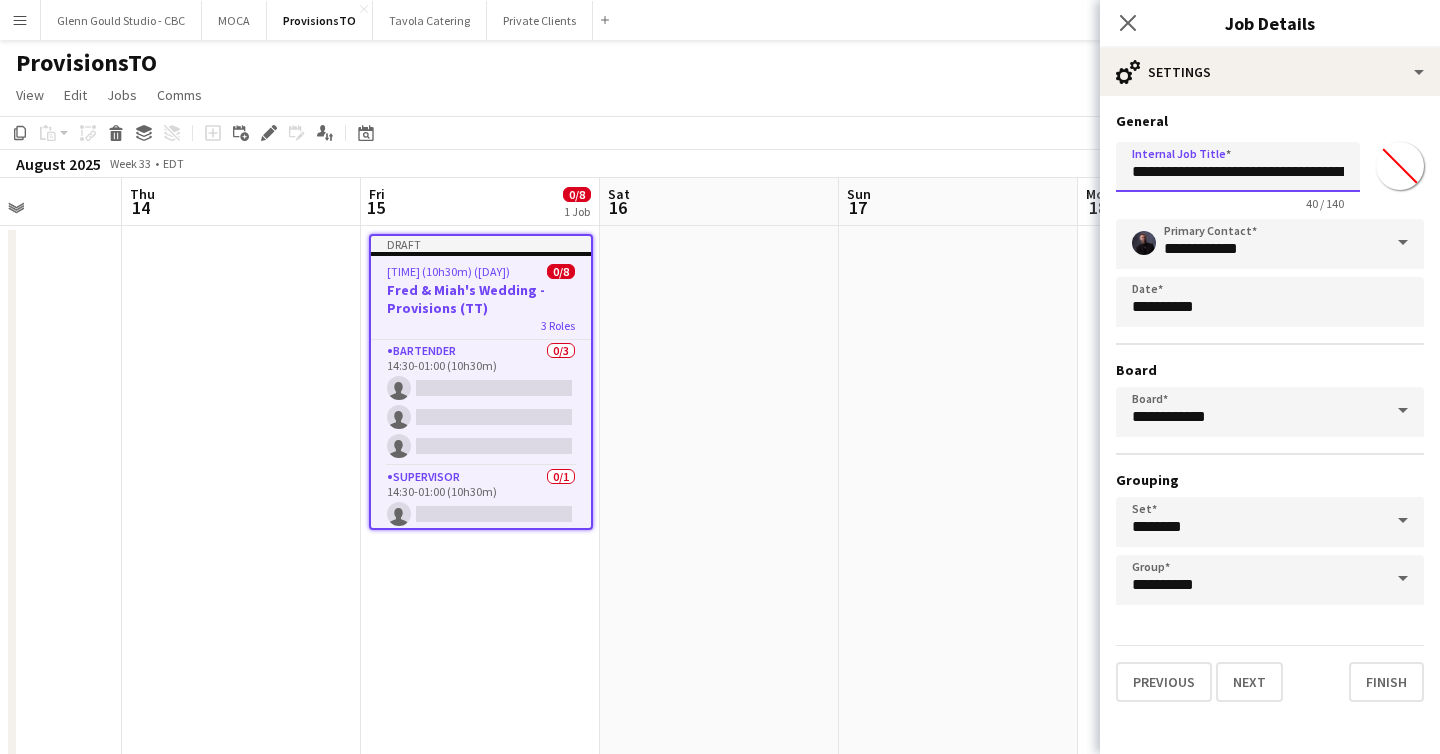 click on "**********" at bounding box center (1238, 167) 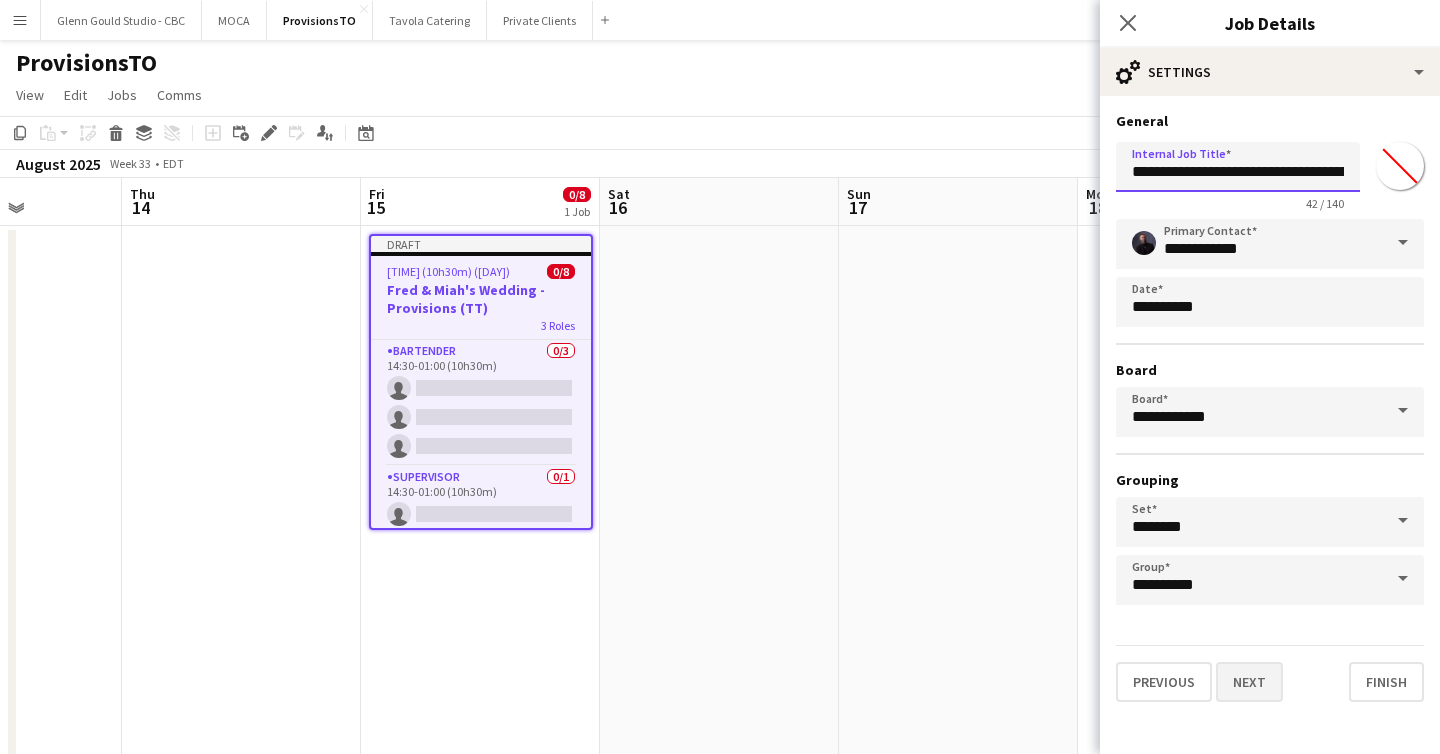 type on "**********" 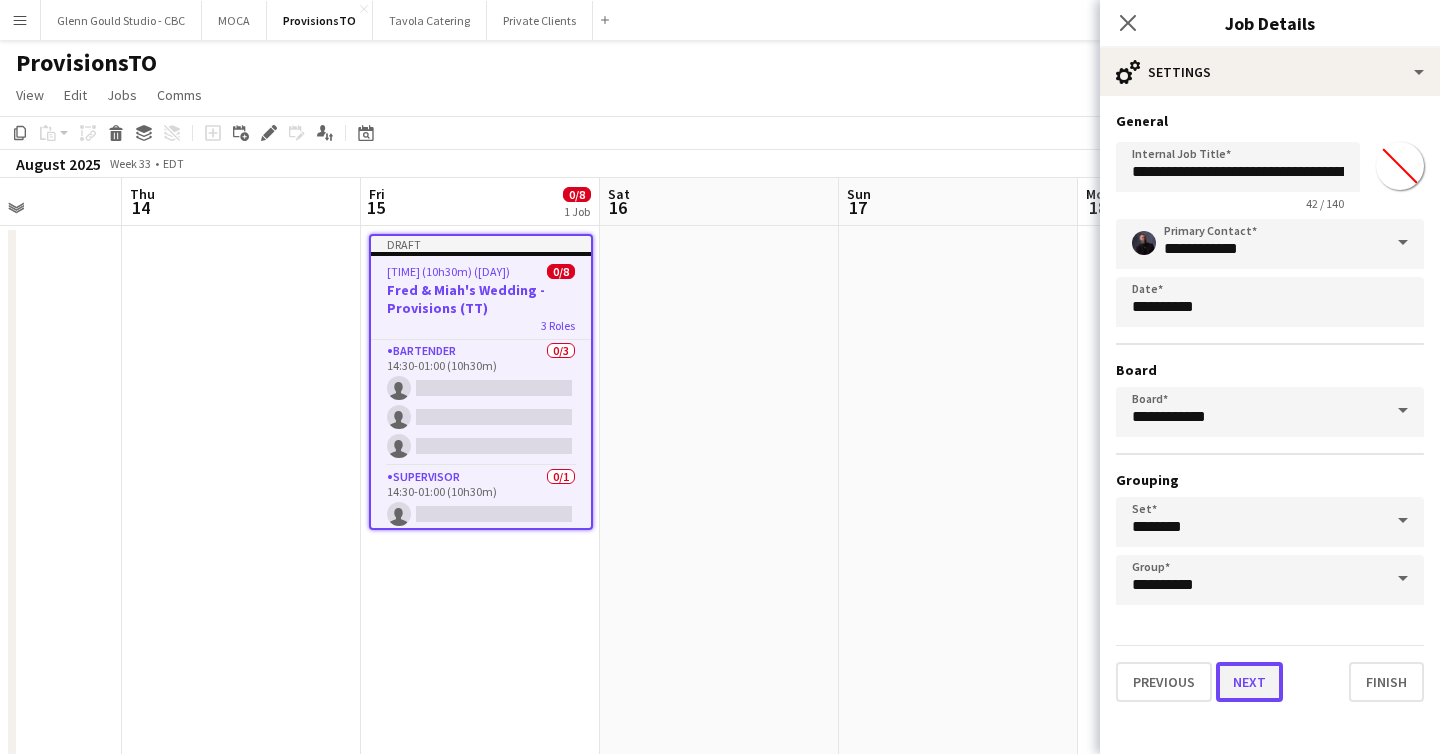 click on "Next" at bounding box center [1249, 682] 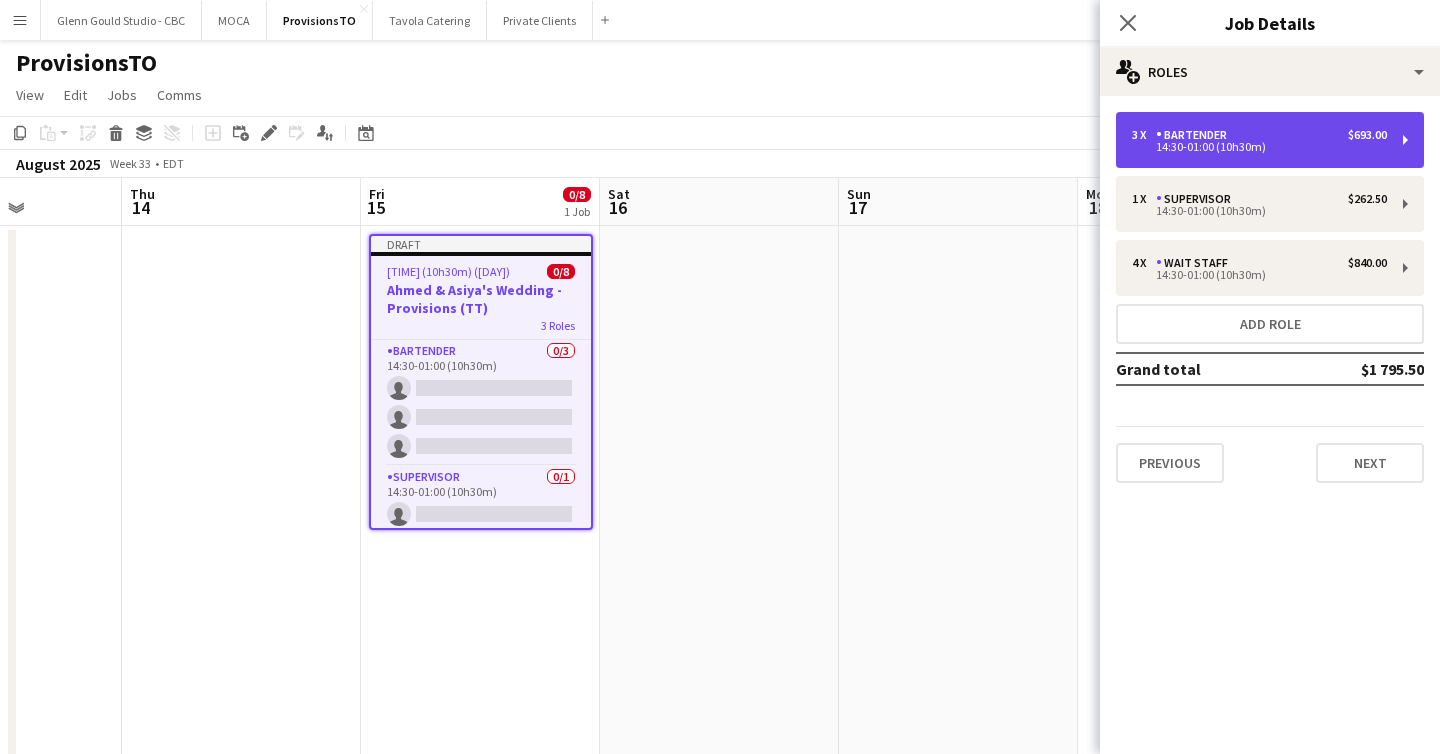 click on "Bartender" at bounding box center (1195, 135) 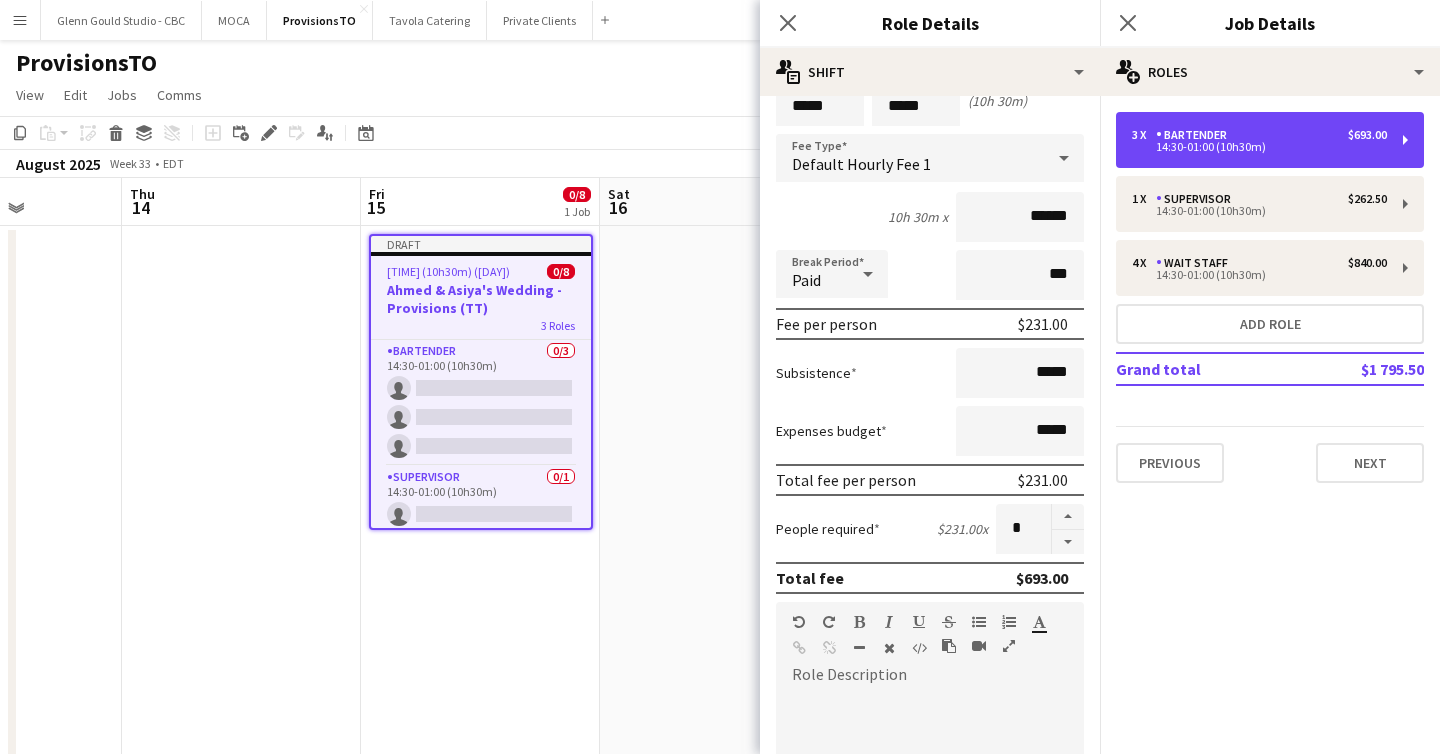 scroll, scrollTop: 102, scrollLeft: 0, axis: vertical 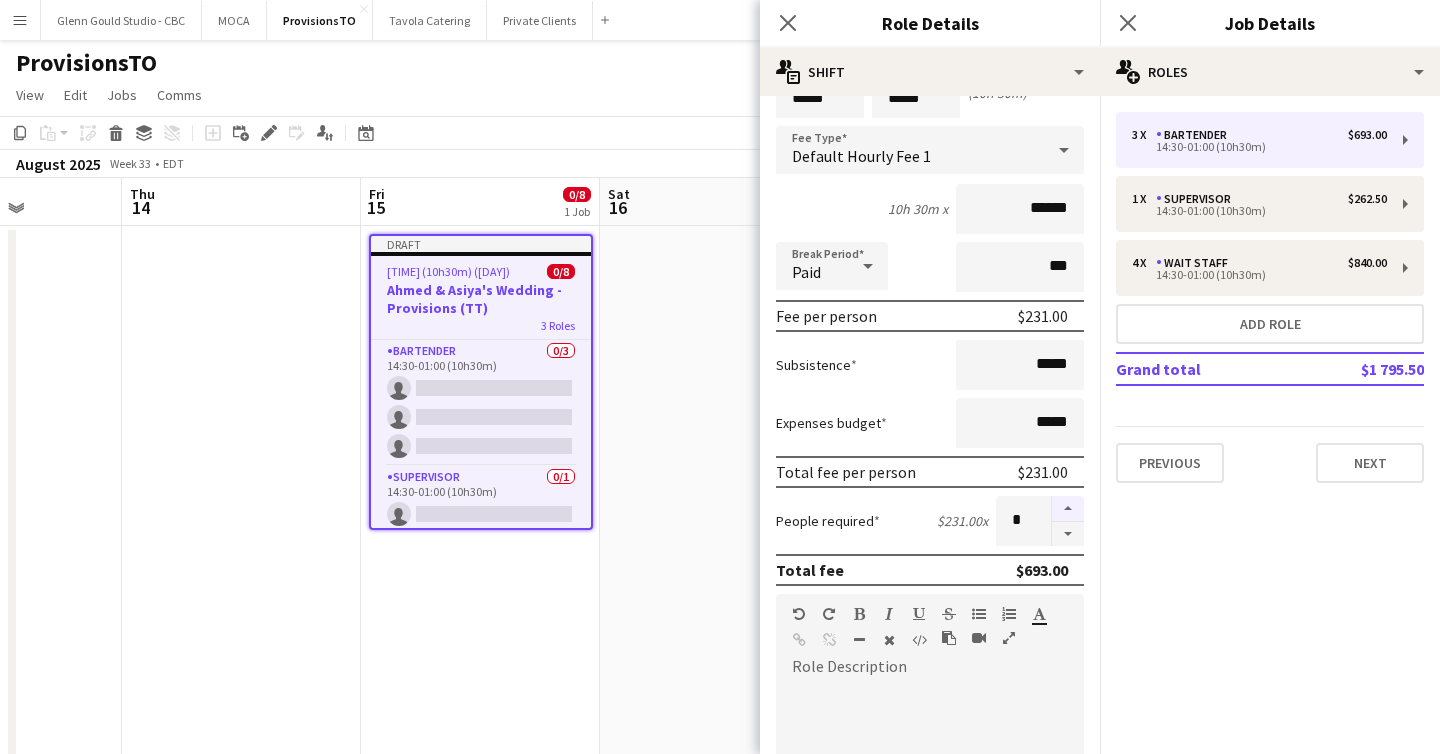 click at bounding box center (1068, 509) 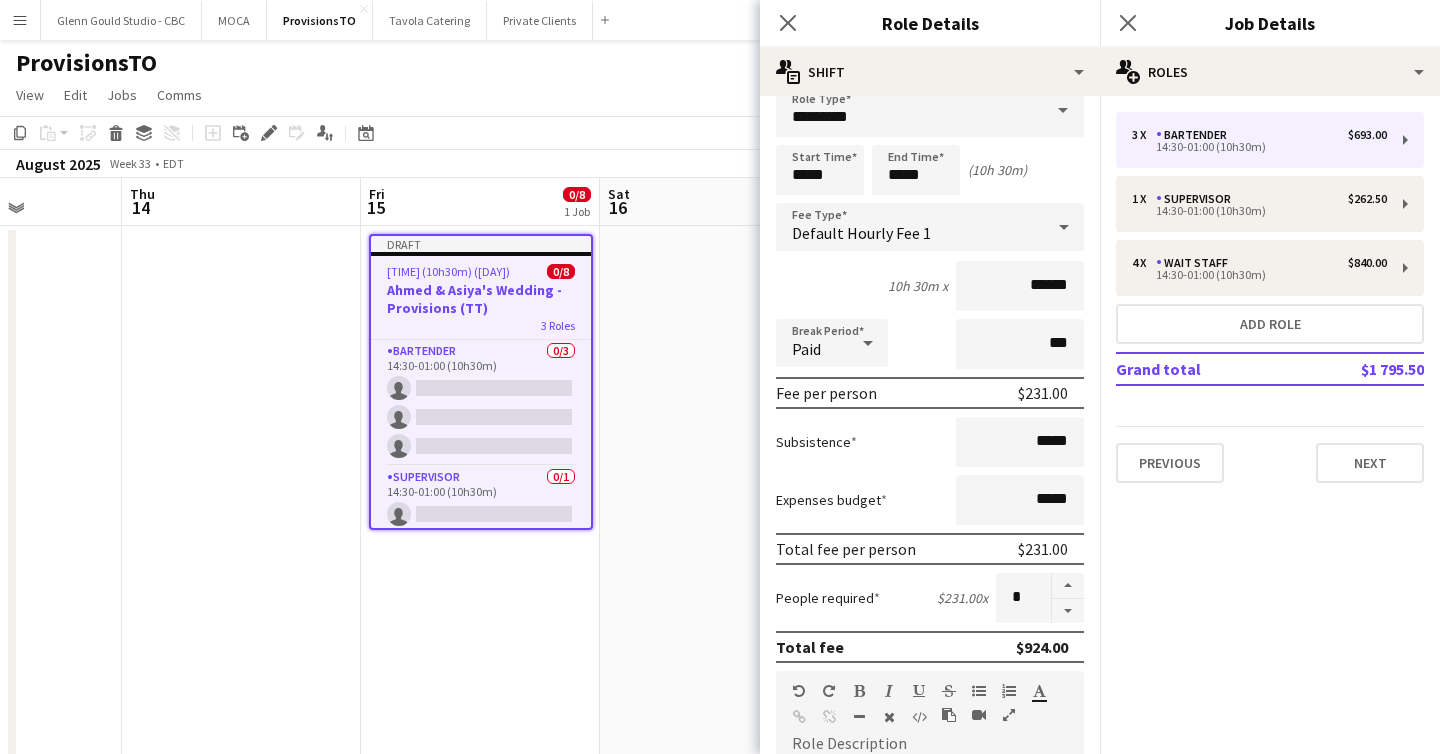 scroll, scrollTop: 0, scrollLeft: 0, axis: both 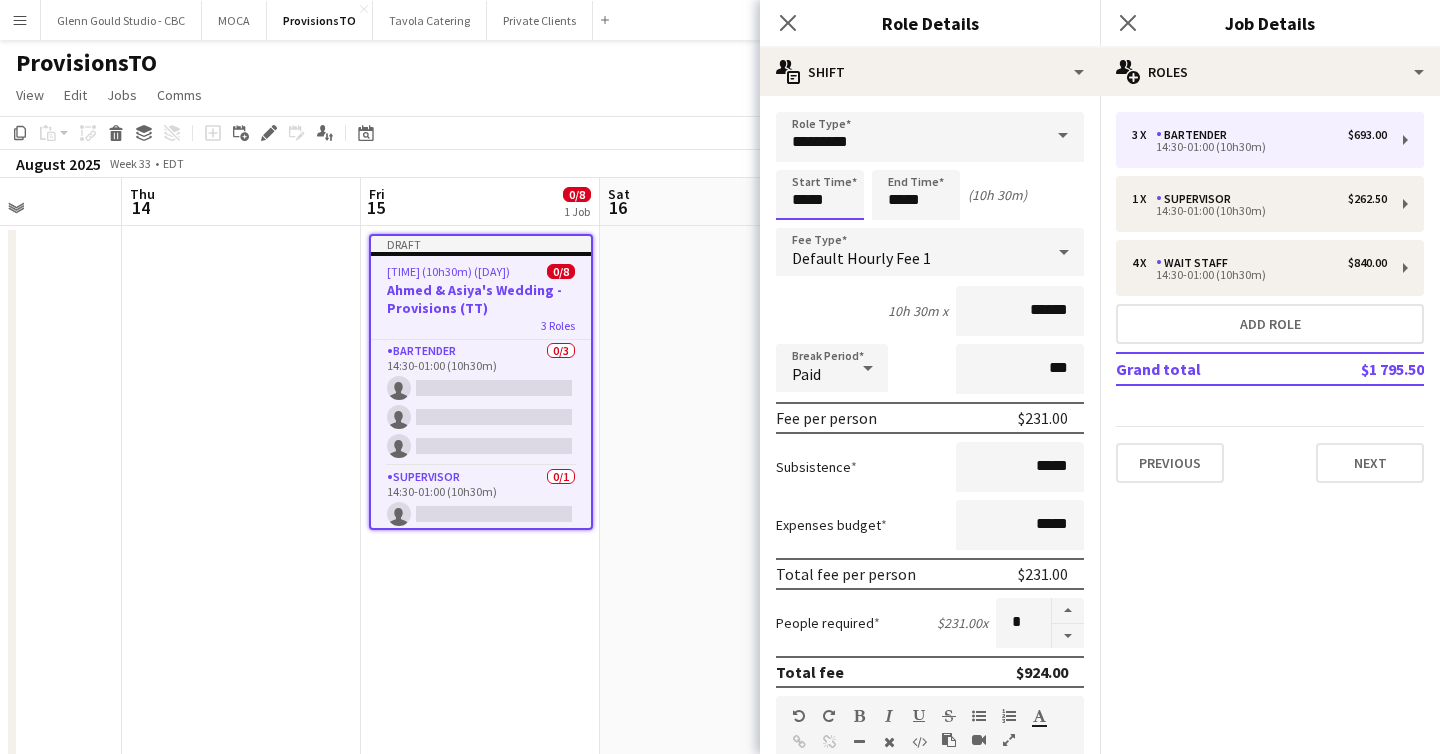 click on "*****" at bounding box center (820, 195) 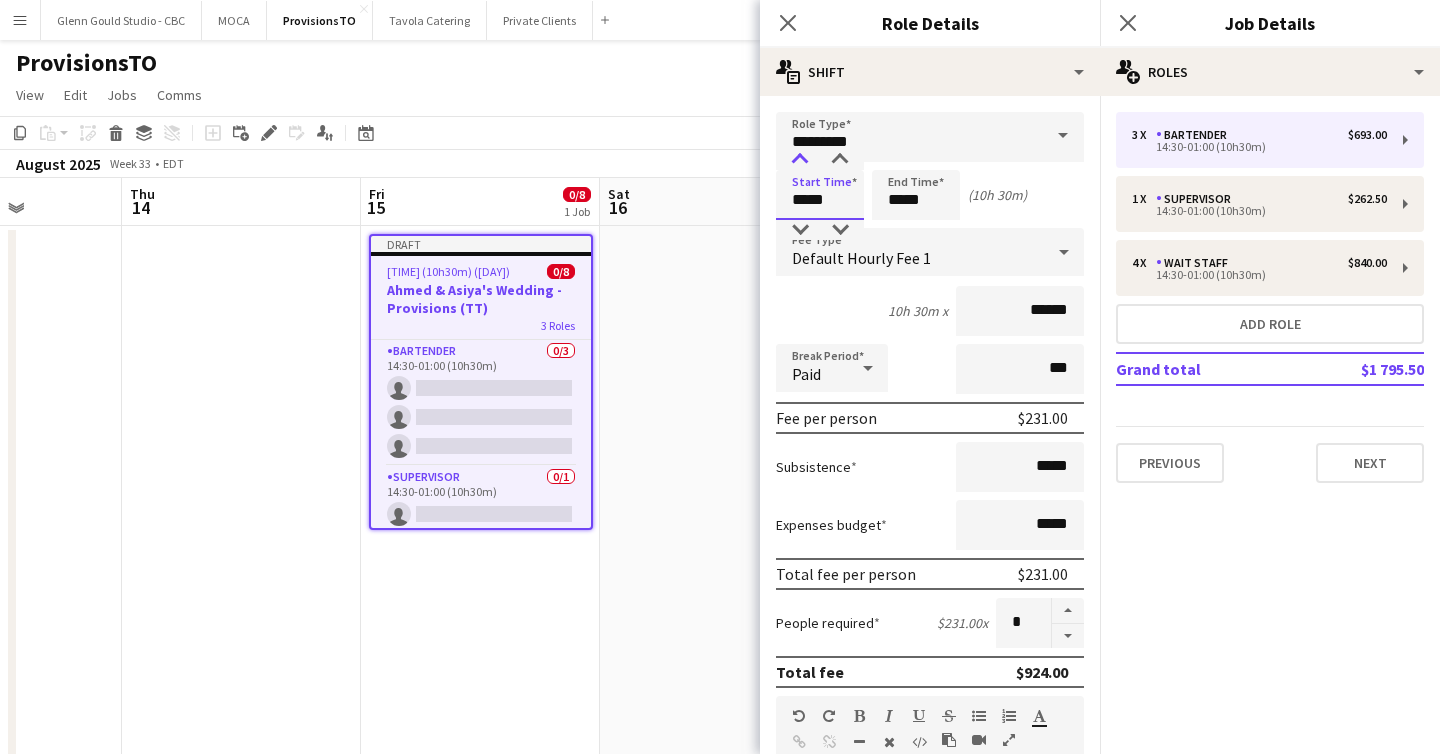 type on "*****" 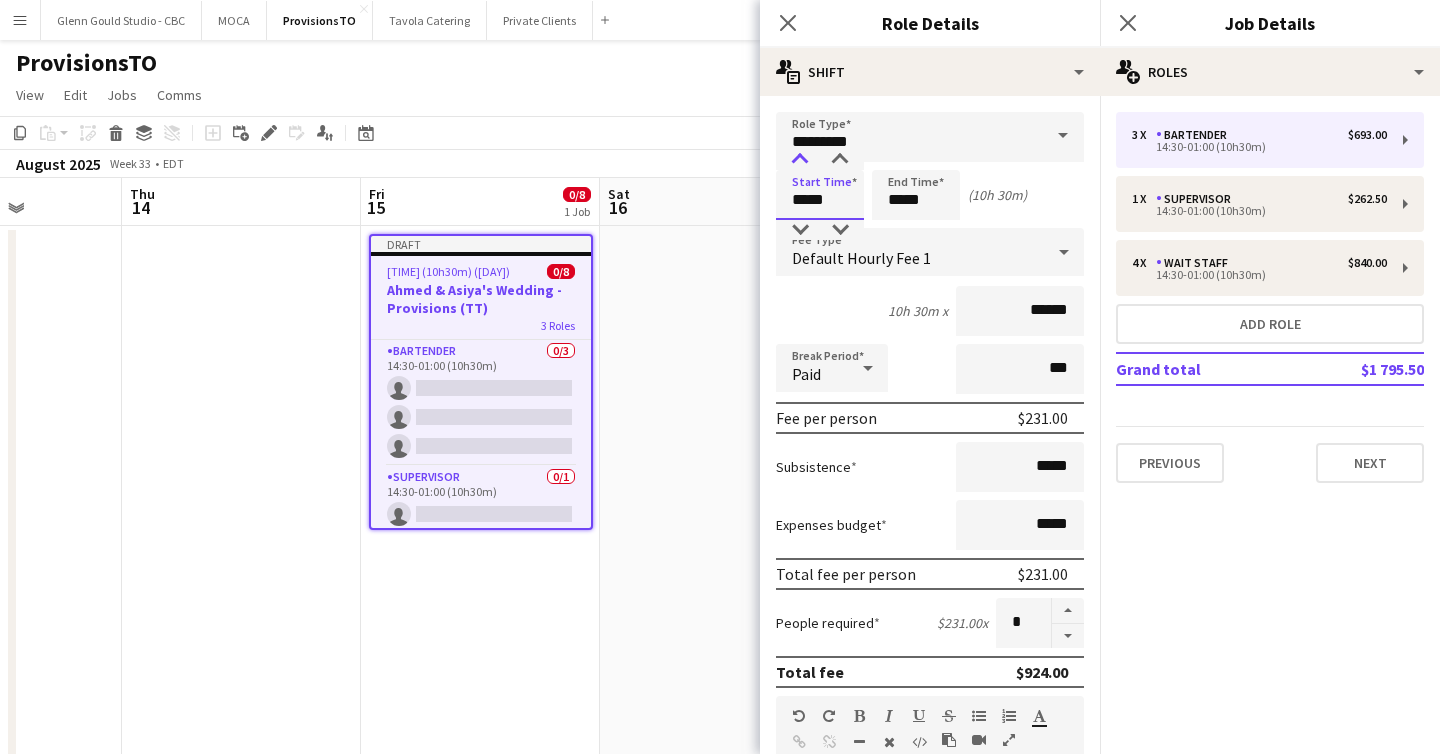 click at bounding box center (800, 160) 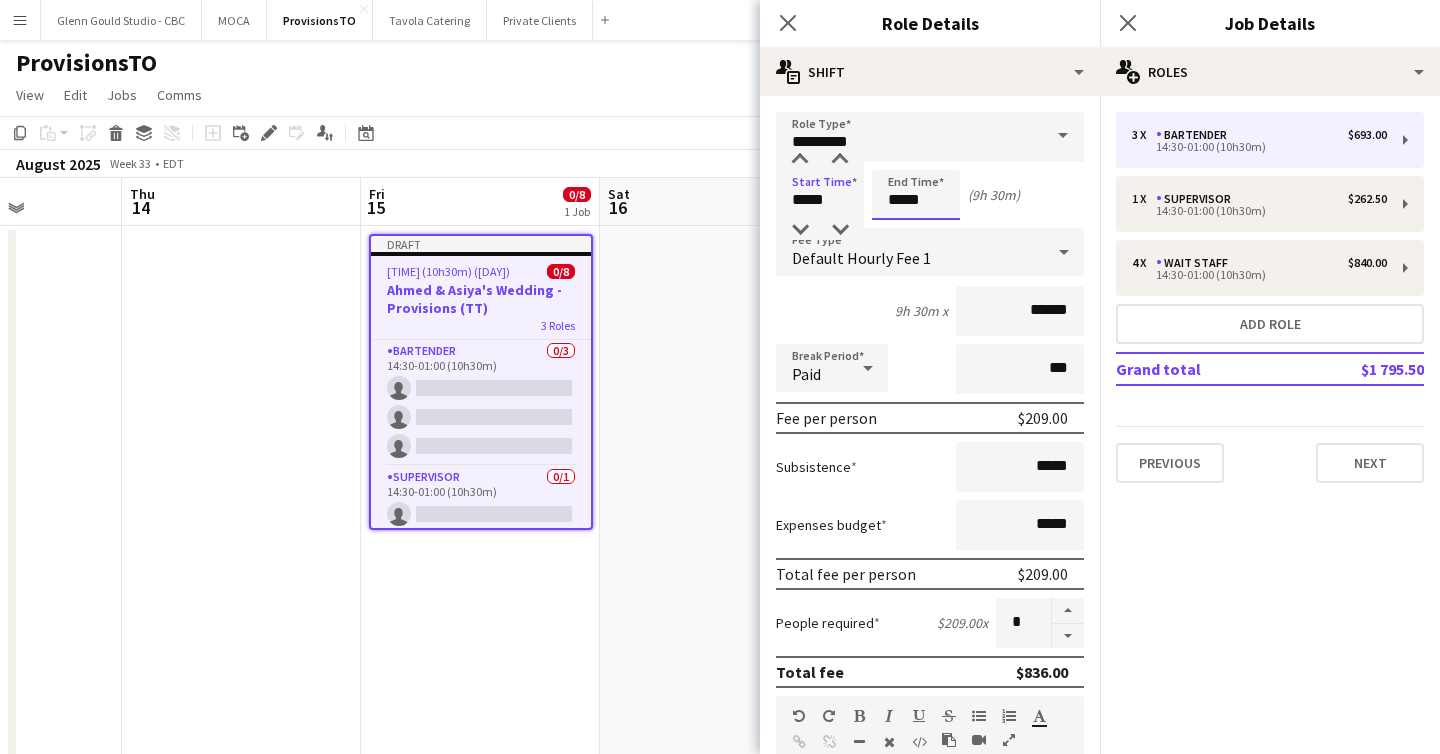 click on "*****" at bounding box center [916, 195] 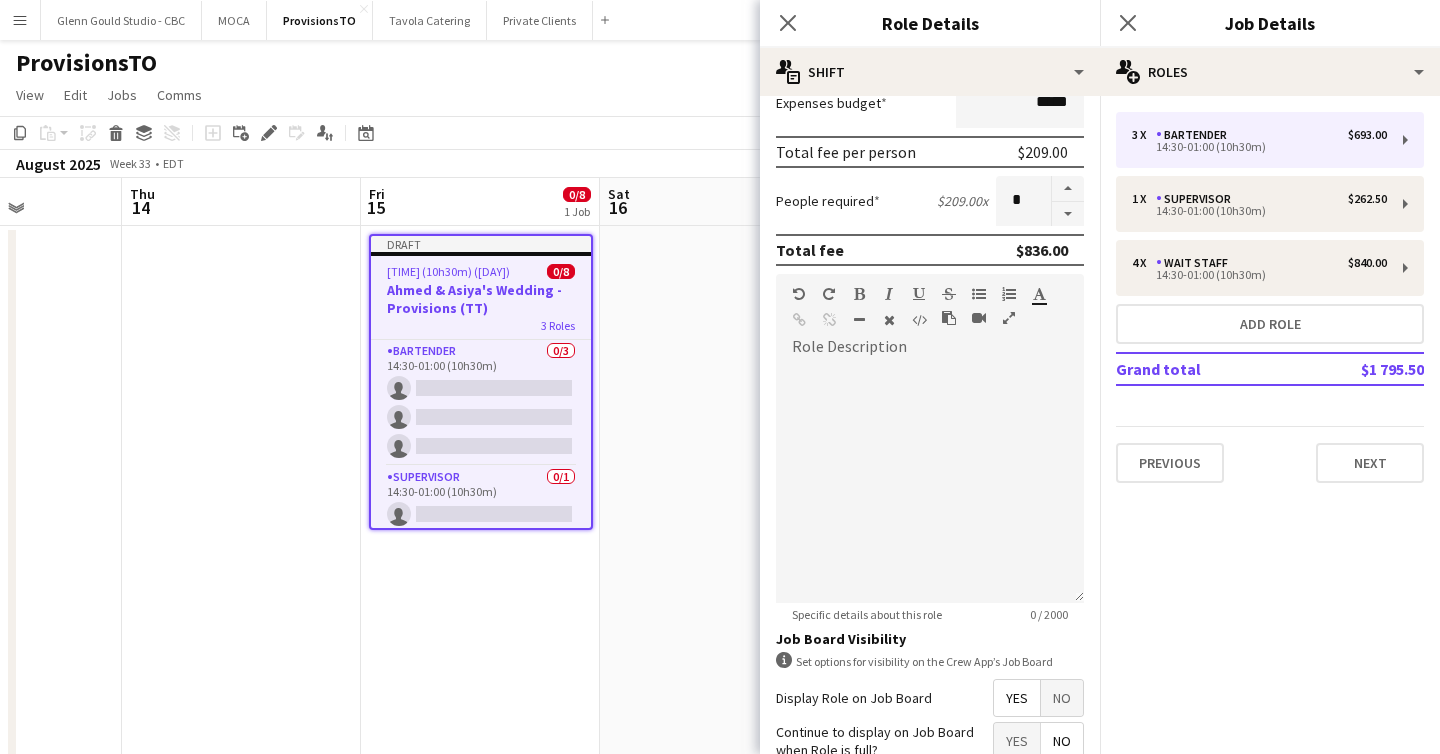 scroll, scrollTop: 517, scrollLeft: 0, axis: vertical 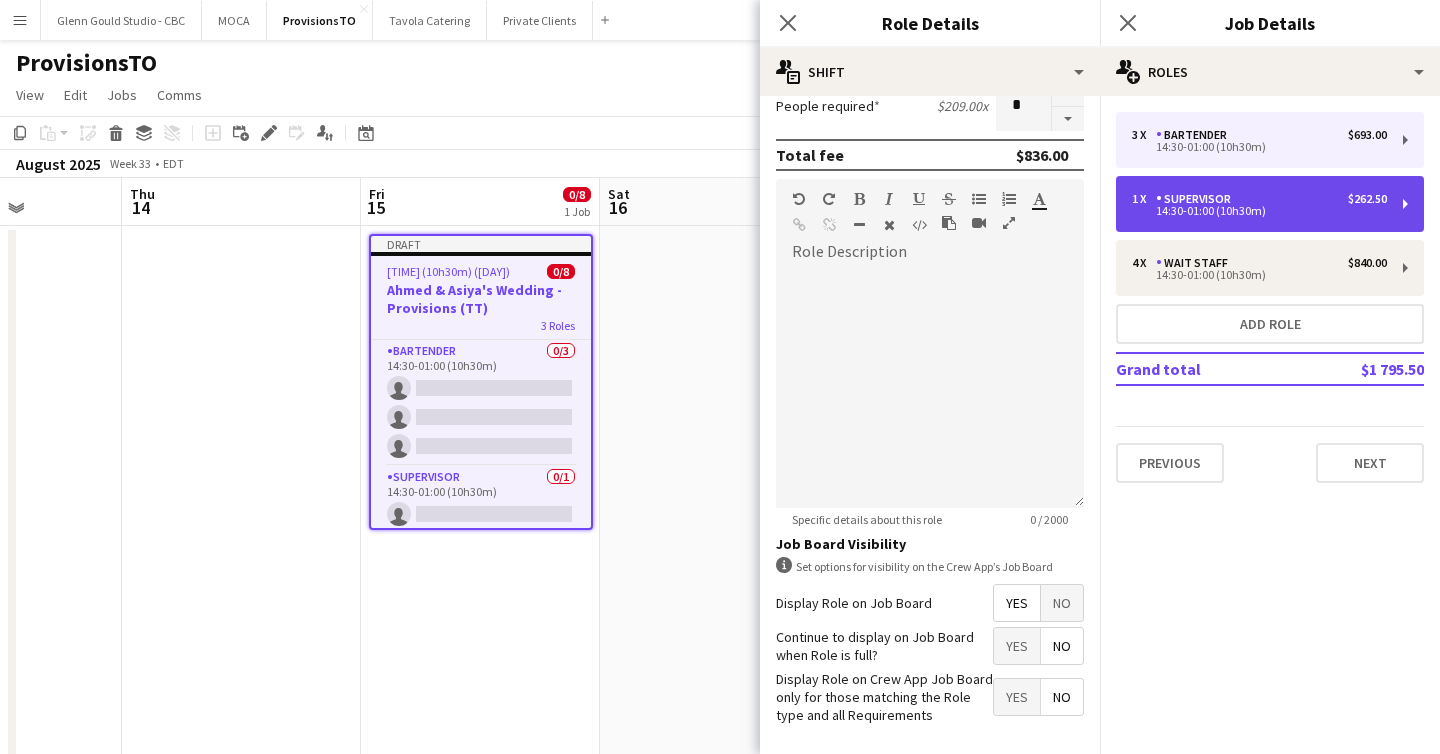 click on "14:30-01:00 (10h30m)" at bounding box center [1259, 211] 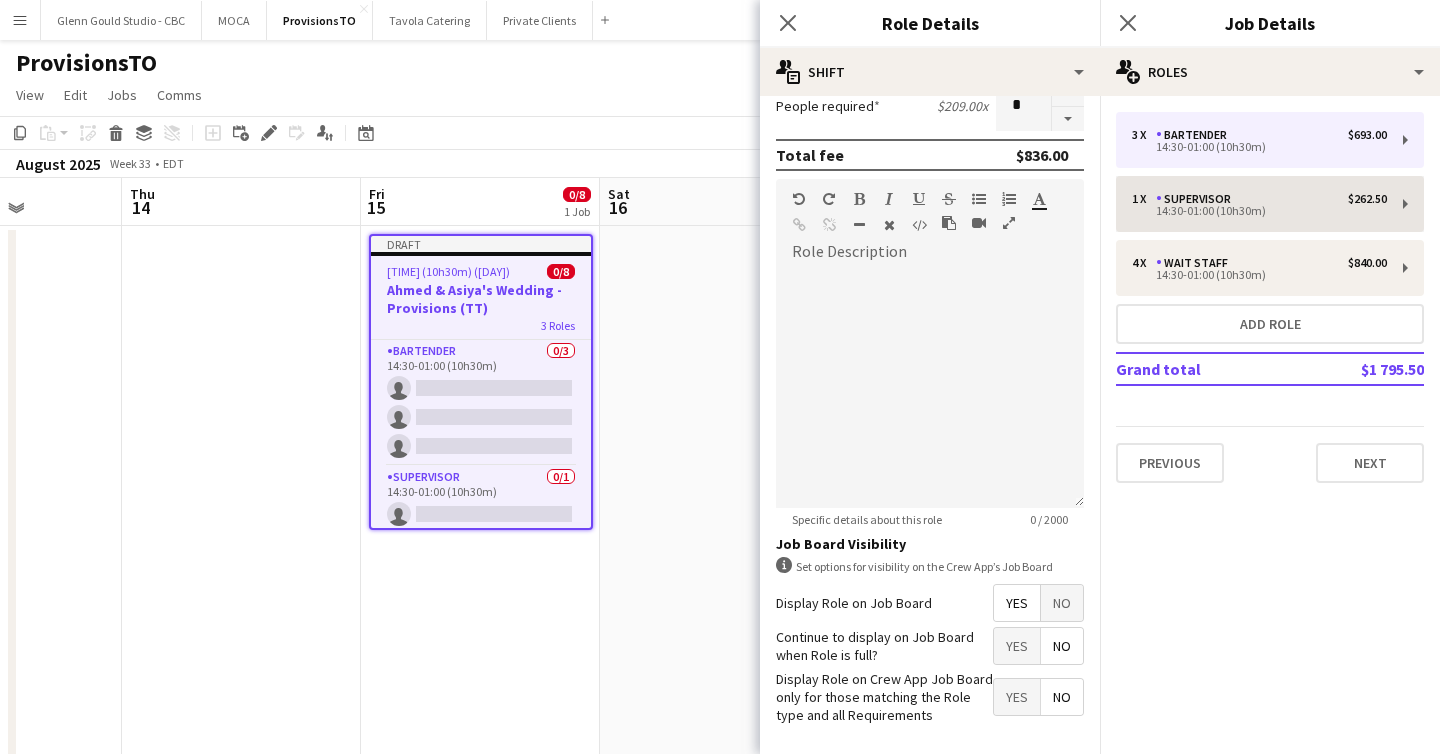 type on "**********" 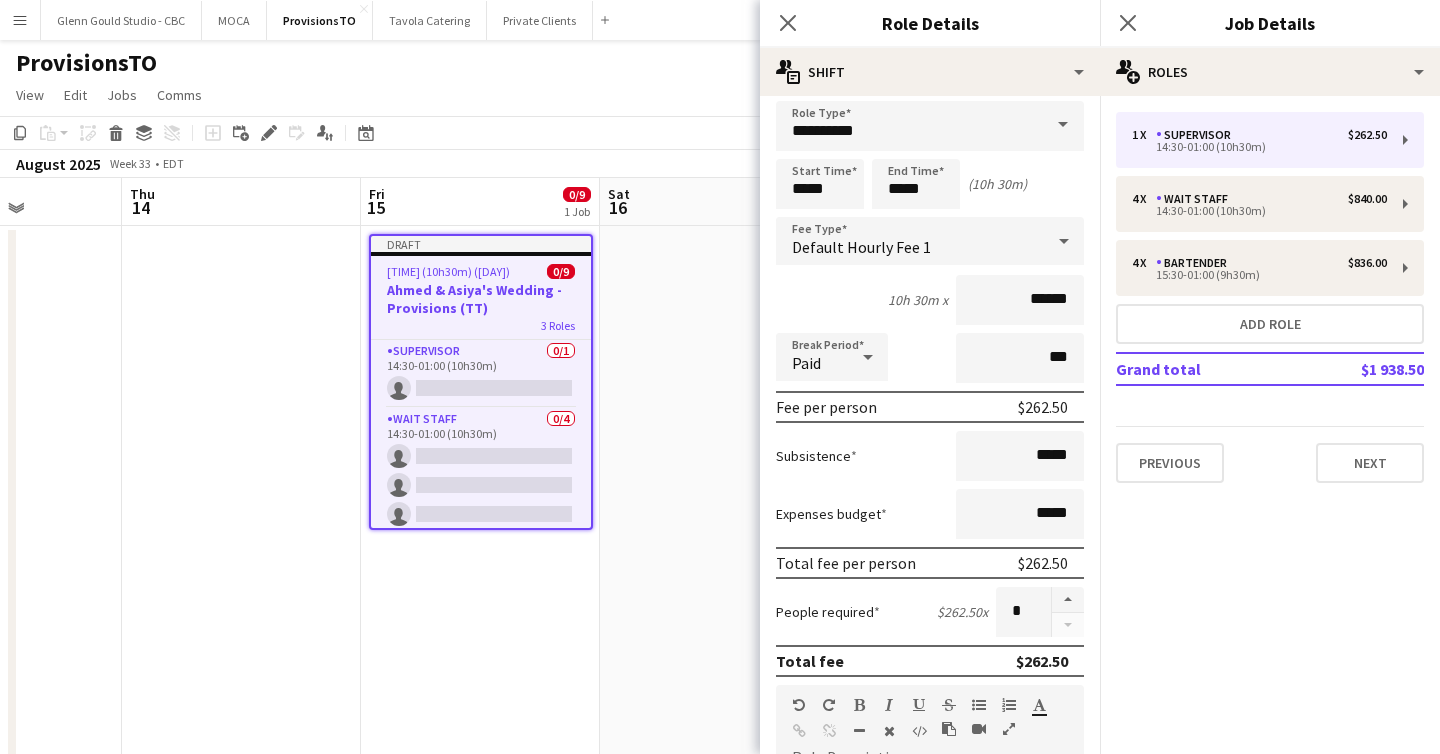 scroll, scrollTop: 0, scrollLeft: 0, axis: both 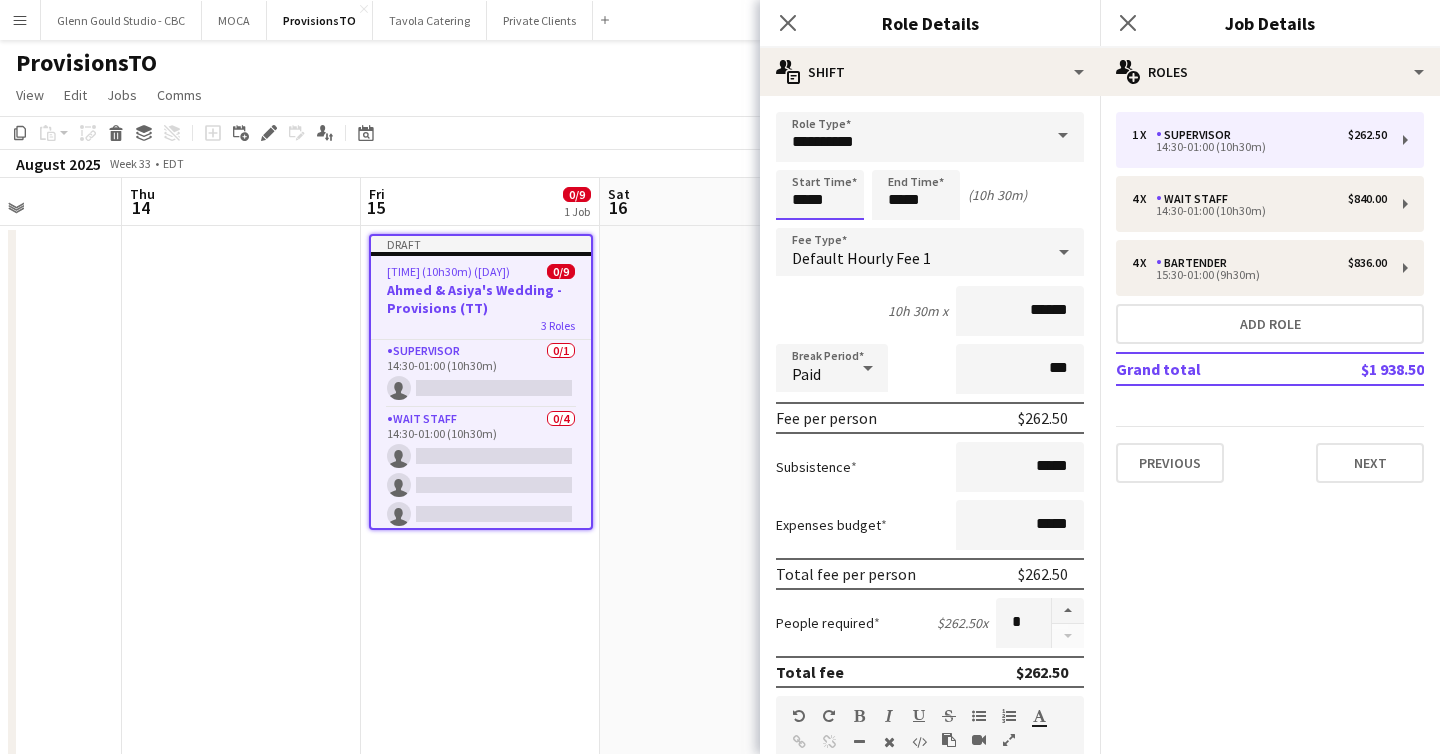 click on "*****" at bounding box center (820, 195) 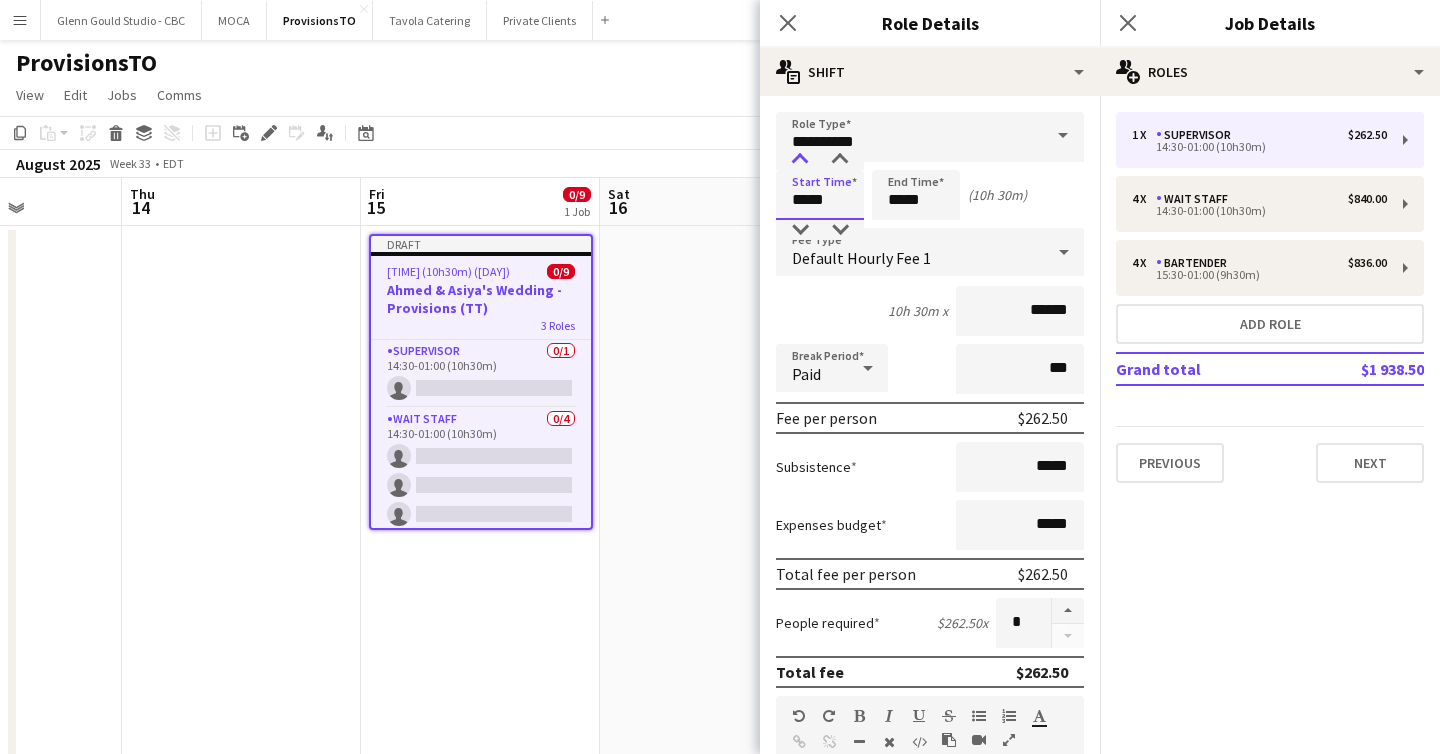 type on "*****" 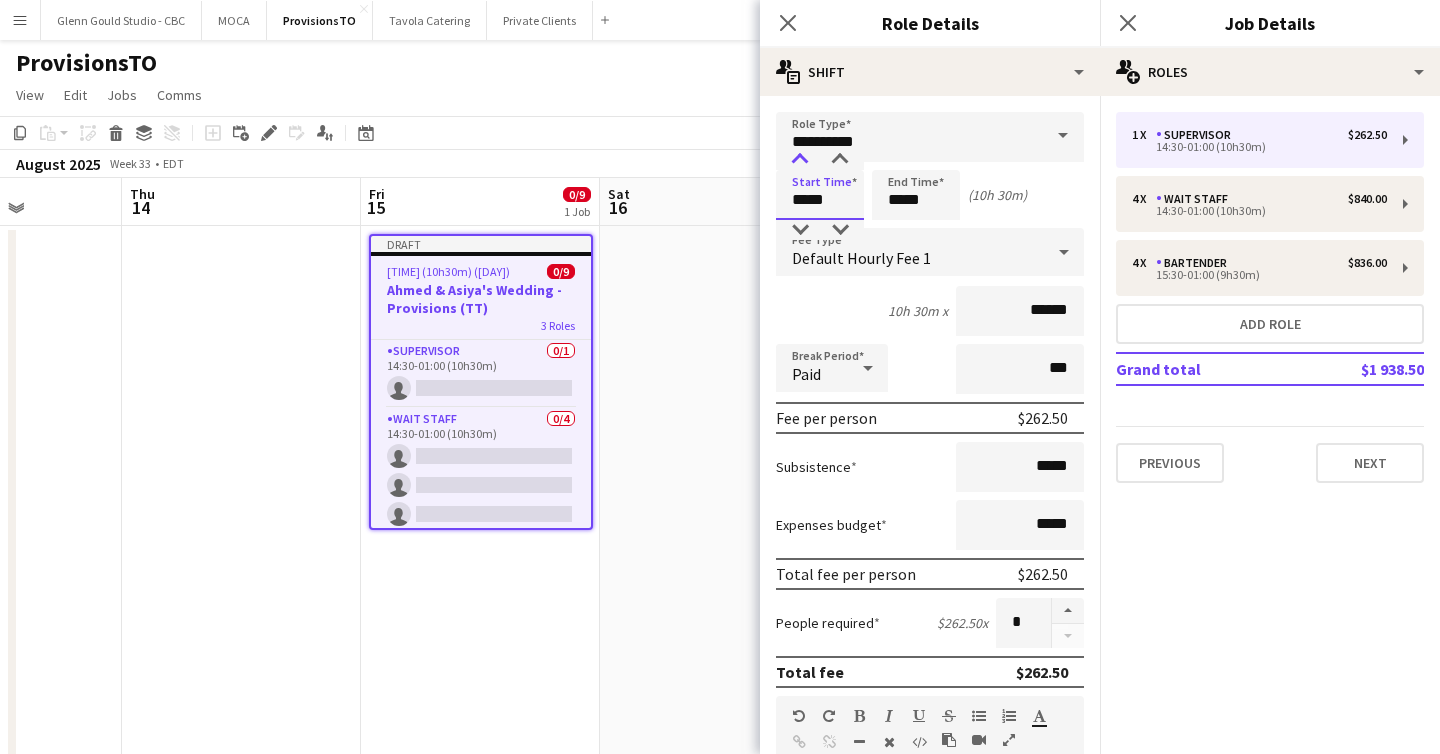click at bounding box center [800, 160] 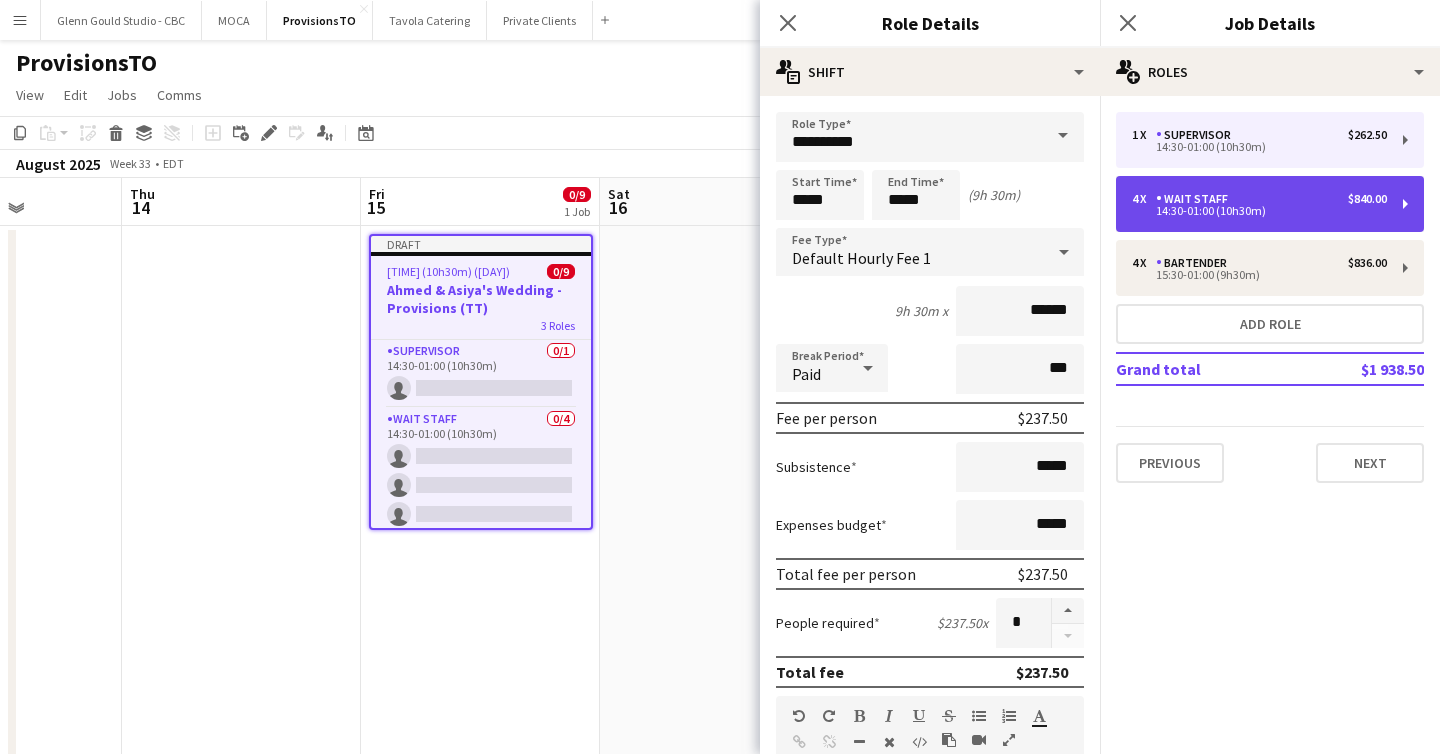 click on "4 x   Wait Staff   $840.00   [TIME]" at bounding box center (1270, 204) 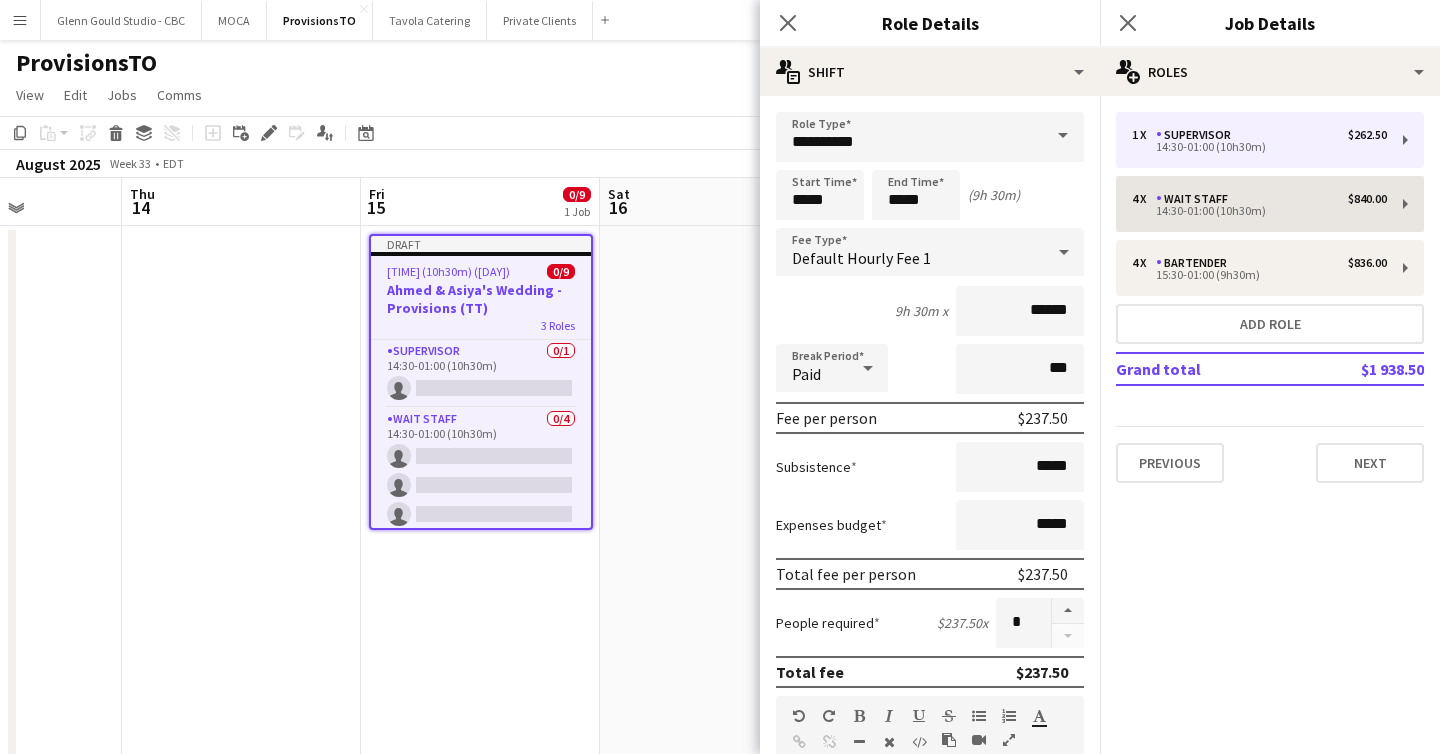 type on "**********" 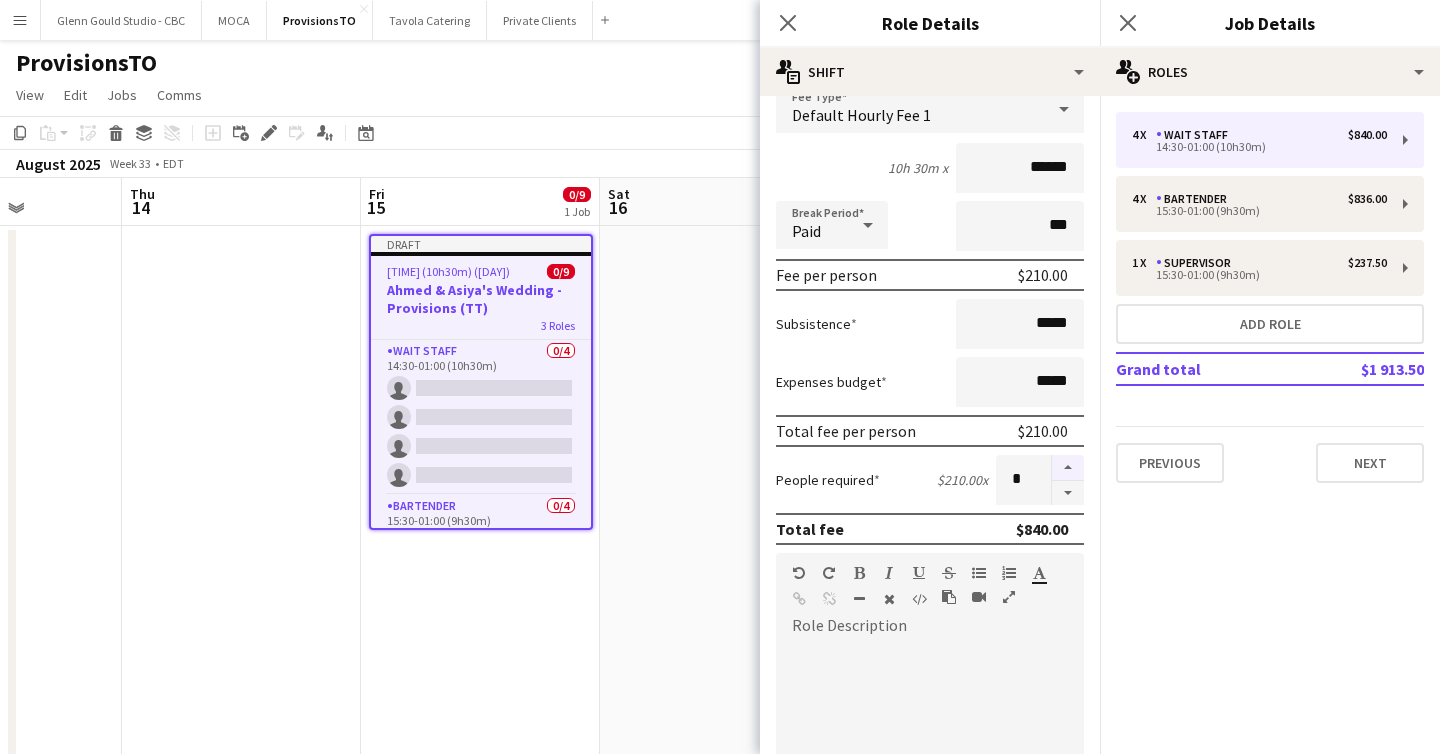 scroll, scrollTop: 146, scrollLeft: 0, axis: vertical 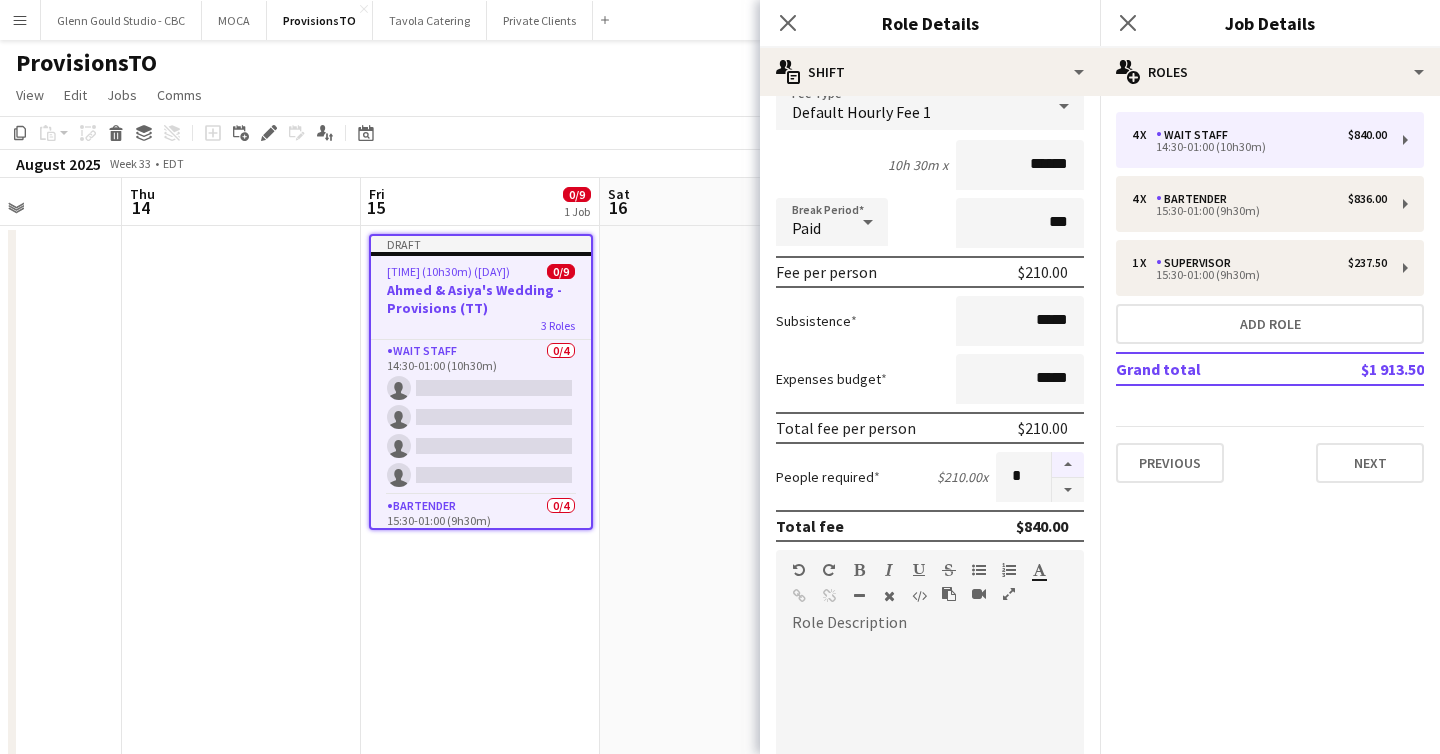 click at bounding box center [1068, 465] 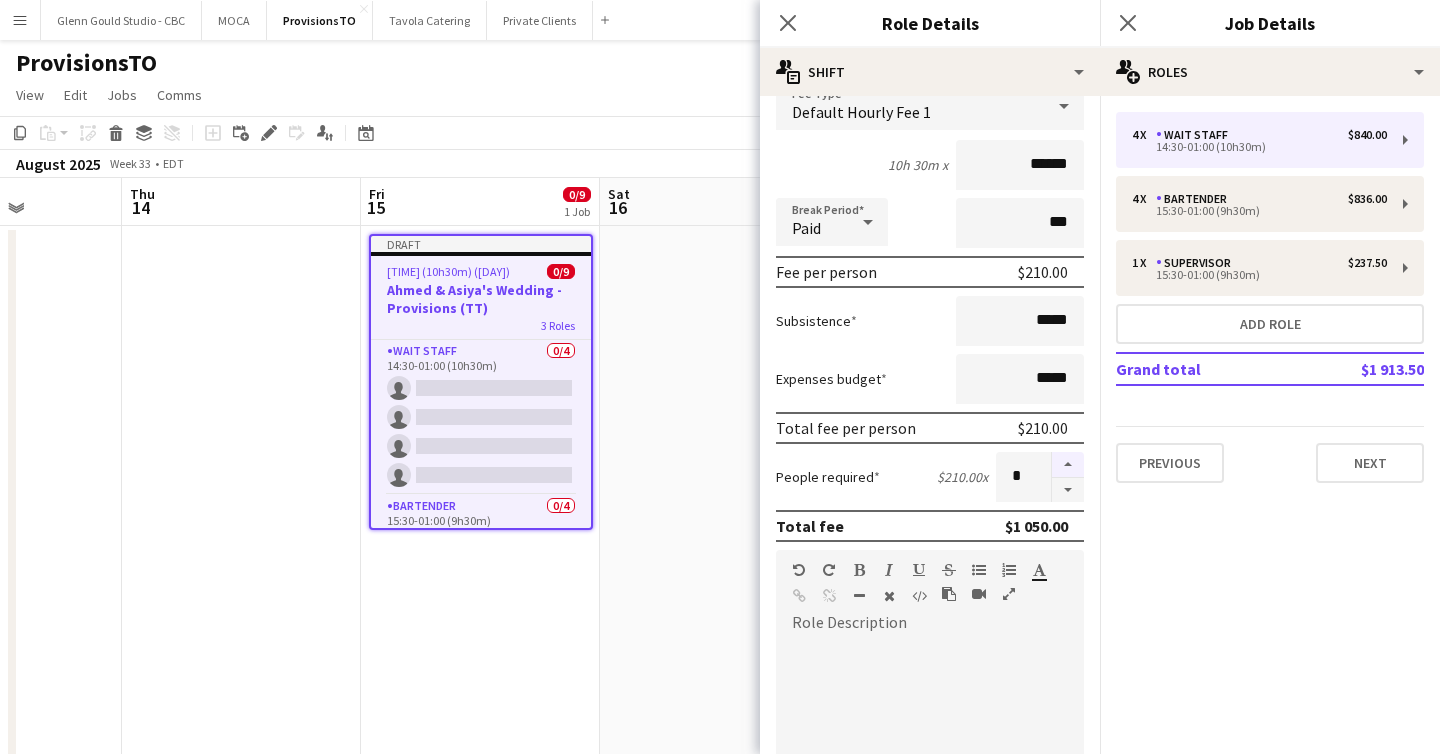 click at bounding box center [1068, 465] 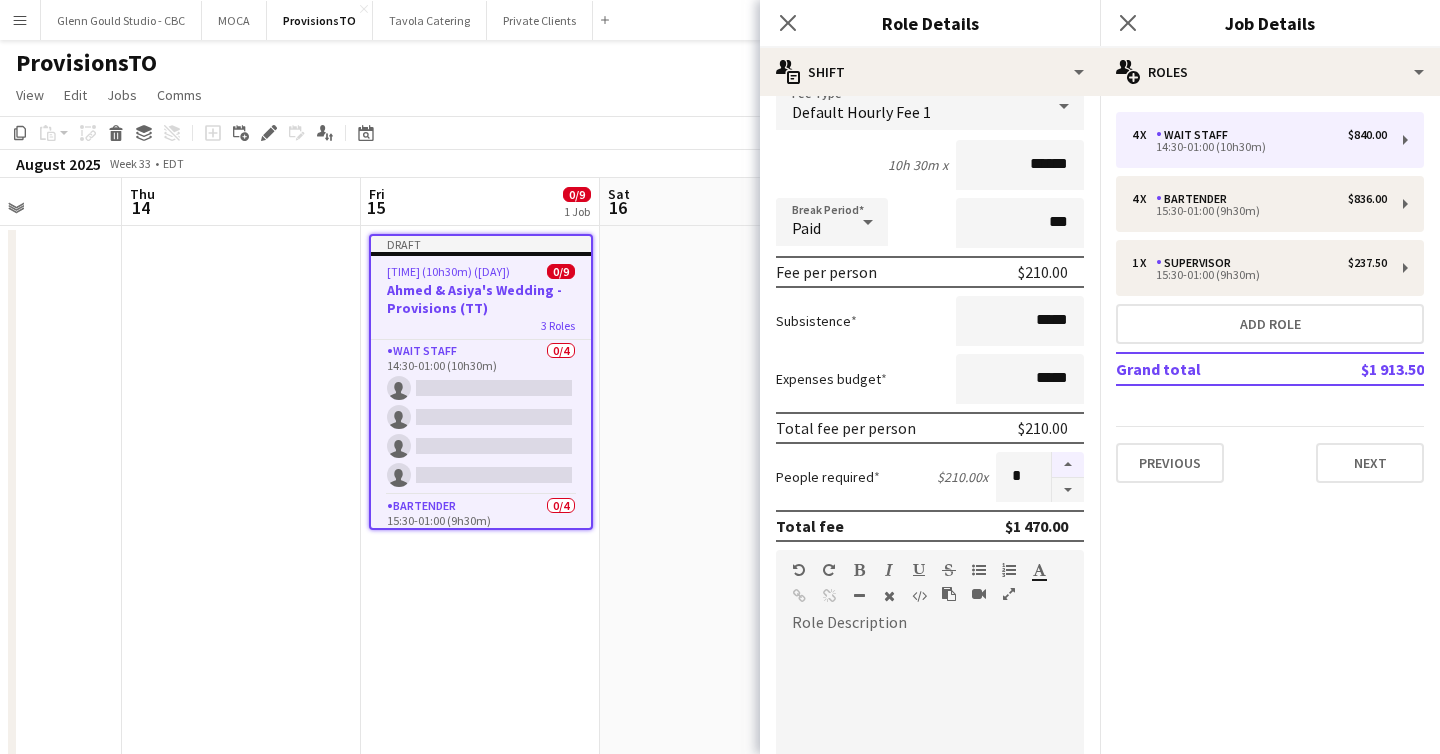 click at bounding box center [1068, 465] 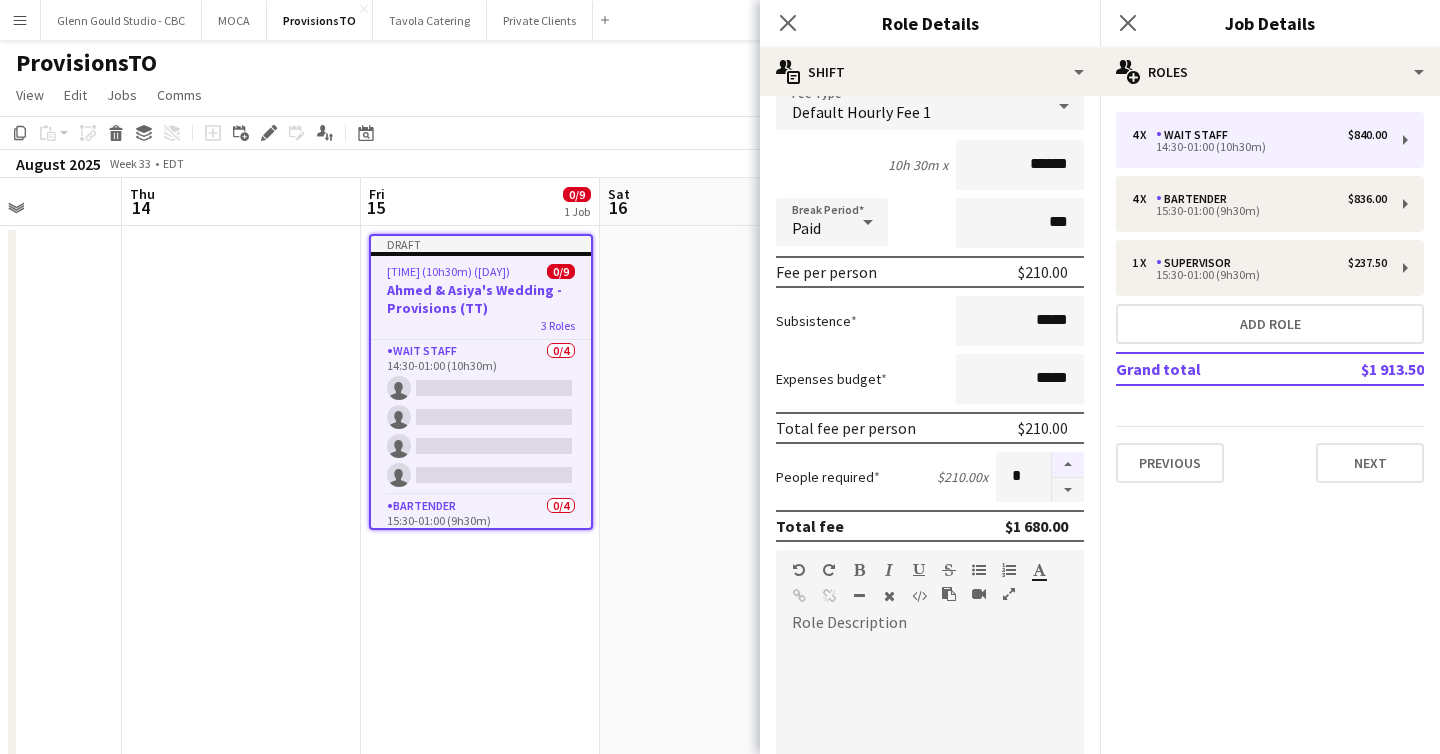 click at bounding box center [1068, 465] 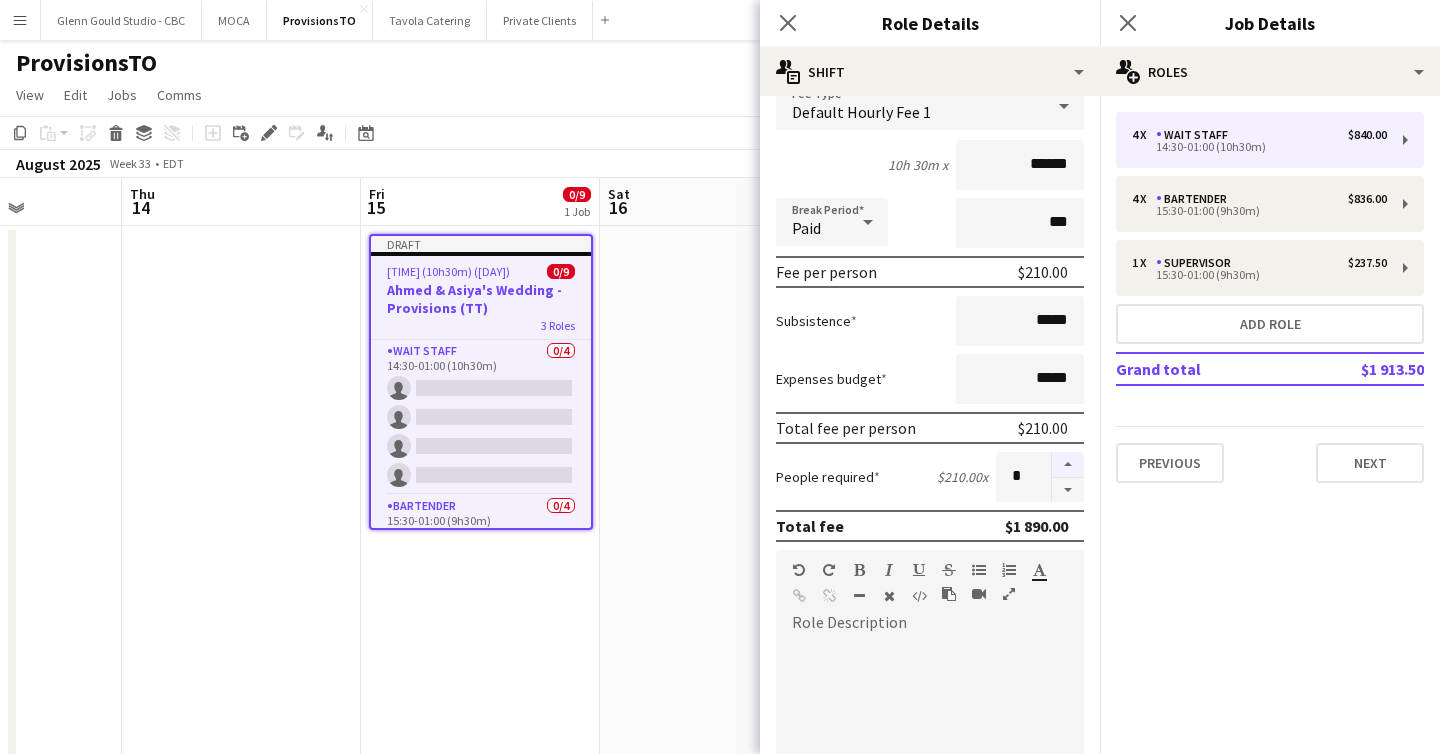 click at bounding box center [1068, 465] 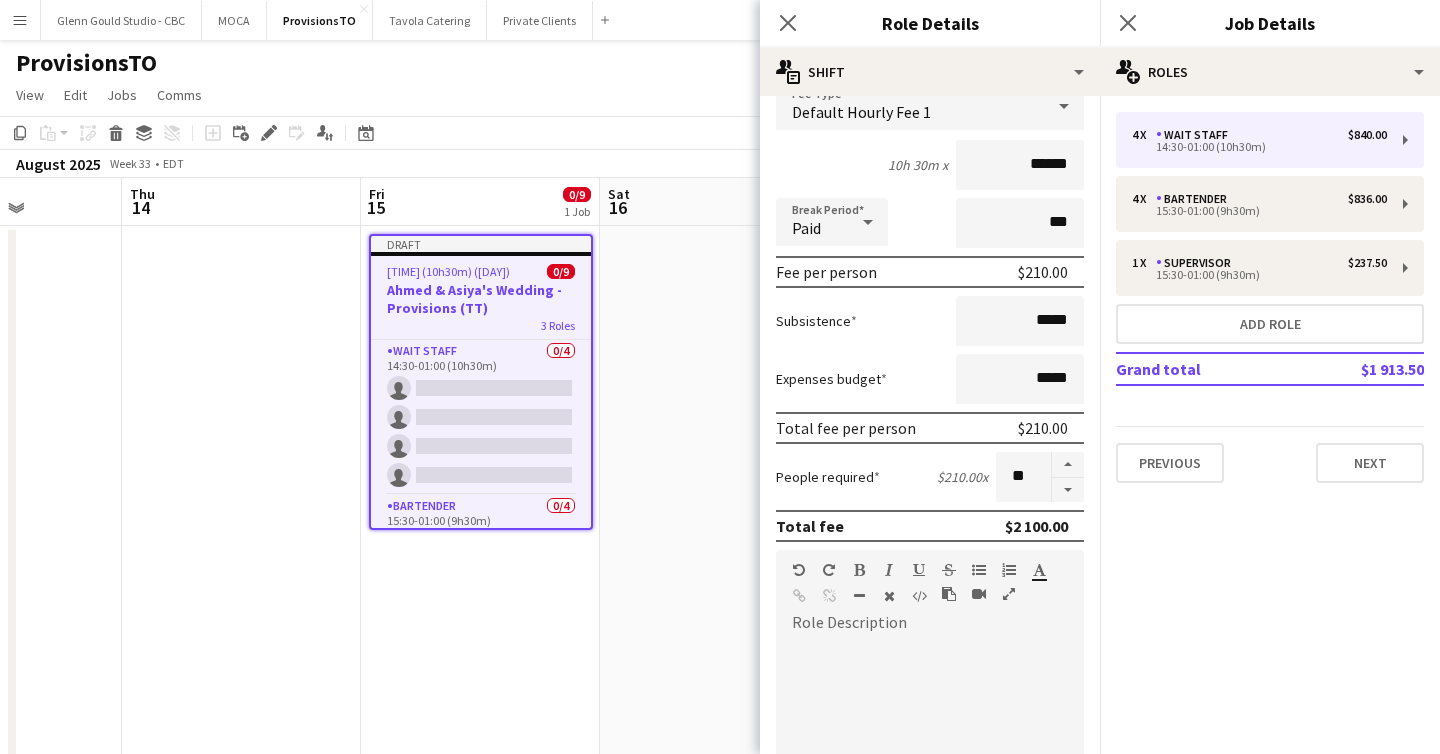 scroll, scrollTop: 0, scrollLeft: 0, axis: both 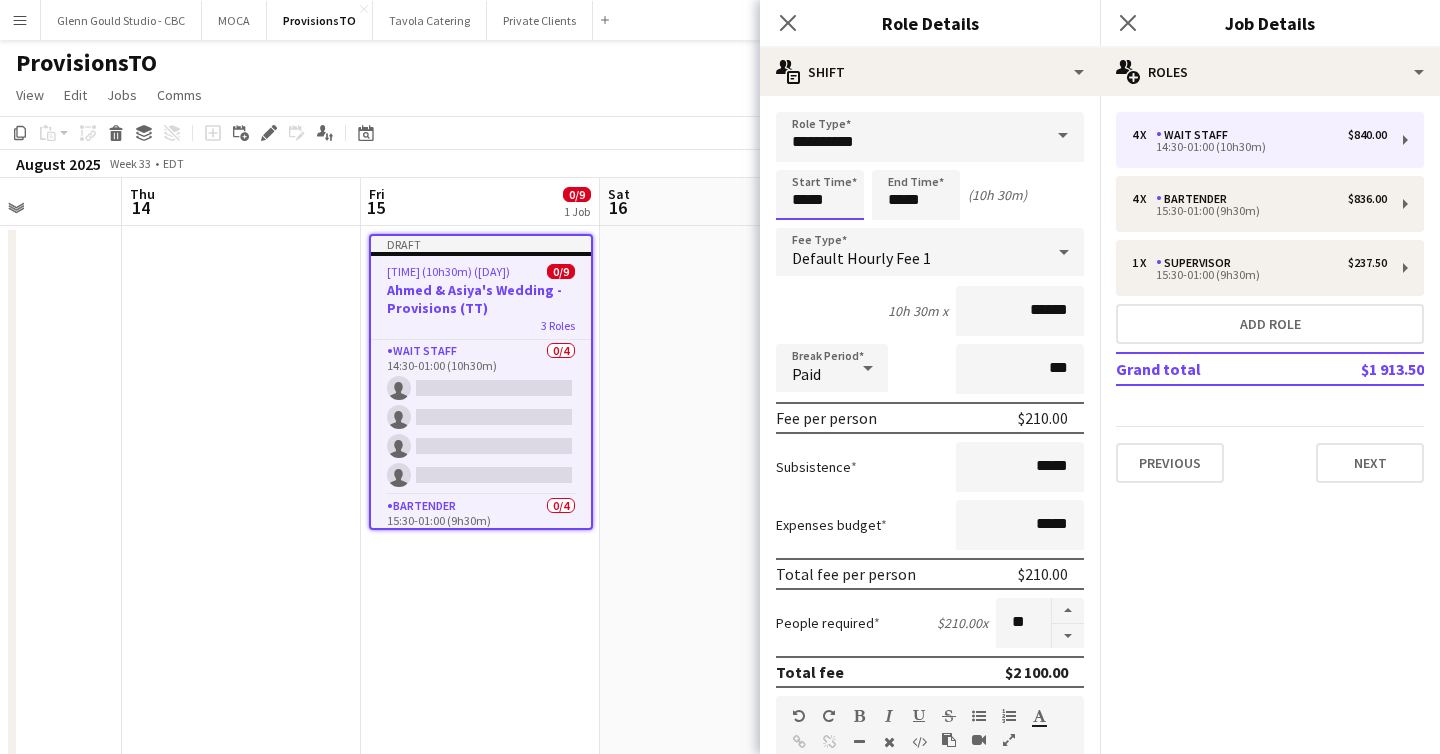 click on "*****" at bounding box center [820, 195] 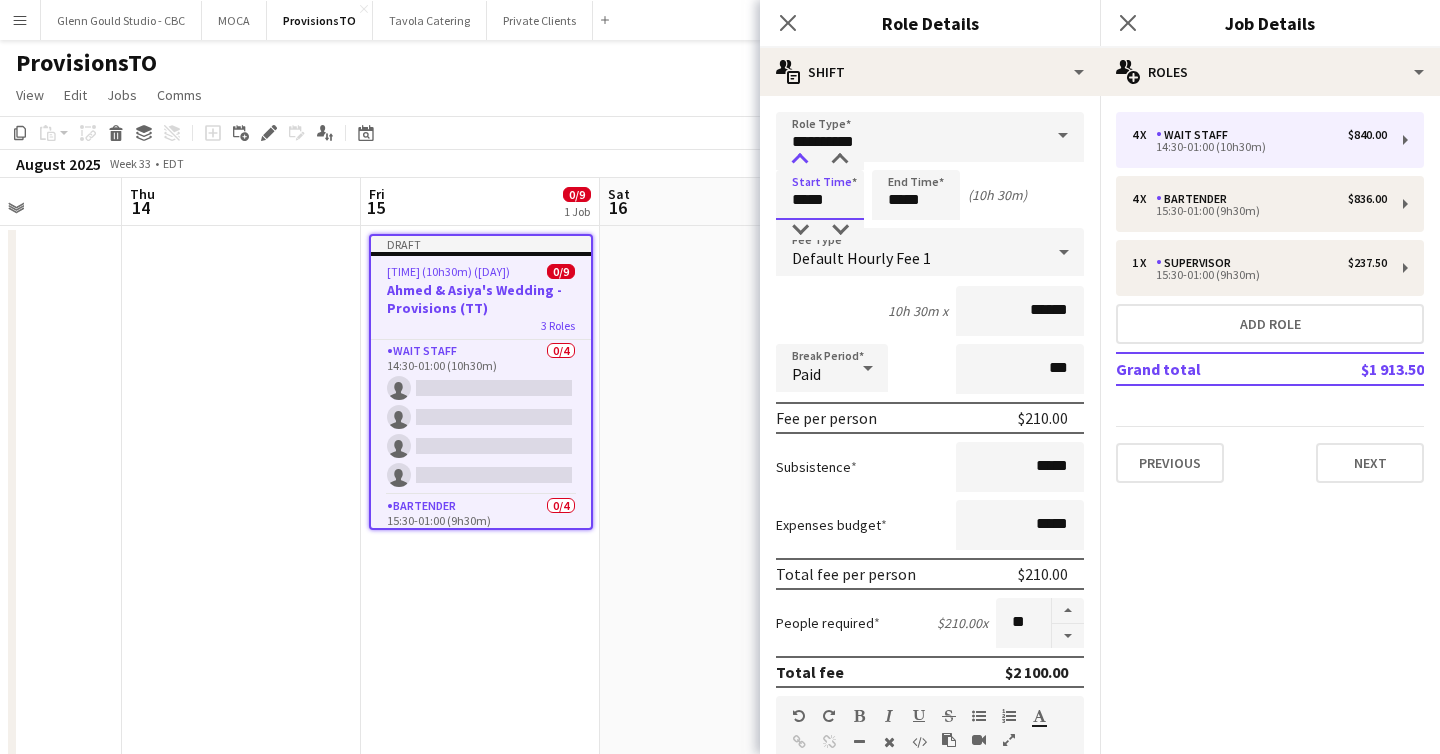 type on "*****" 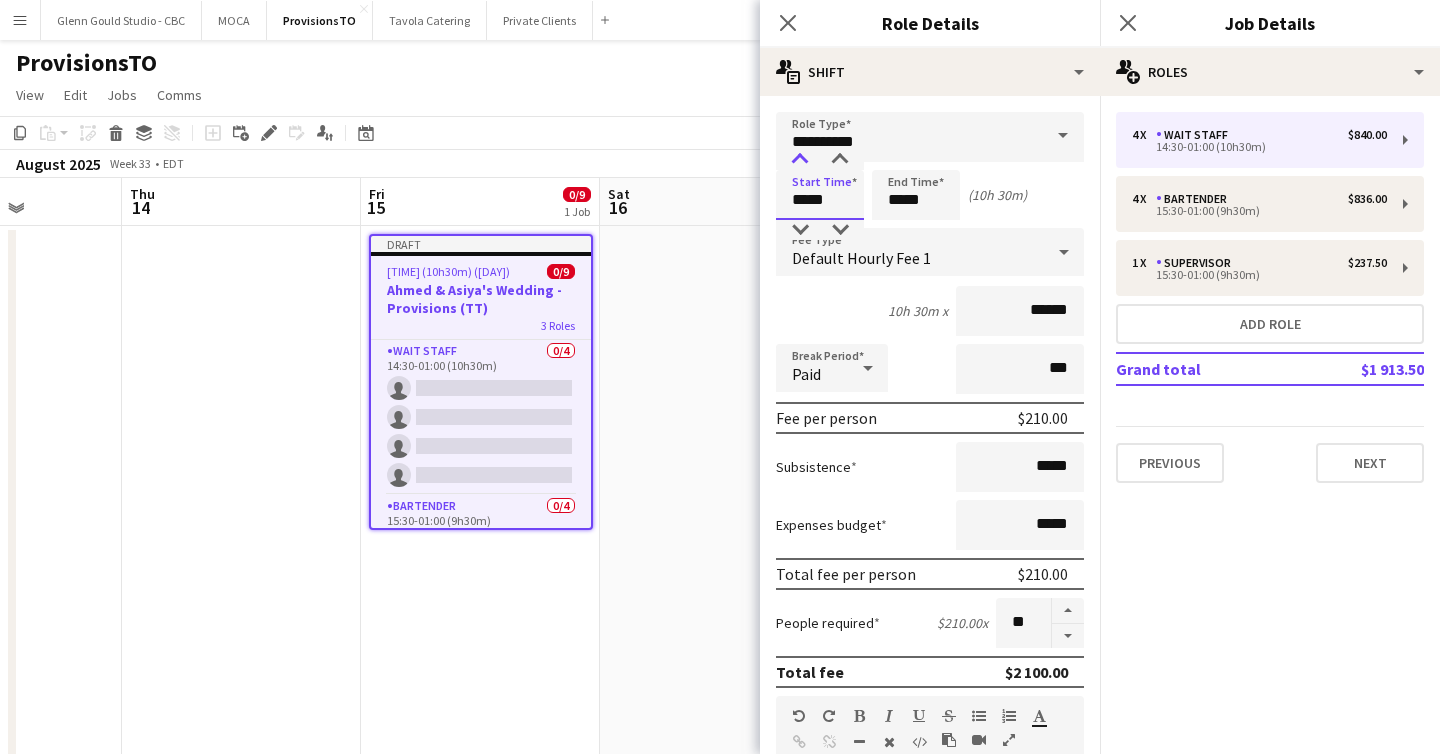 click at bounding box center [800, 160] 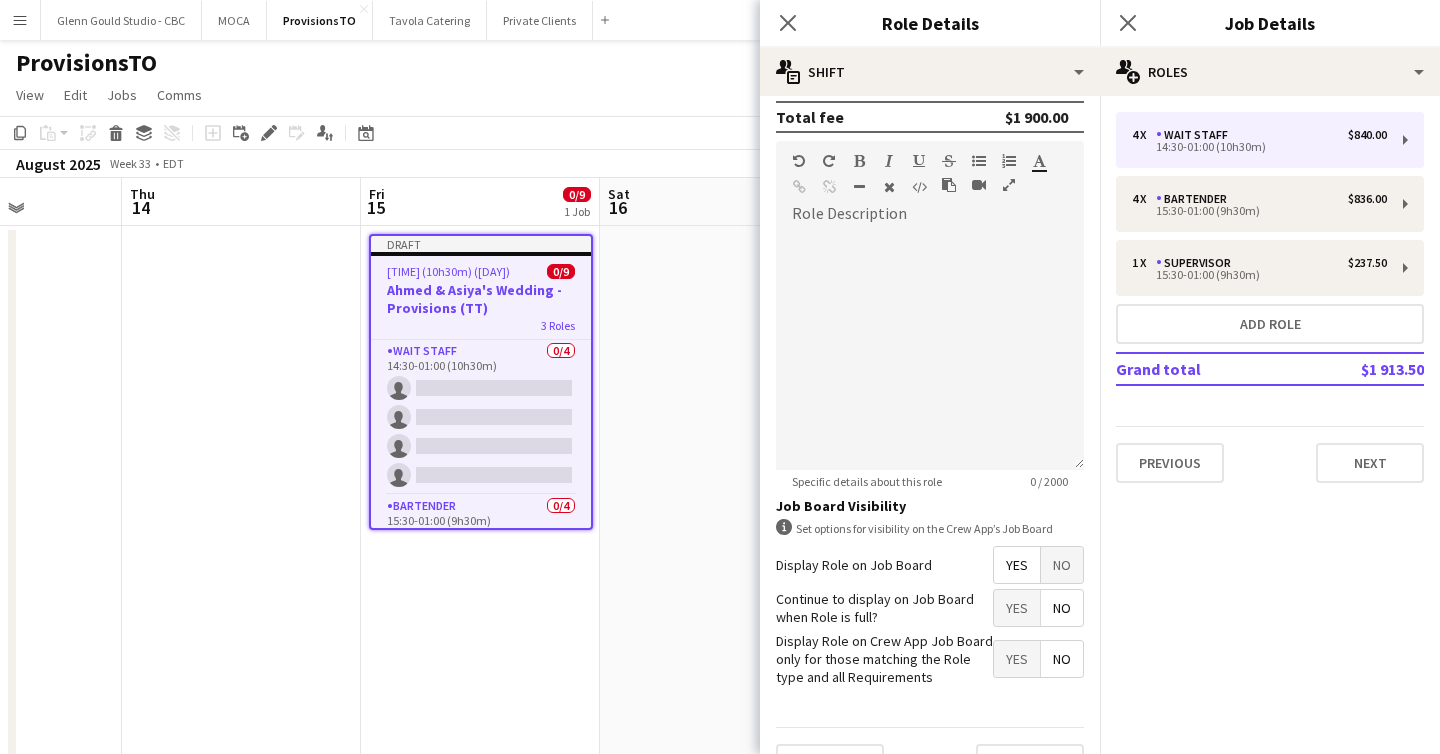 scroll, scrollTop: 600, scrollLeft: 0, axis: vertical 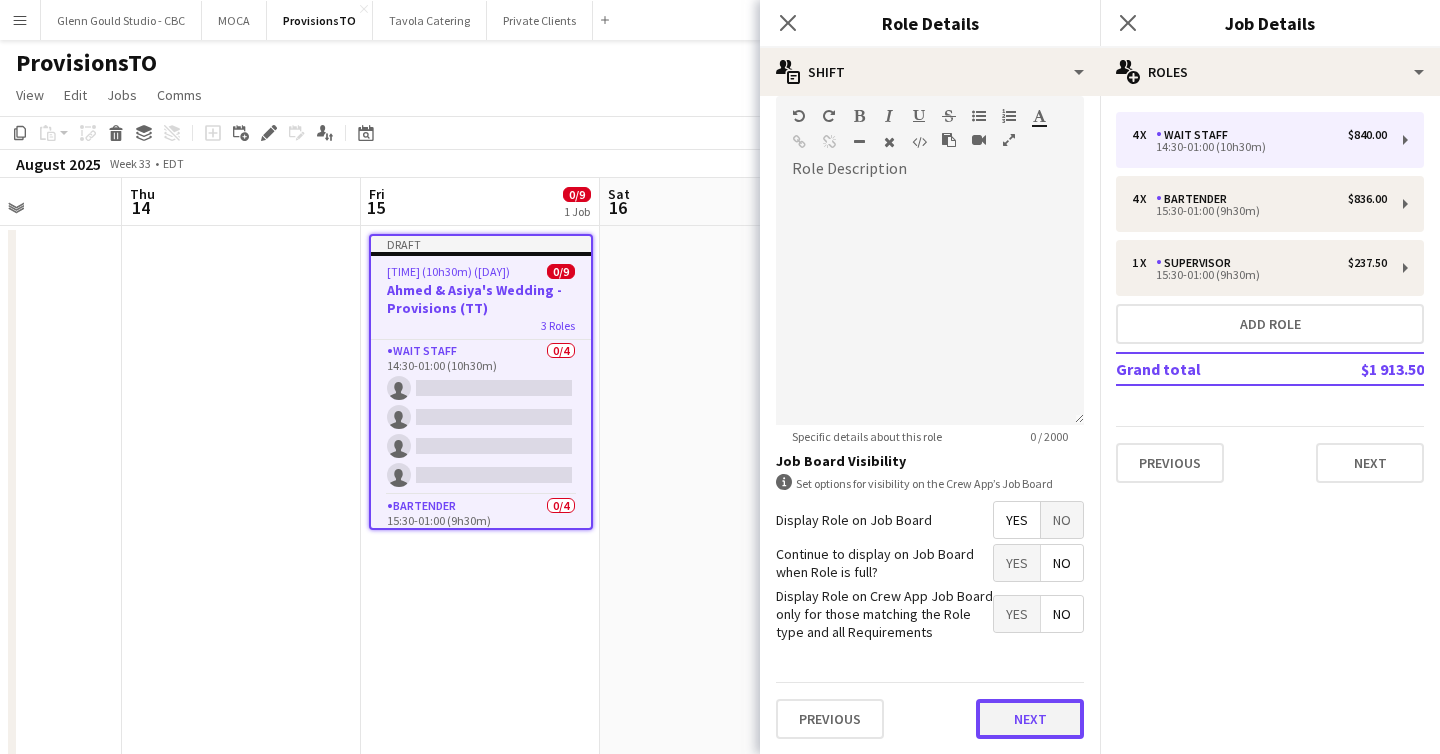 click on "Next" at bounding box center [1030, 719] 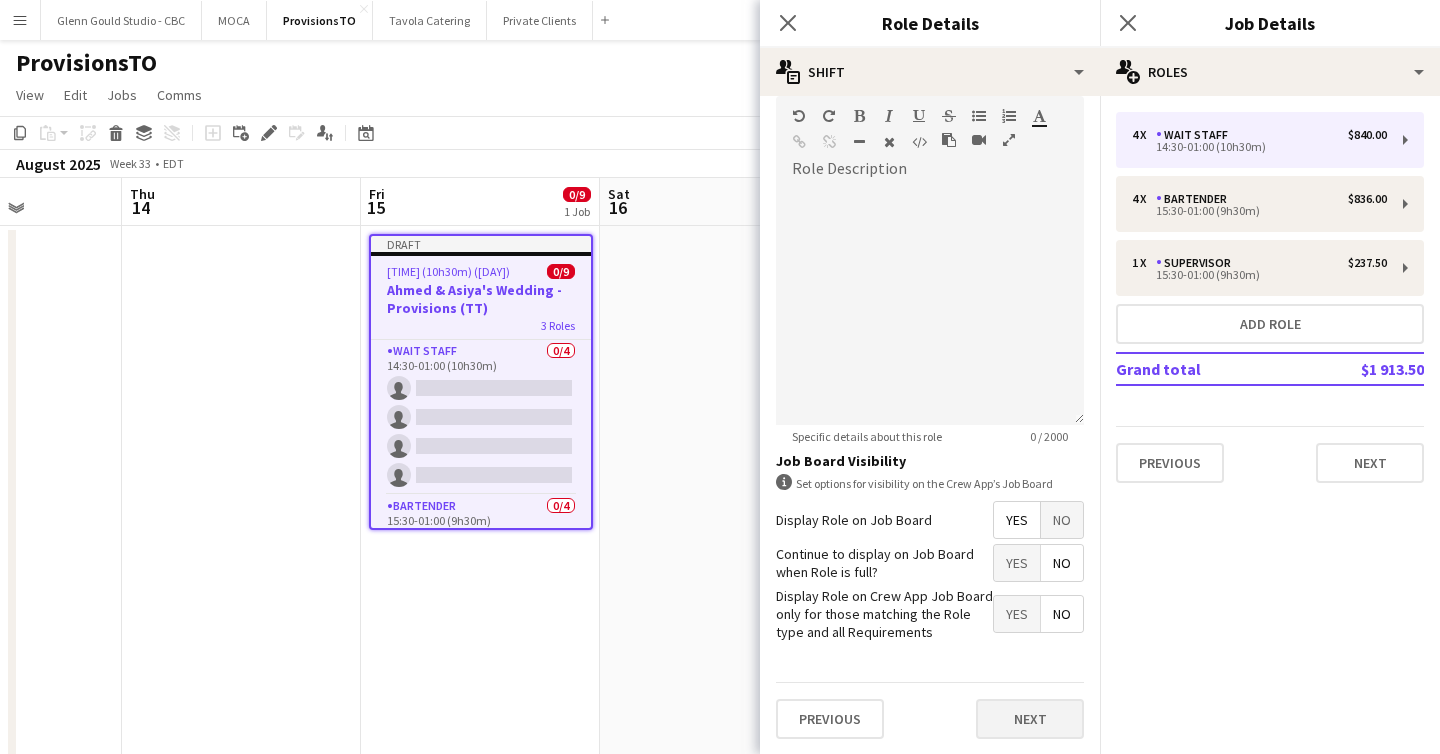 scroll, scrollTop: 0, scrollLeft: 0, axis: both 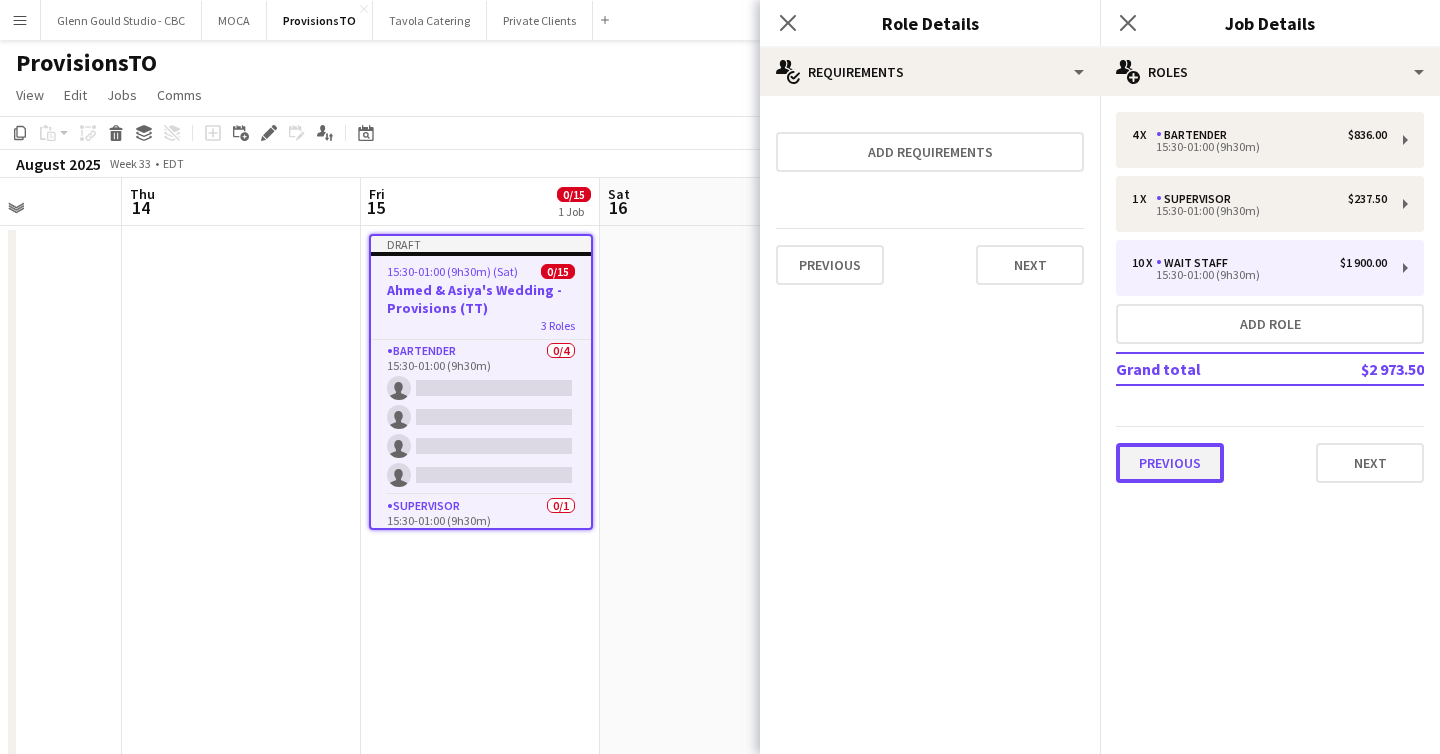 click on "Previous" at bounding box center (1170, 463) 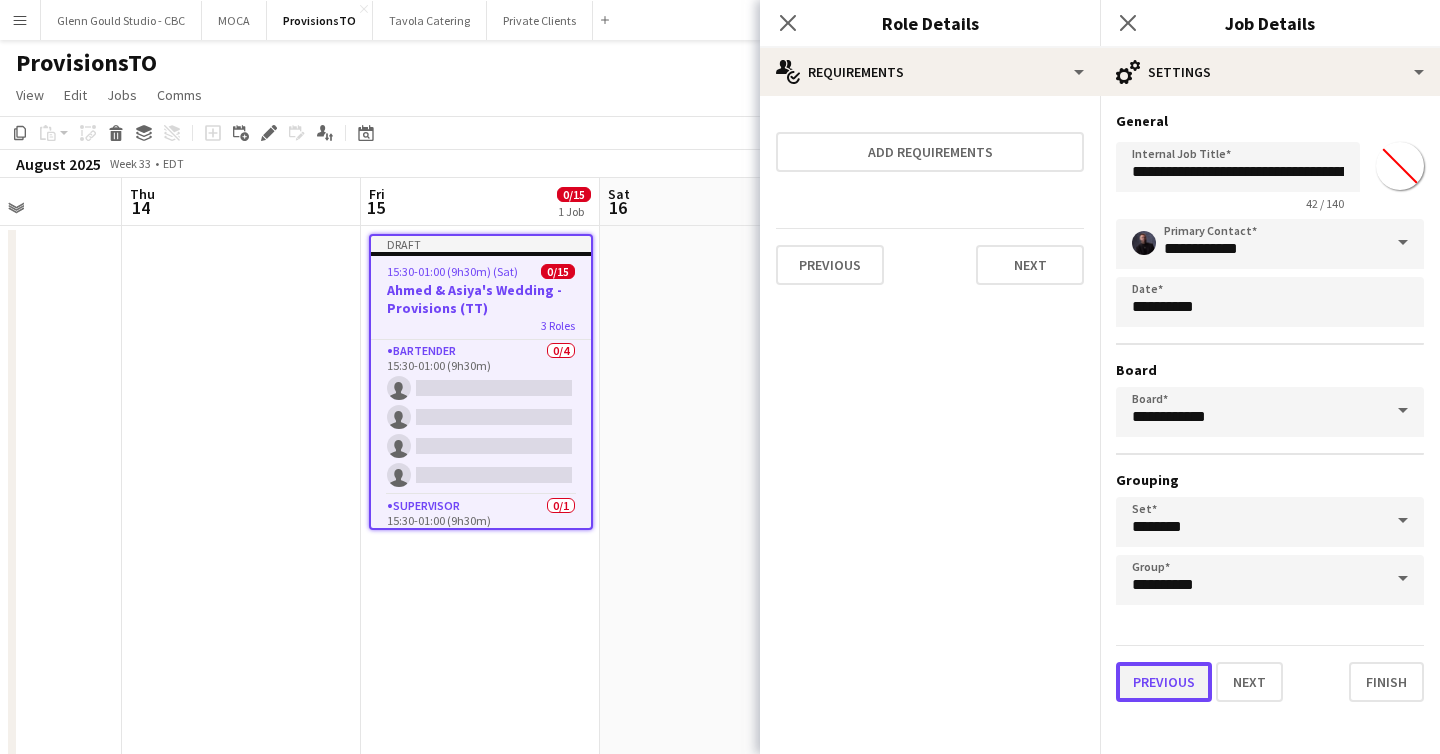 click on "Previous" at bounding box center [1164, 682] 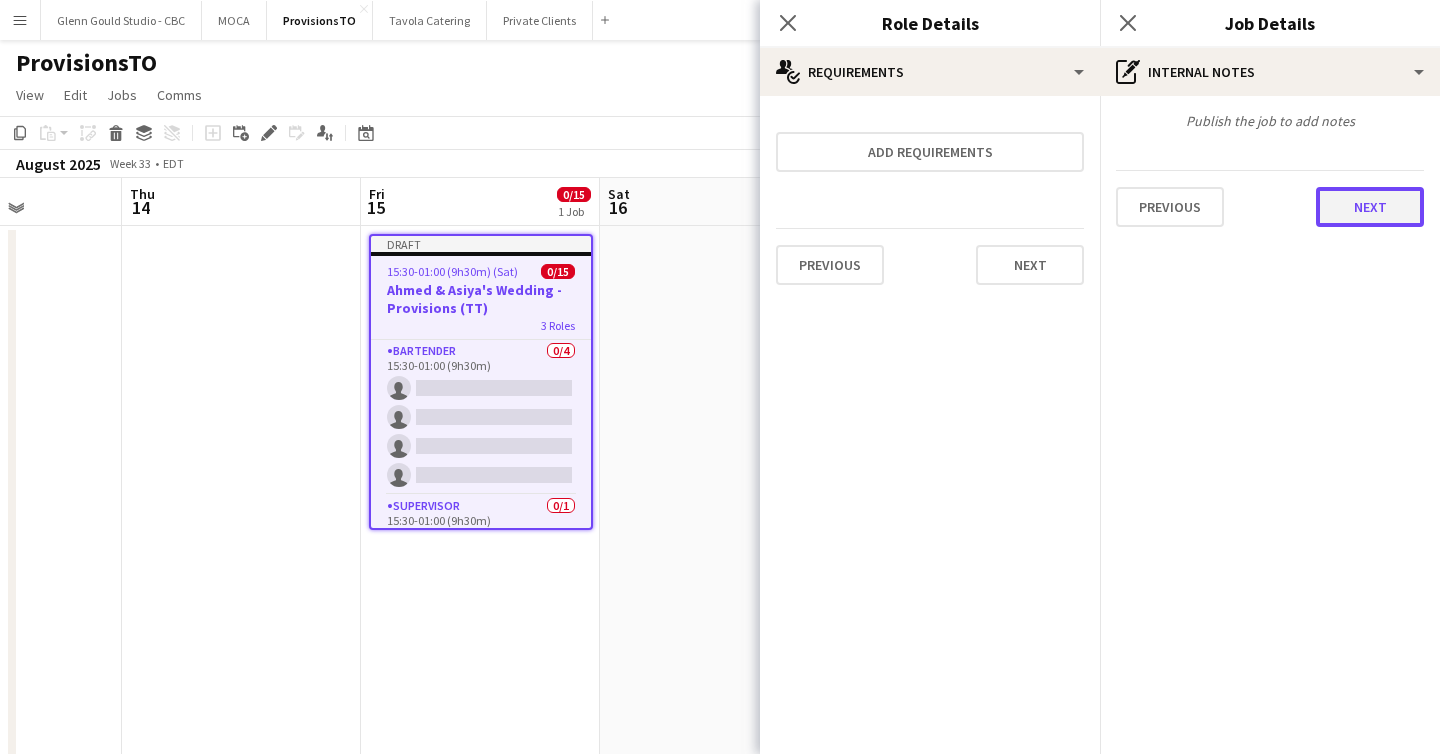 click on "Next" at bounding box center (1370, 207) 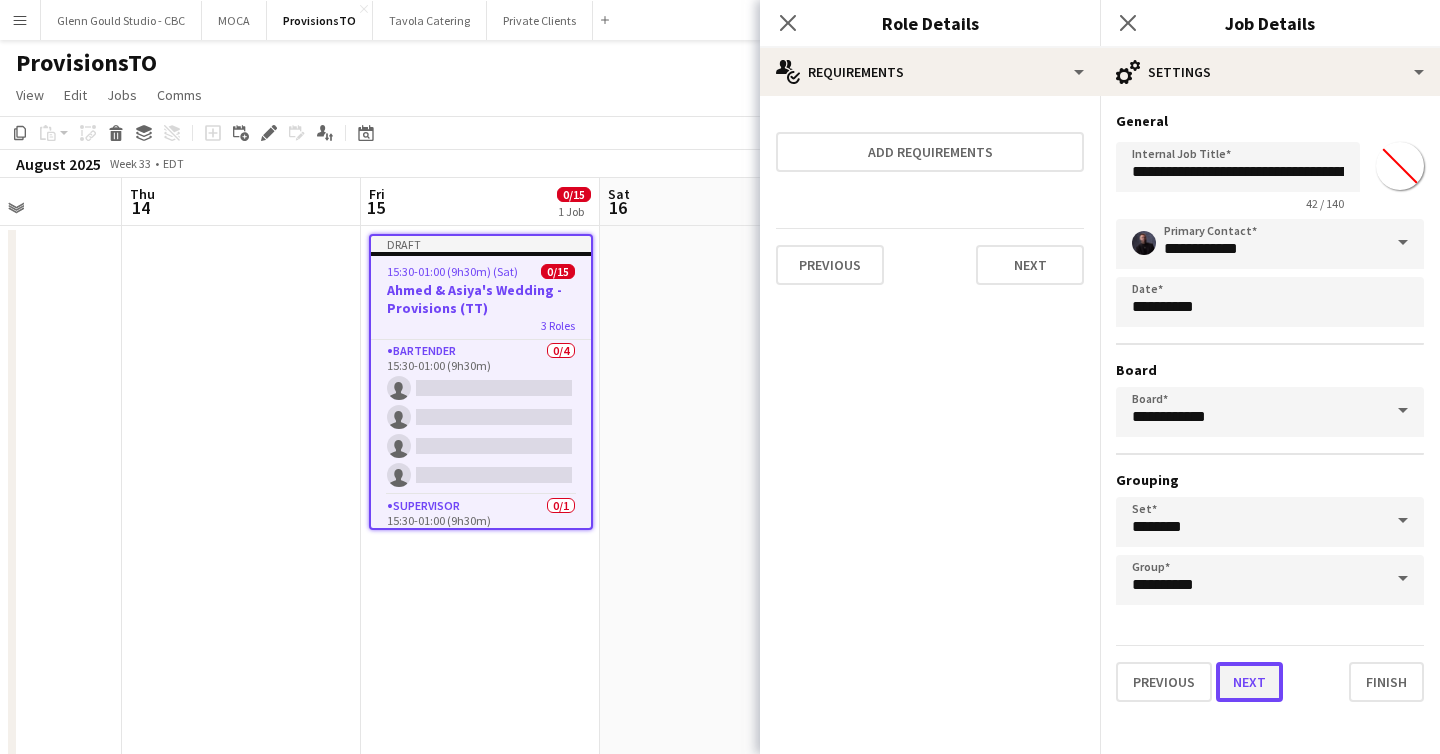 click on "Next" at bounding box center [1249, 682] 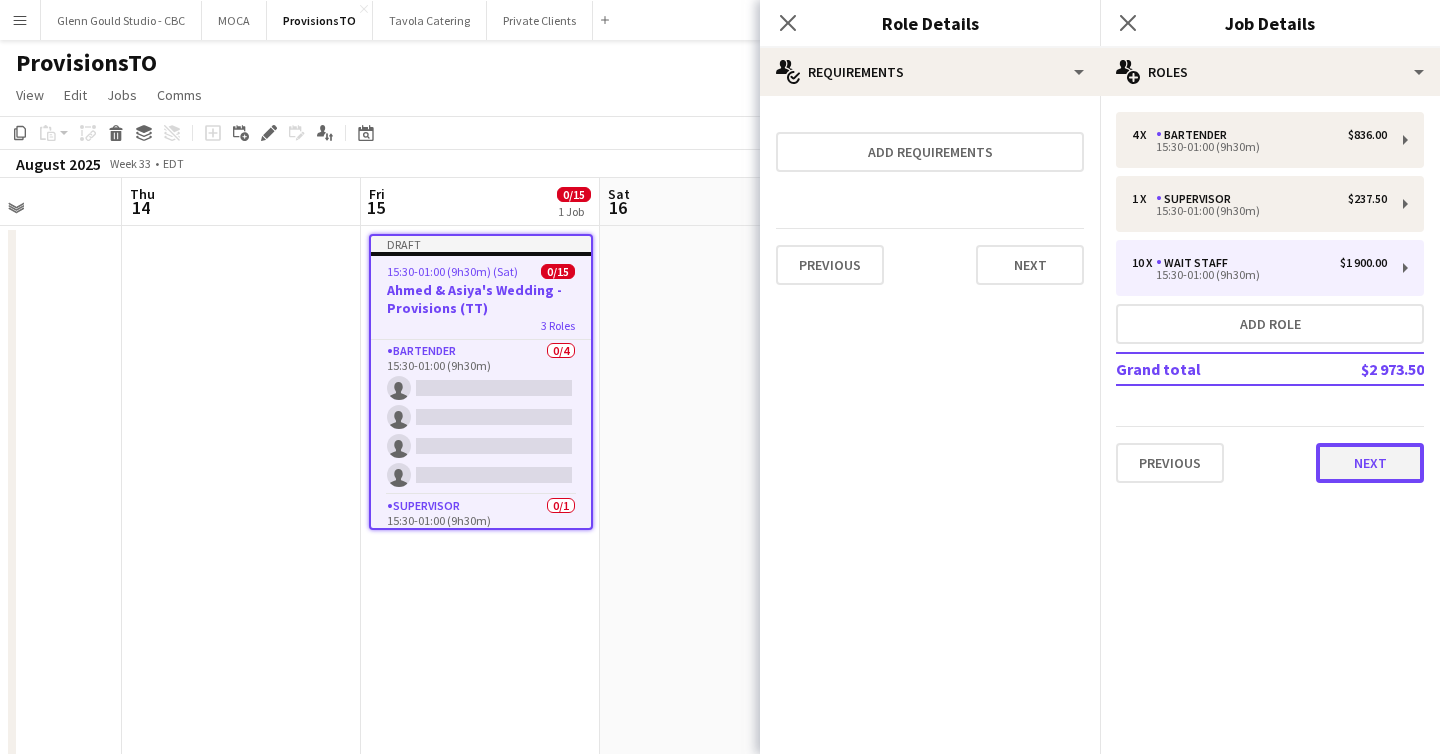 click on "Next" at bounding box center [1370, 463] 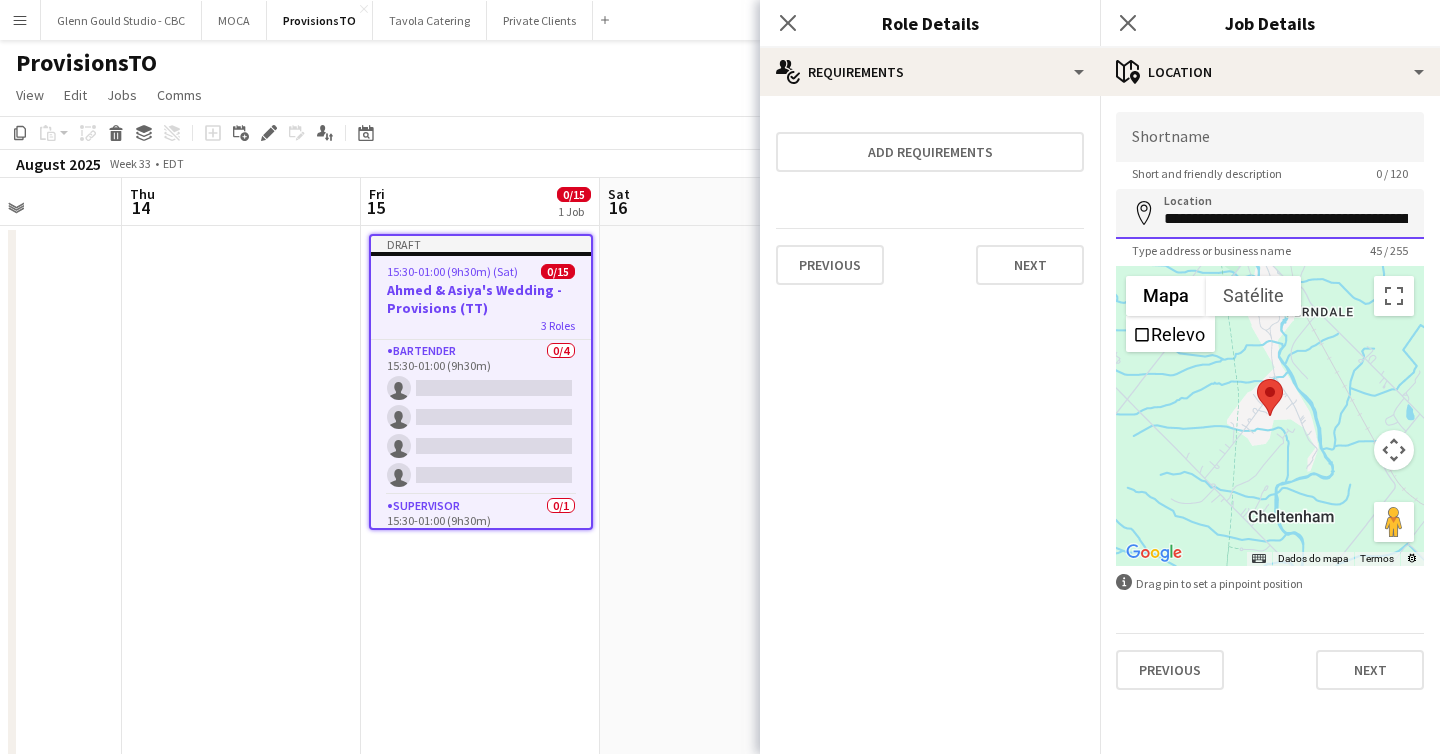 click on "**********" at bounding box center [1270, 214] 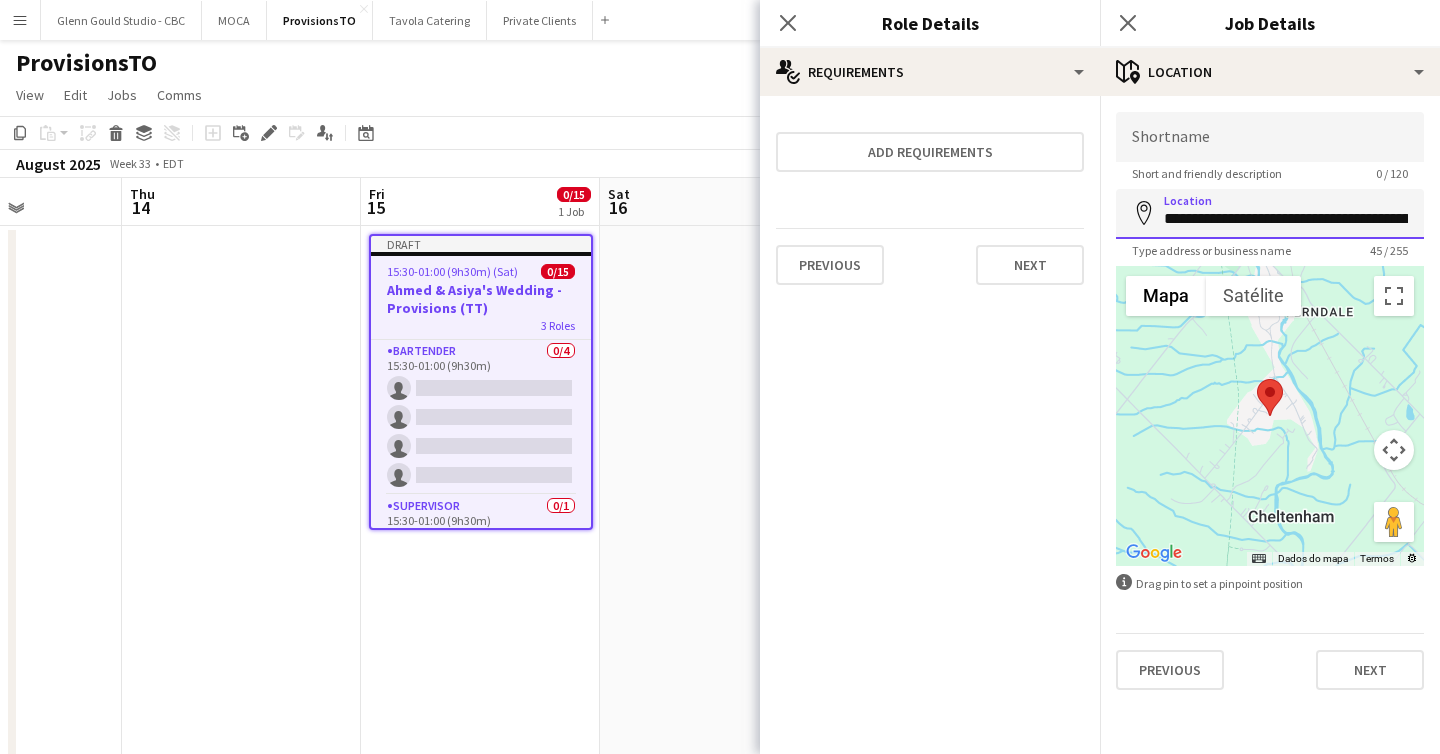 click on "**********" at bounding box center [1270, 214] 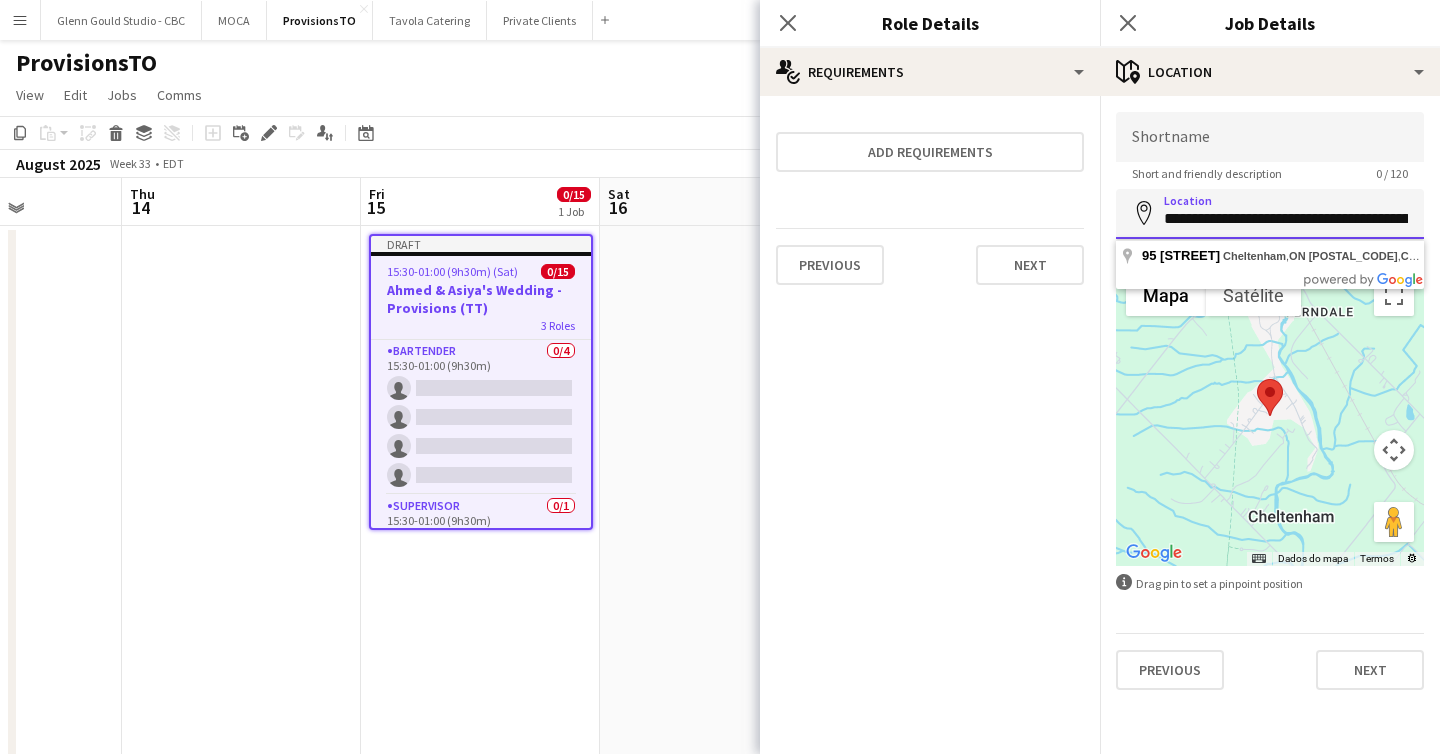 click on "**********" at bounding box center (1270, 214) 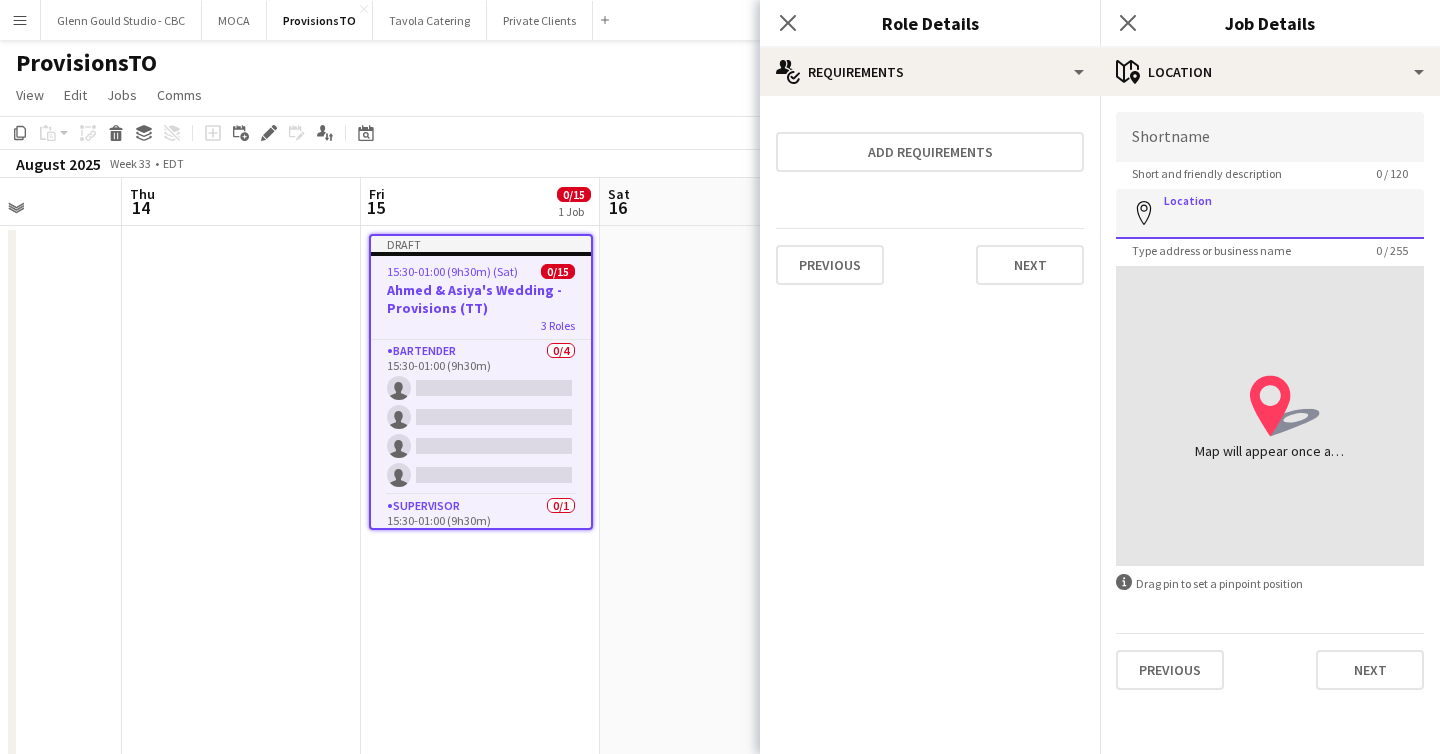 paste on "**********" 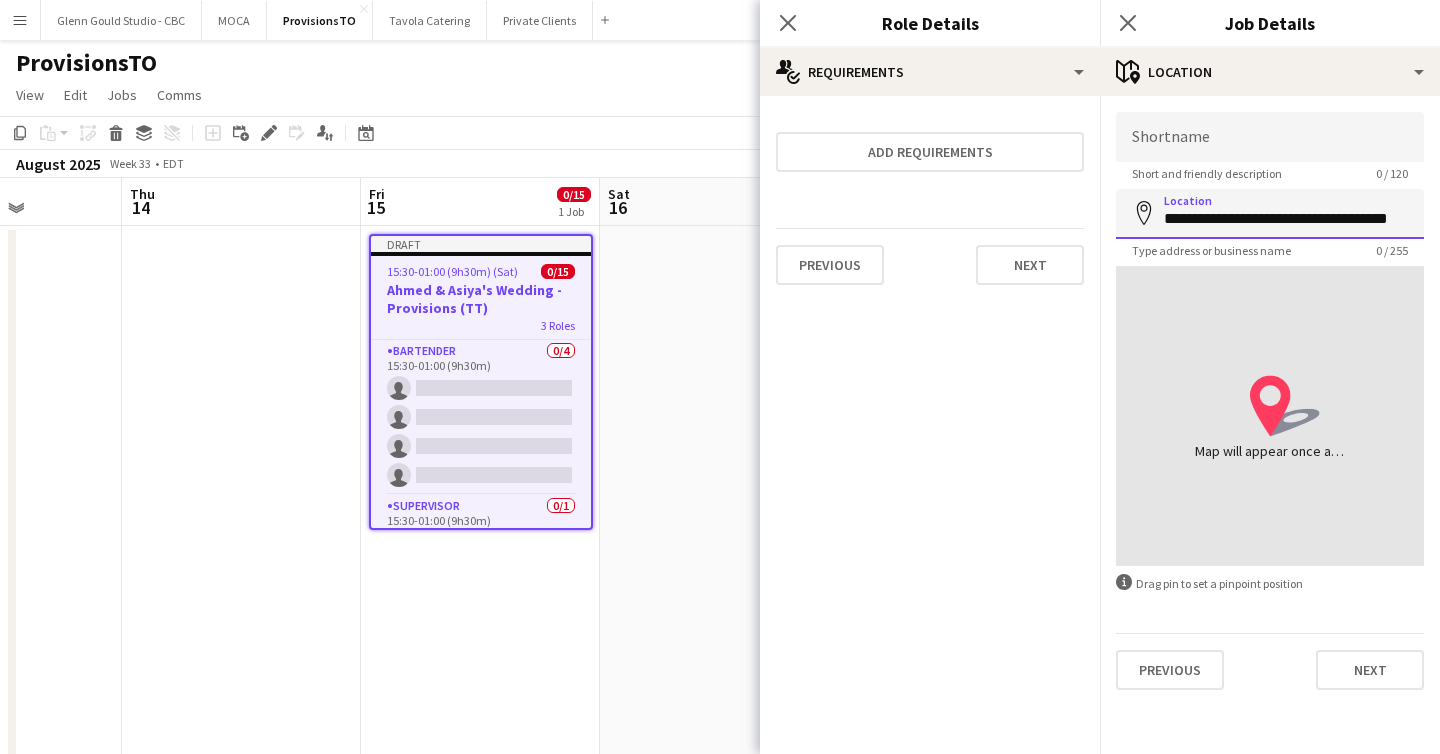 scroll, scrollTop: 0, scrollLeft: 11, axis: horizontal 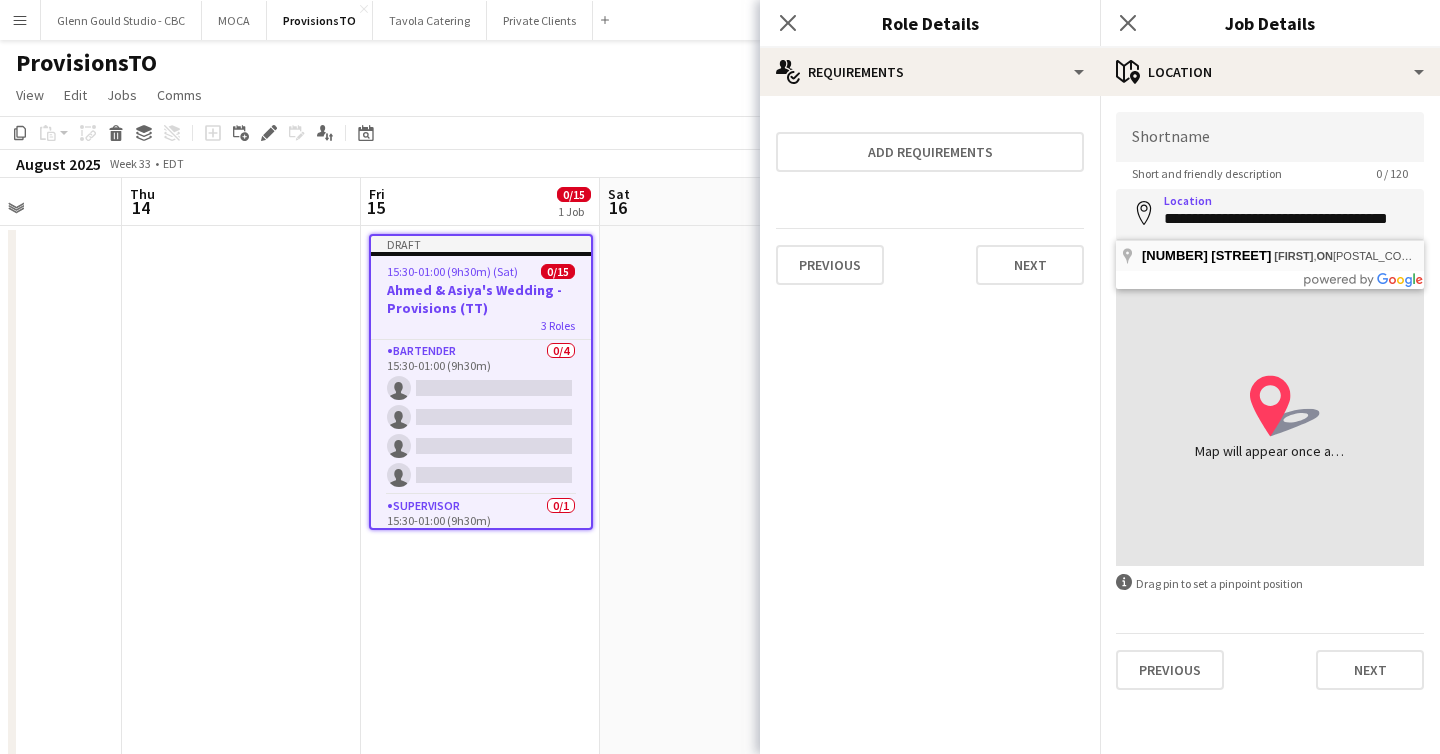 type on "**********" 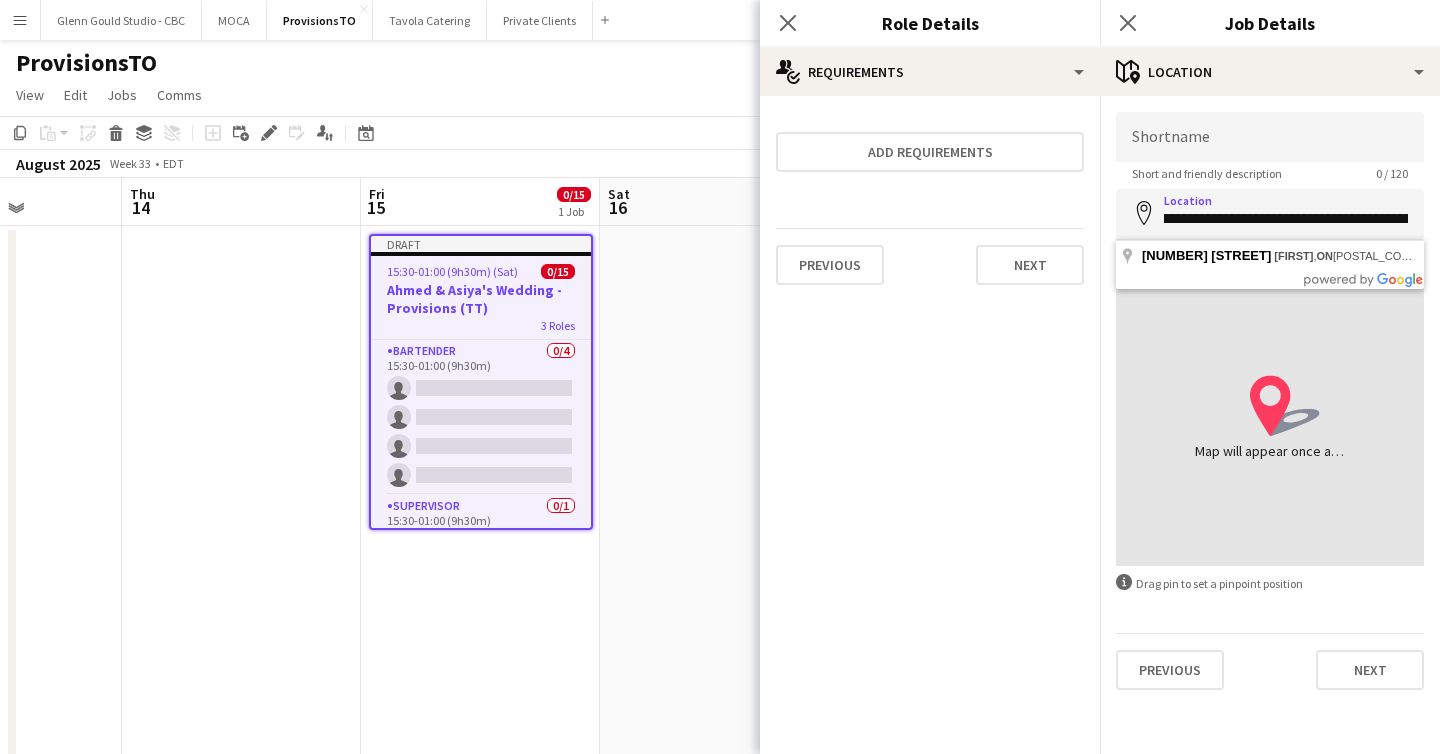 scroll, scrollTop: 0, scrollLeft: 0, axis: both 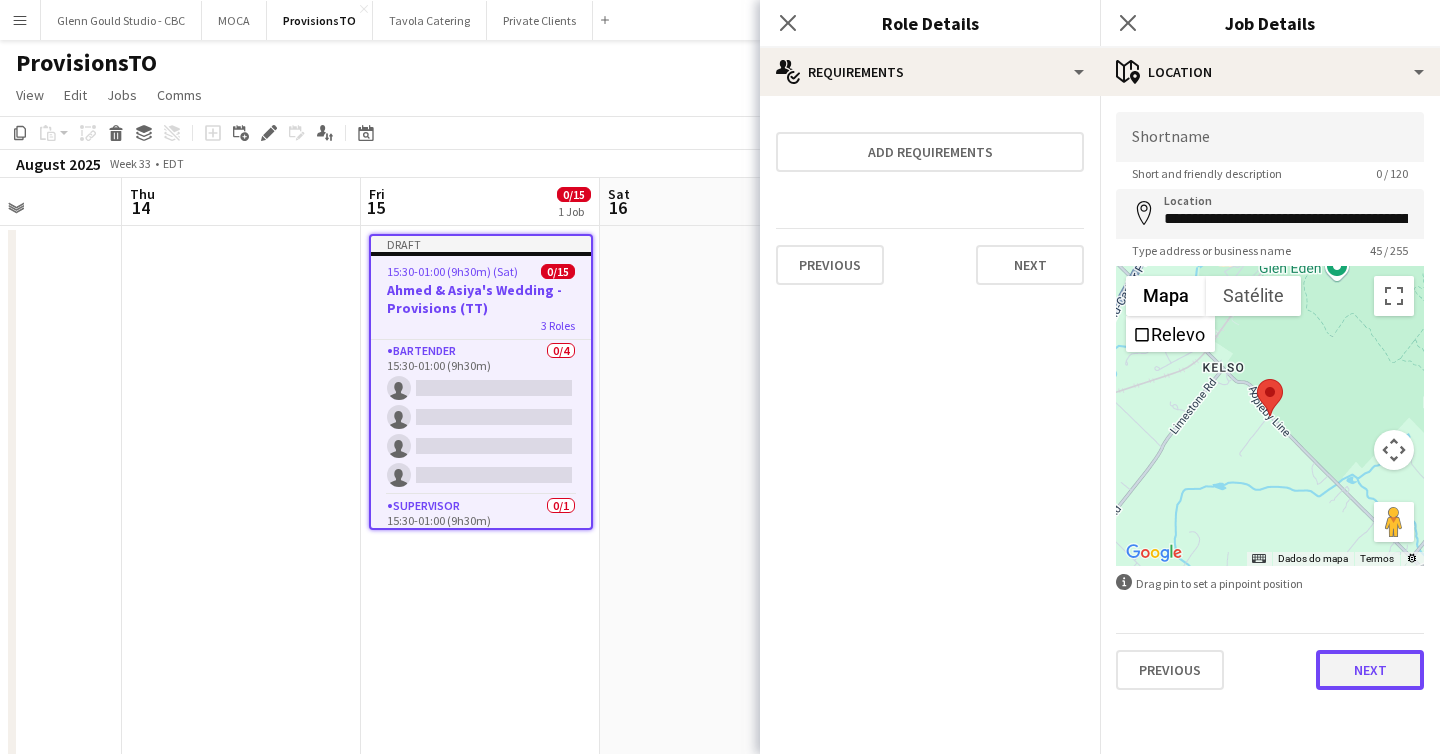 click on "Next" at bounding box center [1370, 670] 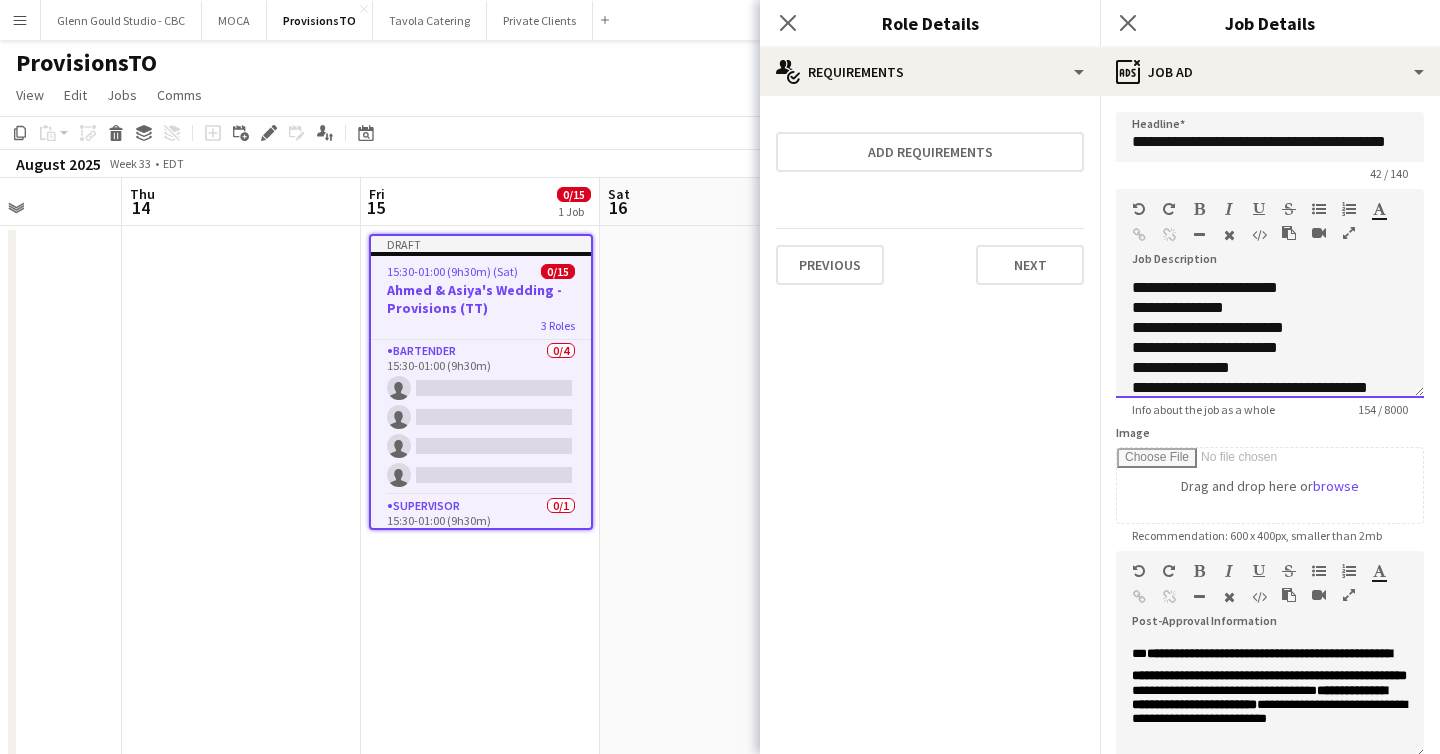 click on "**********" at bounding box center [1270, 338] 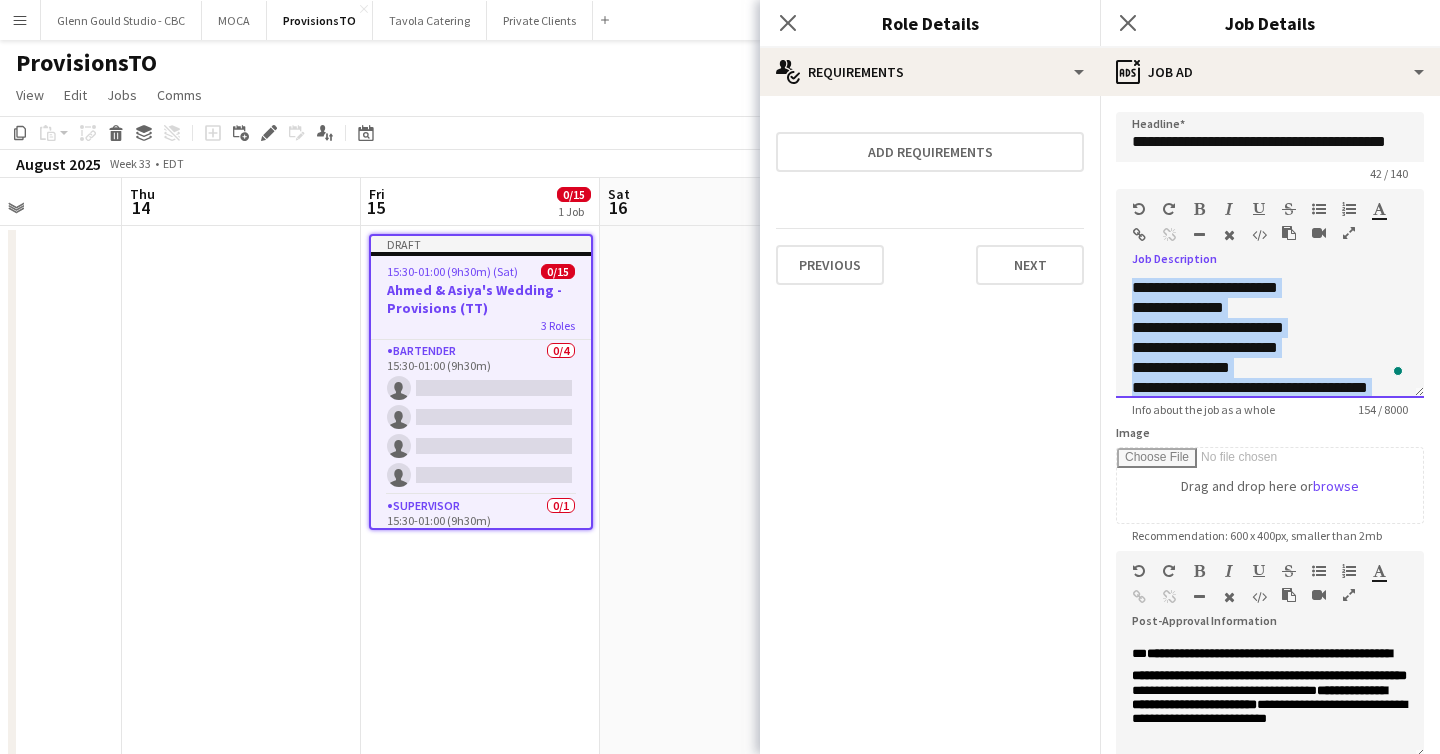 scroll, scrollTop: 76, scrollLeft: 0, axis: vertical 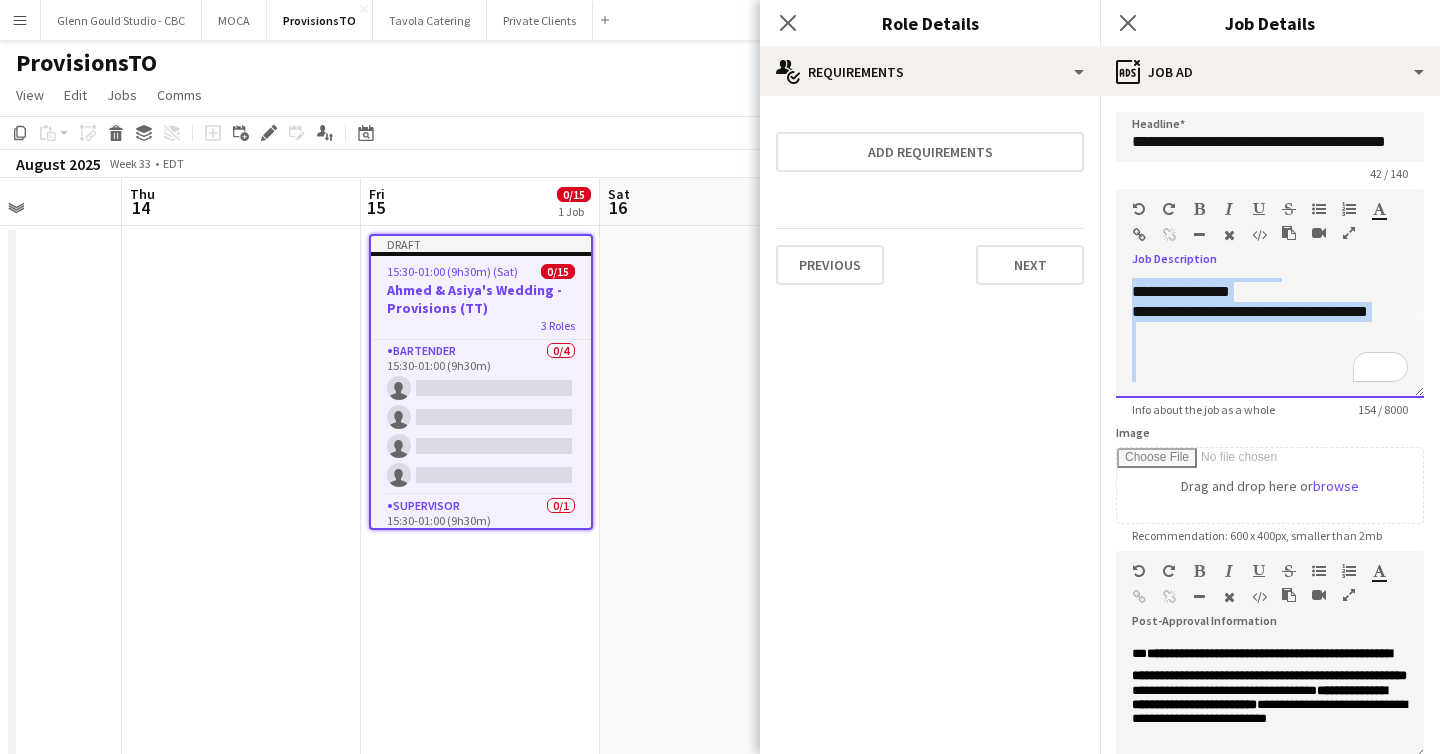 drag, startPoint x: 1133, startPoint y: 285, endPoint x: 1271, endPoint y: 424, distance: 195.86986 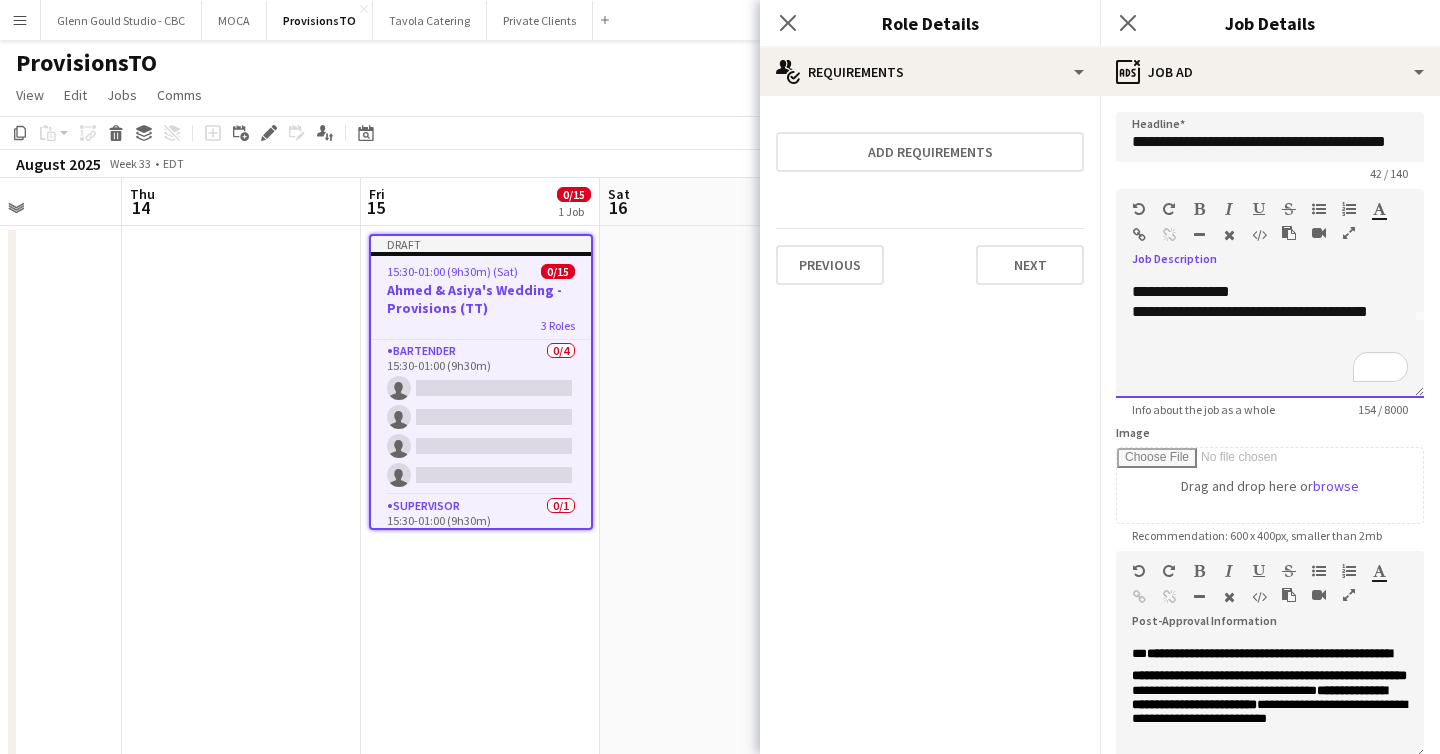 scroll, scrollTop: 0, scrollLeft: 0, axis: both 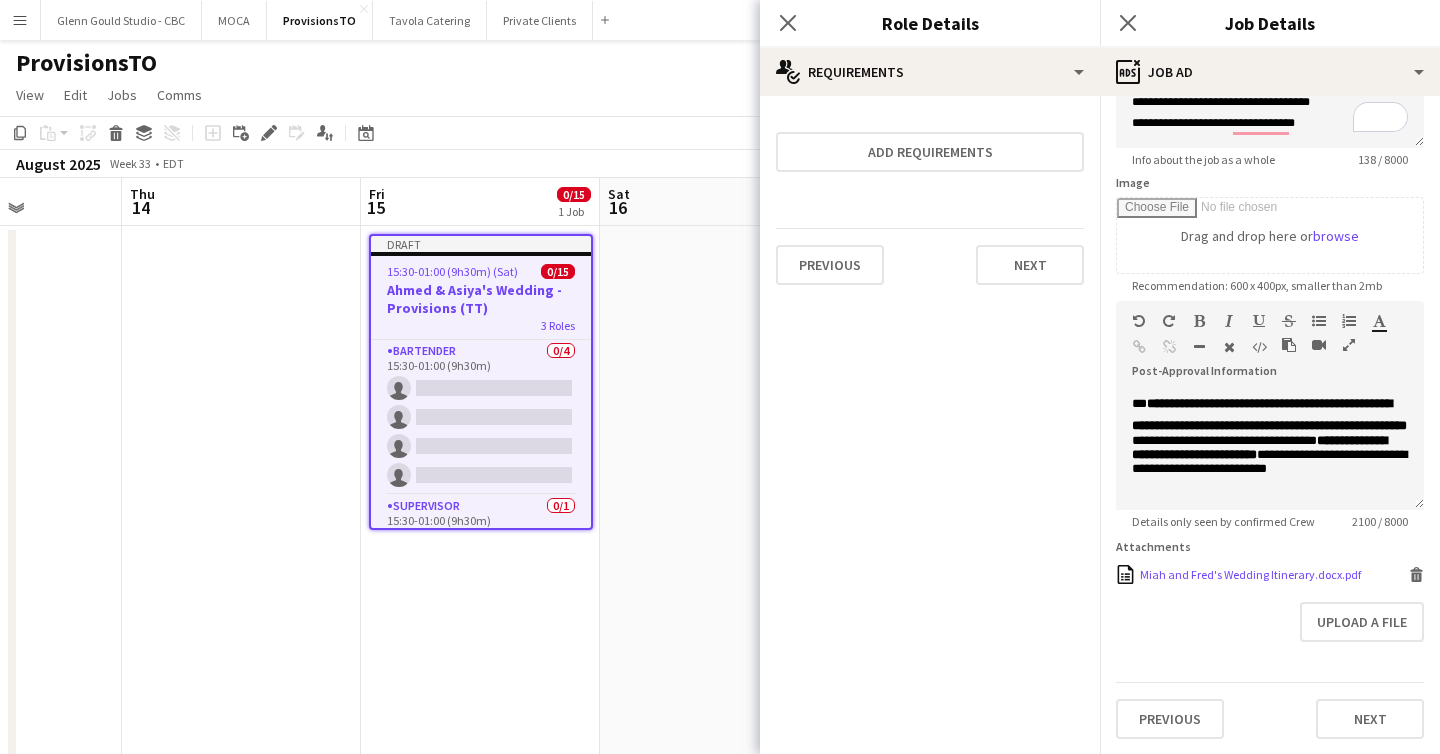 click 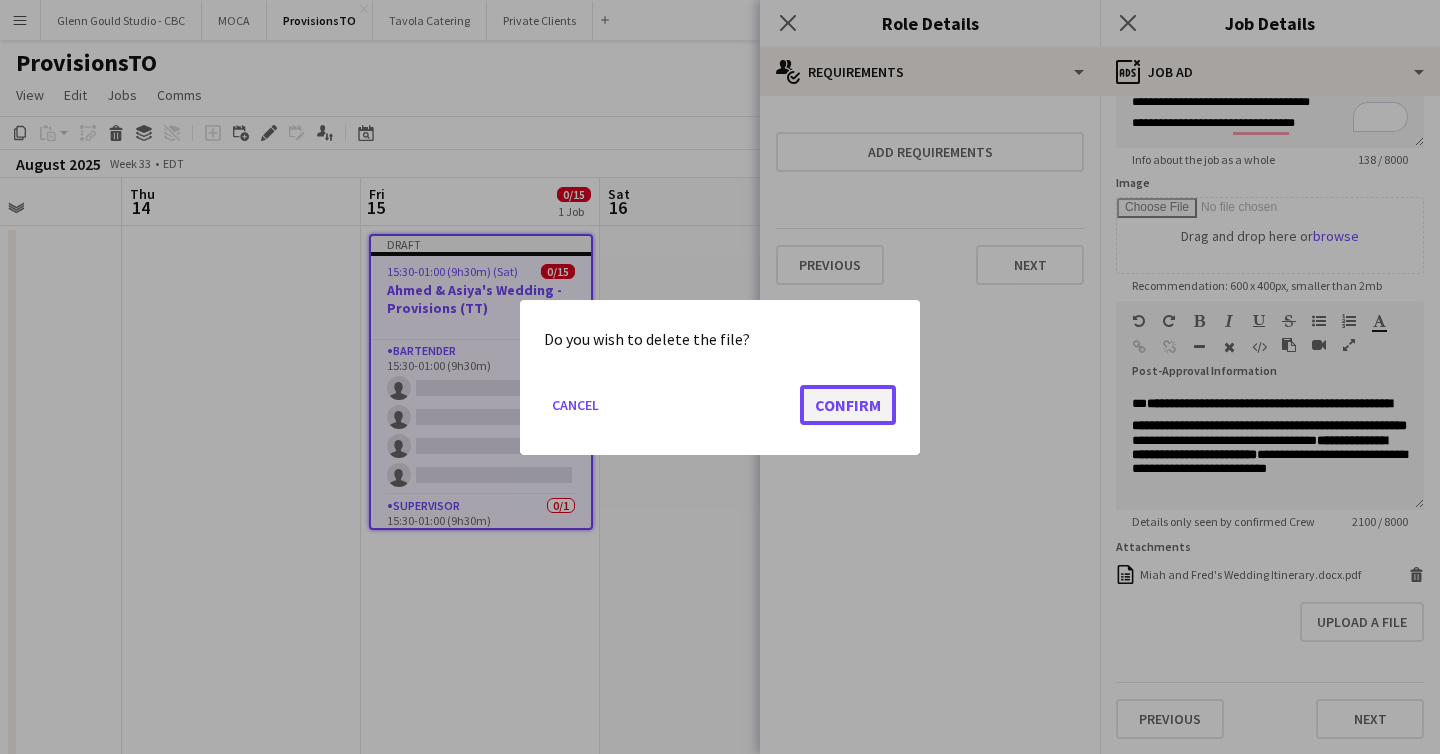 click on "Confirm" 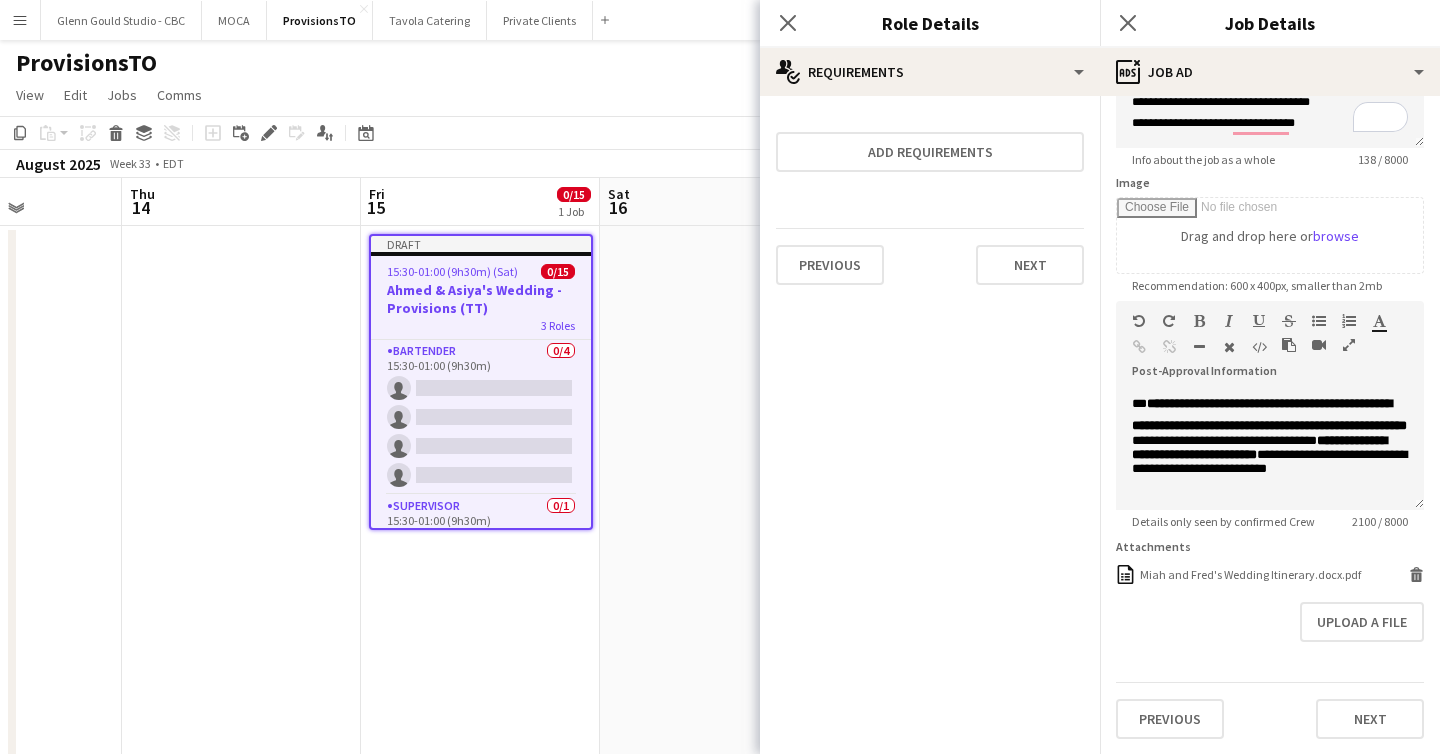 scroll, scrollTop: 234, scrollLeft: 0, axis: vertical 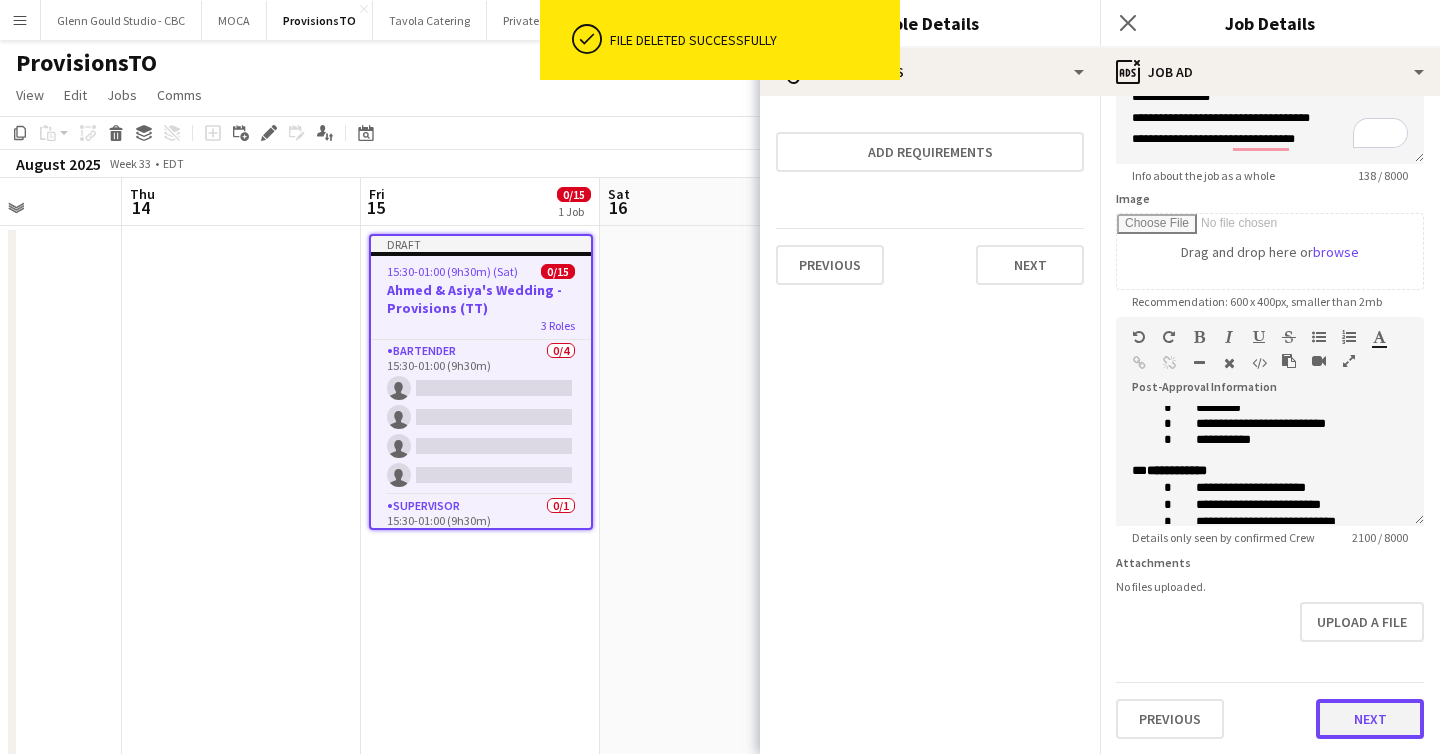 click on "Next" at bounding box center [1370, 719] 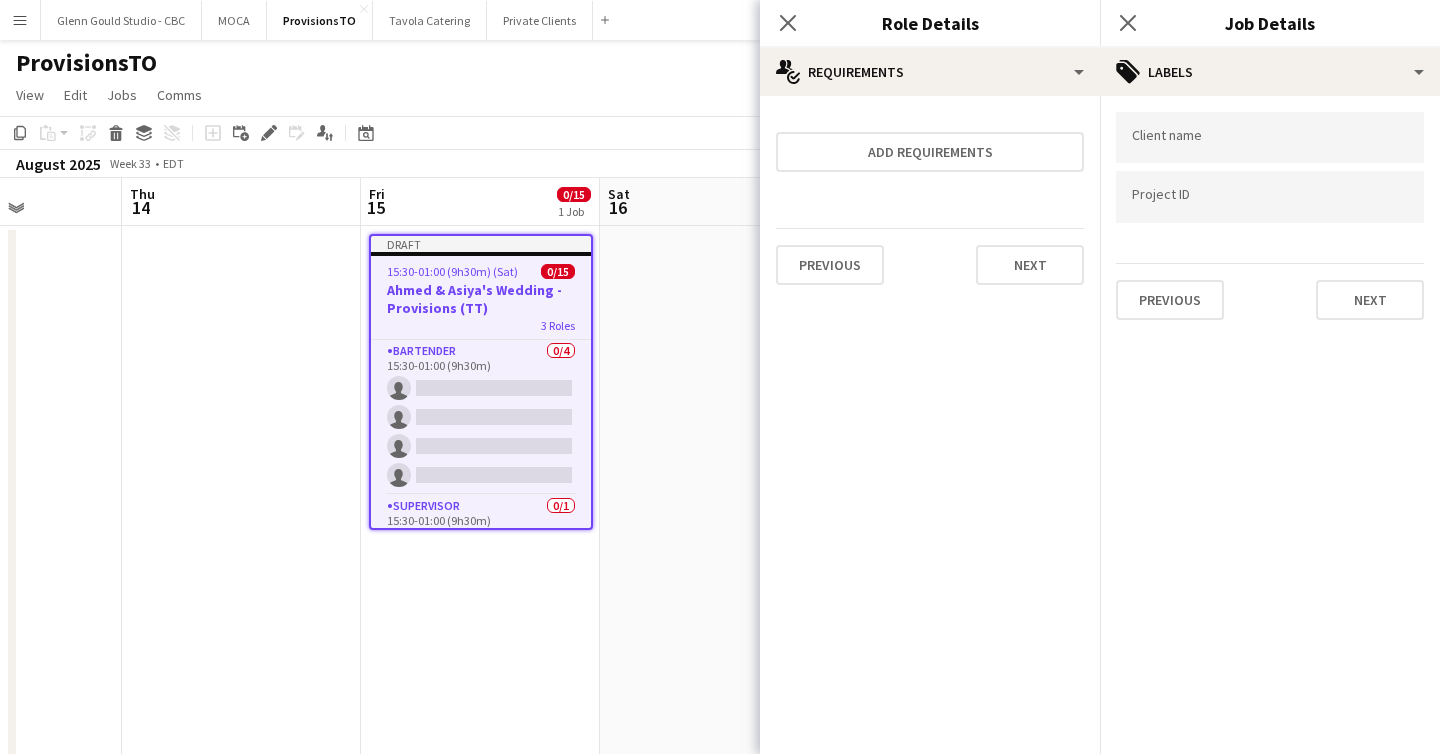 scroll, scrollTop: 0, scrollLeft: 0, axis: both 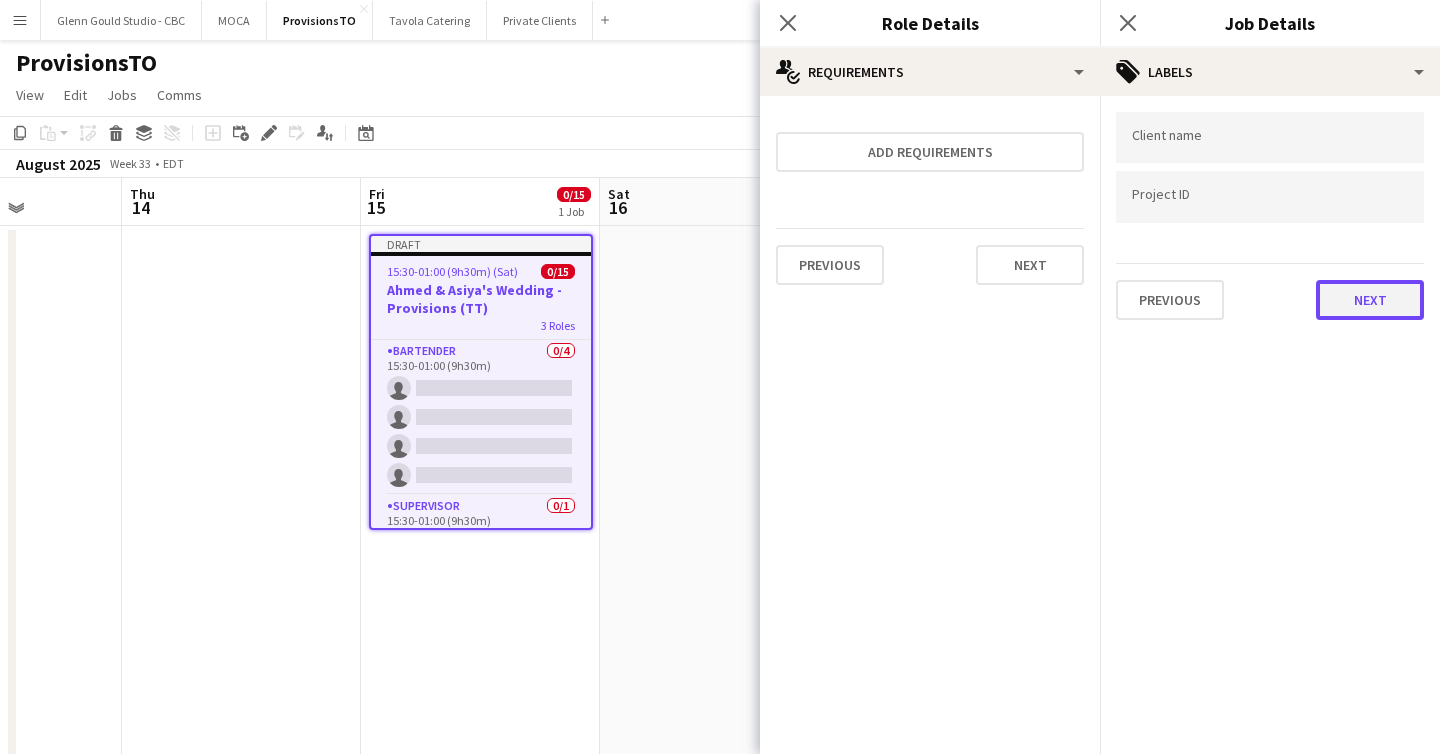 click on "Next" at bounding box center [1370, 300] 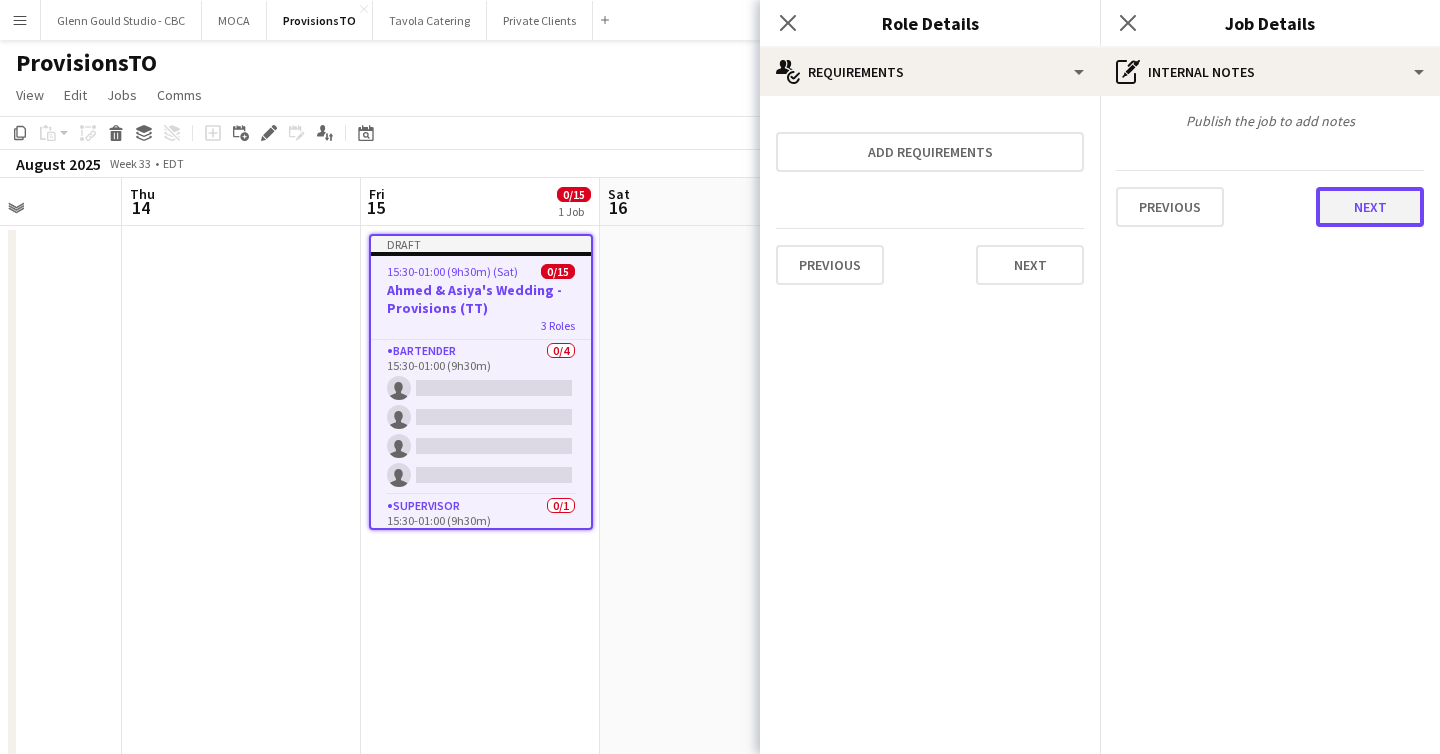 click on "Next" at bounding box center [1370, 207] 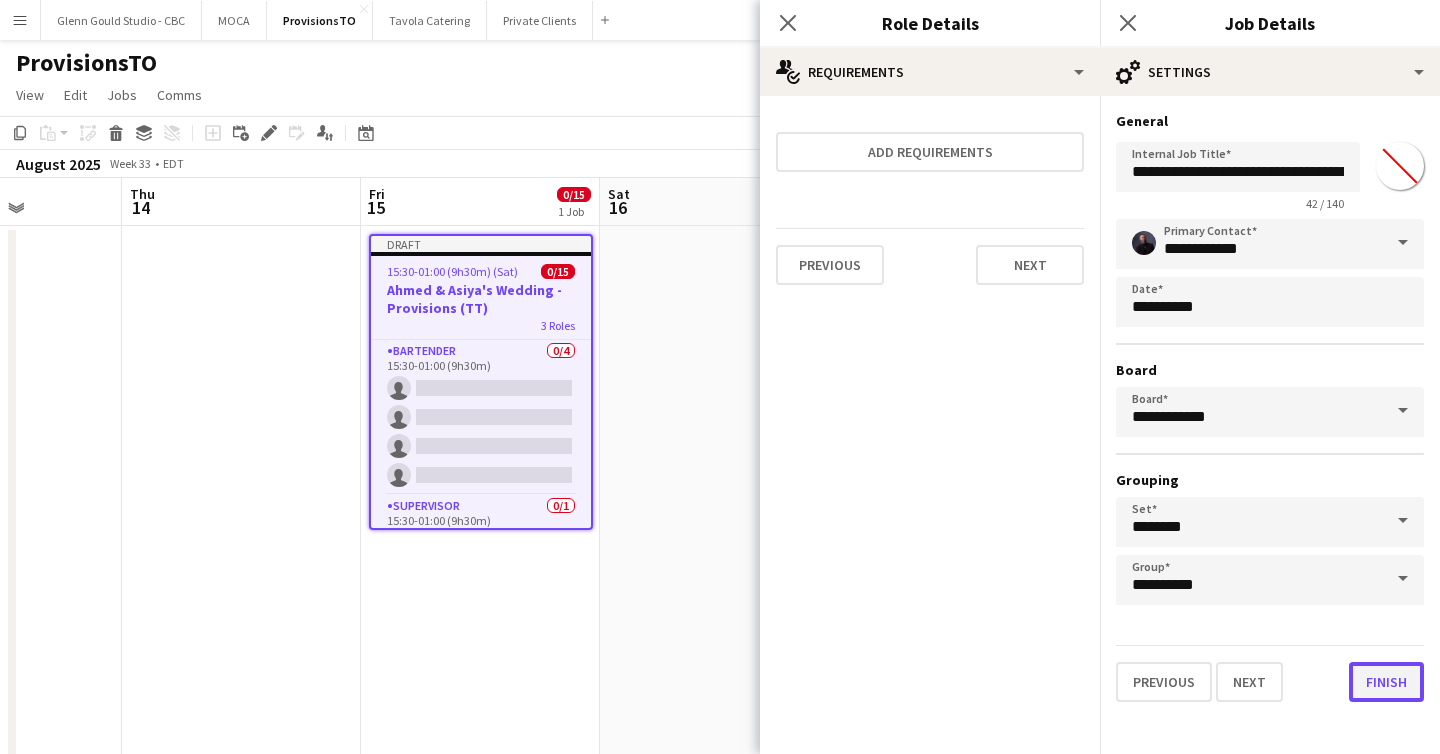 click on "Finish" at bounding box center (1386, 682) 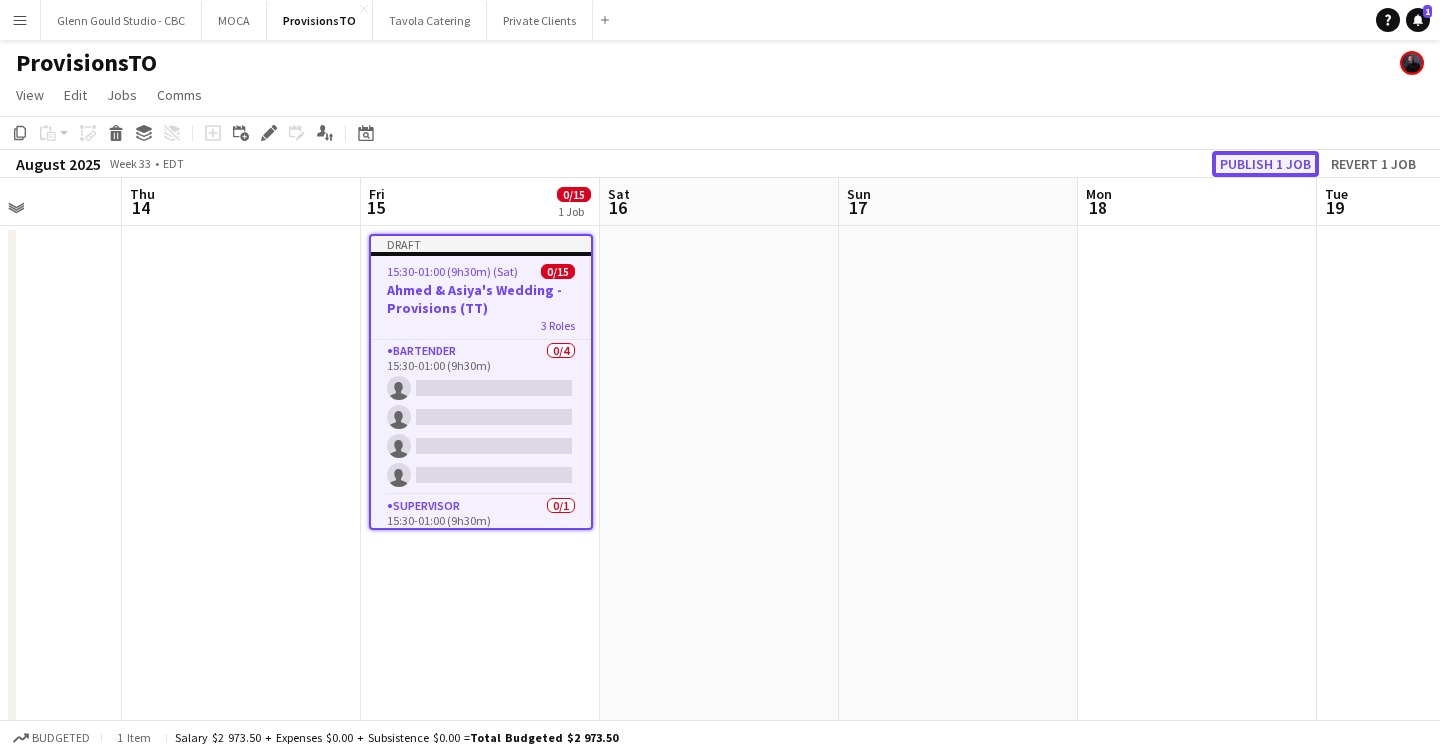 click on "Publish 1 job" 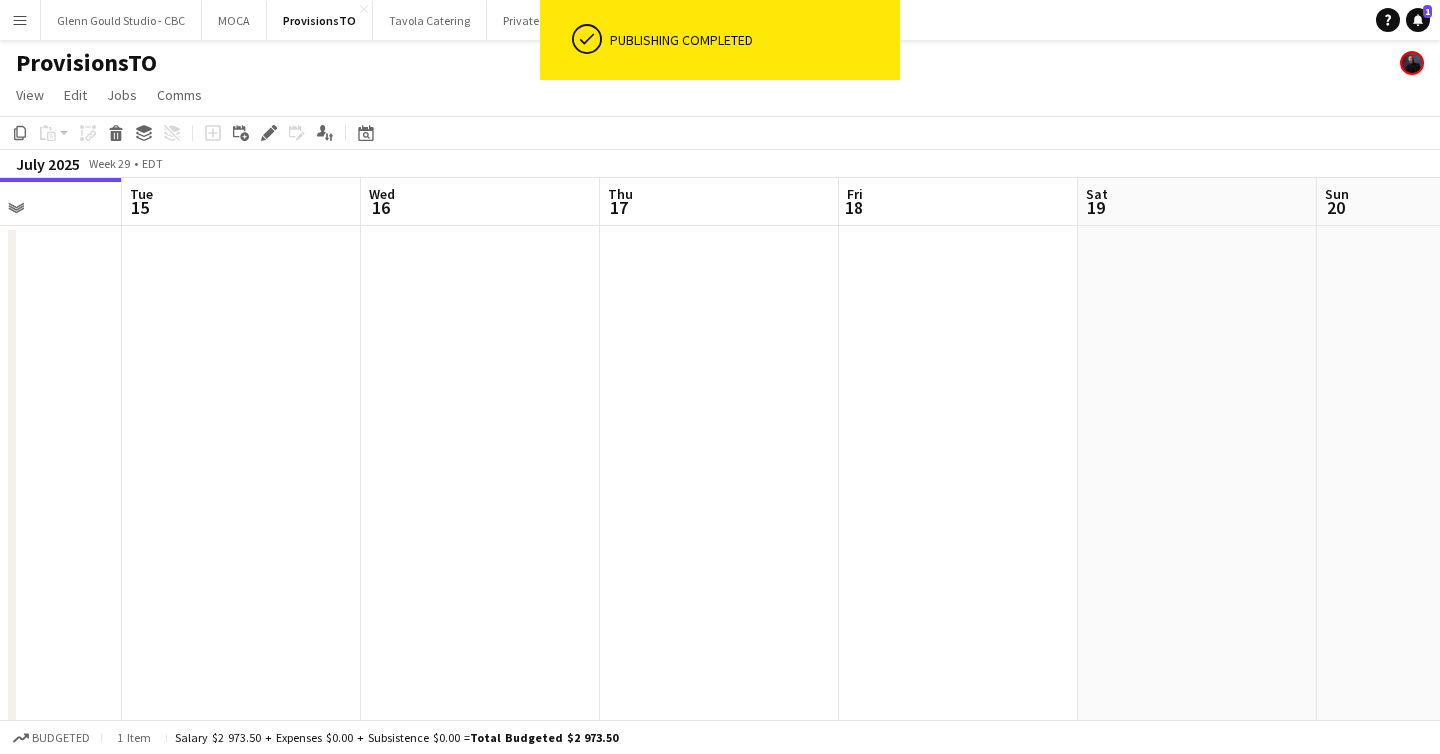 scroll, scrollTop: 0, scrollLeft: 592, axis: horizontal 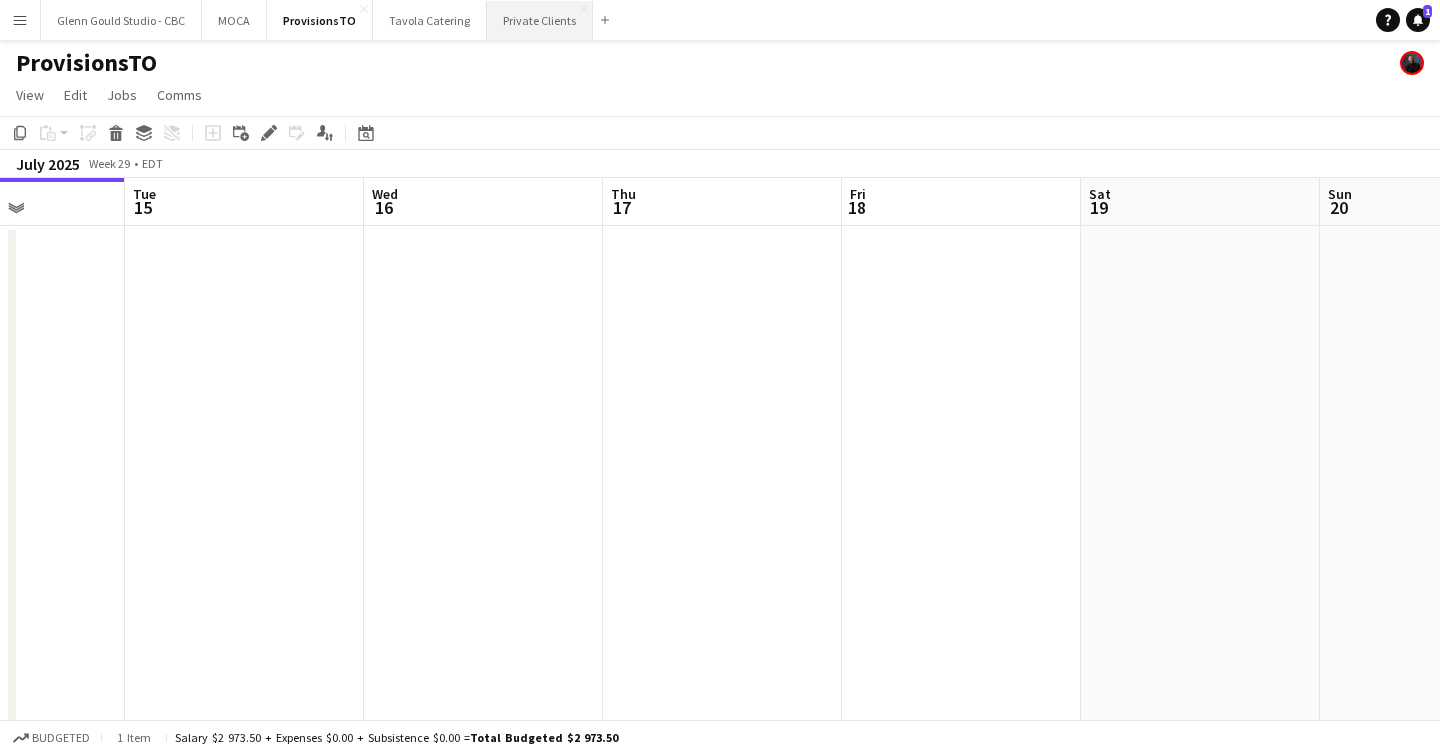 click on "Private Clients
Close" at bounding box center (540, 20) 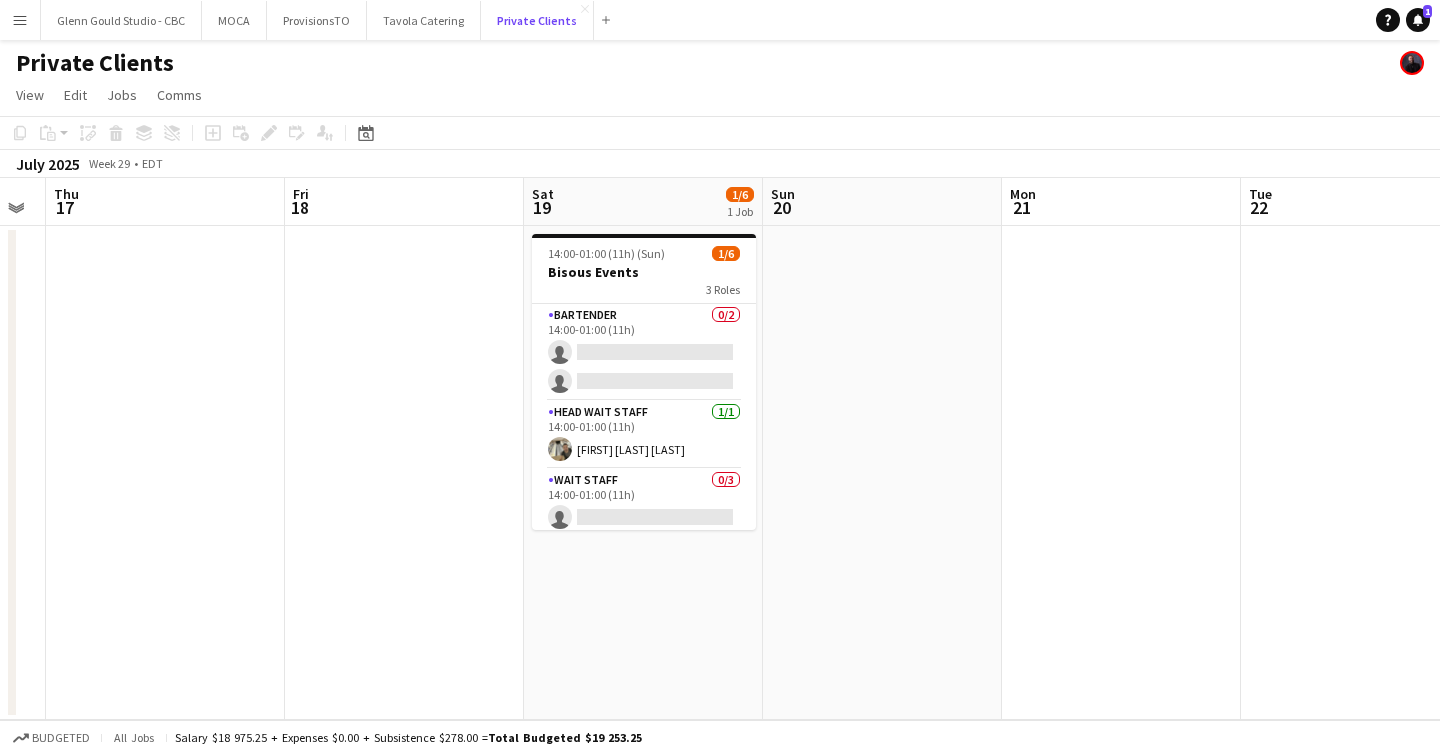 scroll, scrollTop: 0, scrollLeft: 626, axis: horizontal 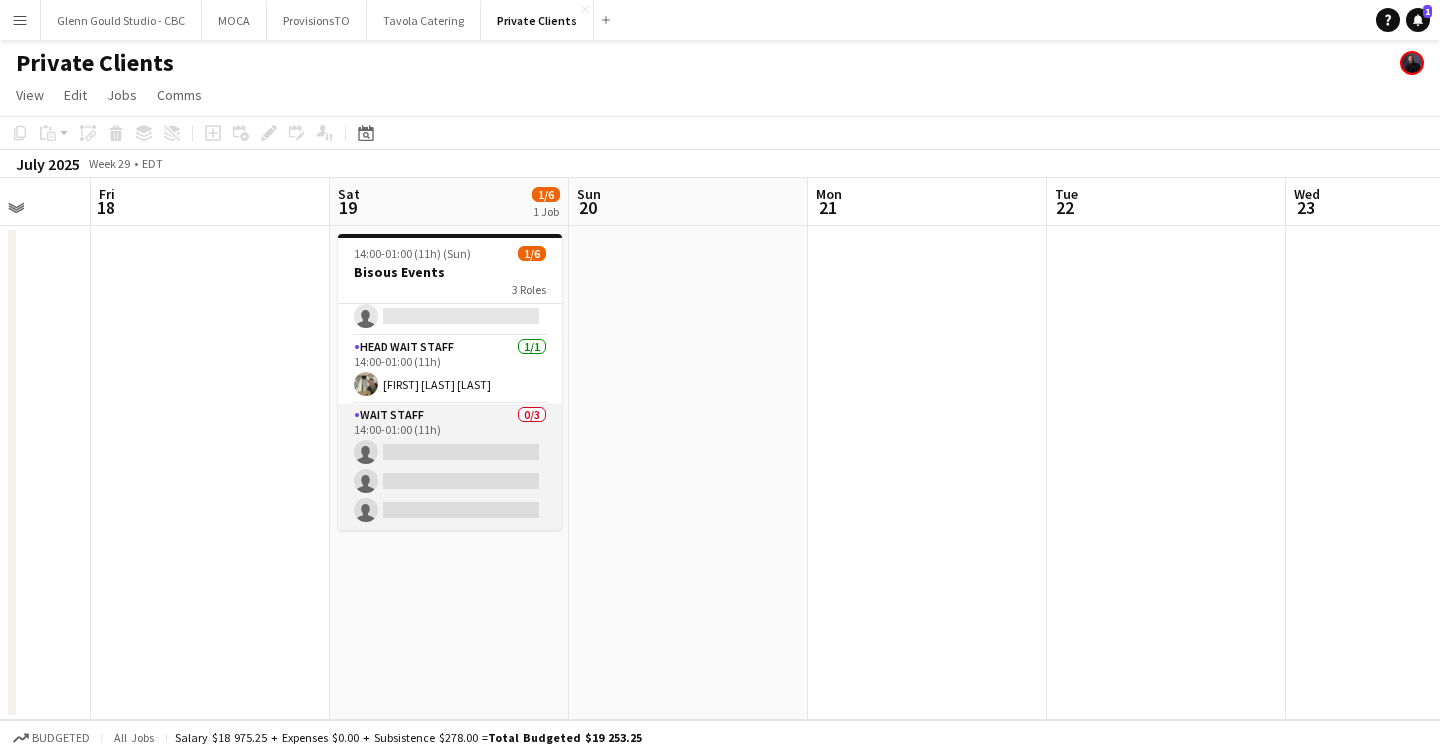 click on "Wait Staff   0/3   [TIME]
single-neutral-actions
single-neutral-actions
single-neutral-actions" at bounding box center [450, 467] 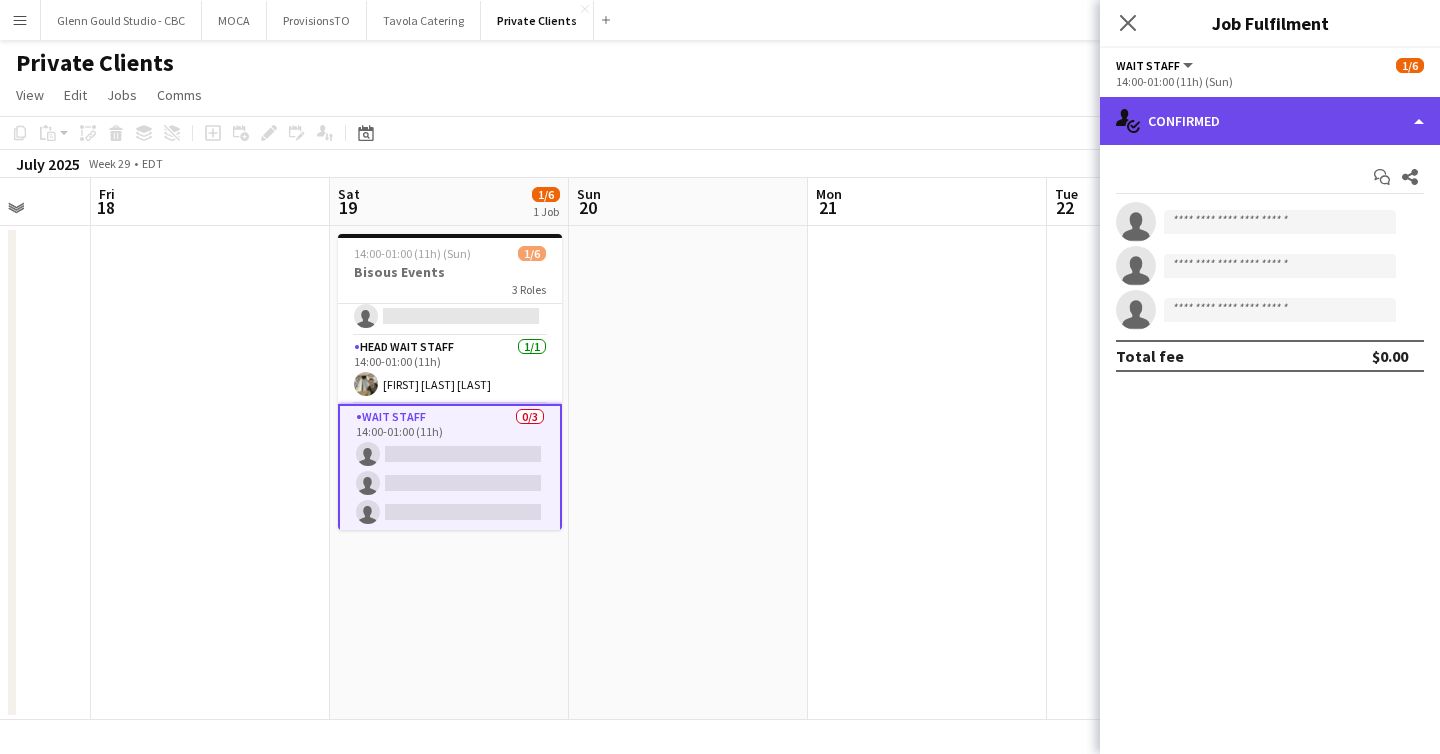 click on "single-neutral-actions-check-2
Confirmed" 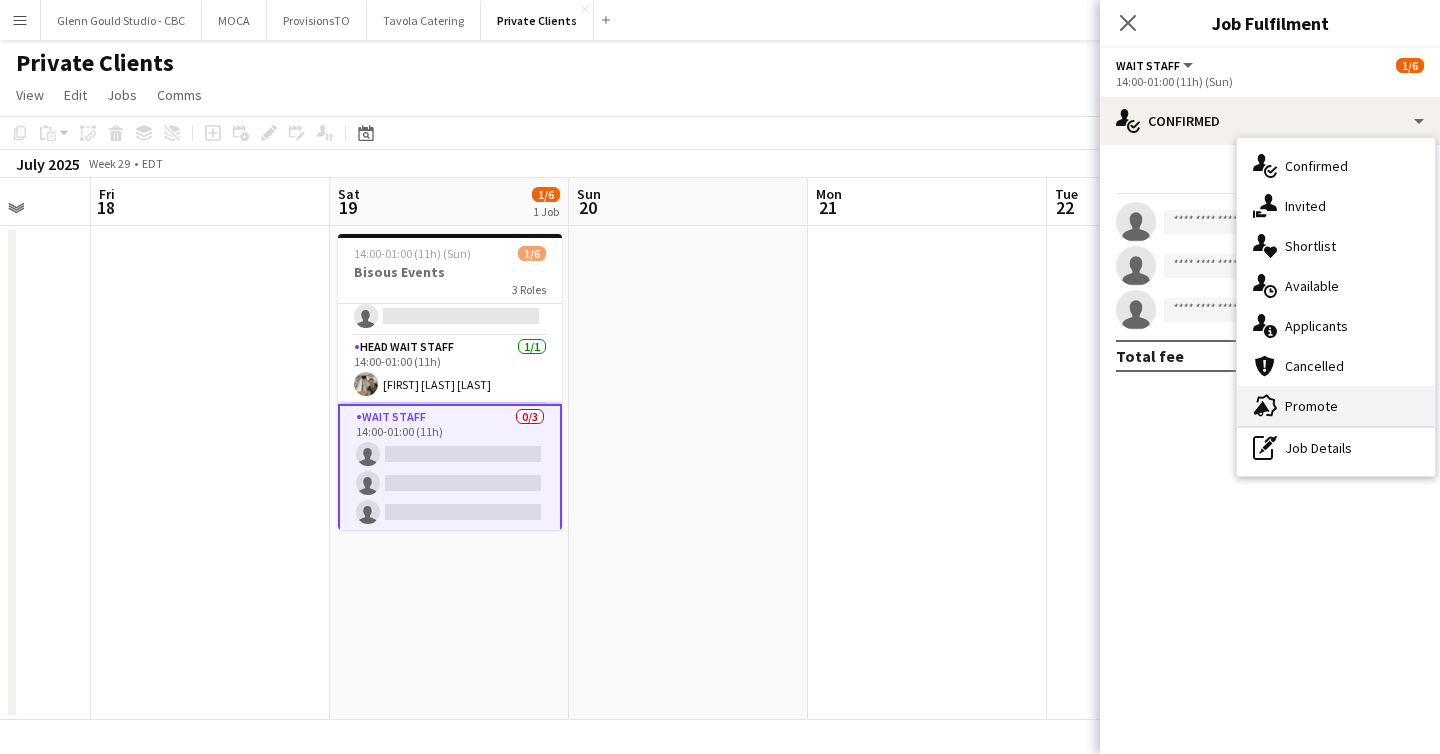 click on "advertising-megaphone
Promote" at bounding box center (1336, 406) 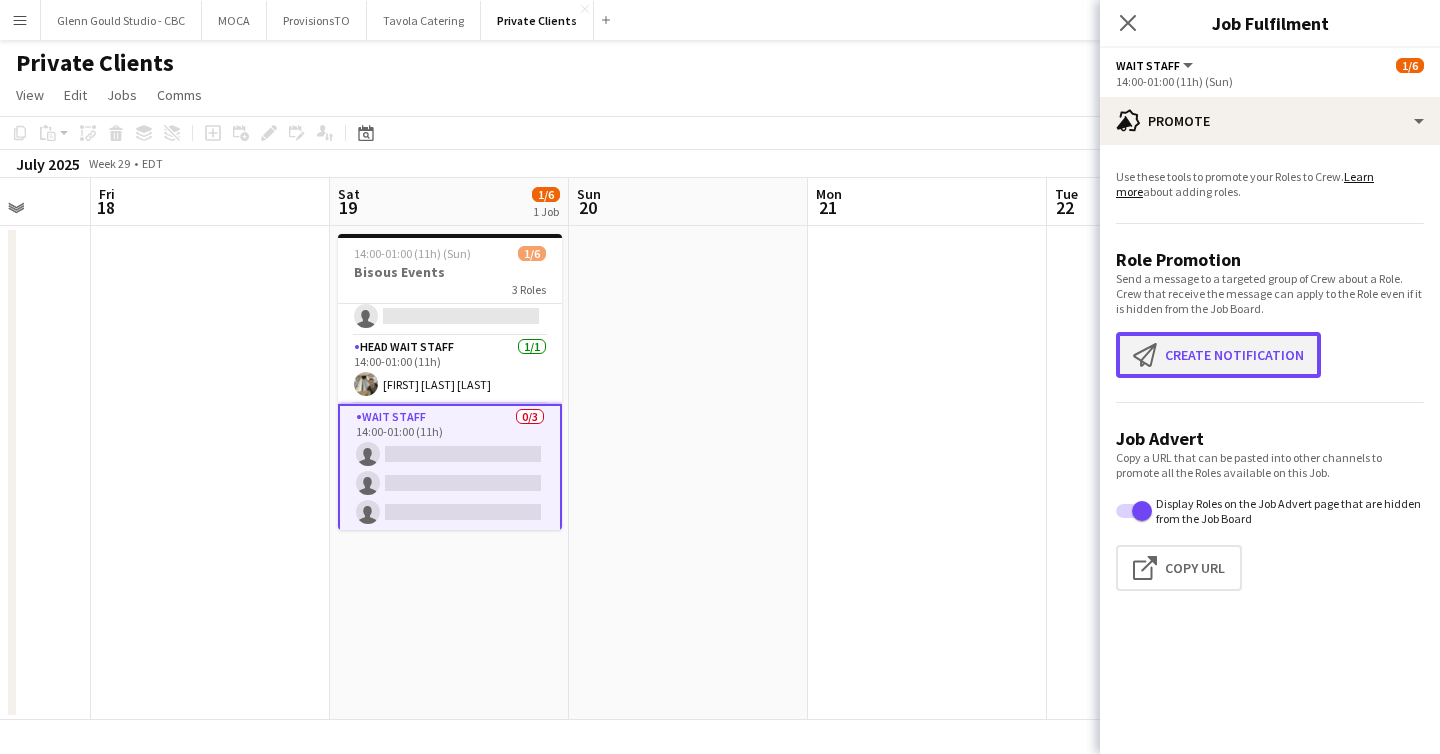 click on "Create notification
Create notification" at bounding box center (1218, 355) 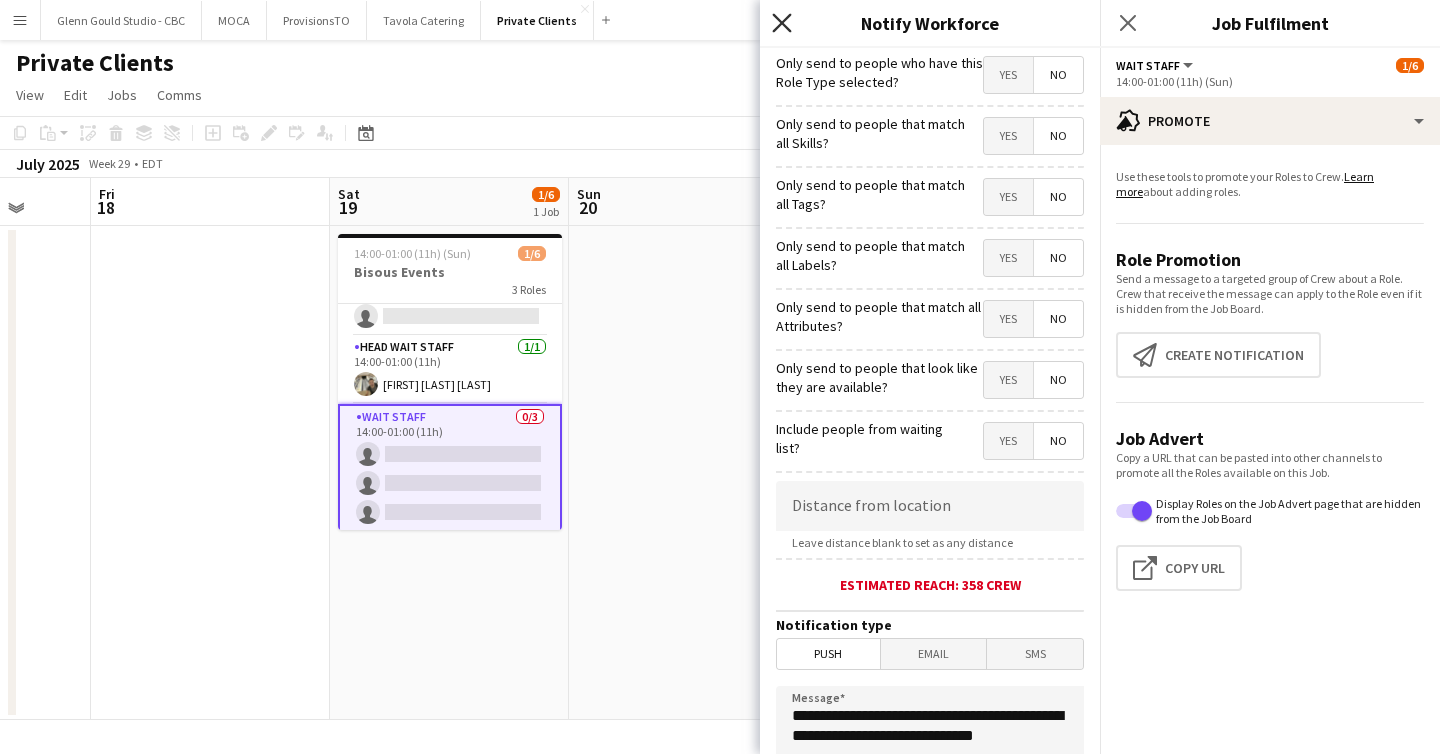 click on "Close pop-in" 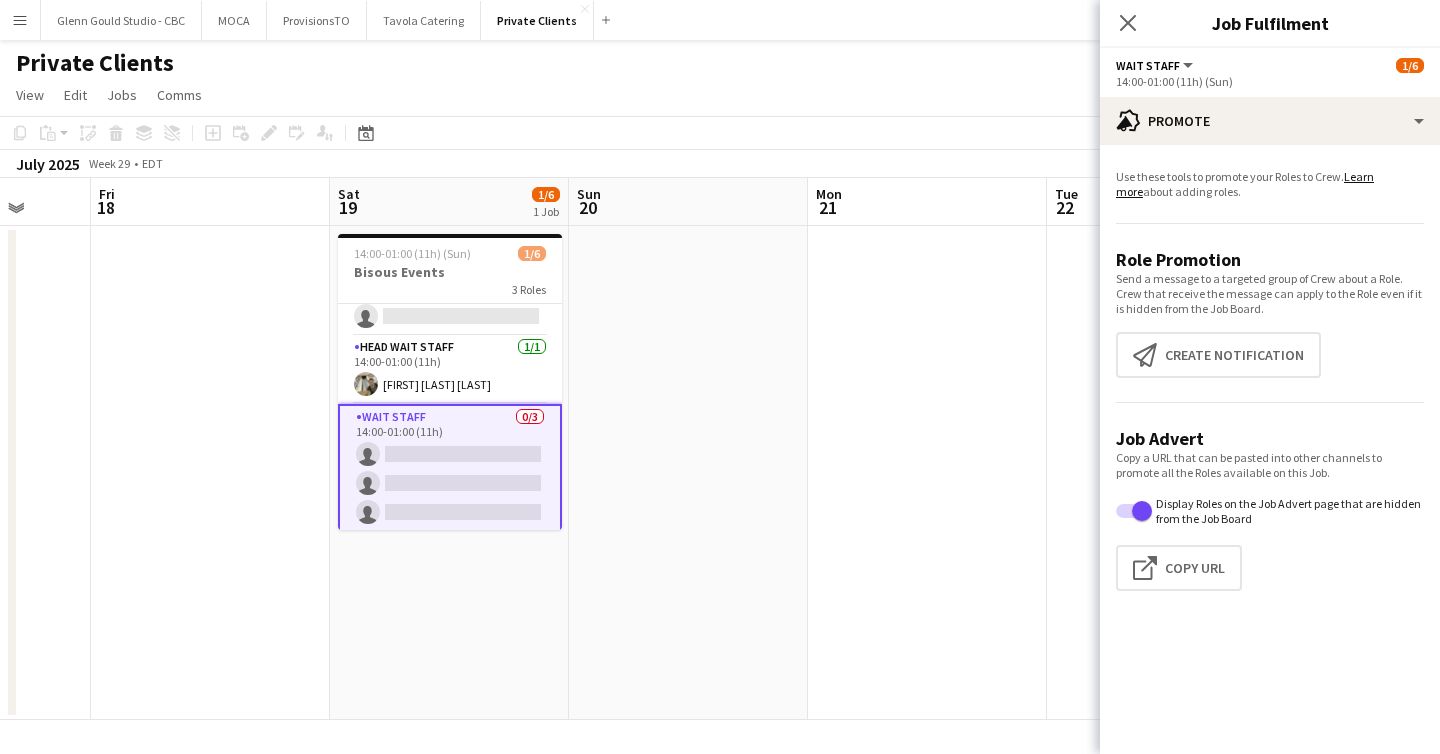 click at bounding box center (688, 473) 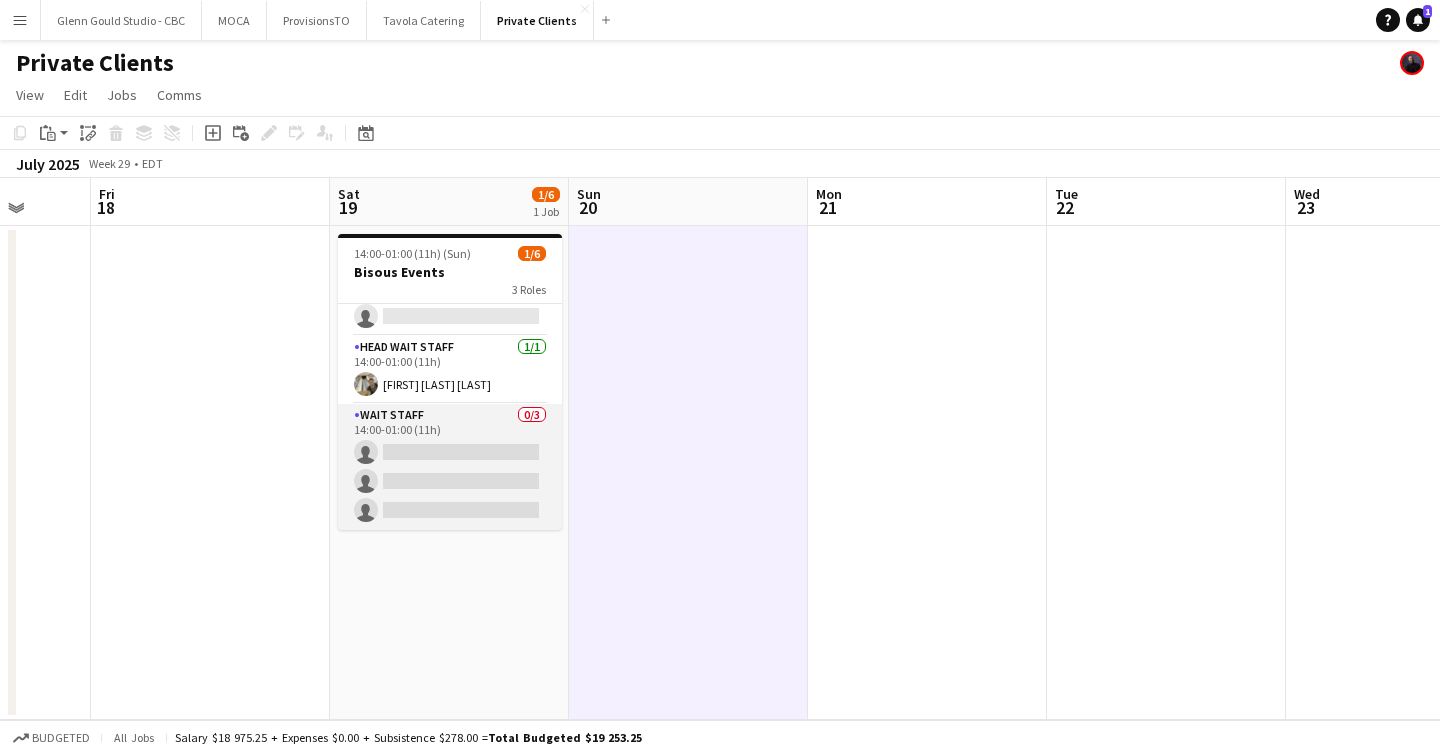 click on "Wait Staff   0/3   [TIME]
single-neutral-actions
single-neutral-actions
single-neutral-actions" at bounding box center [450, 467] 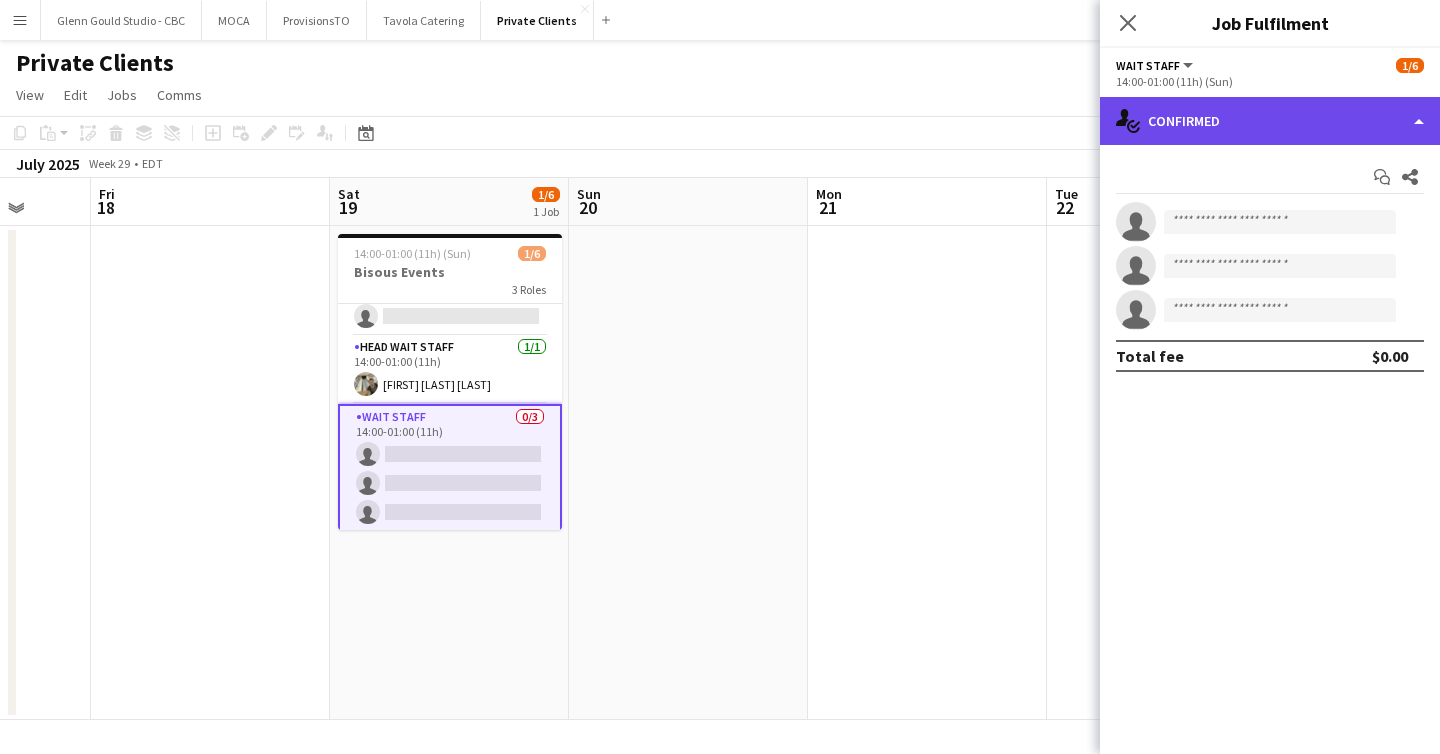 click on "single-neutral-actions-check-2
Confirmed" 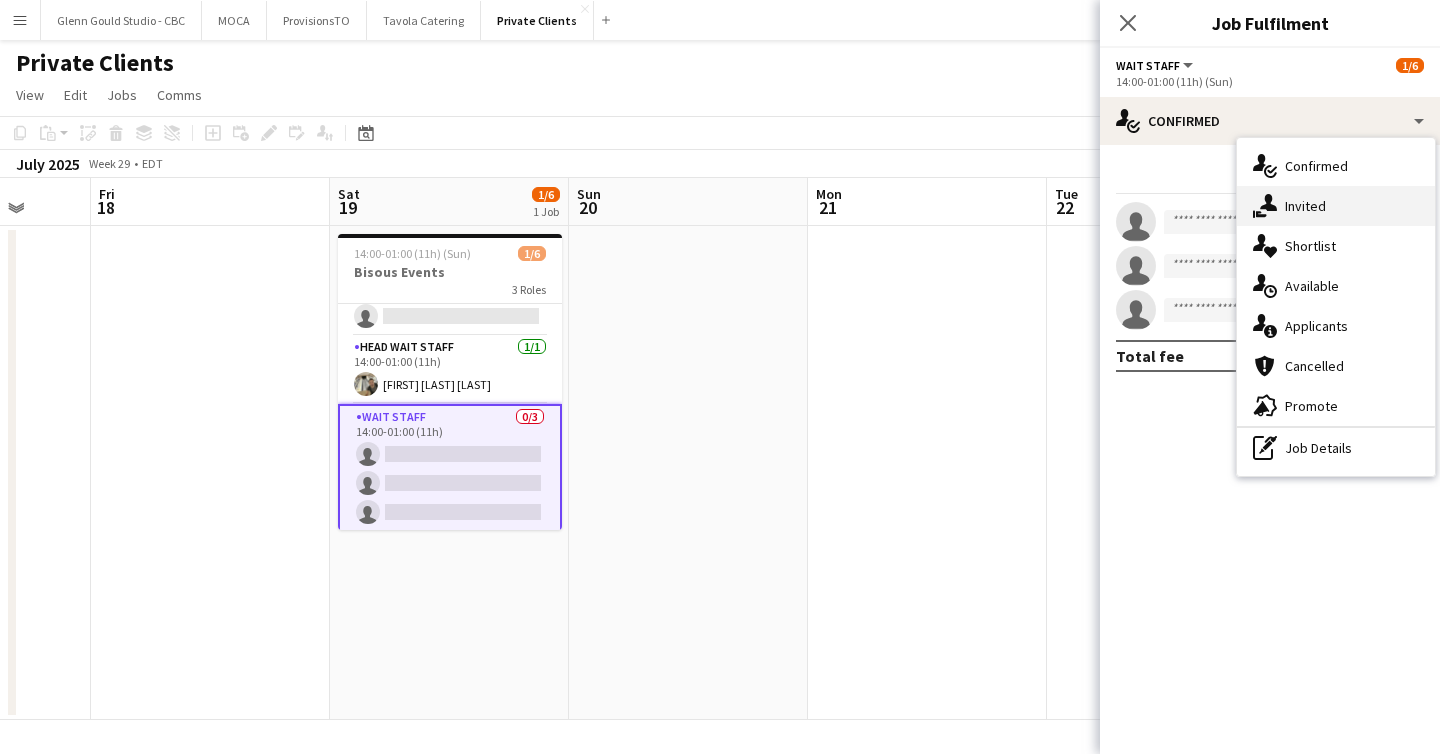 click on "single-neutral-actions-share-1
Invited" at bounding box center [1336, 206] 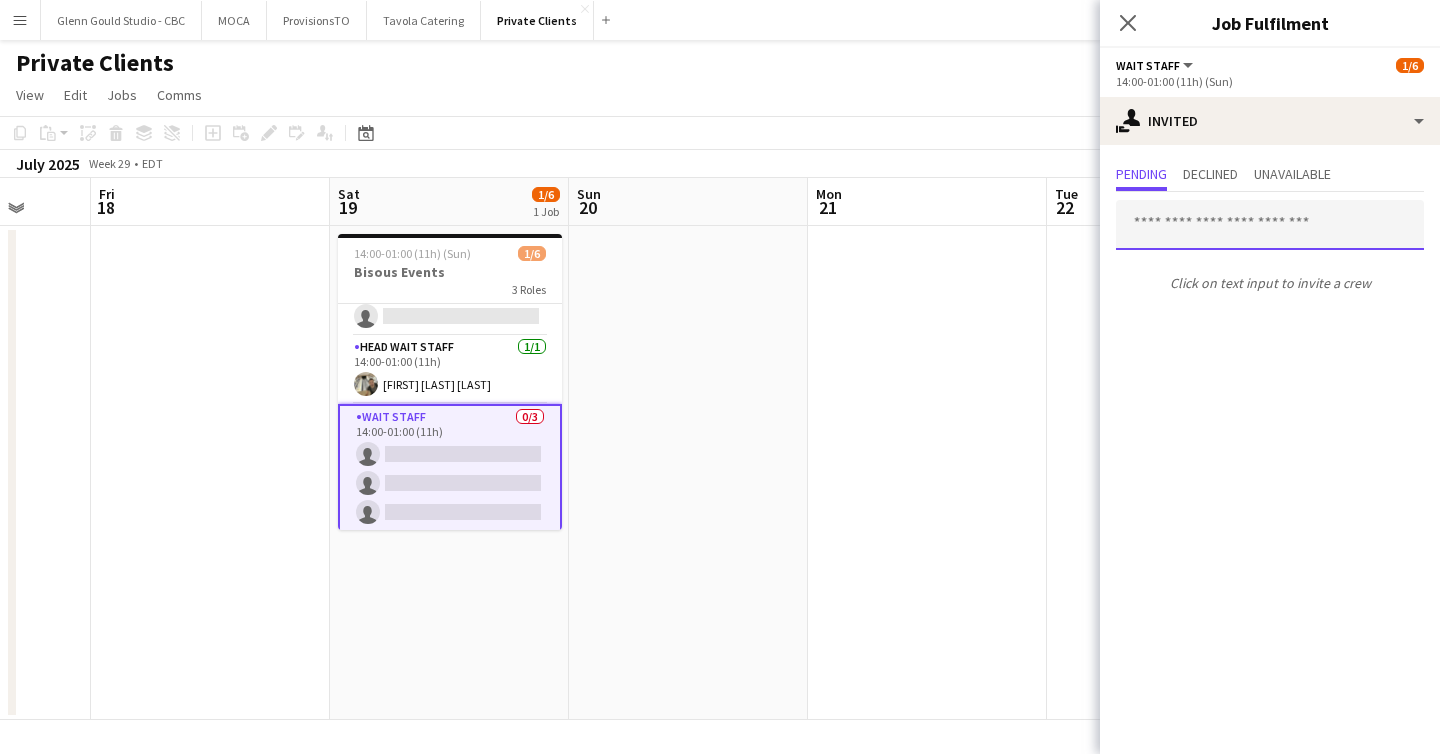 click at bounding box center (1270, 225) 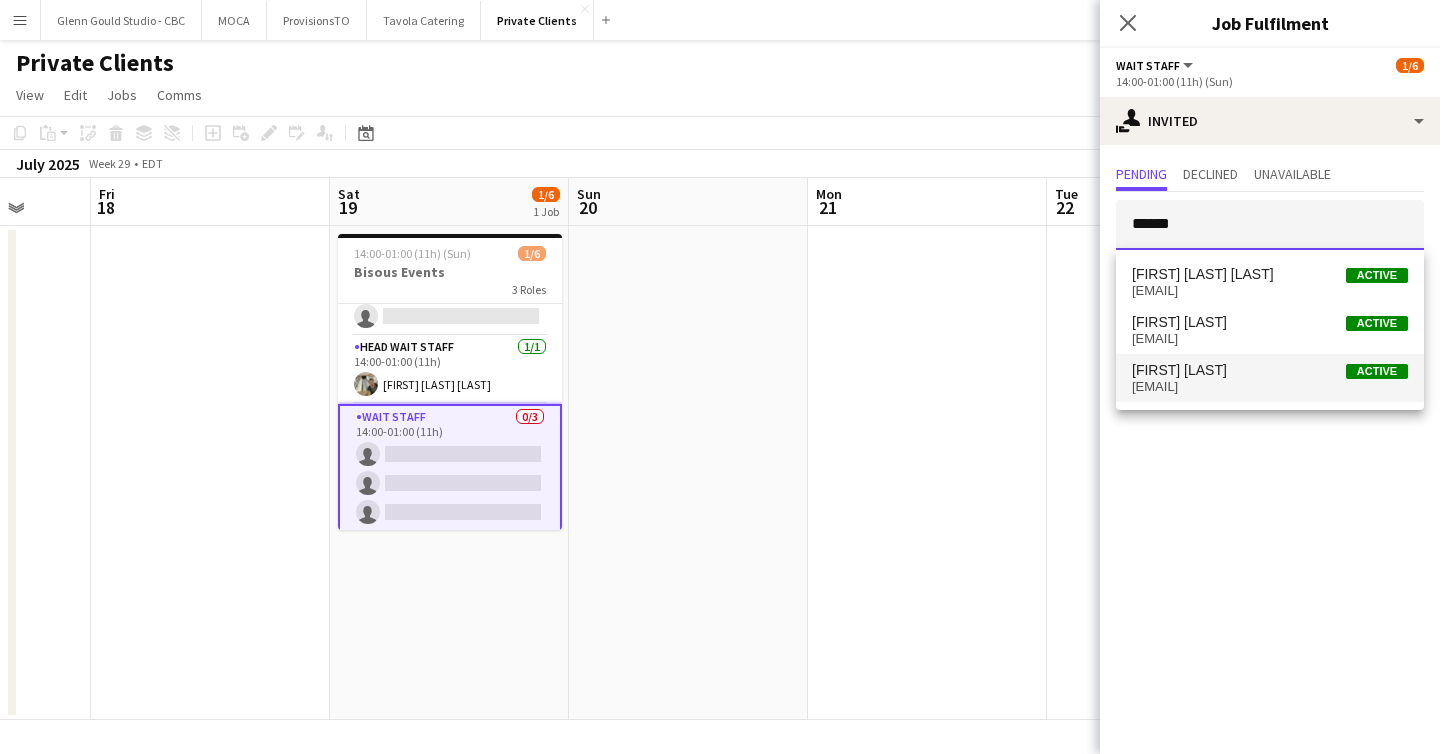 type on "******" 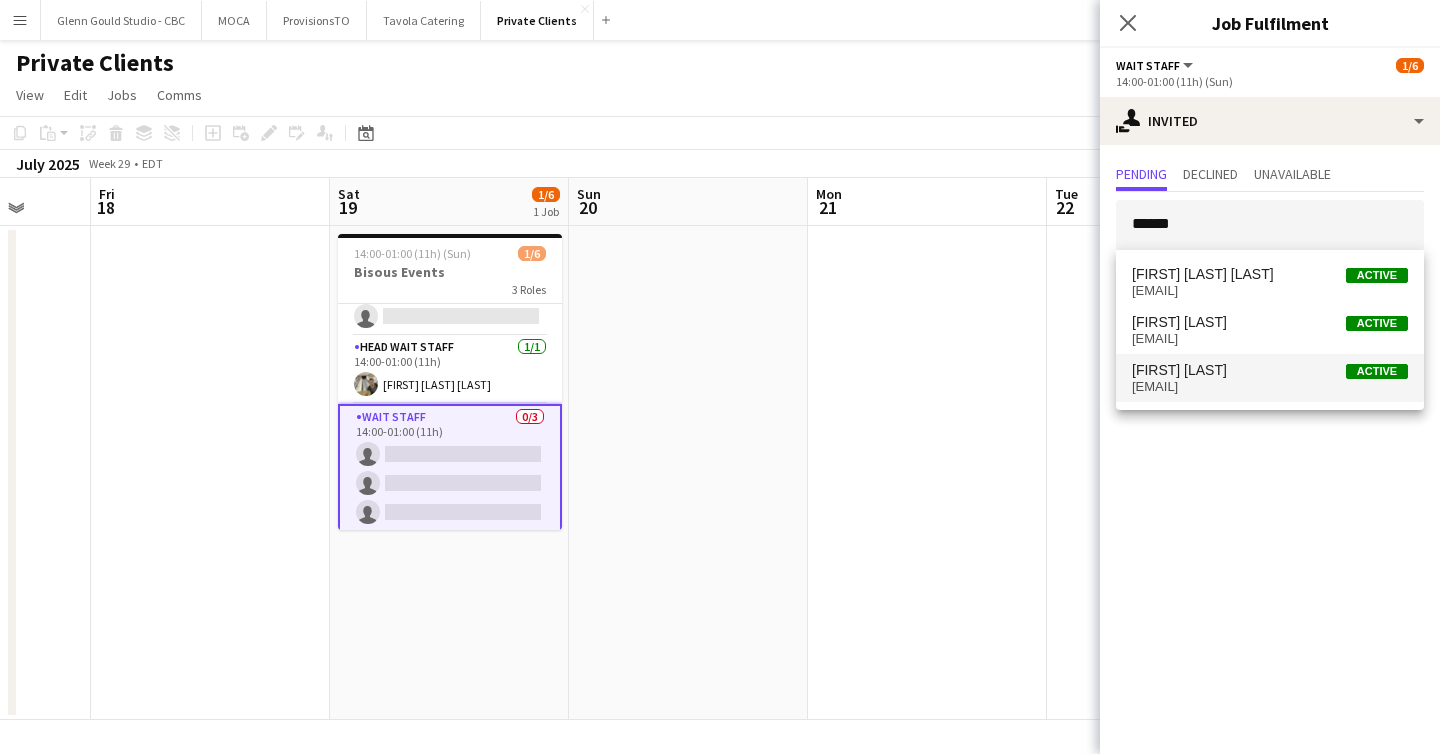 click on "[FIRST] [LAST]" at bounding box center [1179, 370] 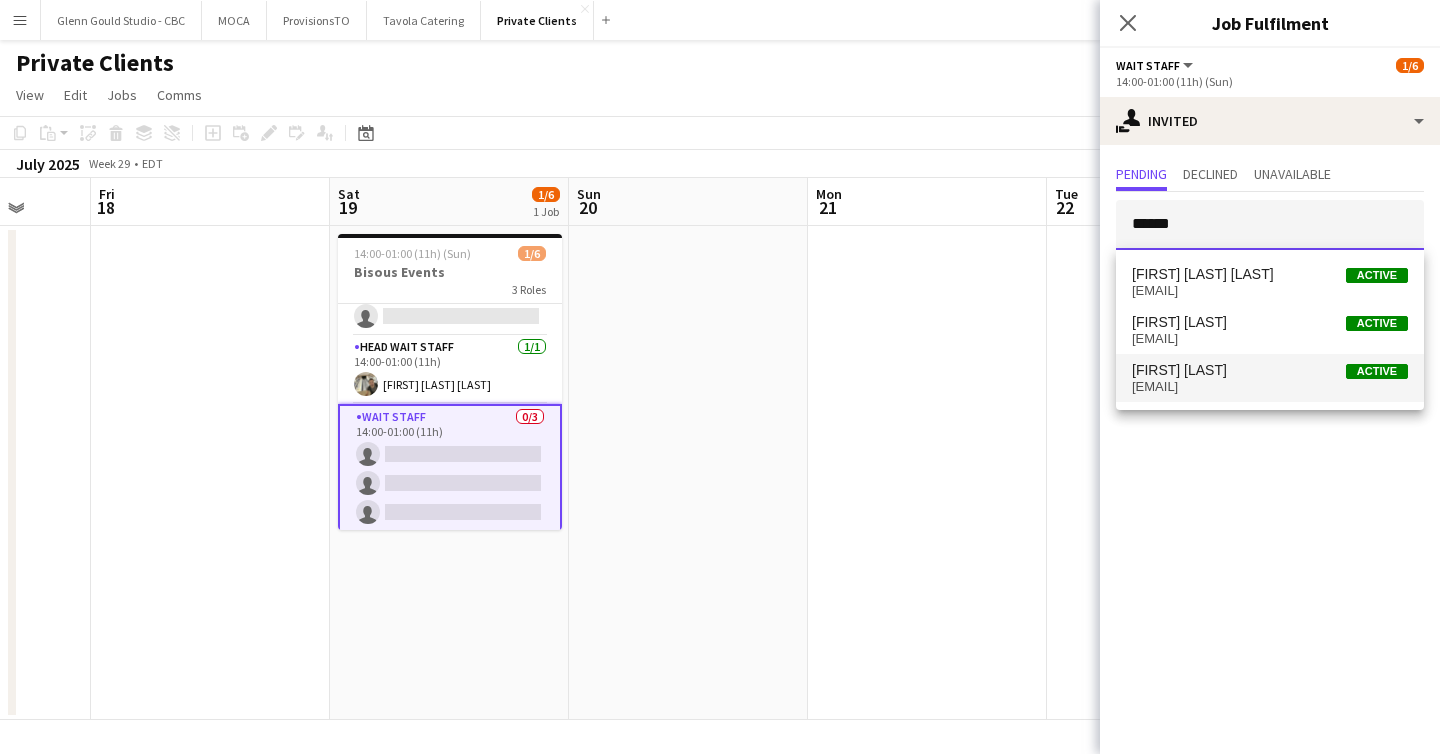 type 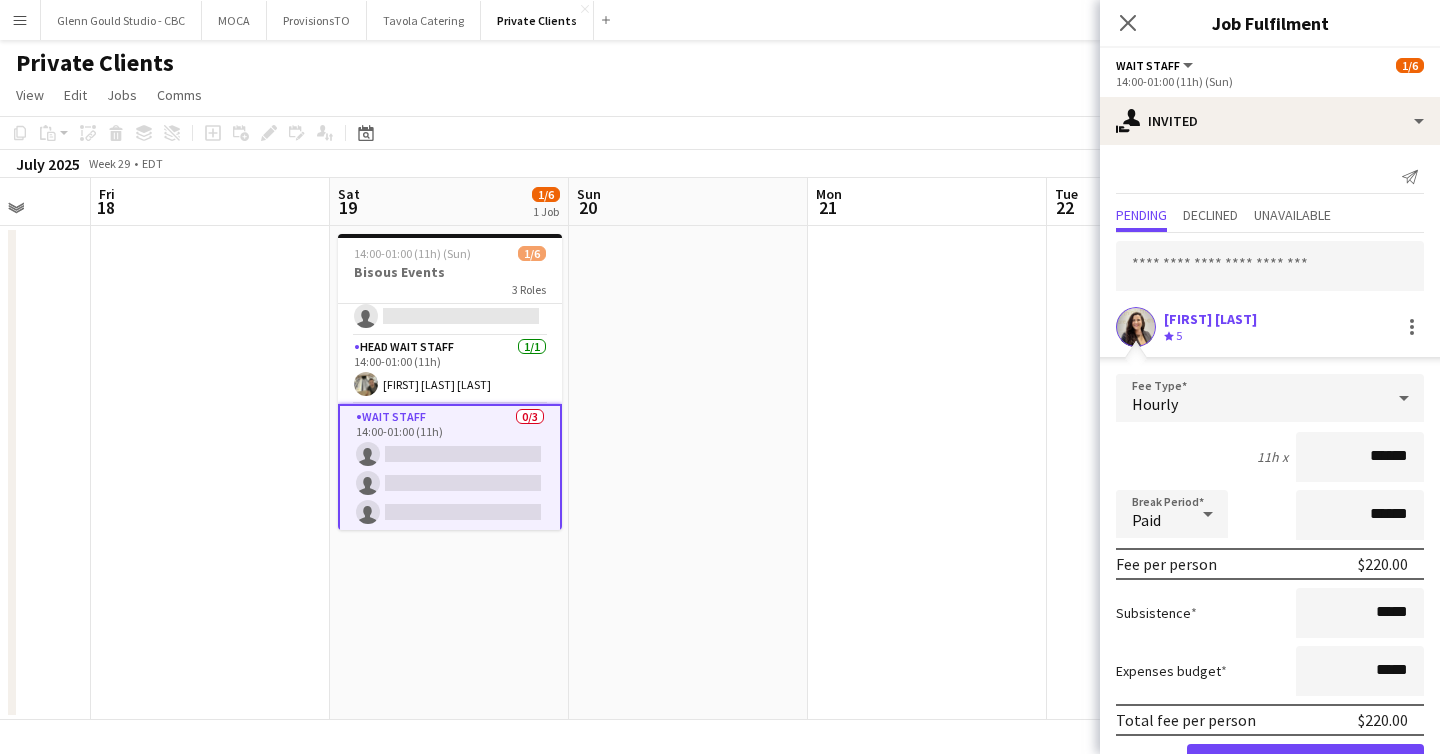click on "******" at bounding box center (1360, 457) 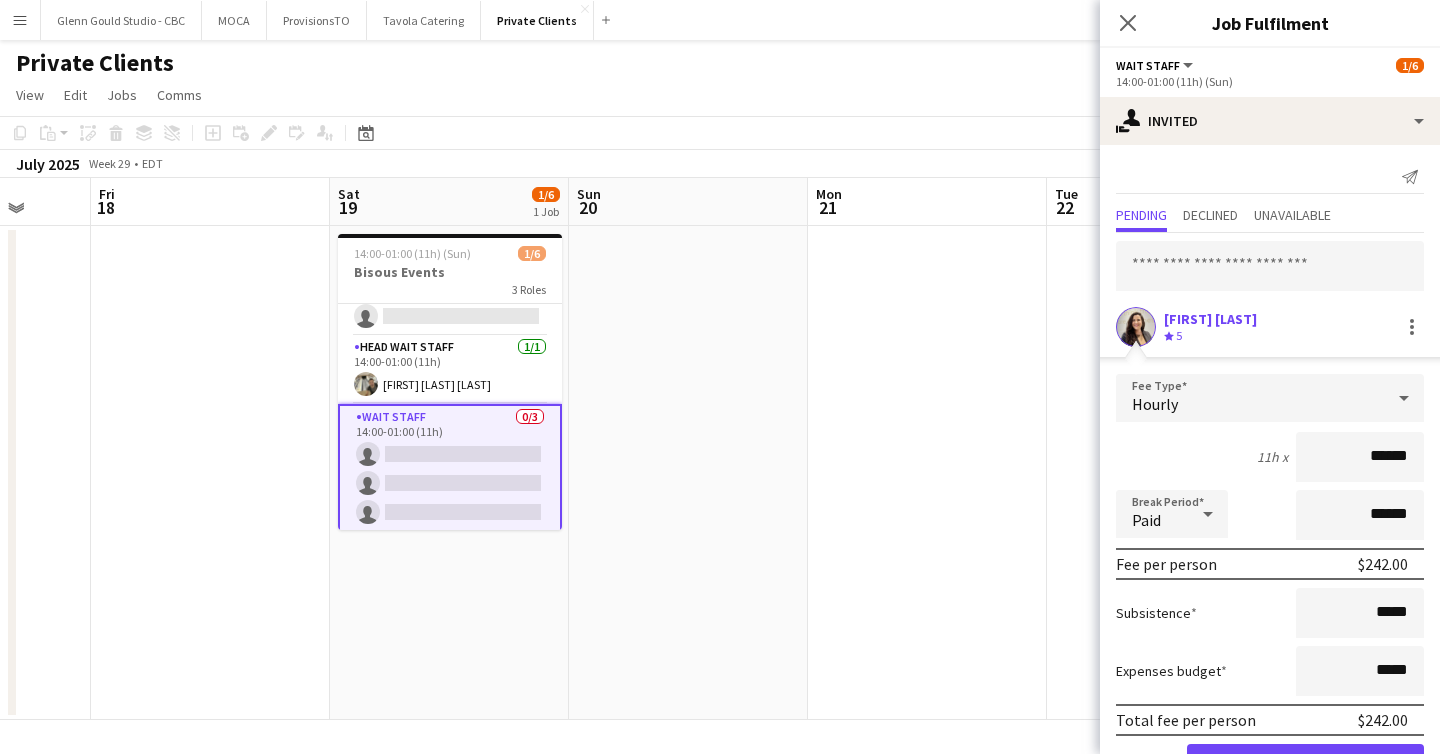 scroll, scrollTop: 67, scrollLeft: 0, axis: vertical 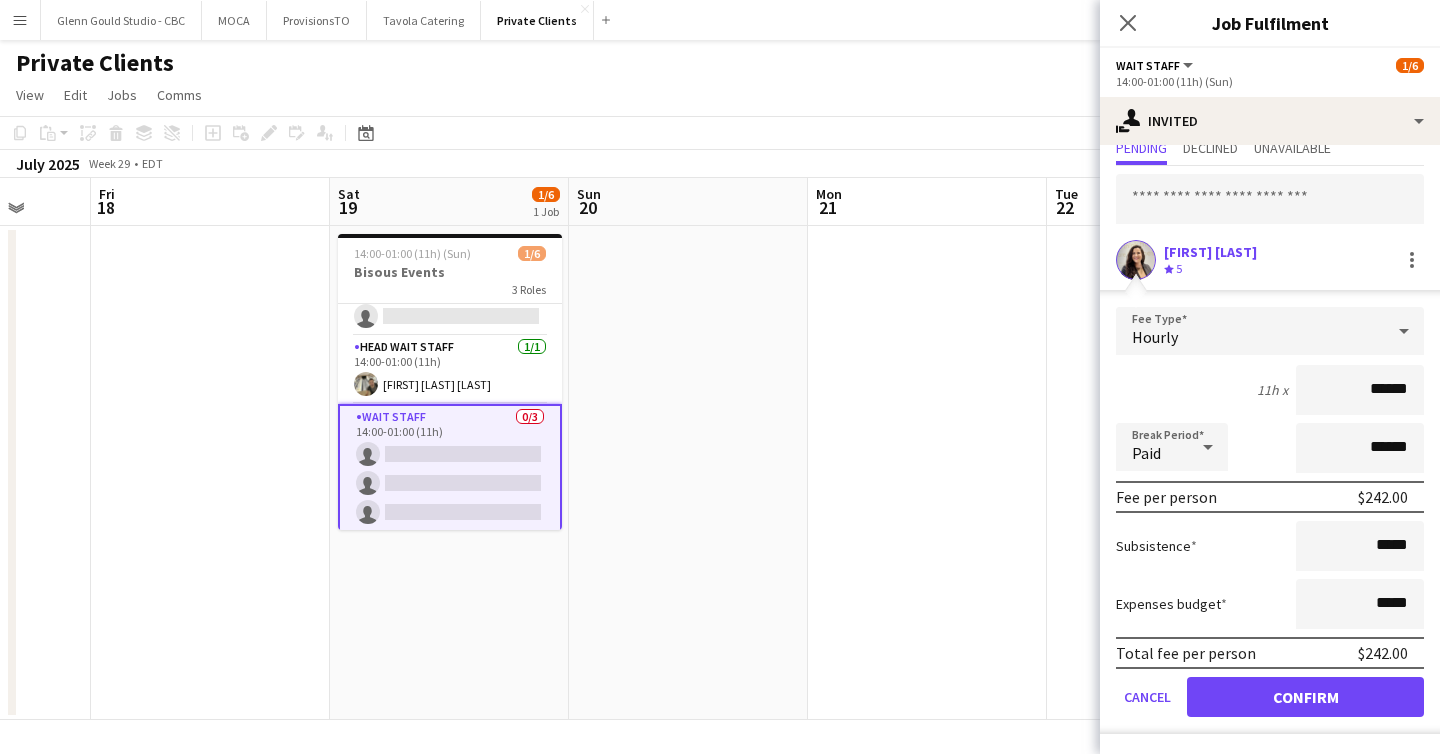 type on "******" 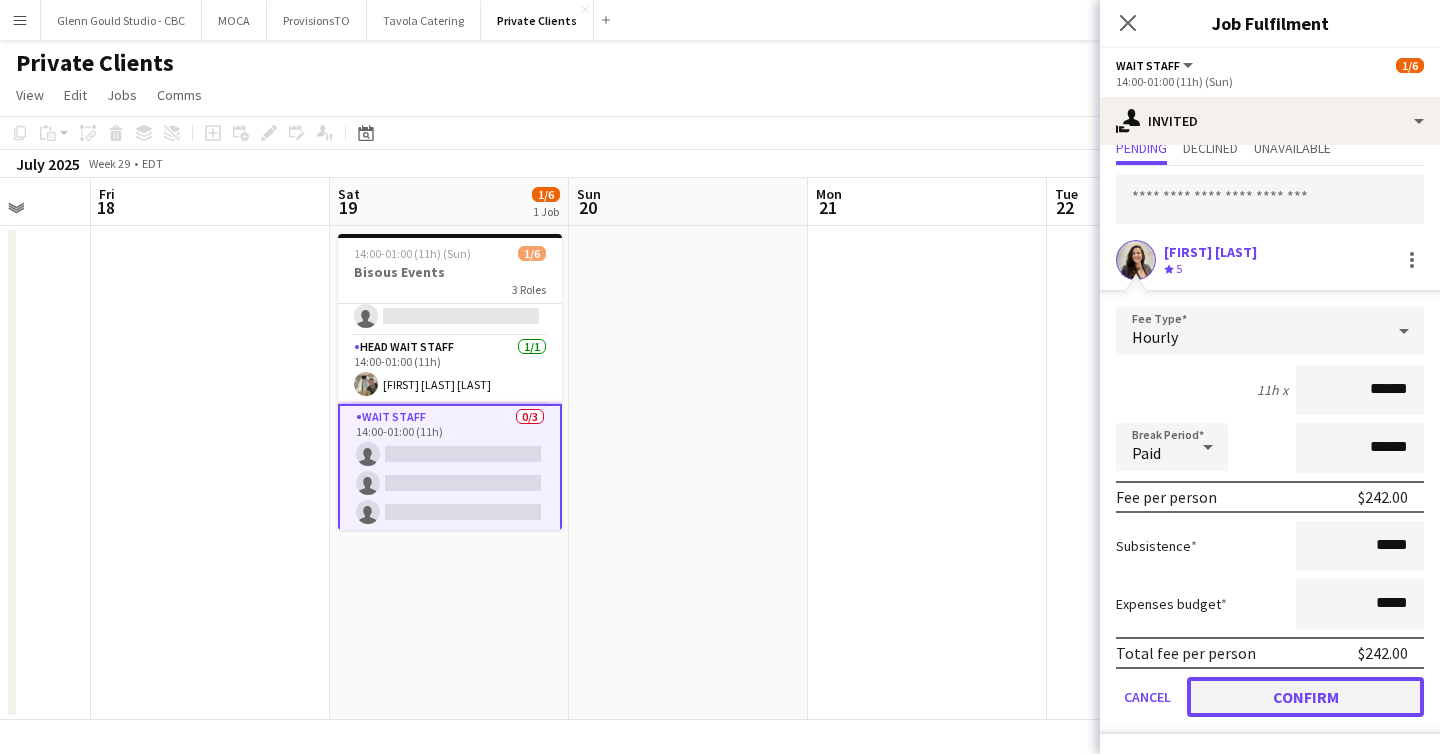 click on "Confirm" 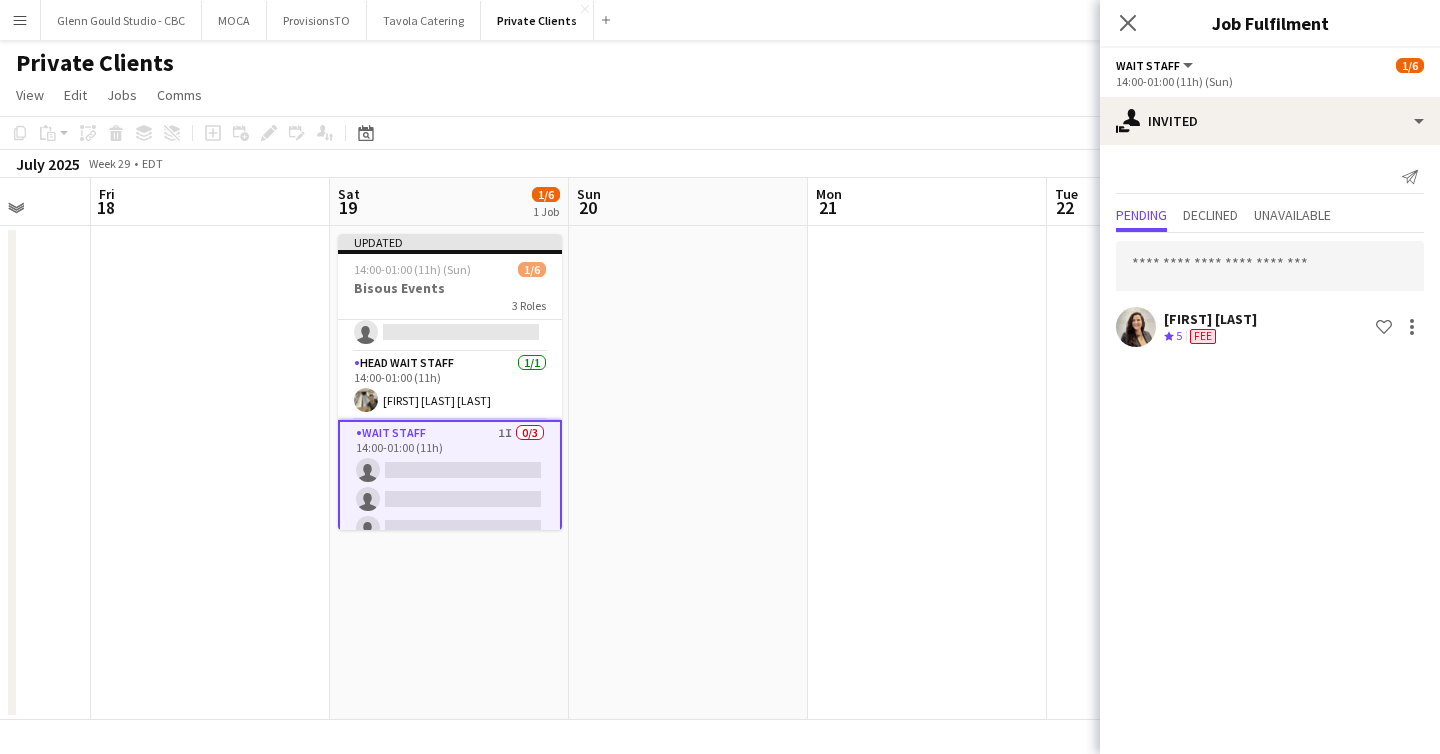 scroll, scrollTop: 0, scrollLeft: 0, axis: both 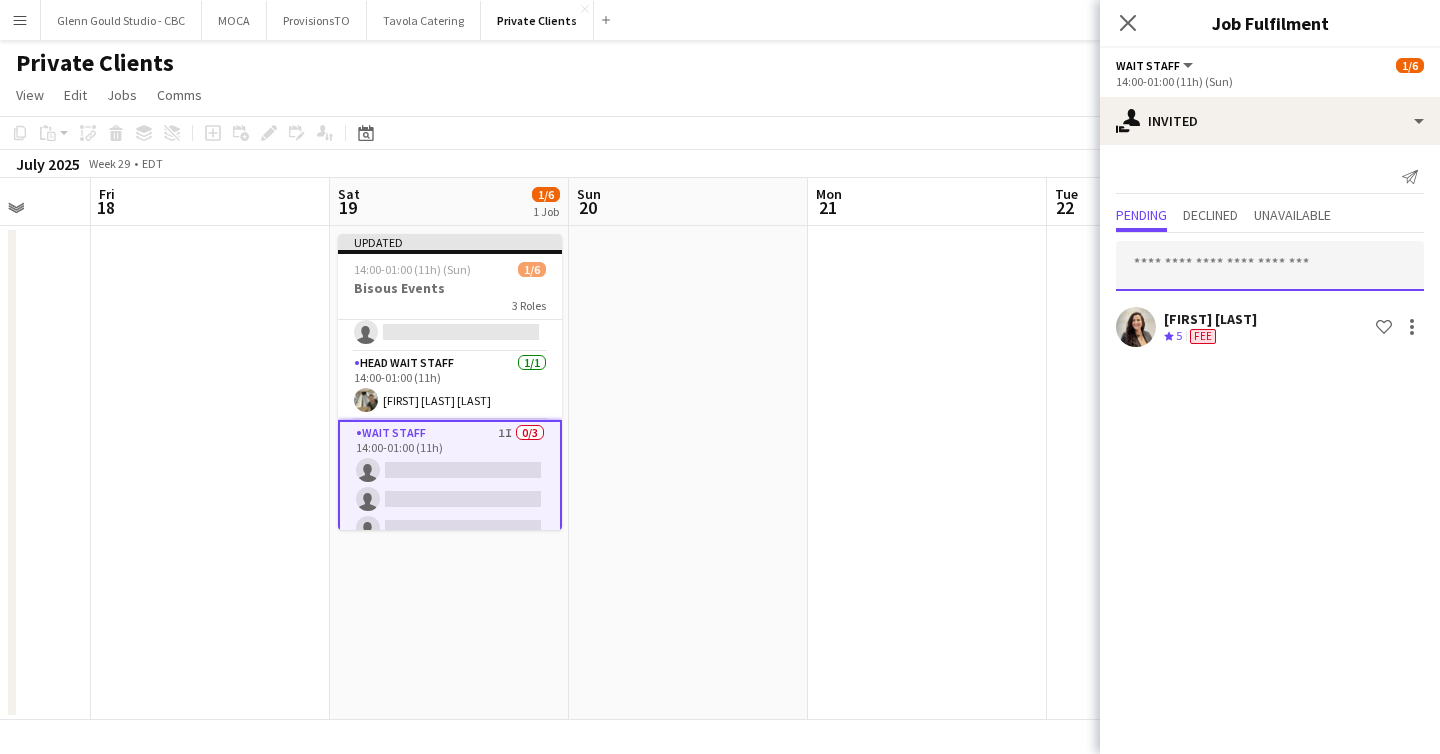 click at bounding box center (1270, 266) 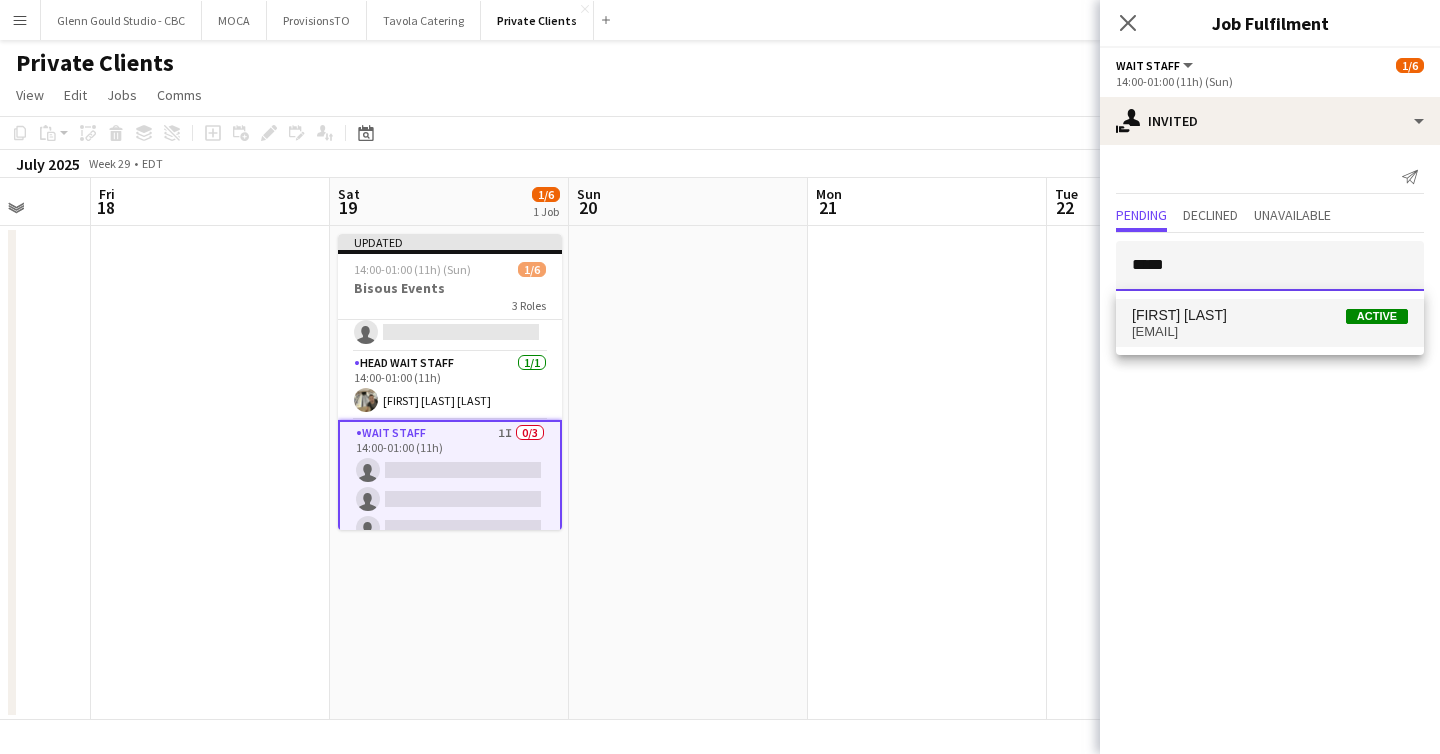 type on "*****" 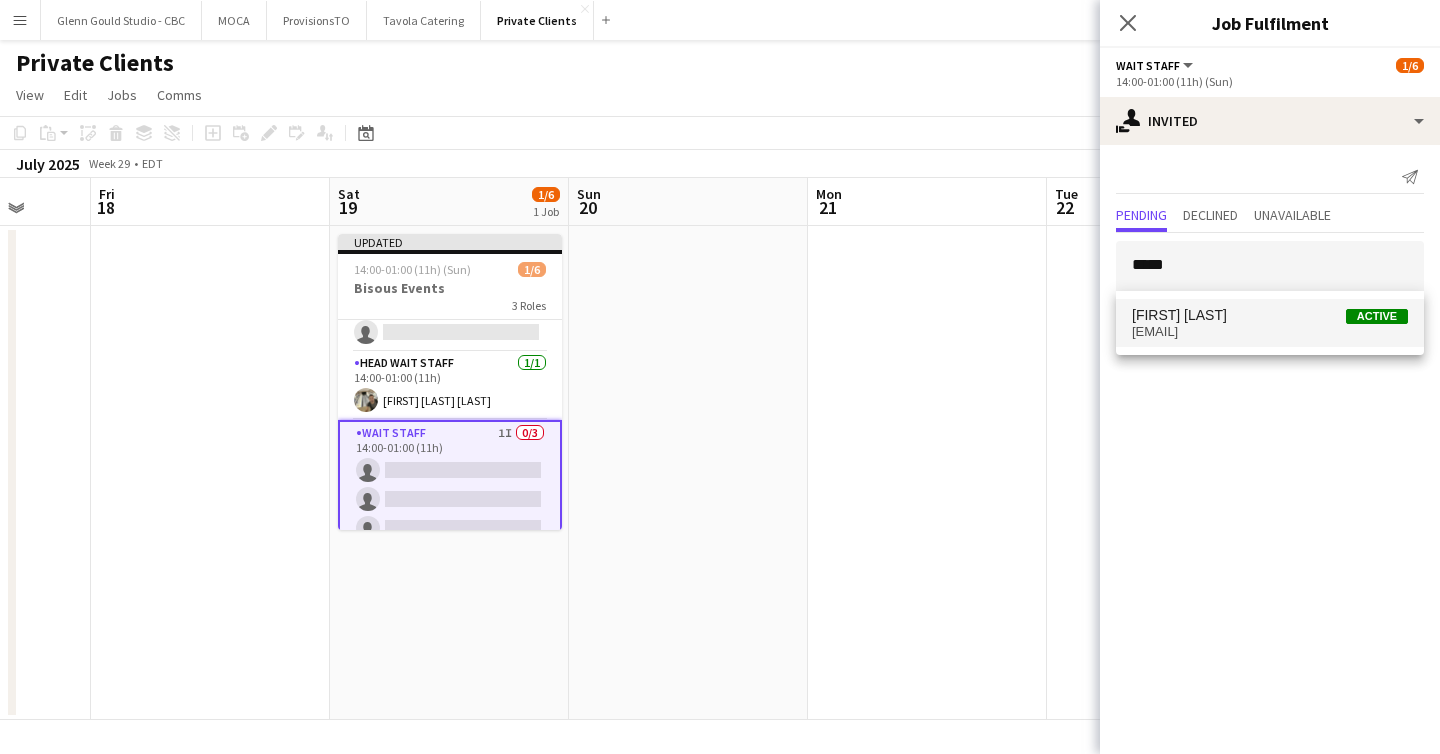 click on "[FIRST] [LAST]" at bounding box center (1179, 315) 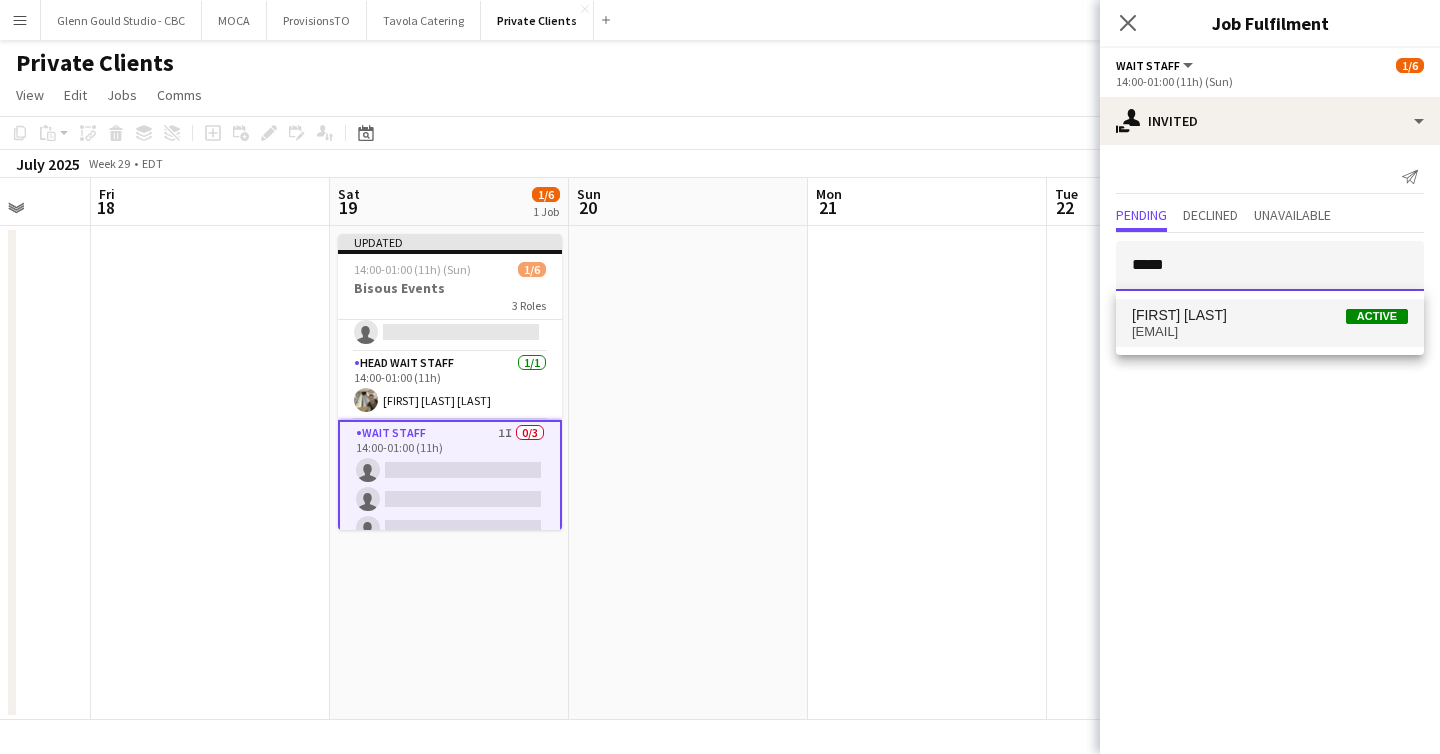 type 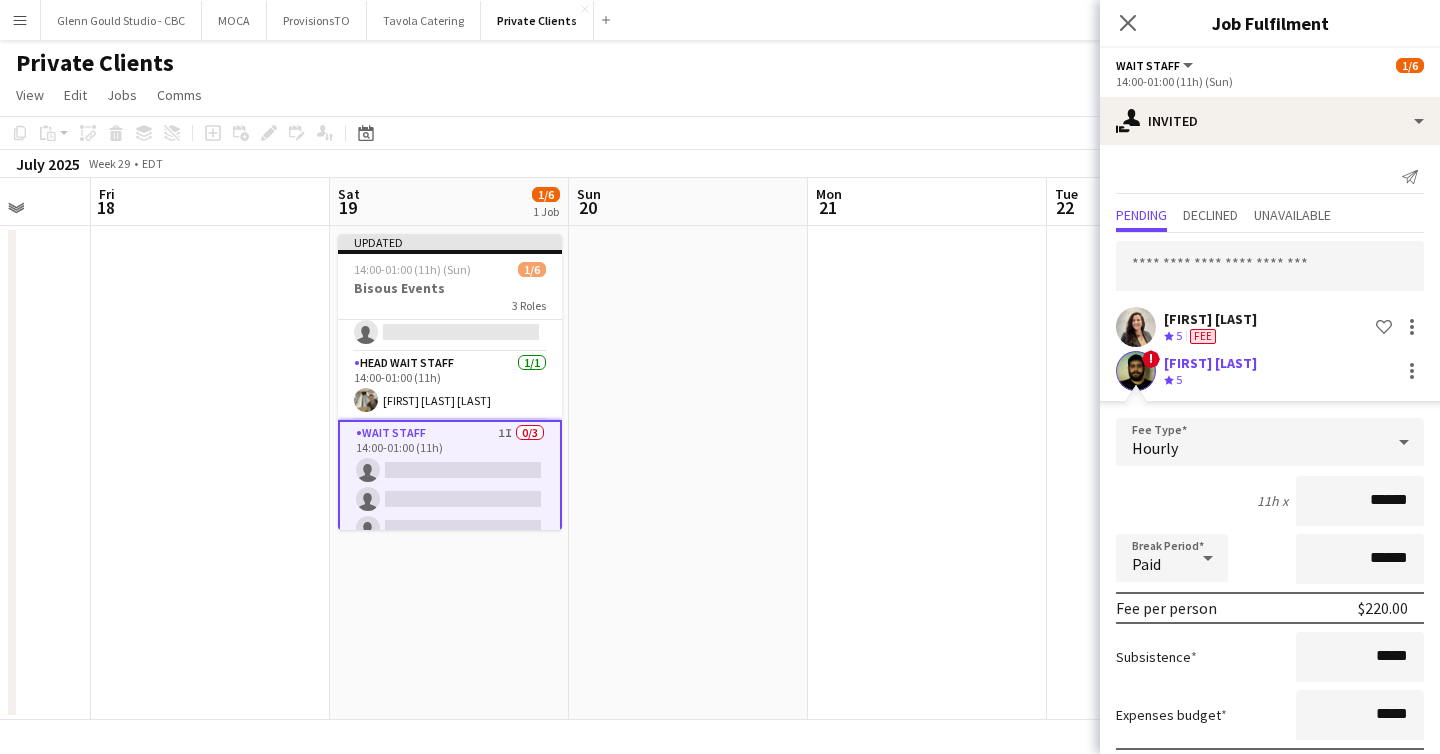click on "******" at bounding box center [1360, 501] 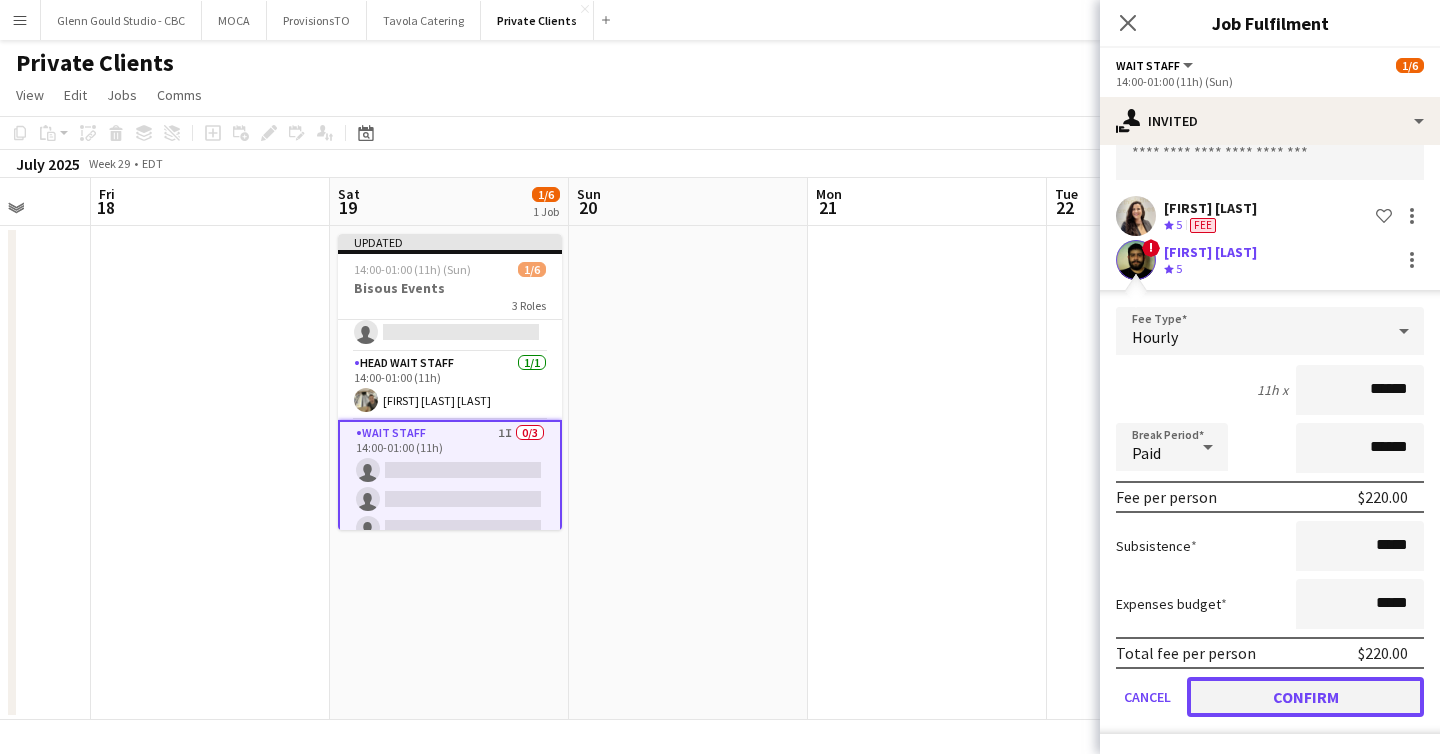 click on "Confirm" 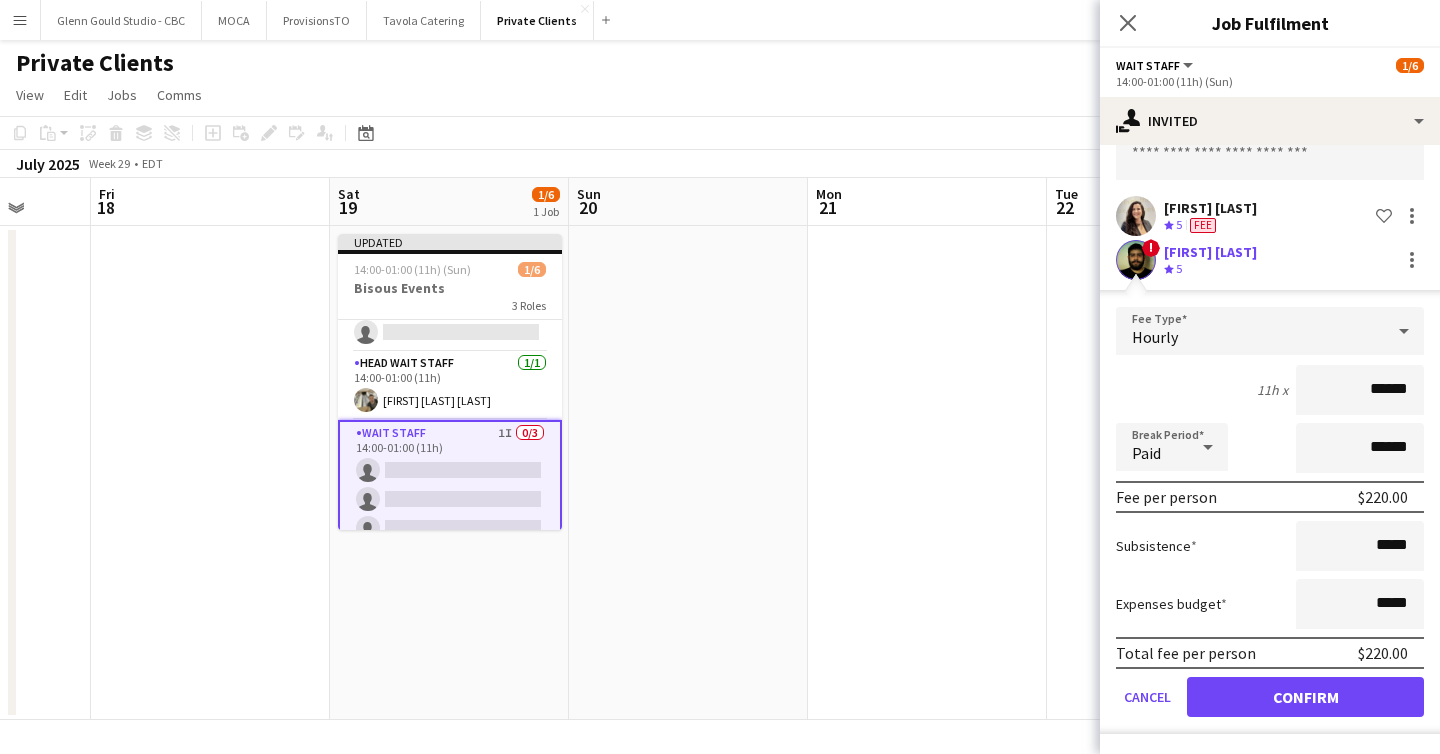 scroll, scrollTop: 0, scrollLeft: 0, axis: both 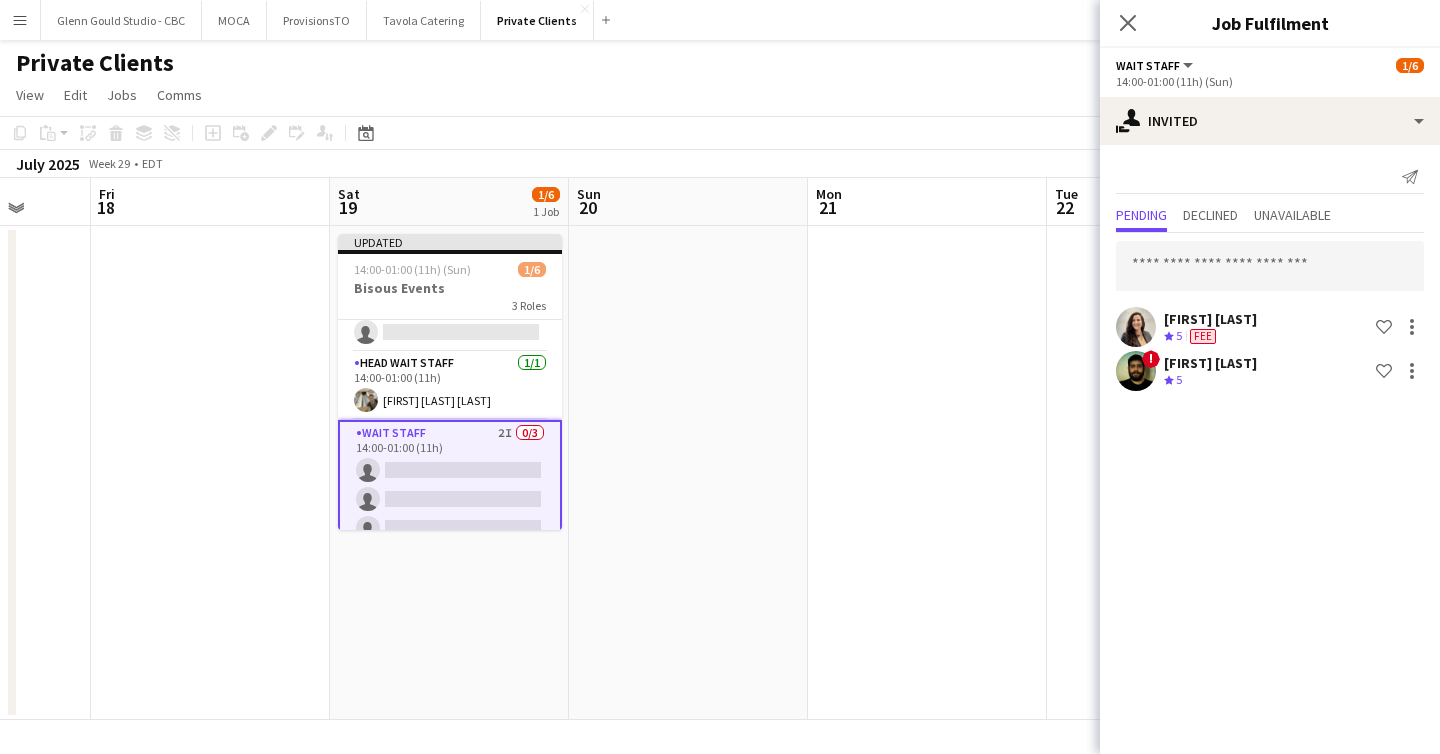 click at bounding box center (1166, 473) 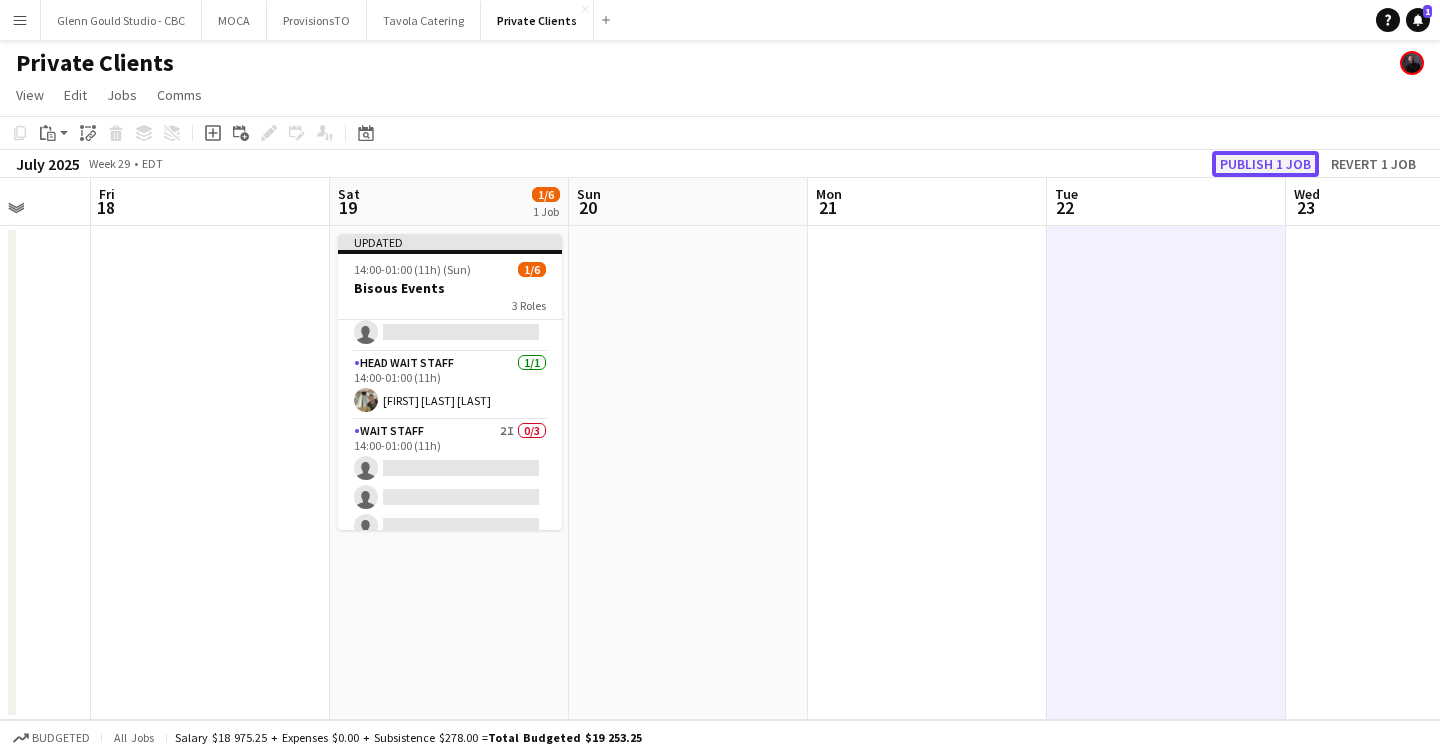 click on "Publish 1 job" 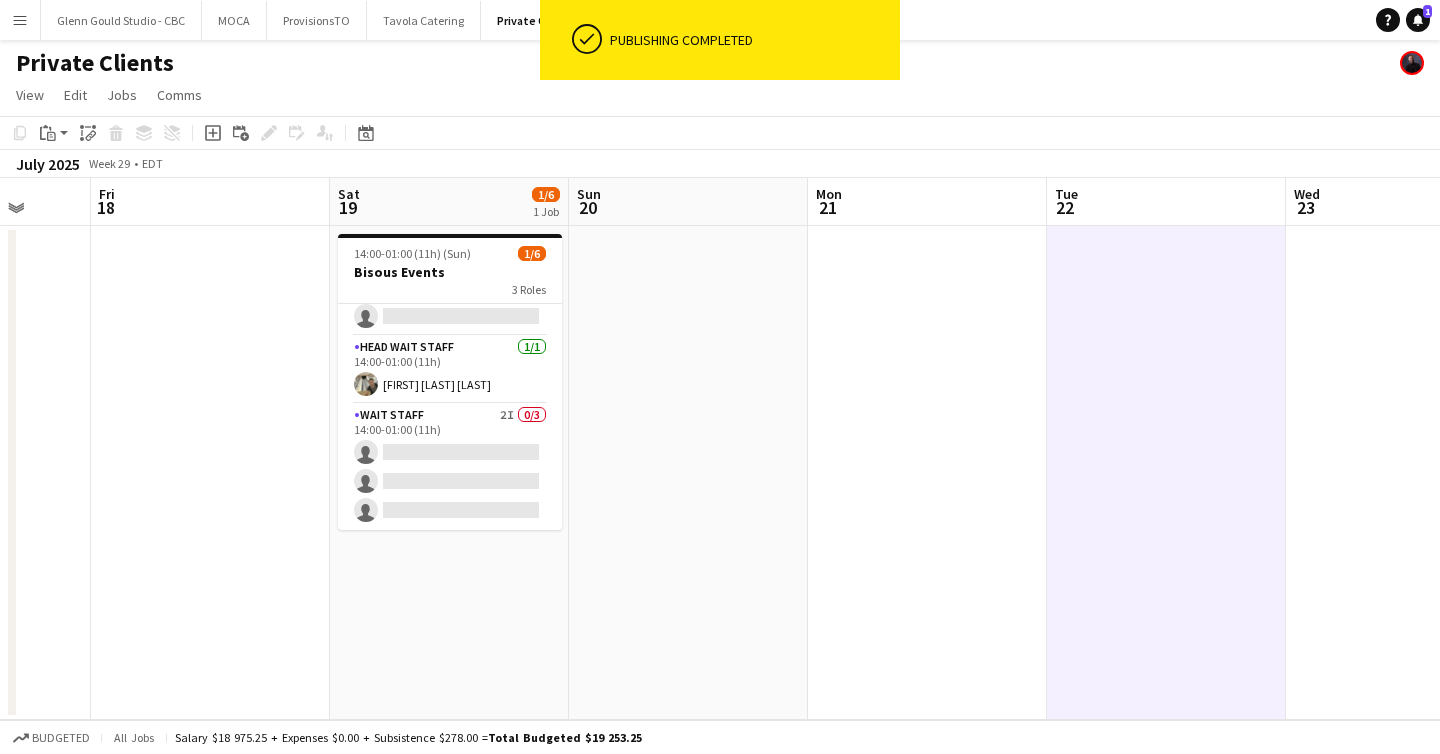 scroll, scrollTop: 0, scrollLeft: 0, axis: both 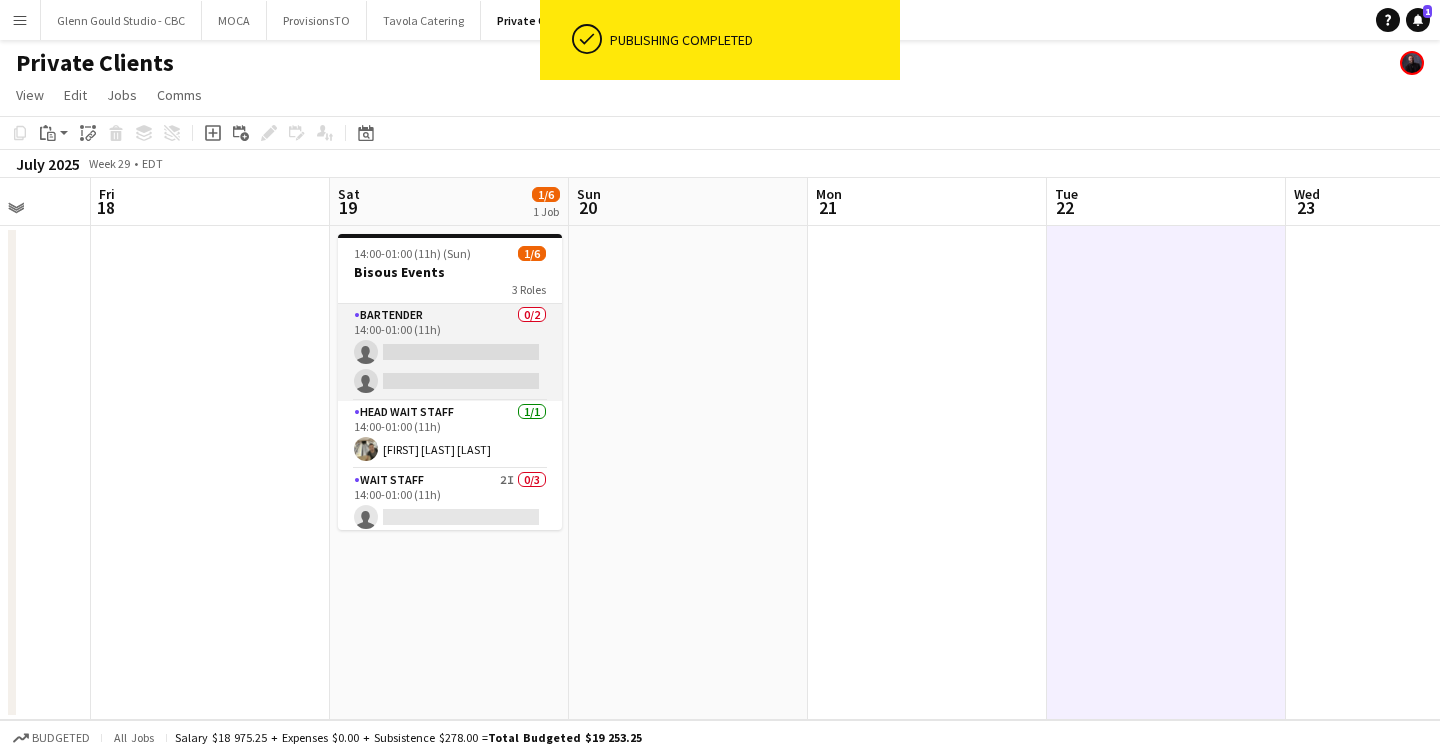 click on "Bartender   0/2   [TIME]
single-neutral-actions
single-neutral-actions" at bounding box center (450, 352) 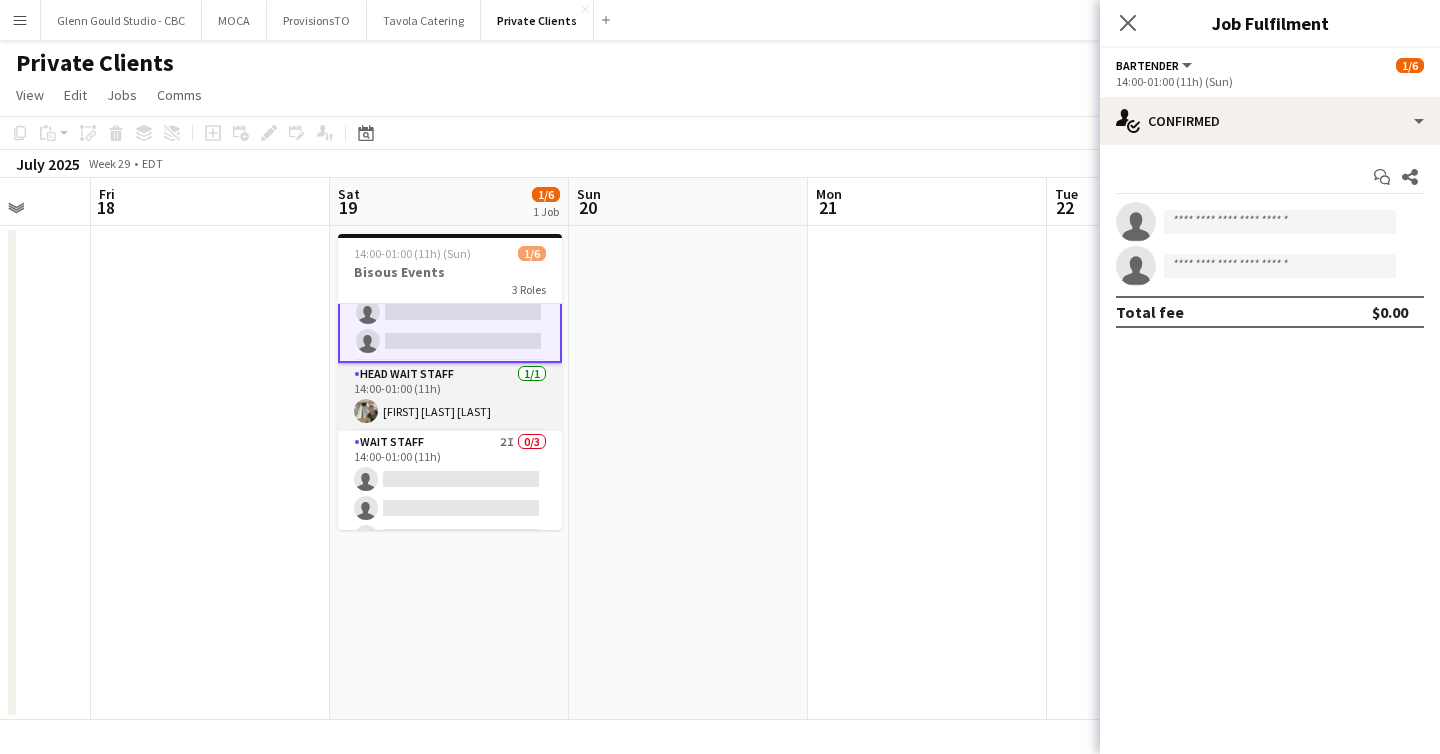 scroll, scrollTop: 0, scrollLeft: 0, axis: both 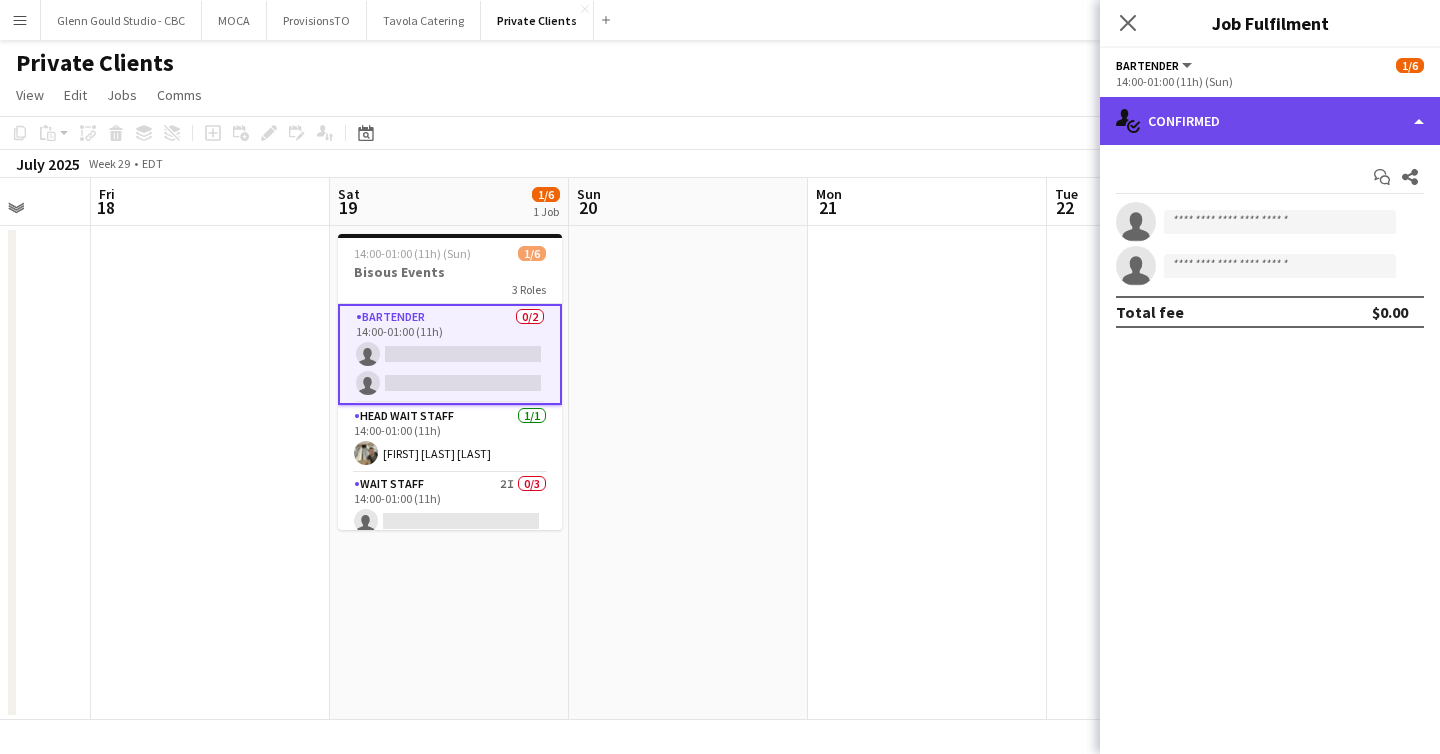 click on "single-neutral-actions-check-2
Confirmed" 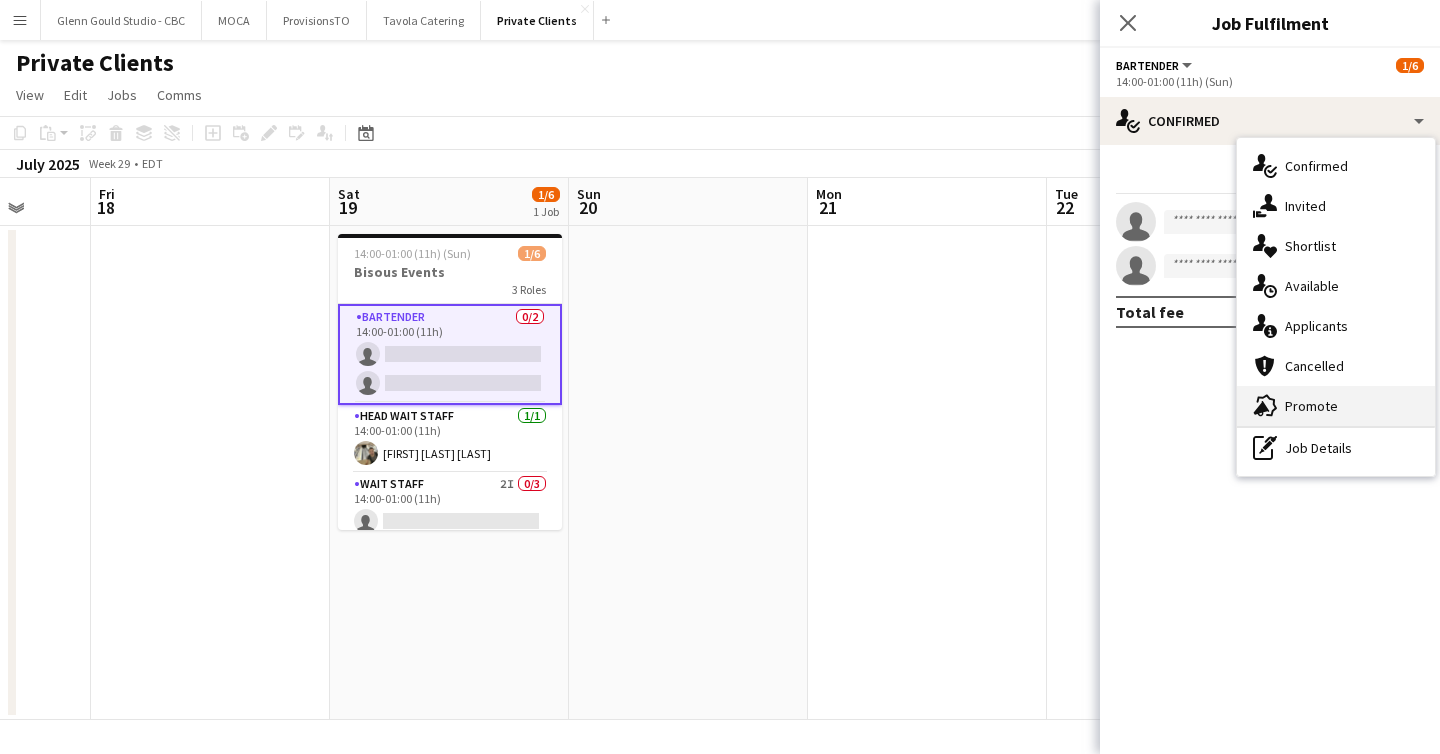 click on "advertising-megaphone
Promote" at bounding box center (1336, 406) 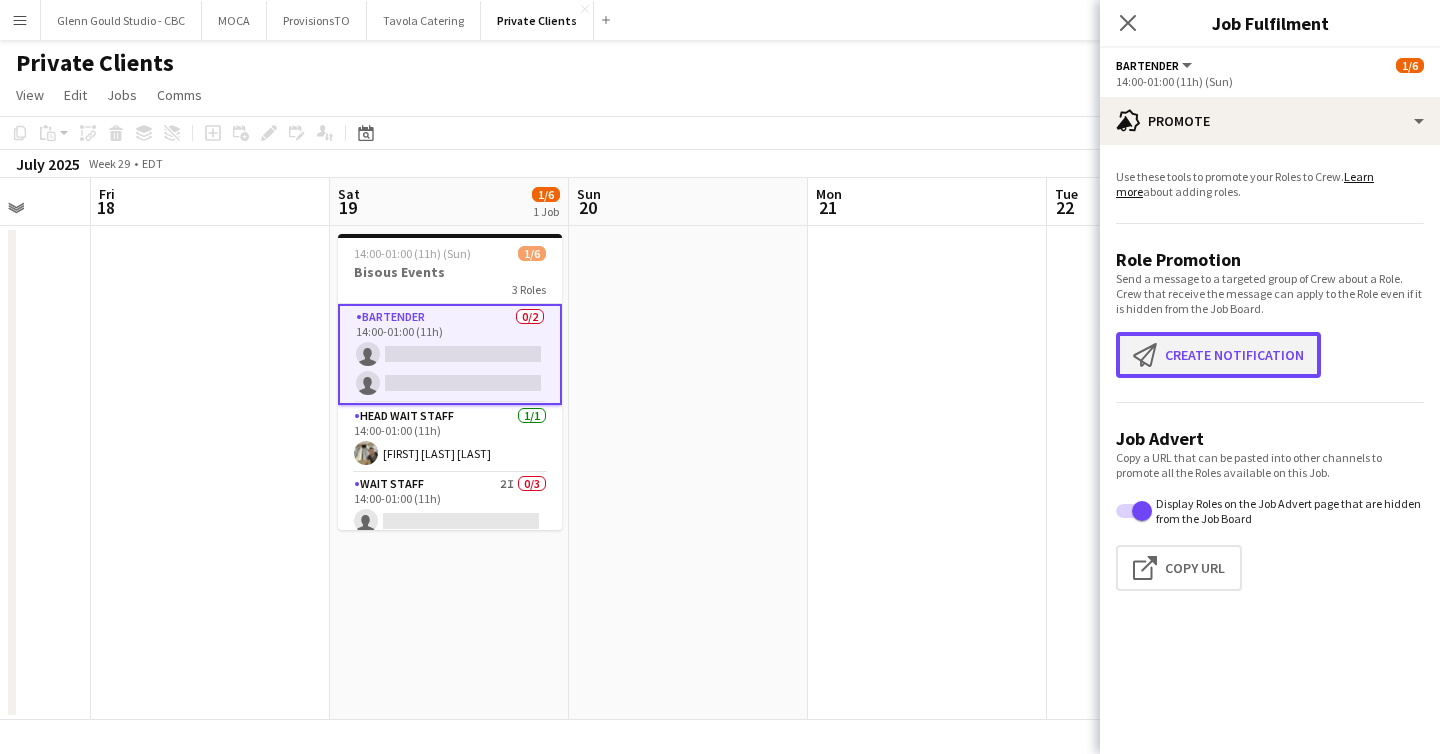 click on "Create notification
Create notification" at bounding box center [1218, 355] 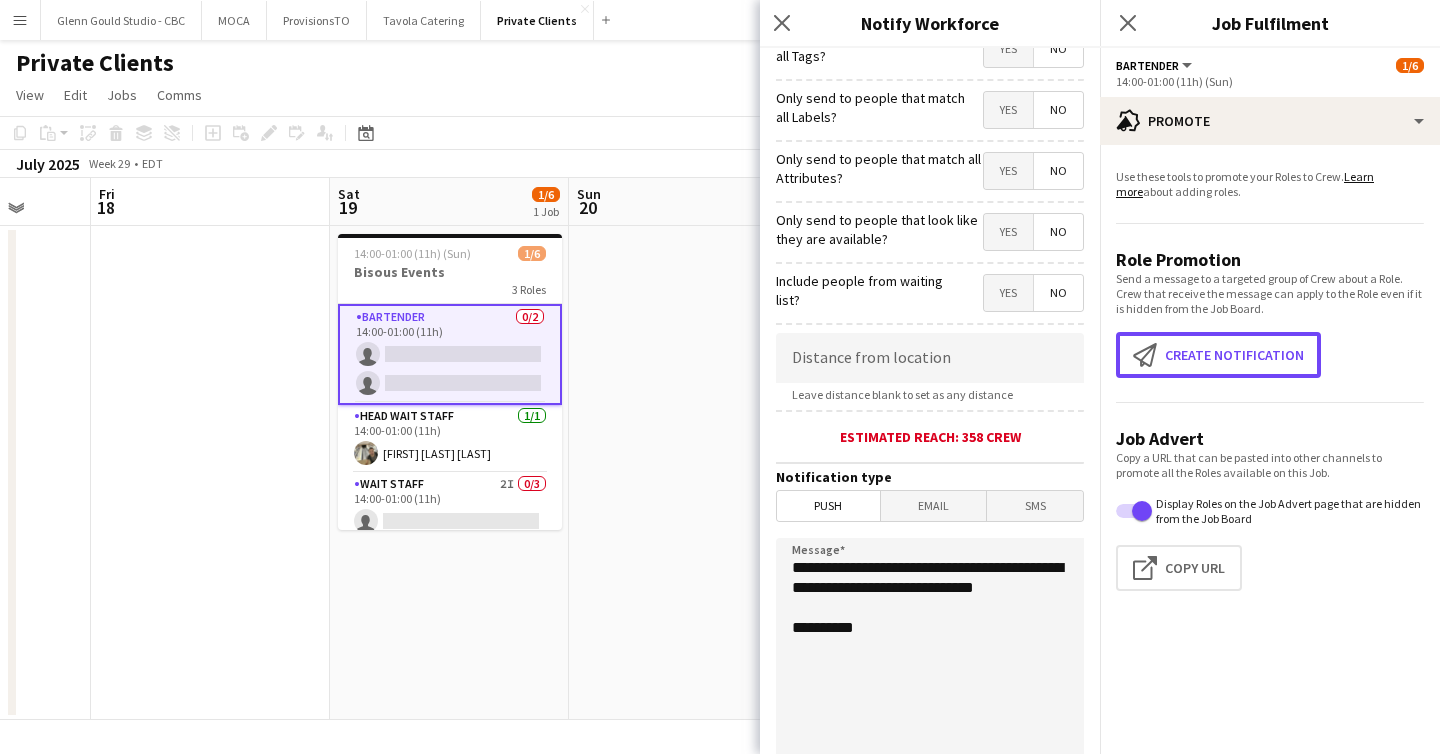 scroll, scrollTop: 351, scrollLeft: 0, axis: vertical 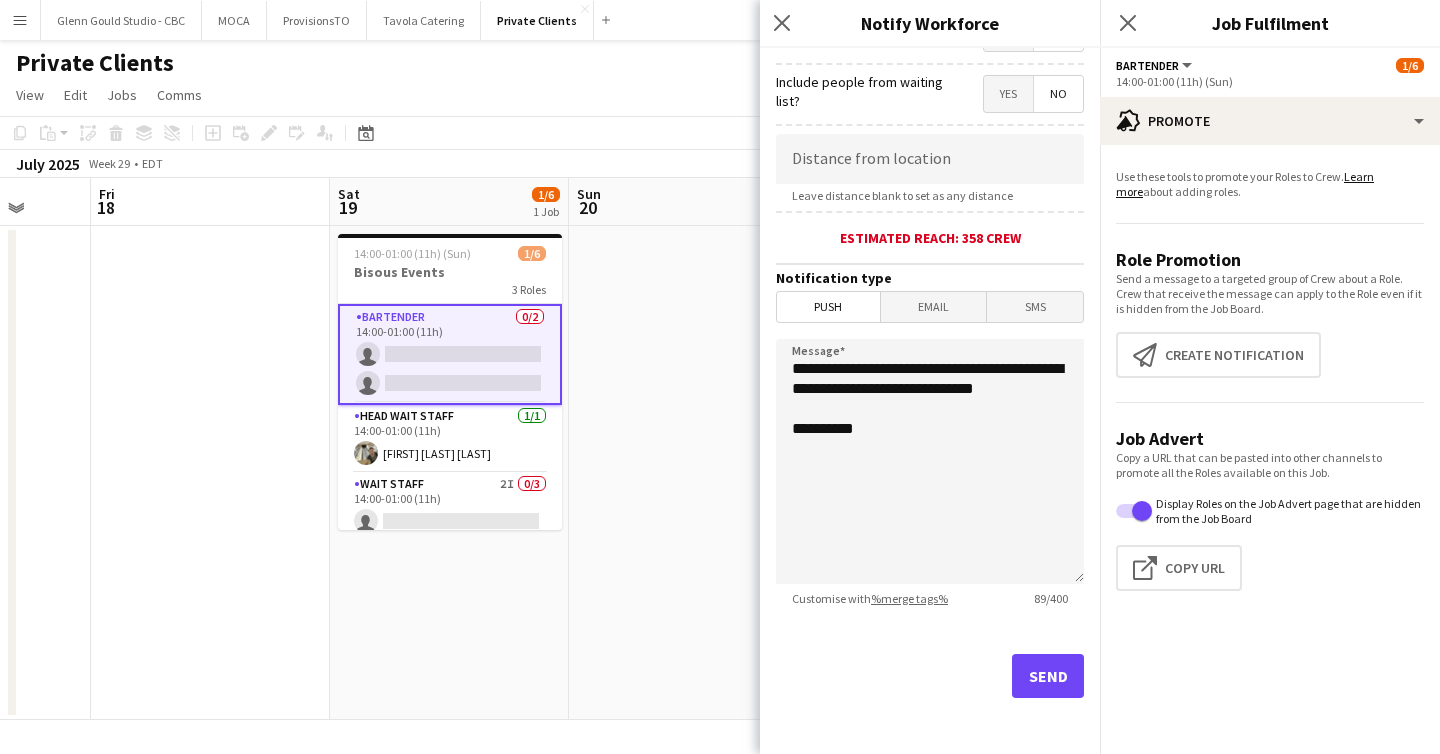 click on "Email" at bounding box center (934, 307) 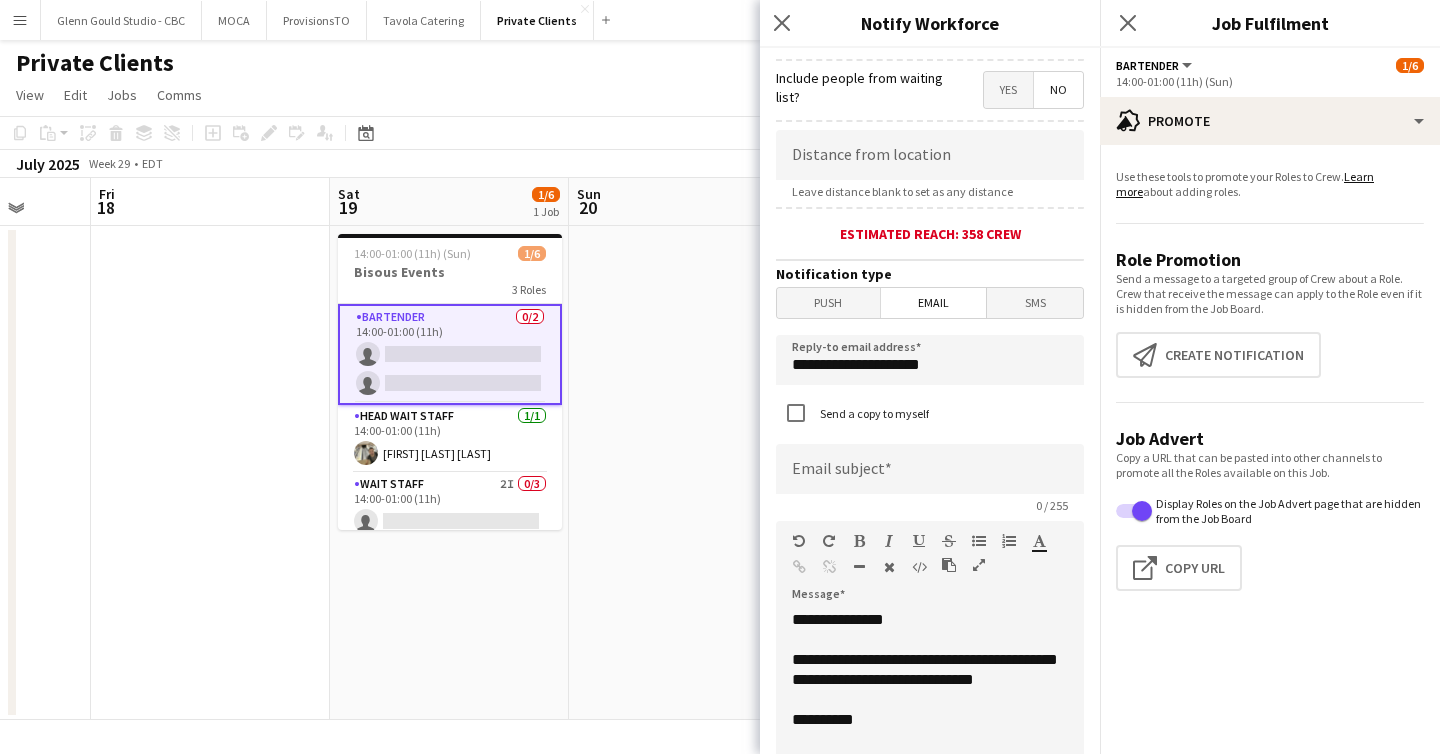 scroll, scrollTop: 578, scrollLeft: 0, axis: vertical 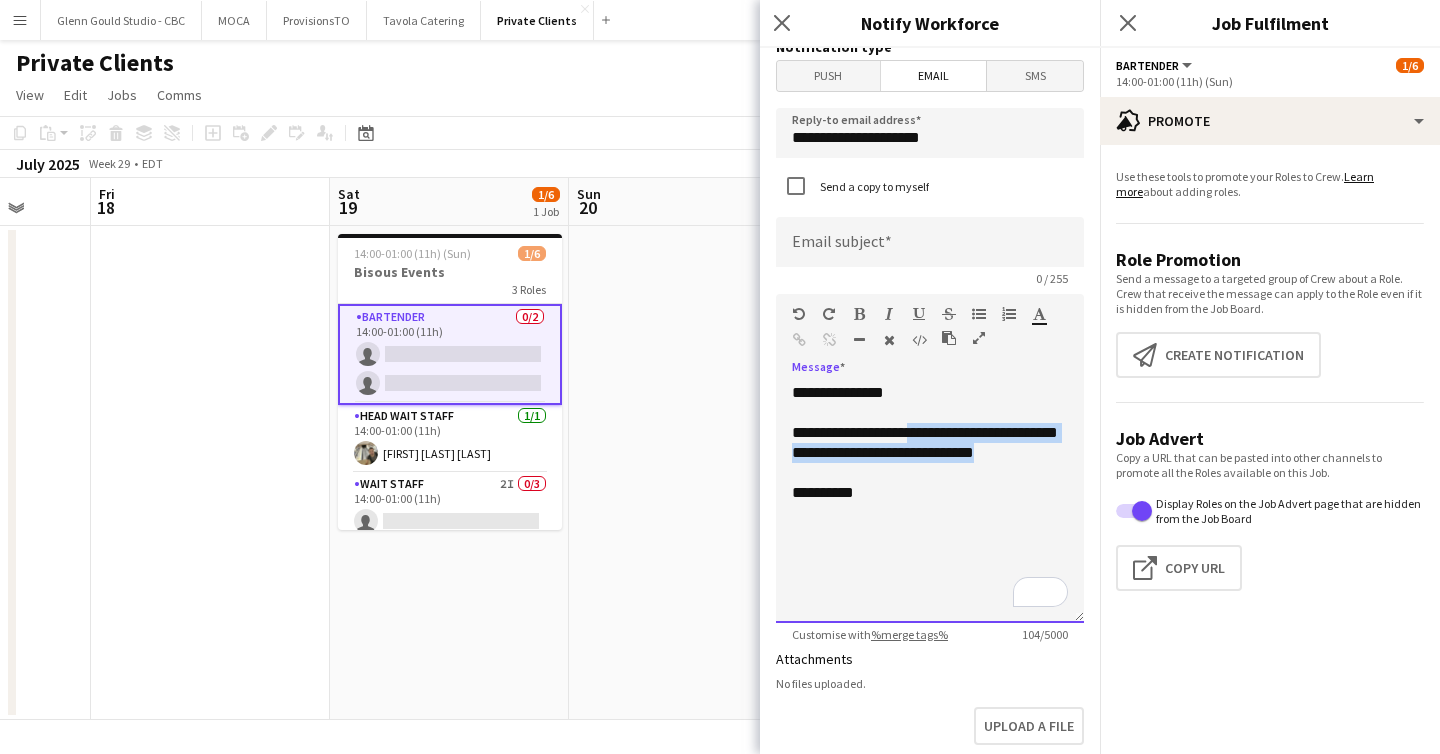 drag, startPoint x: 917, startPoint y: 435, endPoint x: 1044, endPoint y: 472, distance: 132.28 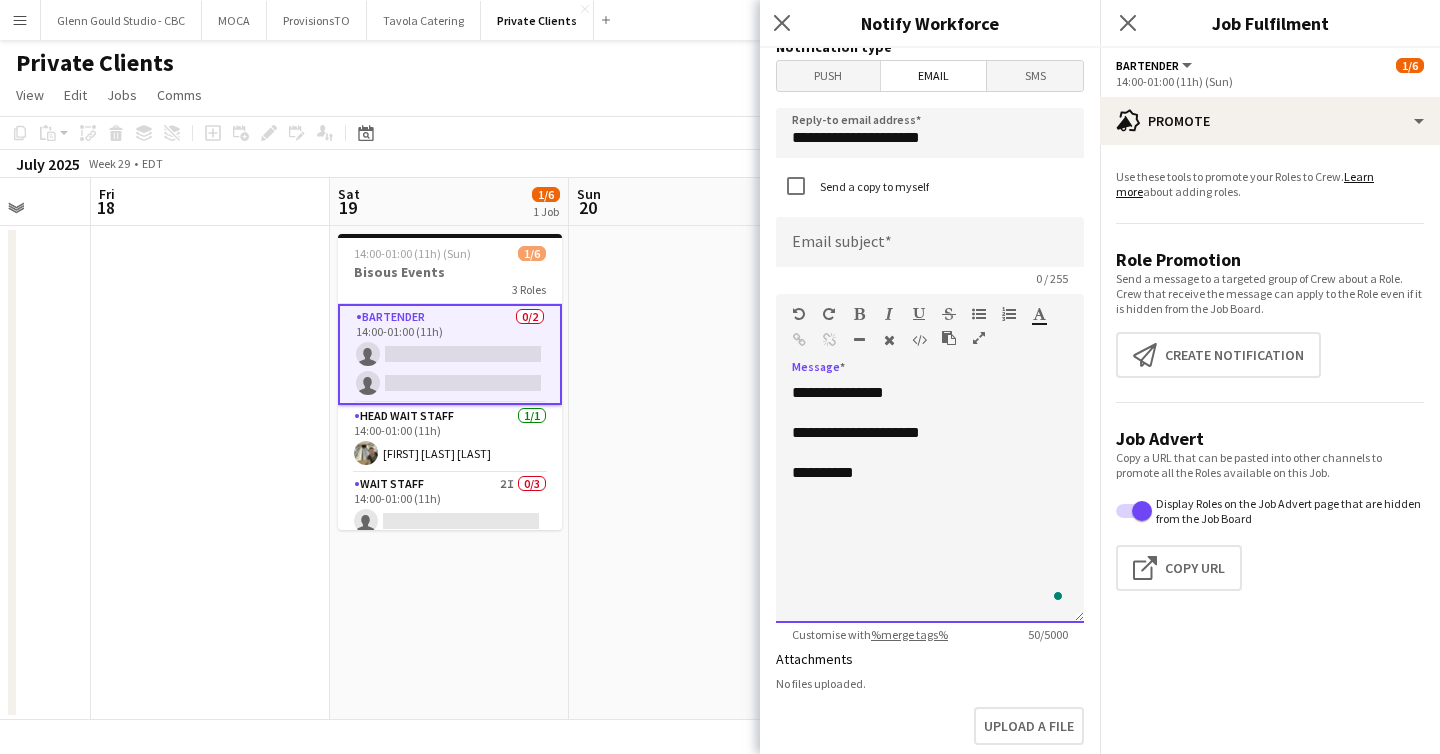 scroll, scrollTop: 578, scrollLeft: 0, axis: vertical 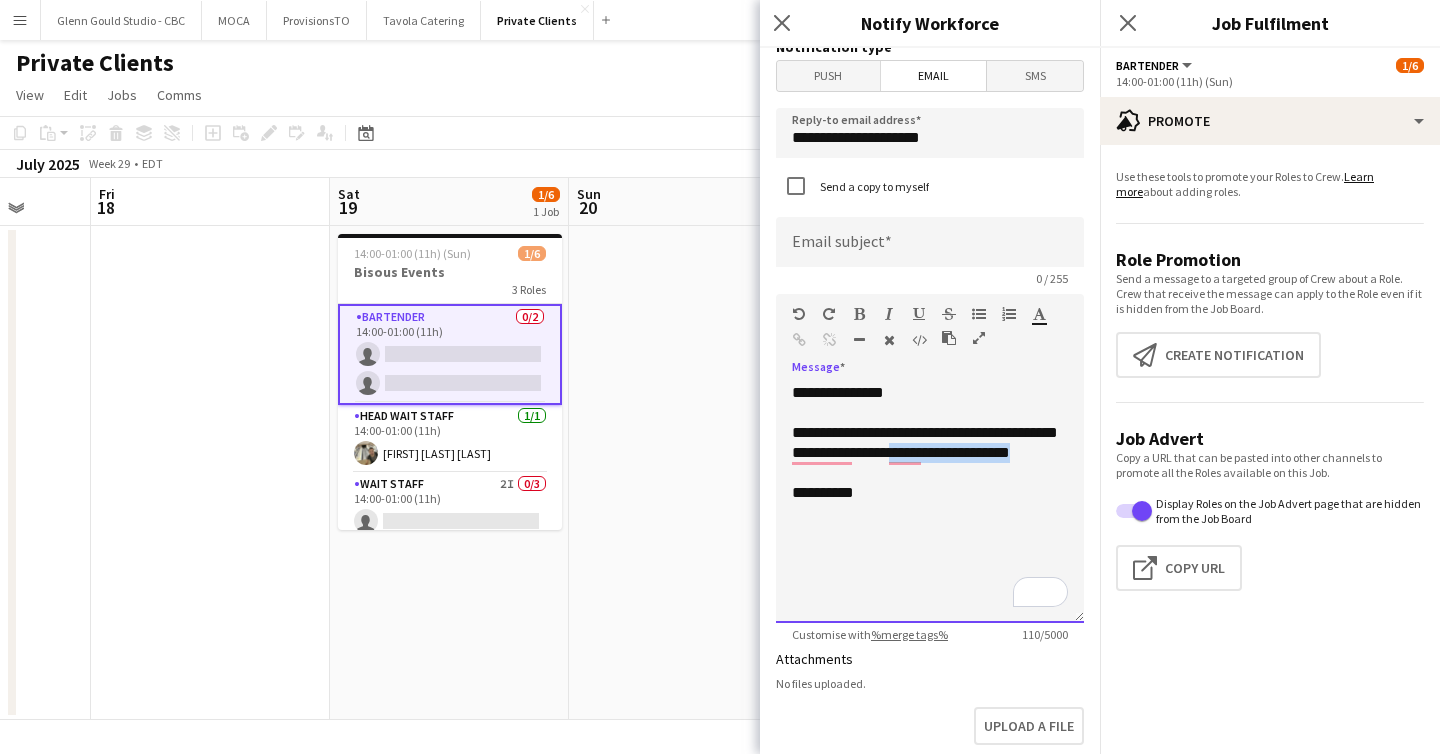 drag, startPoint x: 926, startPoint y: 459, endPoint x: 1071, endPoint y: 459, distance: 145 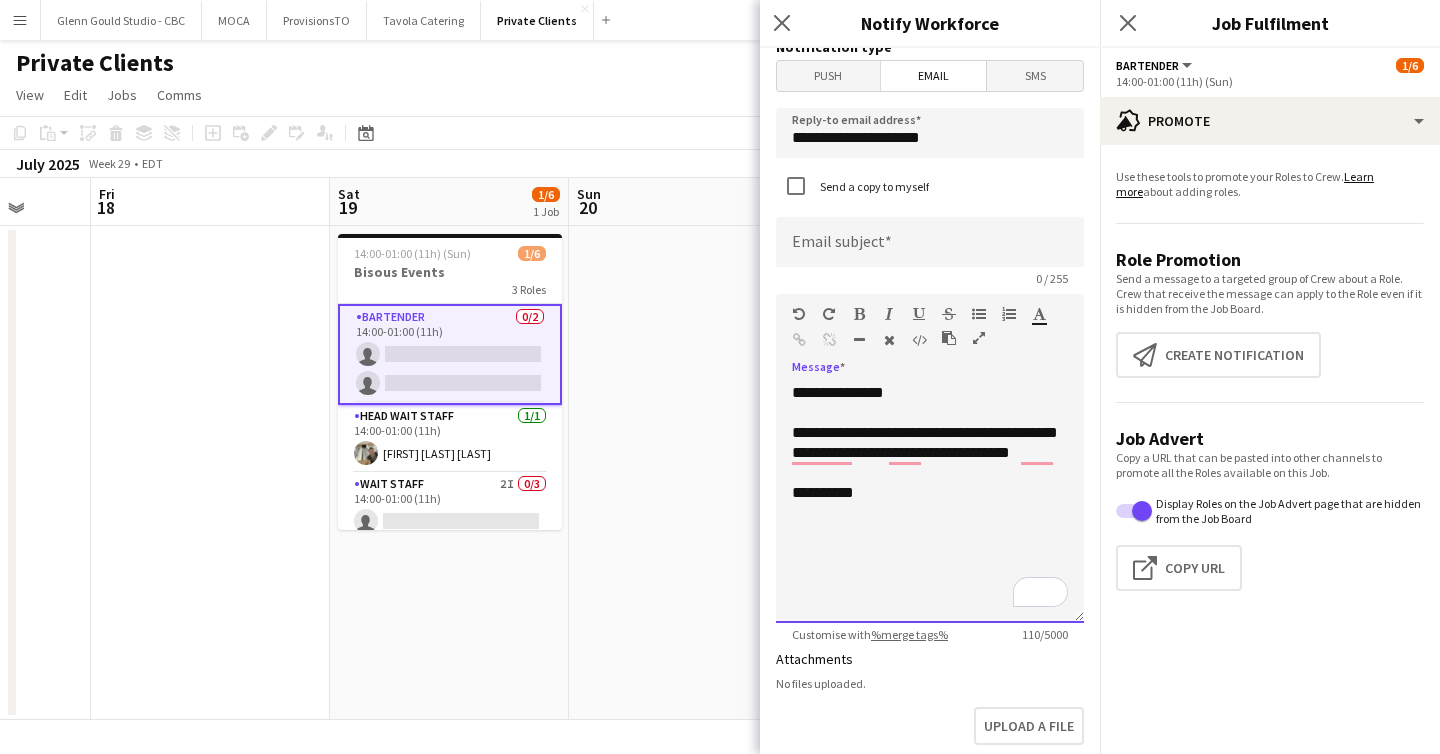 click on "**********" 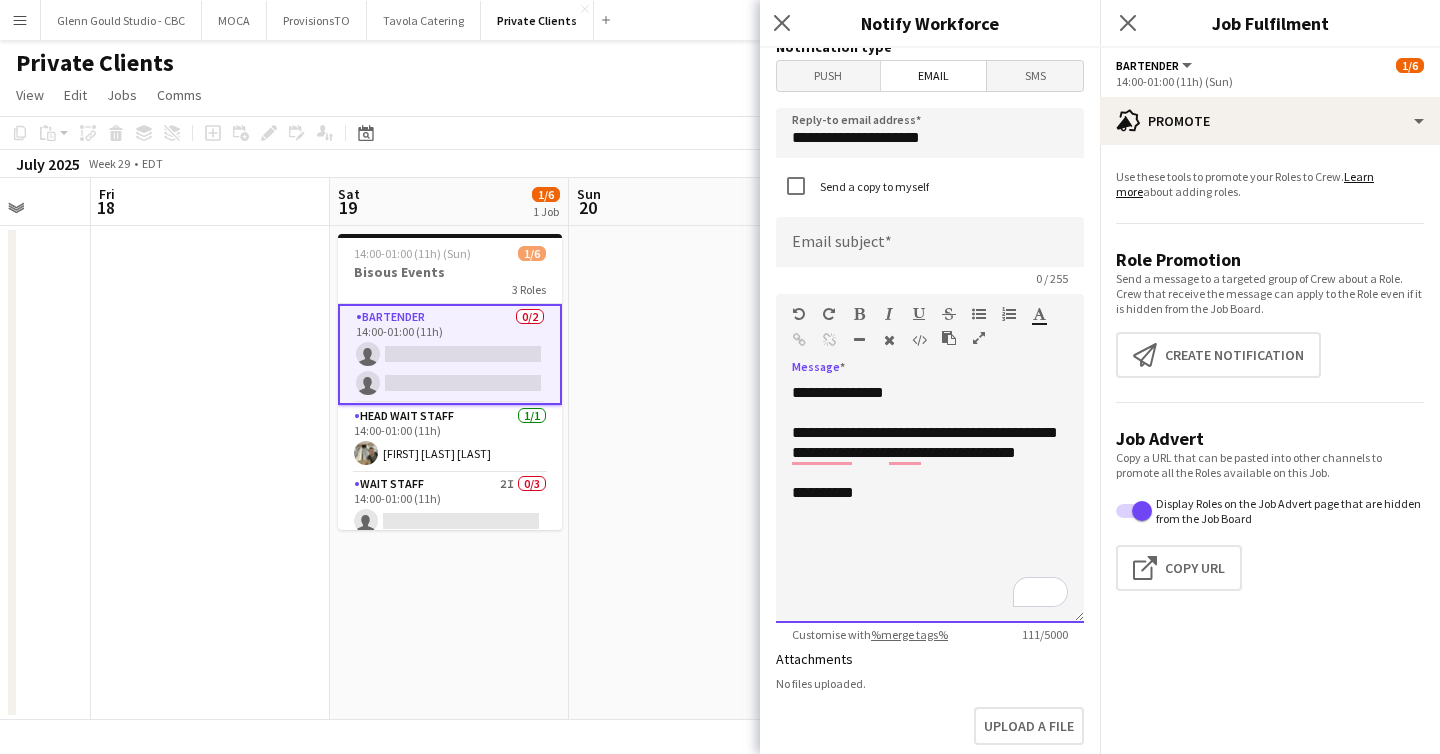 click on "**********" 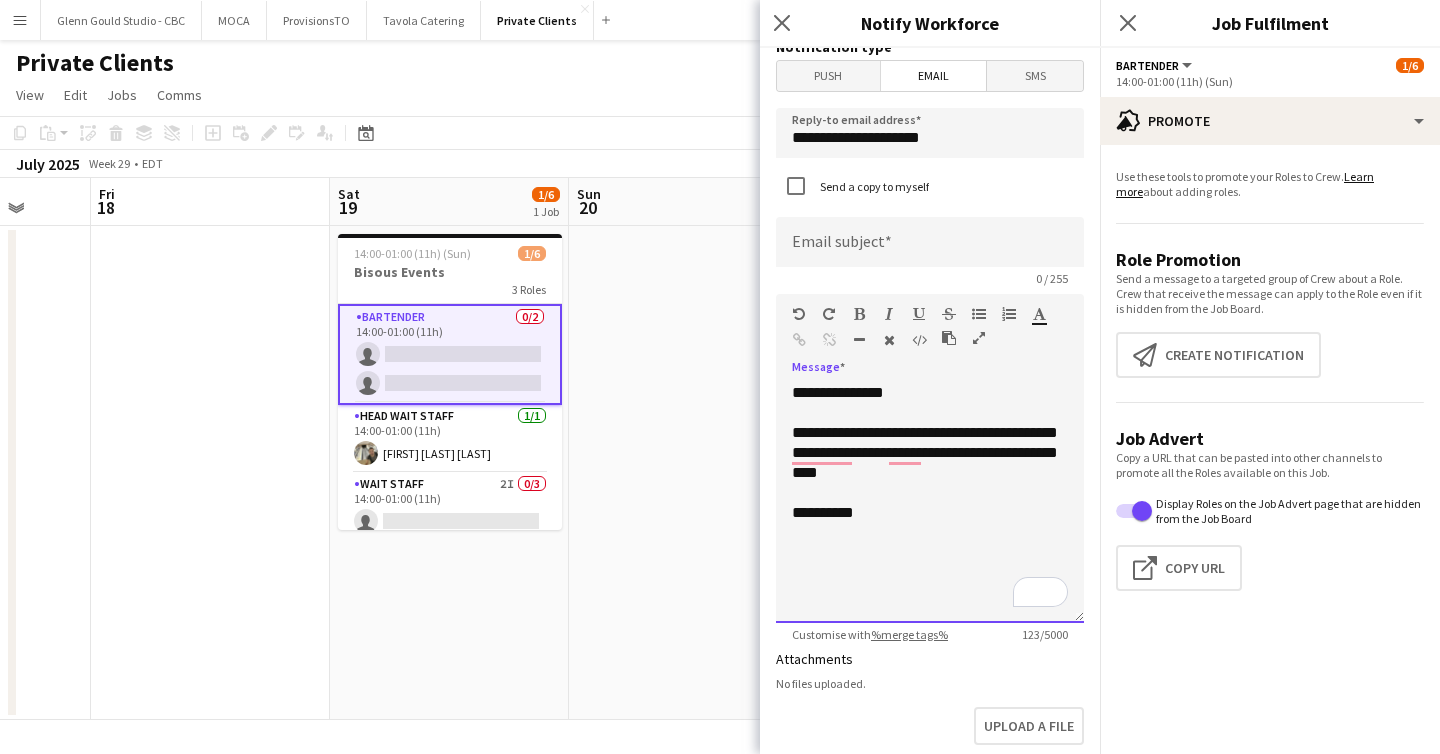 click on "**********" 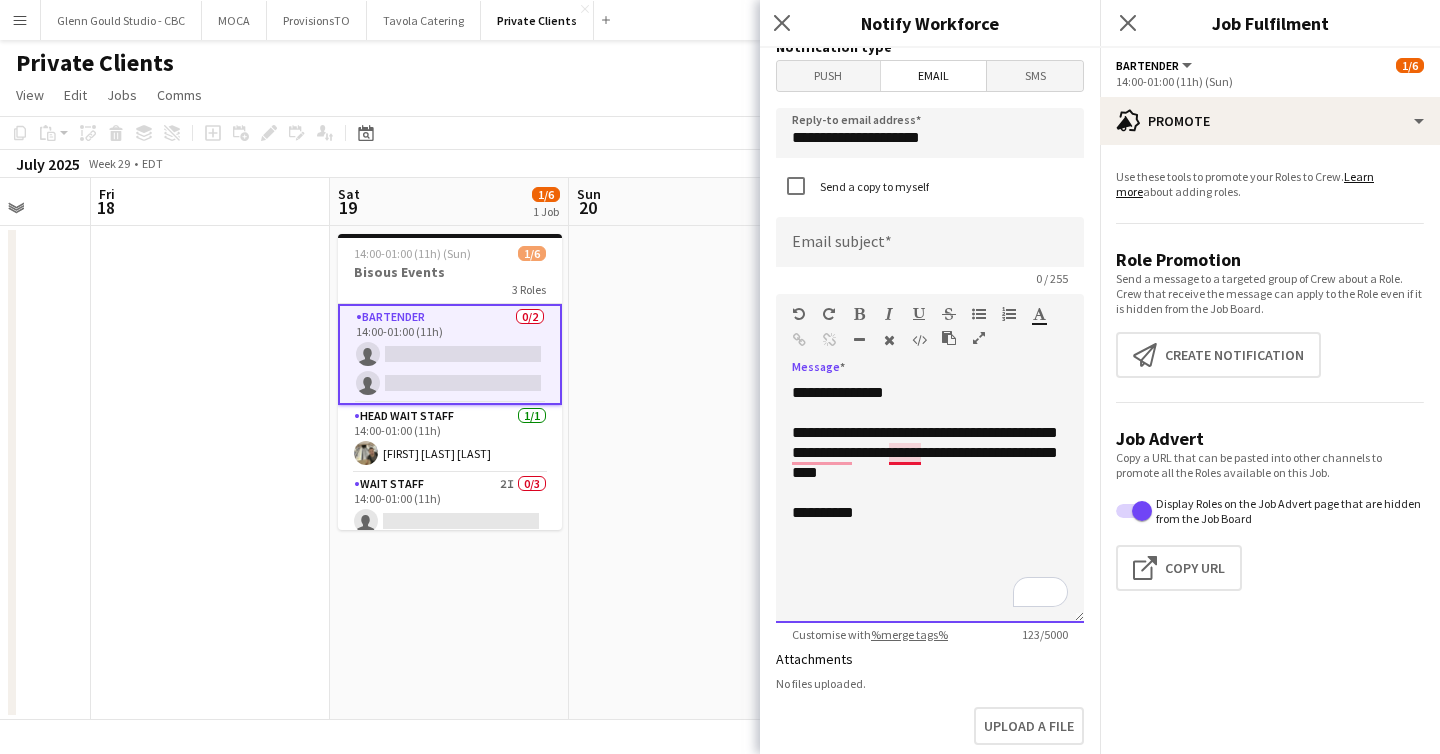 click on "**********" 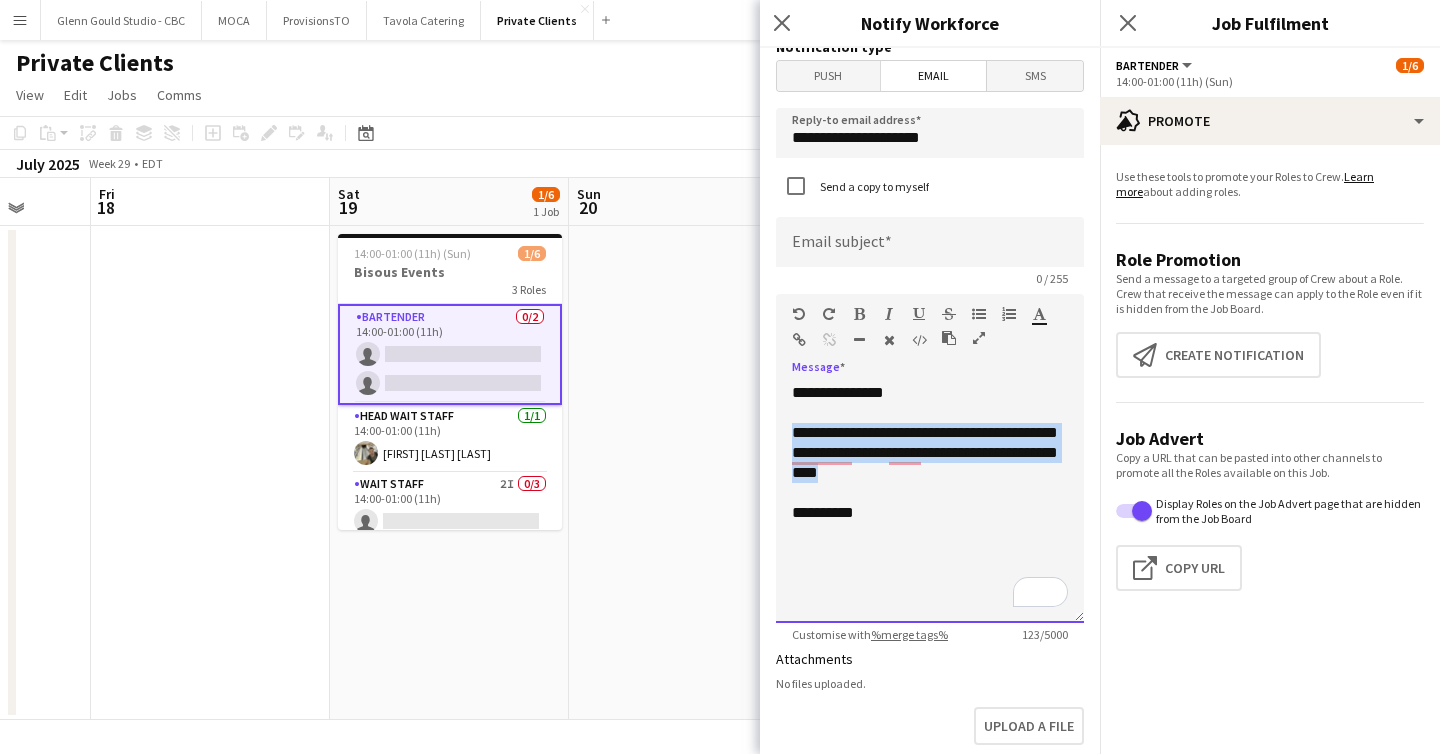 drag, startPoint x: 872, startPoint y: 475, endPoint x: 772, endPoint y: 434, distance: 108.078674 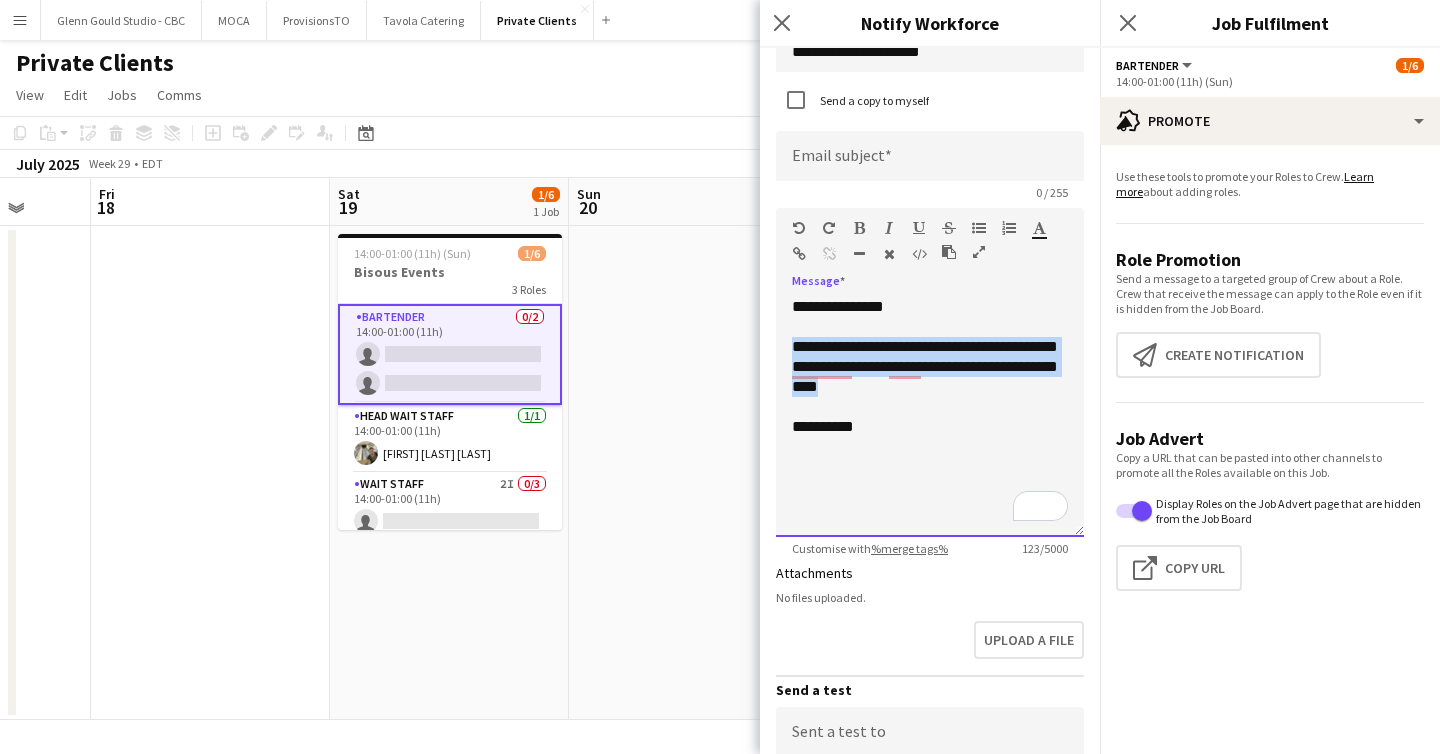 scroll, scrollTop: 665, scrollLeft: 0, axis: vertical 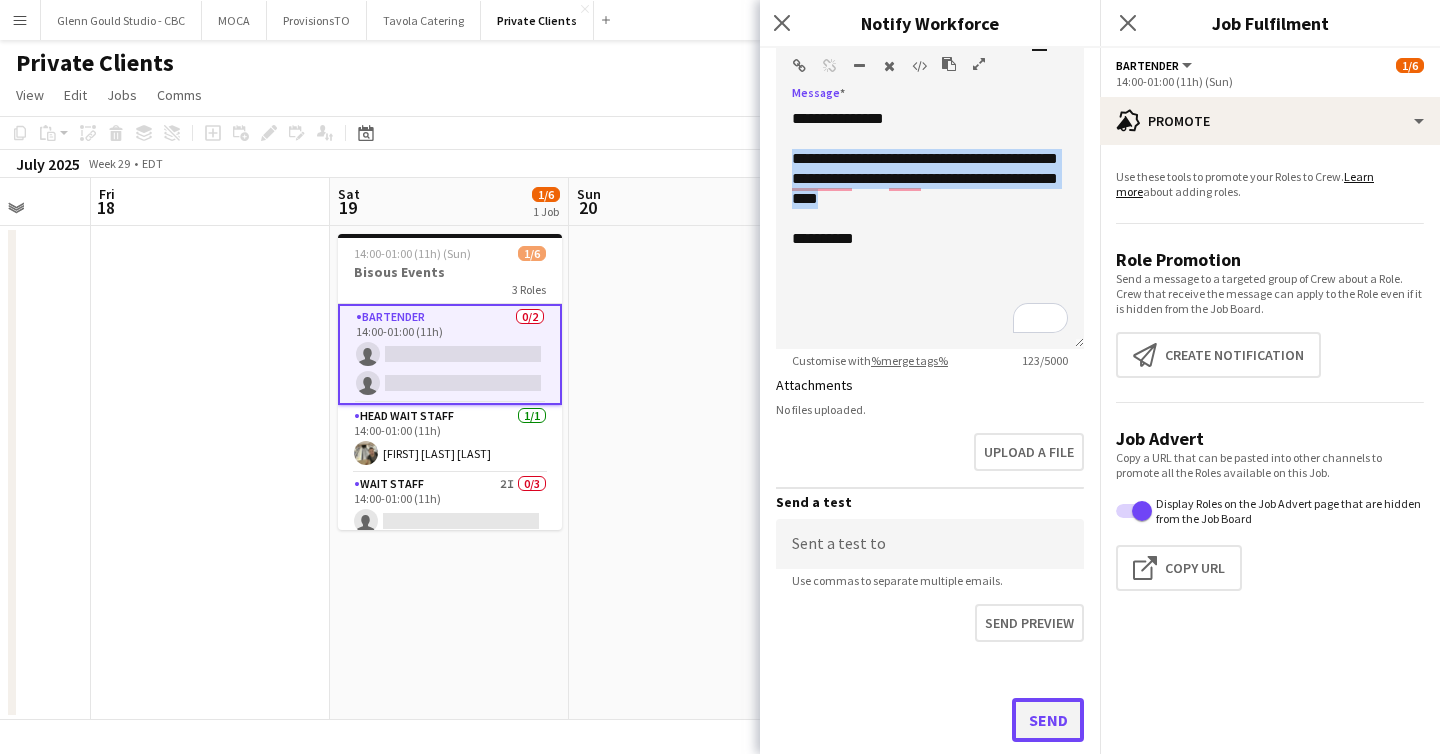 click on "Send" 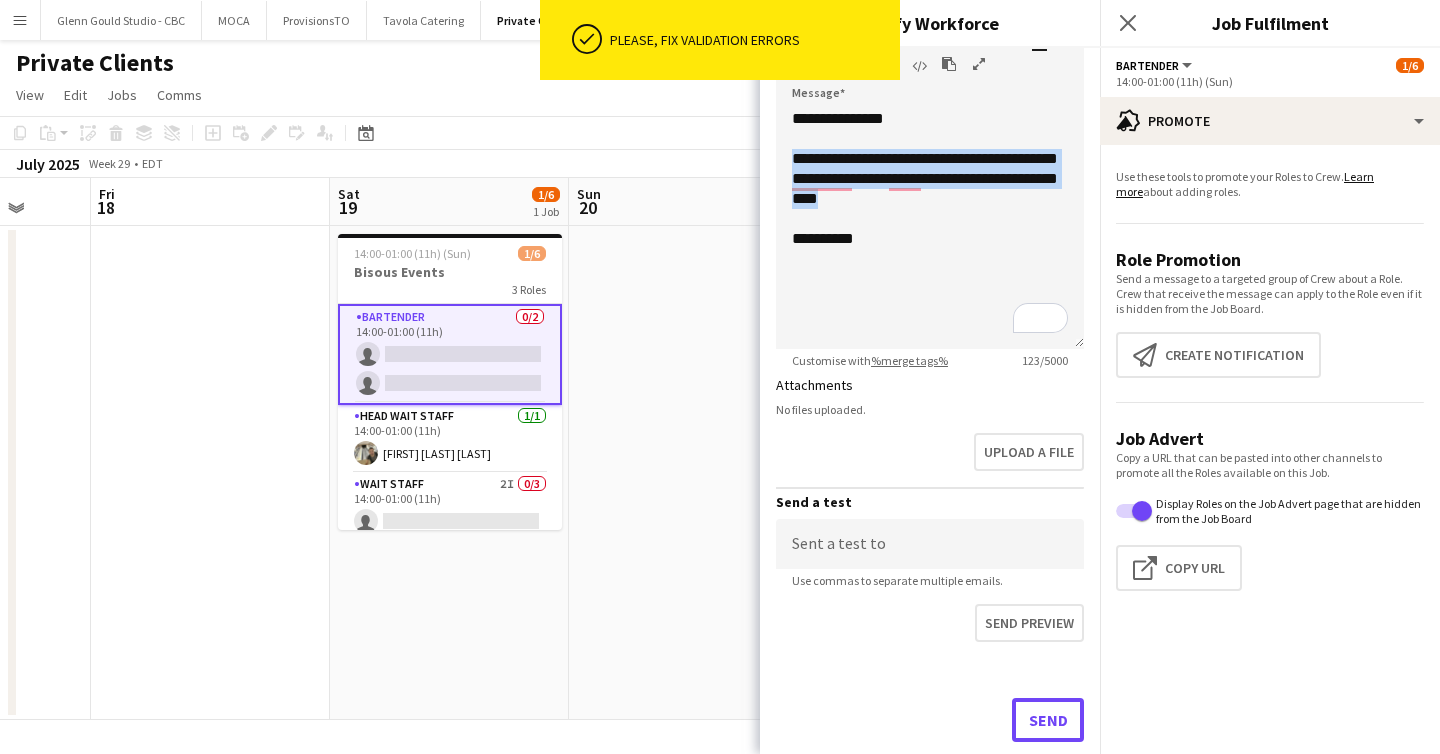 scroll, scrollTop: 756, scrollLeft: 0, axis: vertical 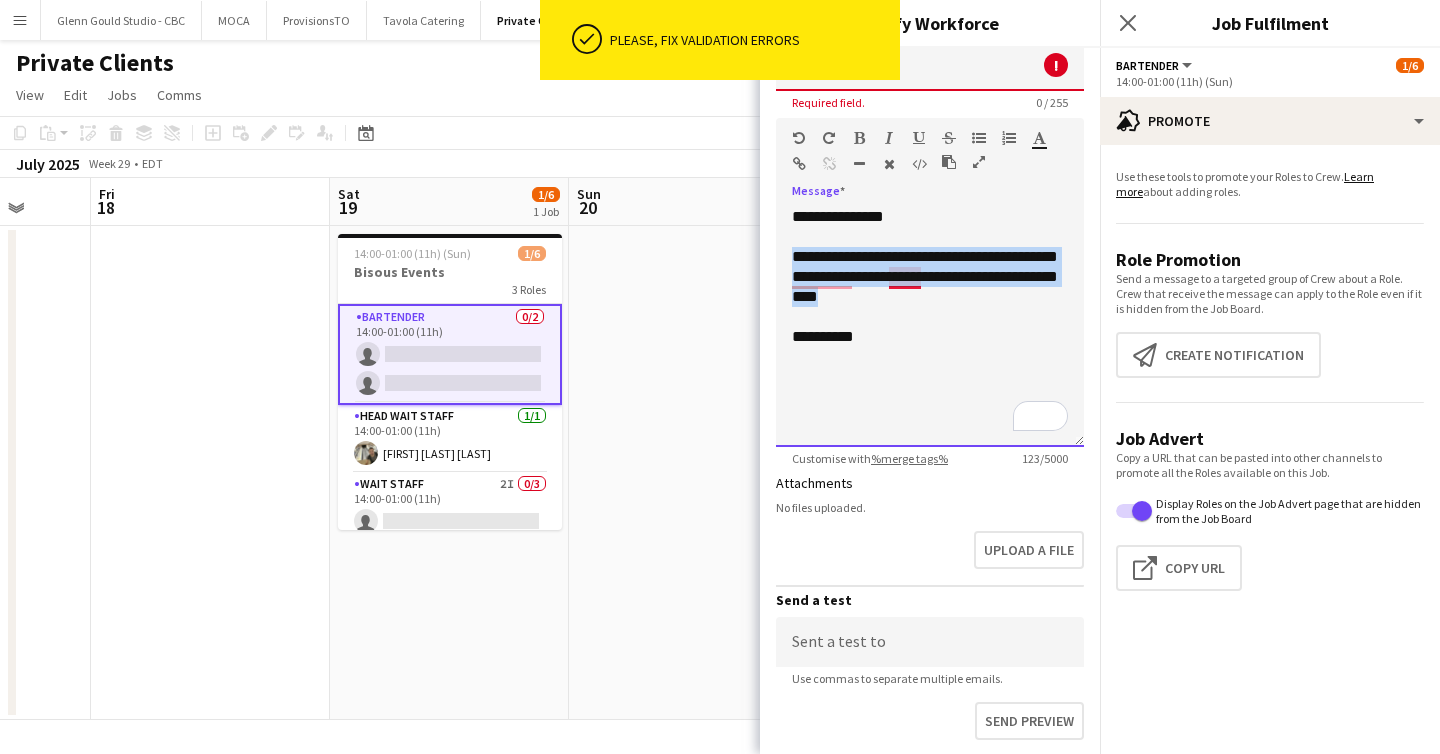 click on "**********" 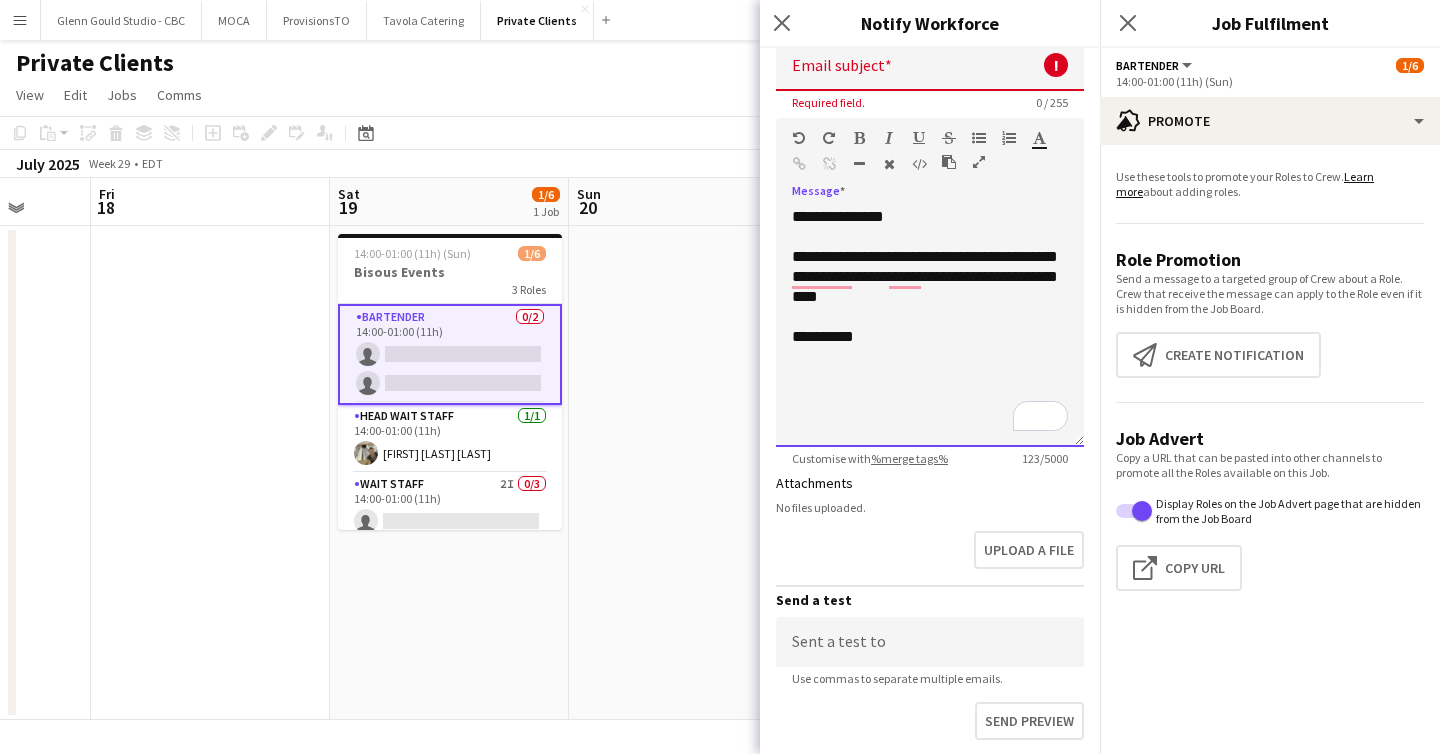 scroll, scrollTop: 711, scrollLeft: 0, axis: vertical 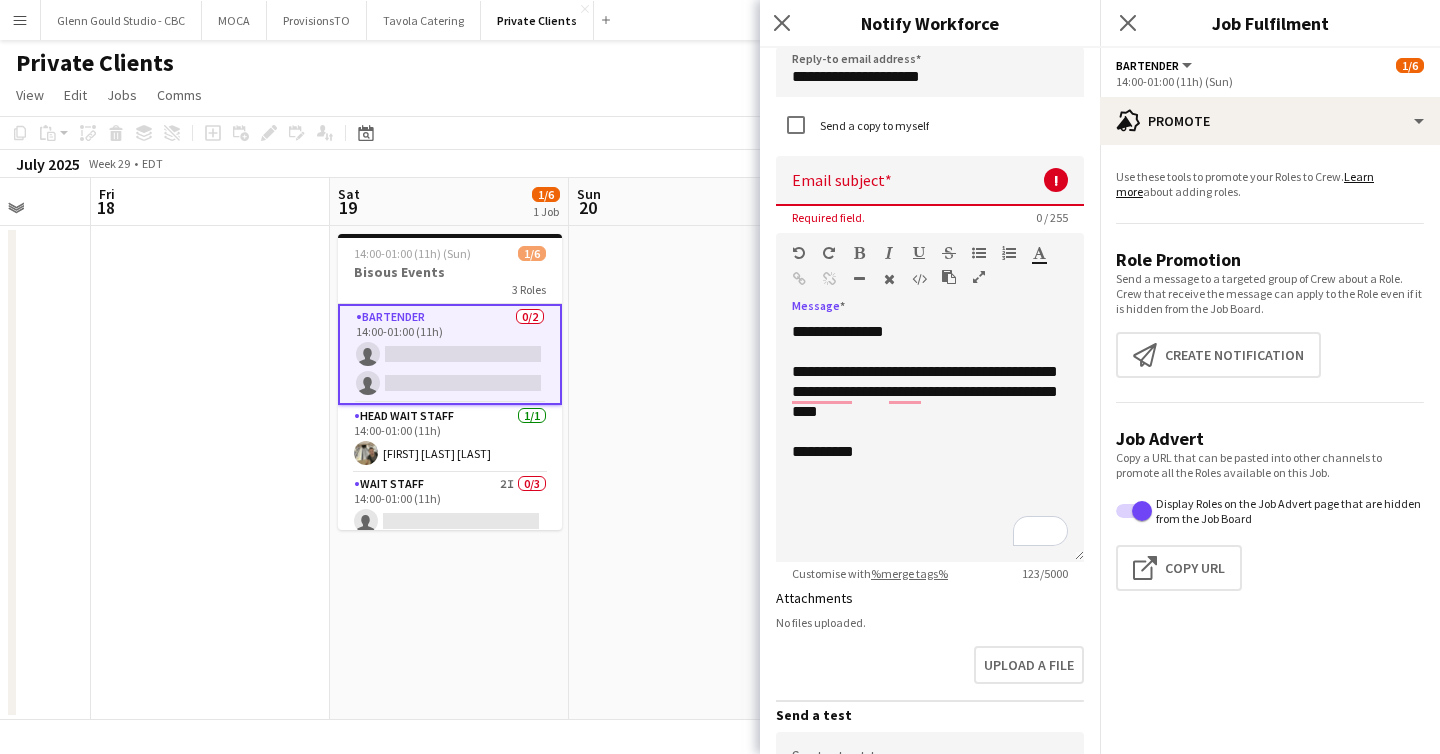 click 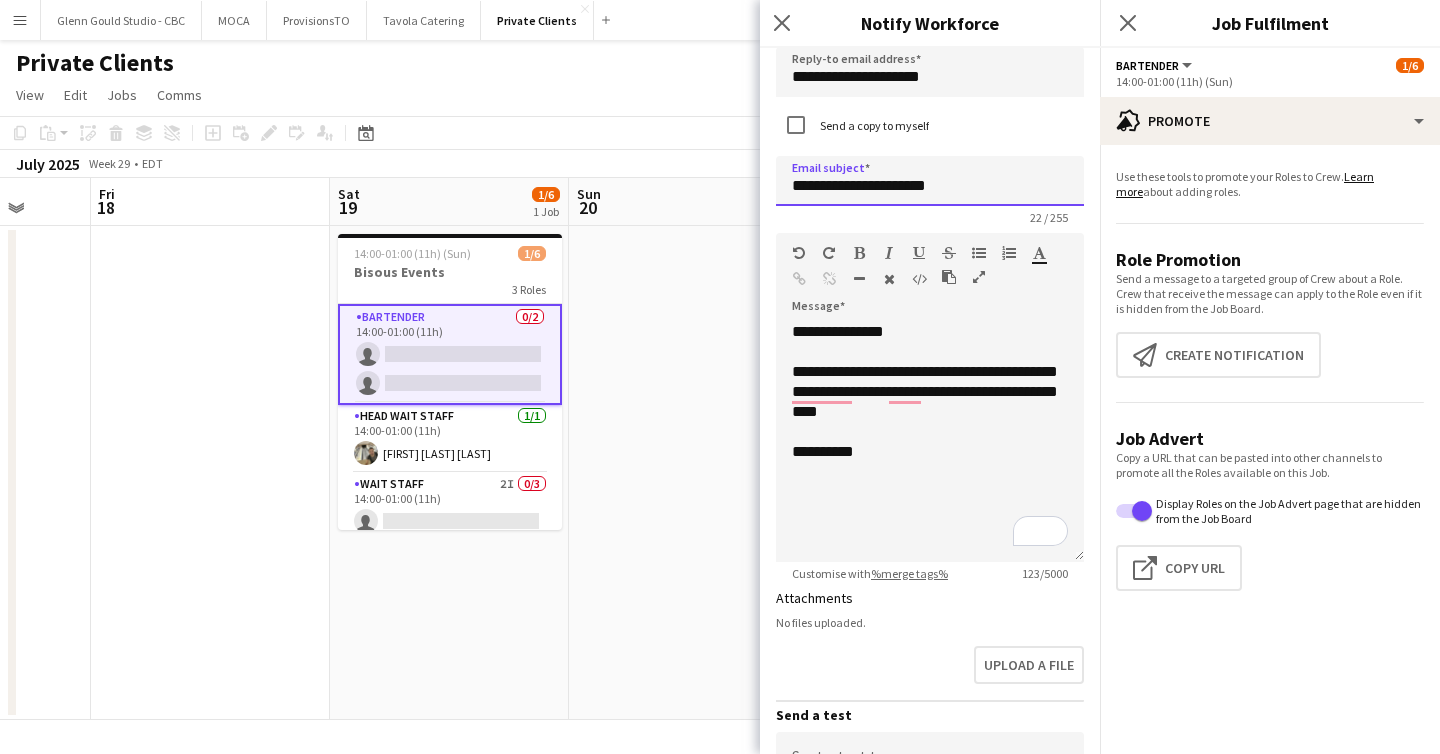 scroll, scrollTop: 750, scrollLeft: 0, axis: vertical 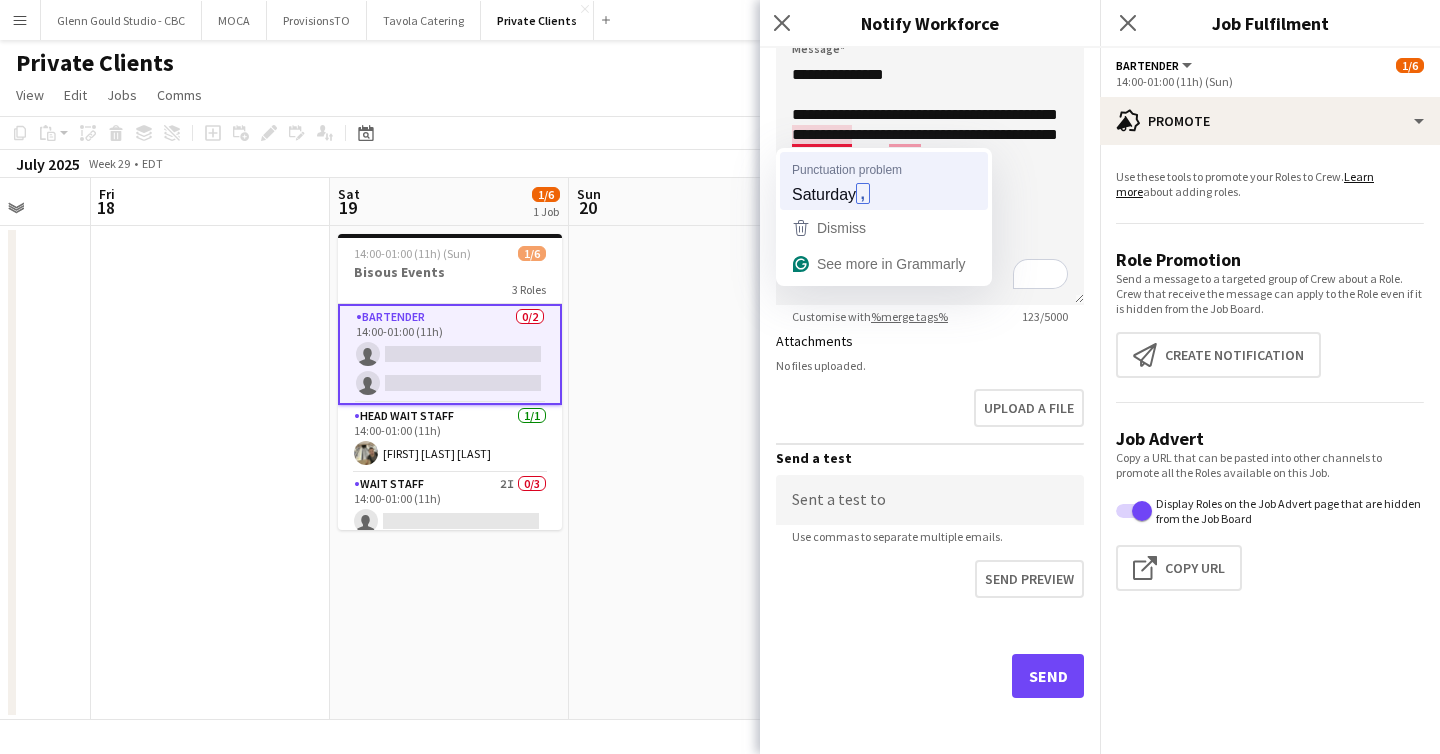 type on "**********" 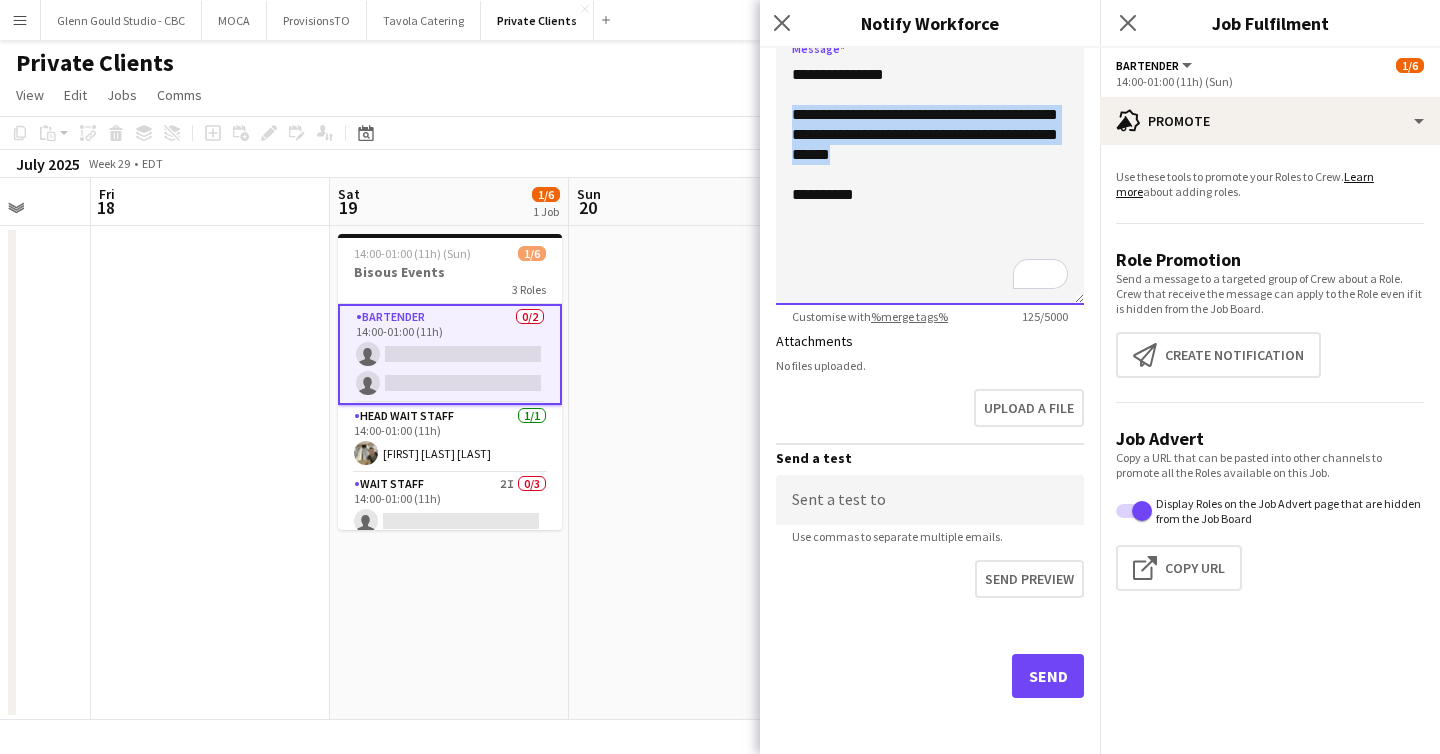 drag, startPoint x: 870, startPoint y: 155, endPoint x: 792, endPoint y: 119, distance: 85.90693 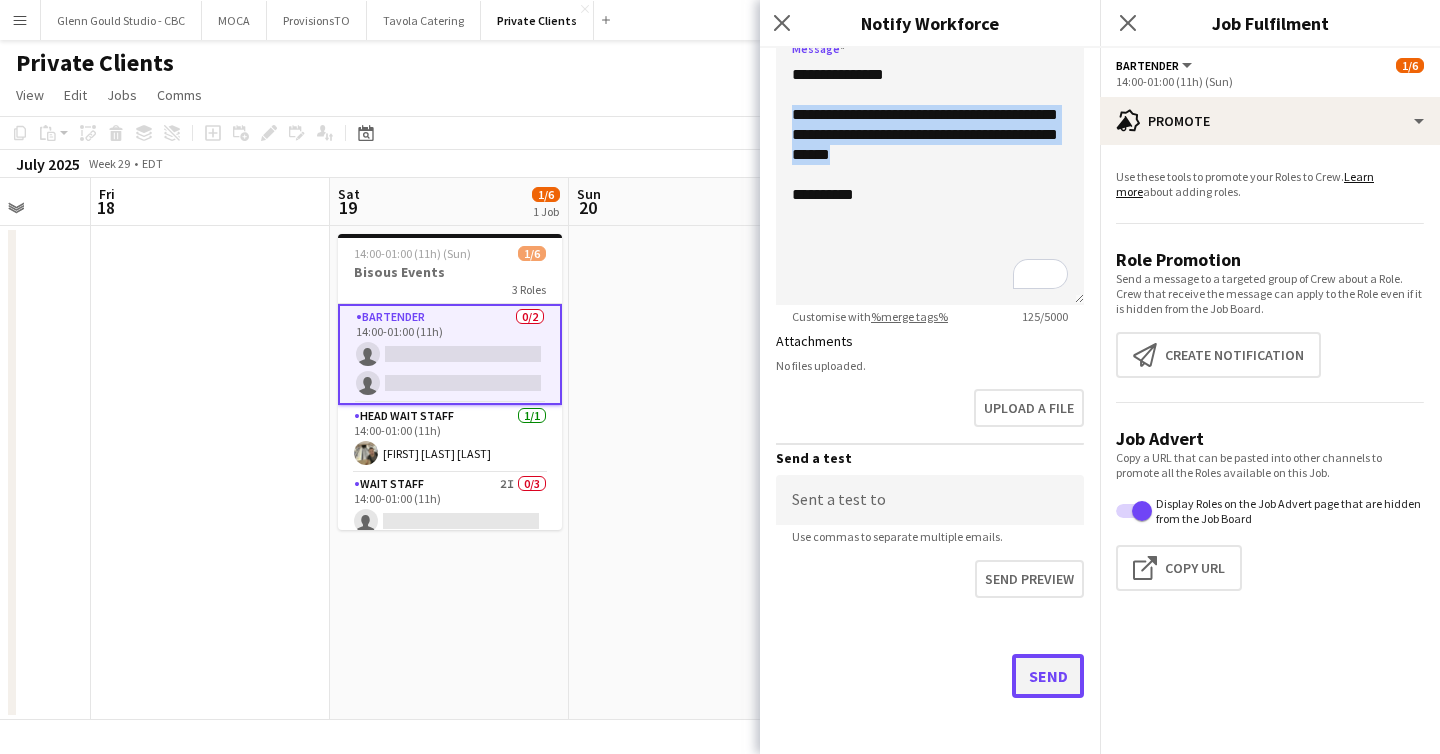 click on "Send" 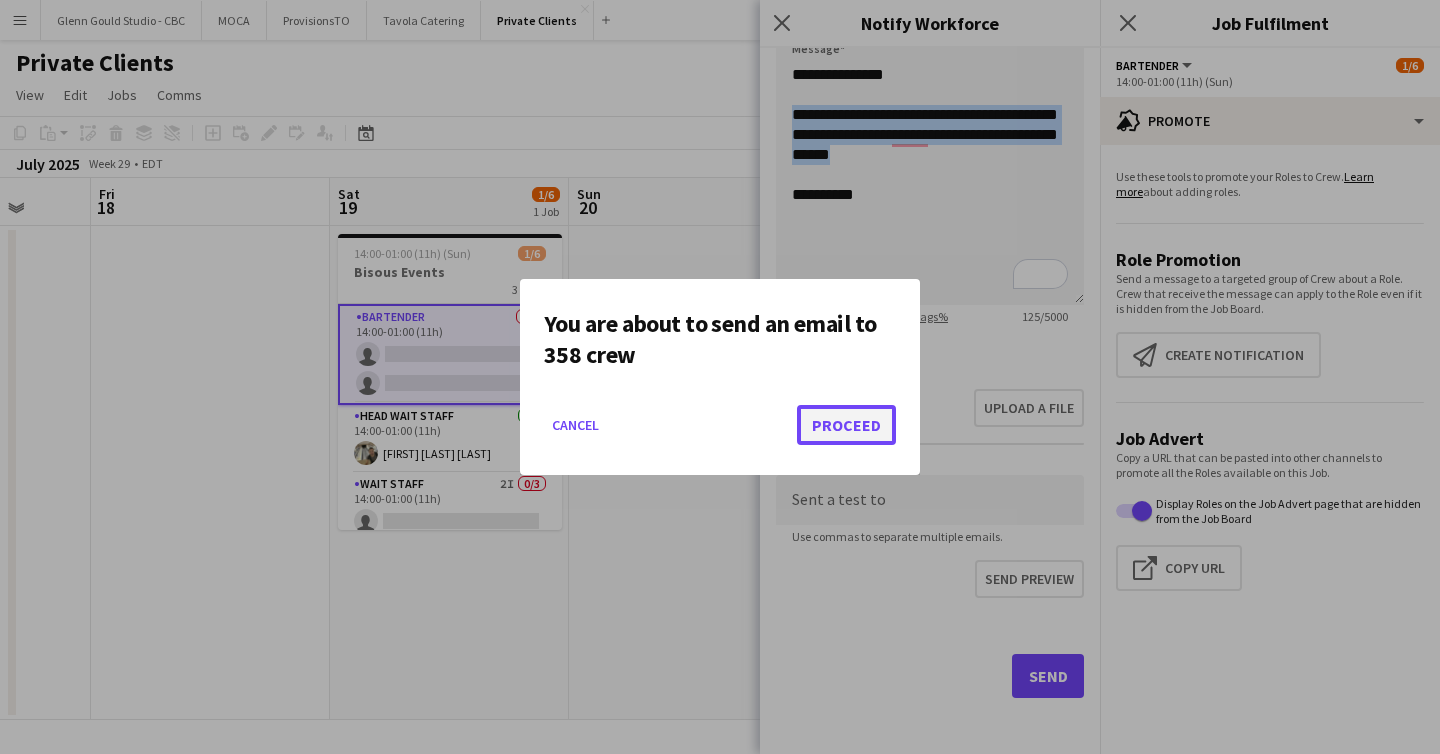 click on "Proceed" 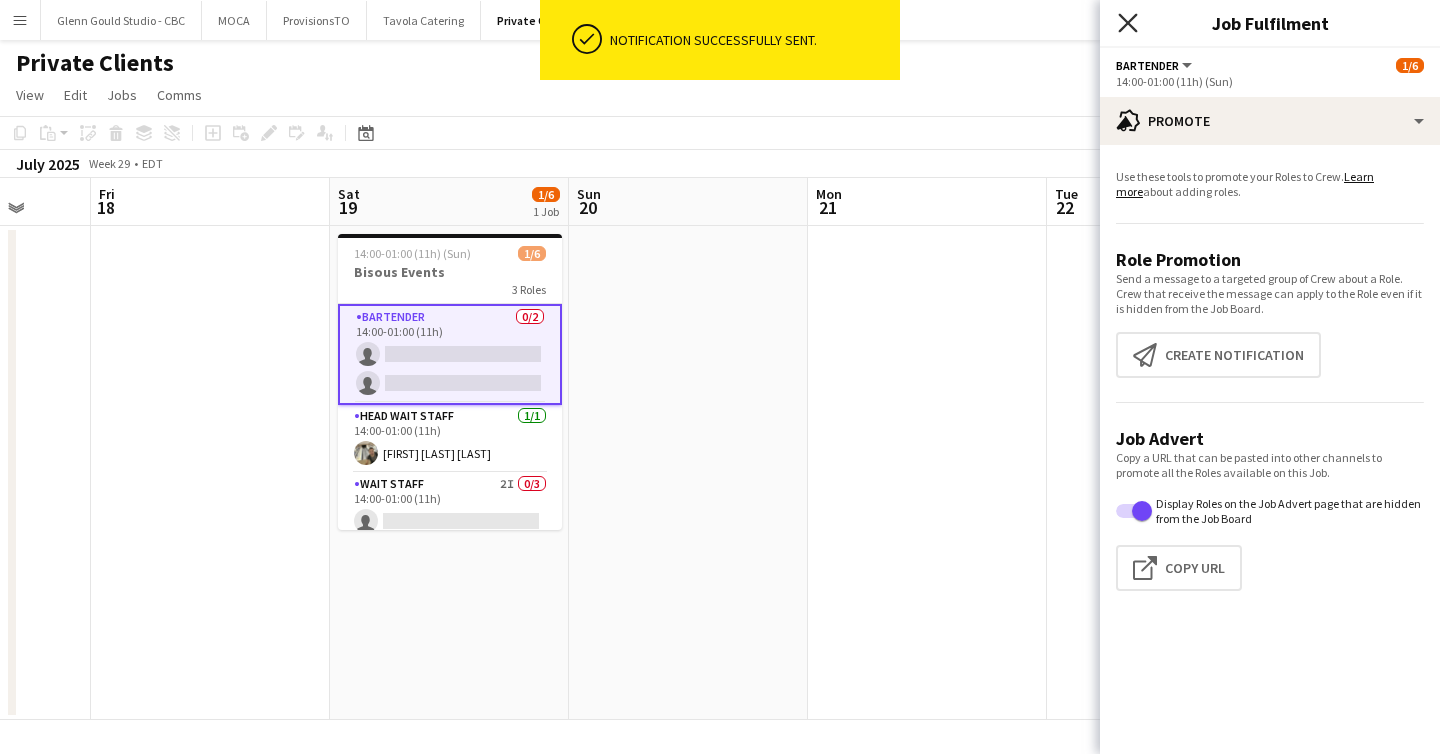 click 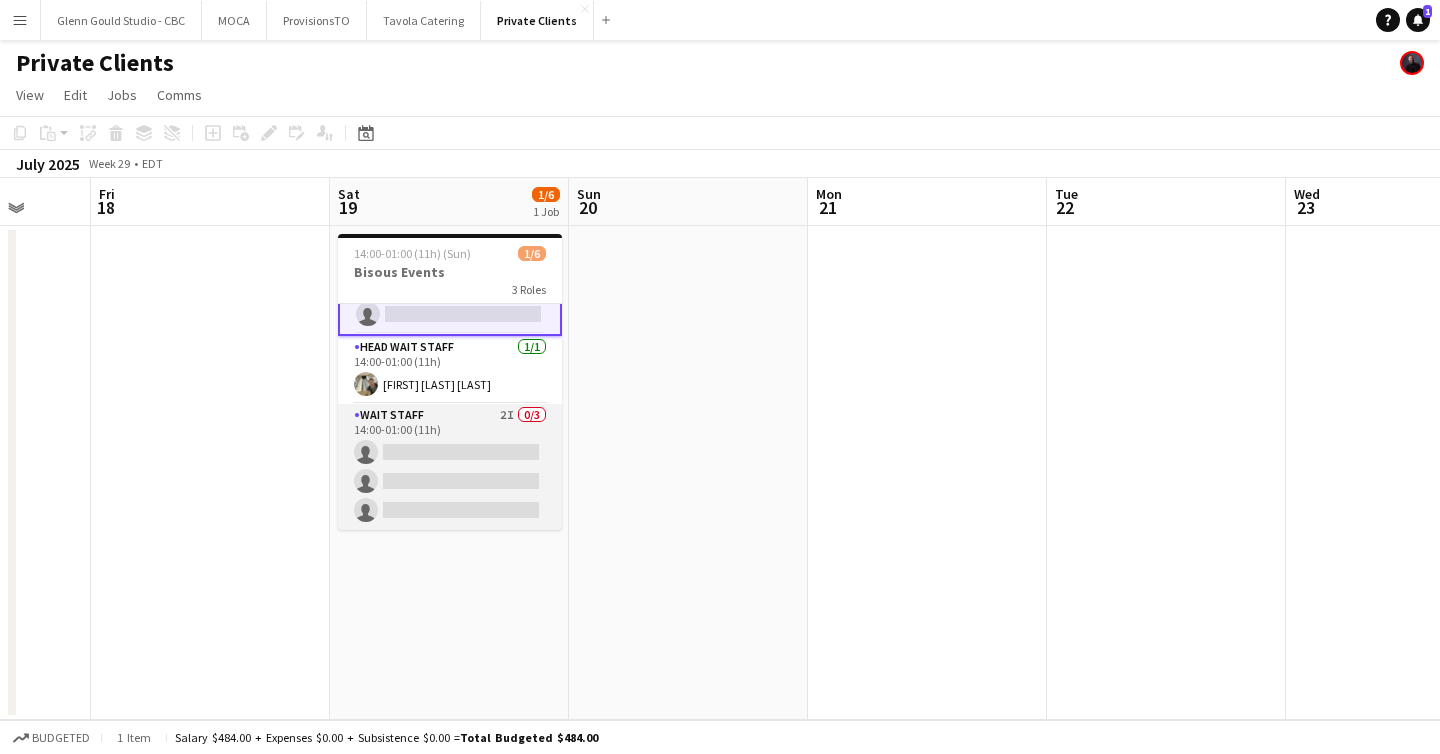 click on "Wait Staff   2I   0/3   14:00-01:00 (11h)
single-neutral-actions
single-neutral-actions
single-neutral-actions" at bounding box center [450, 467] 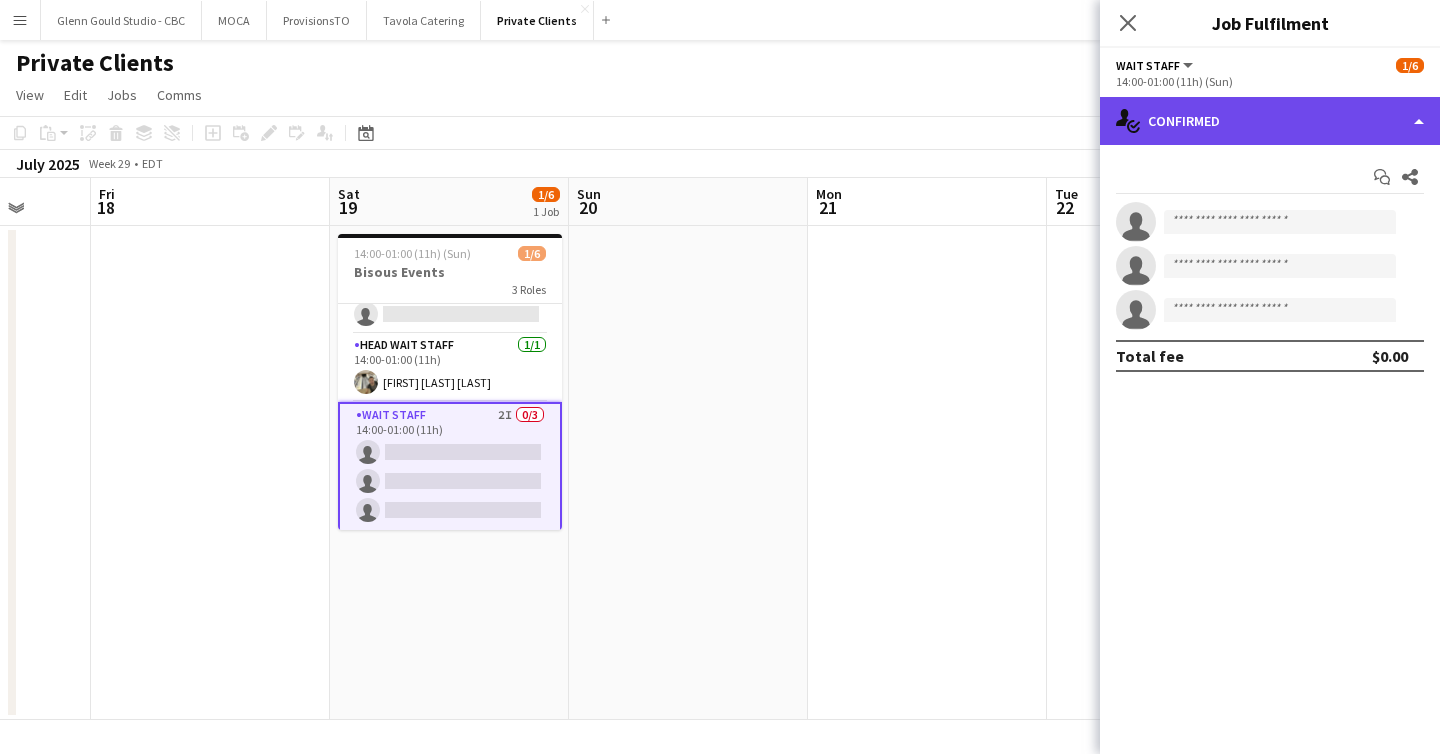 click on "single-neutral-actions-check-2
Confirmed" 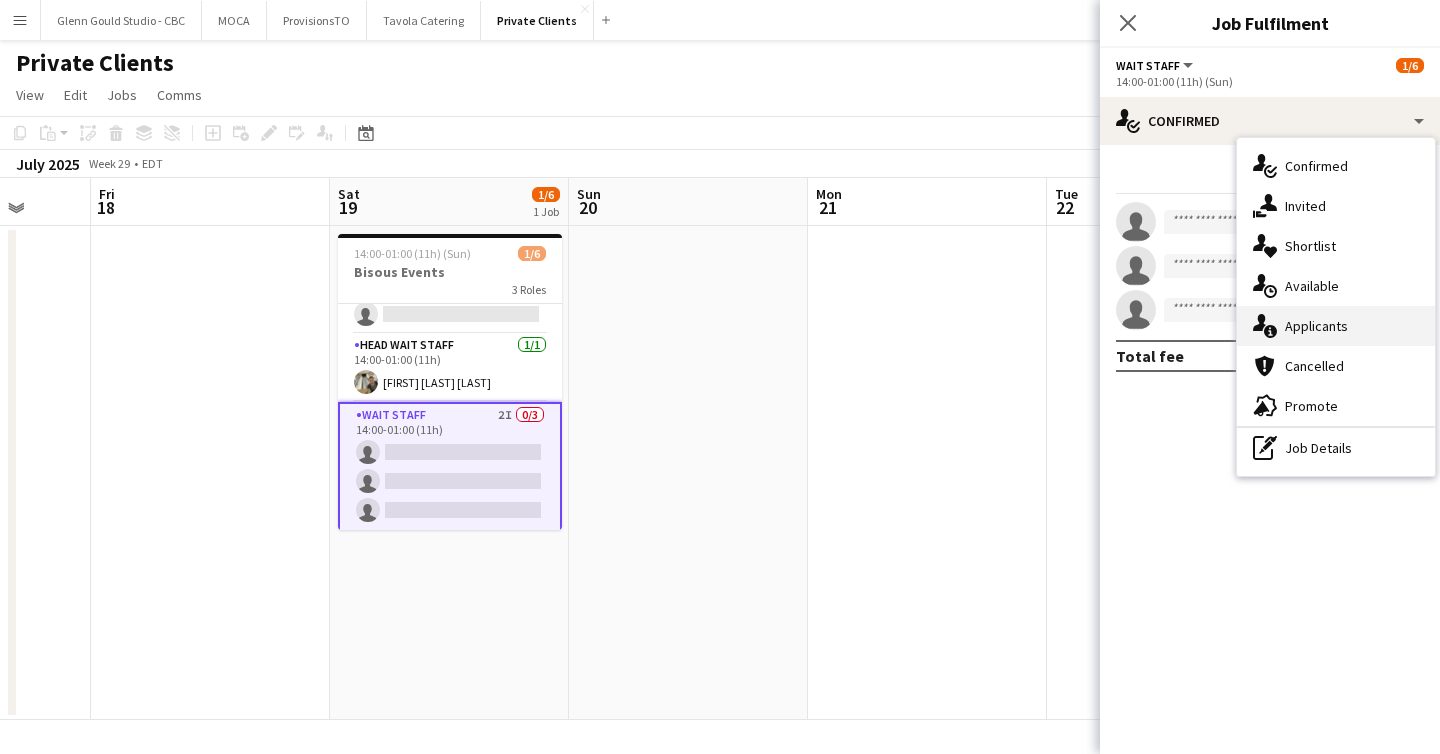 click on "single-neutral-actions-information
Applicants" at bounding box center [1336, 326] 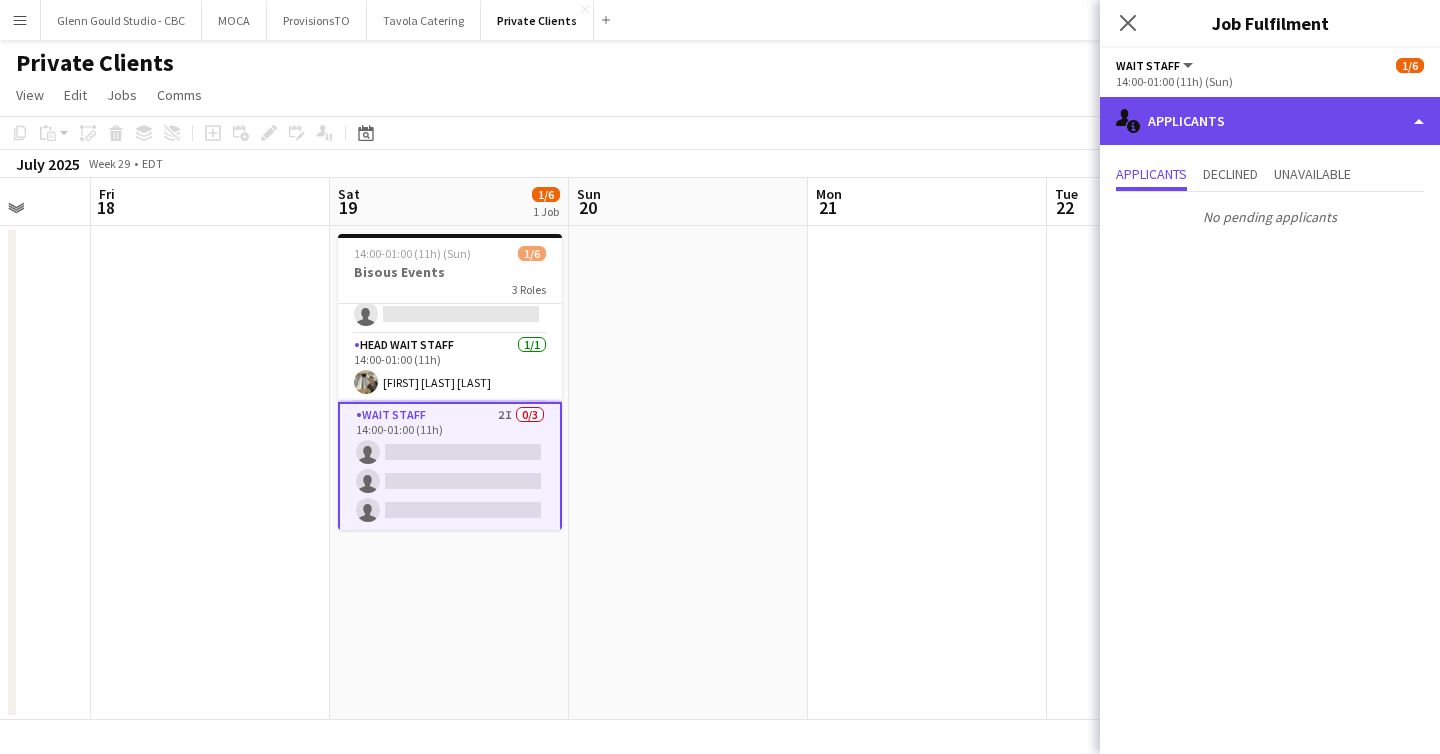 click on "single-neutral-actions-information
Applicants" 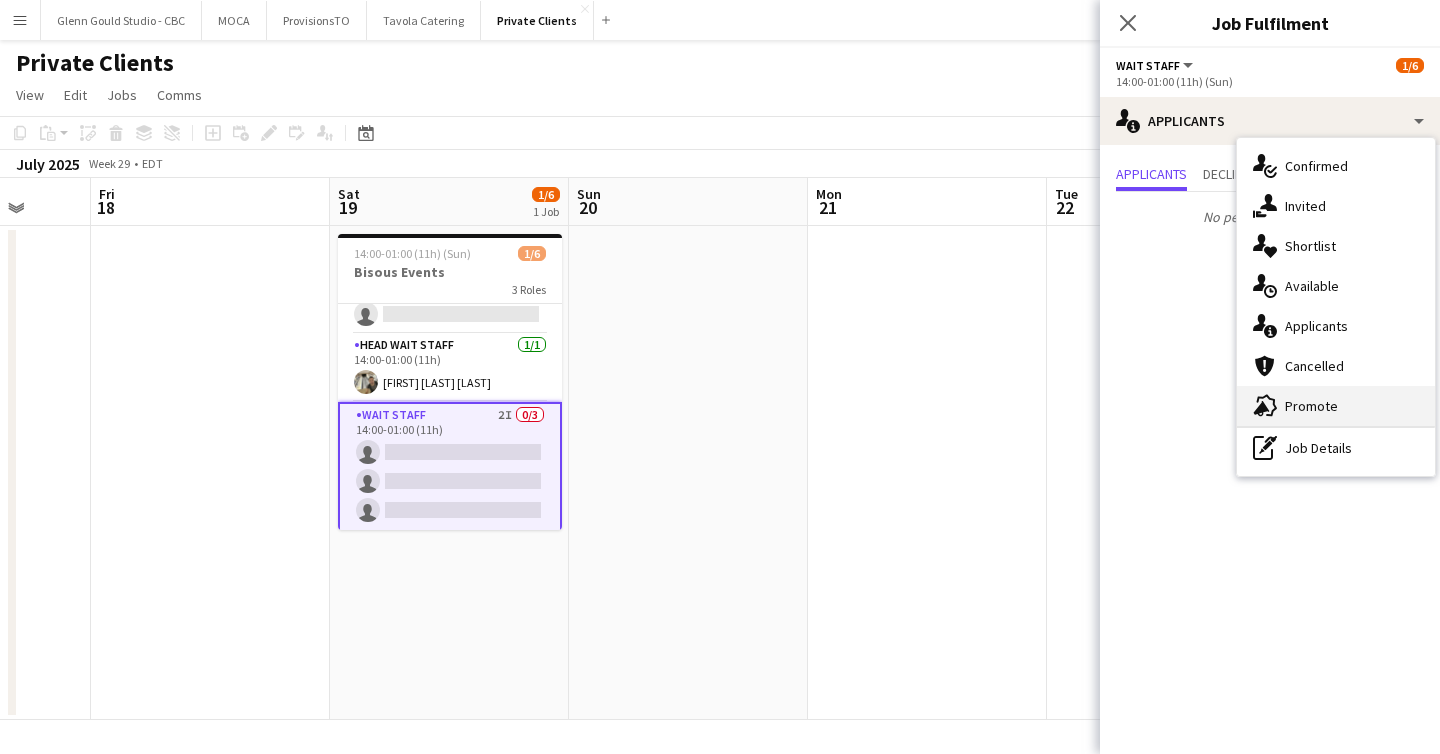click on "advertising-megaphone
Promote" at bounding box center [1336, 406] 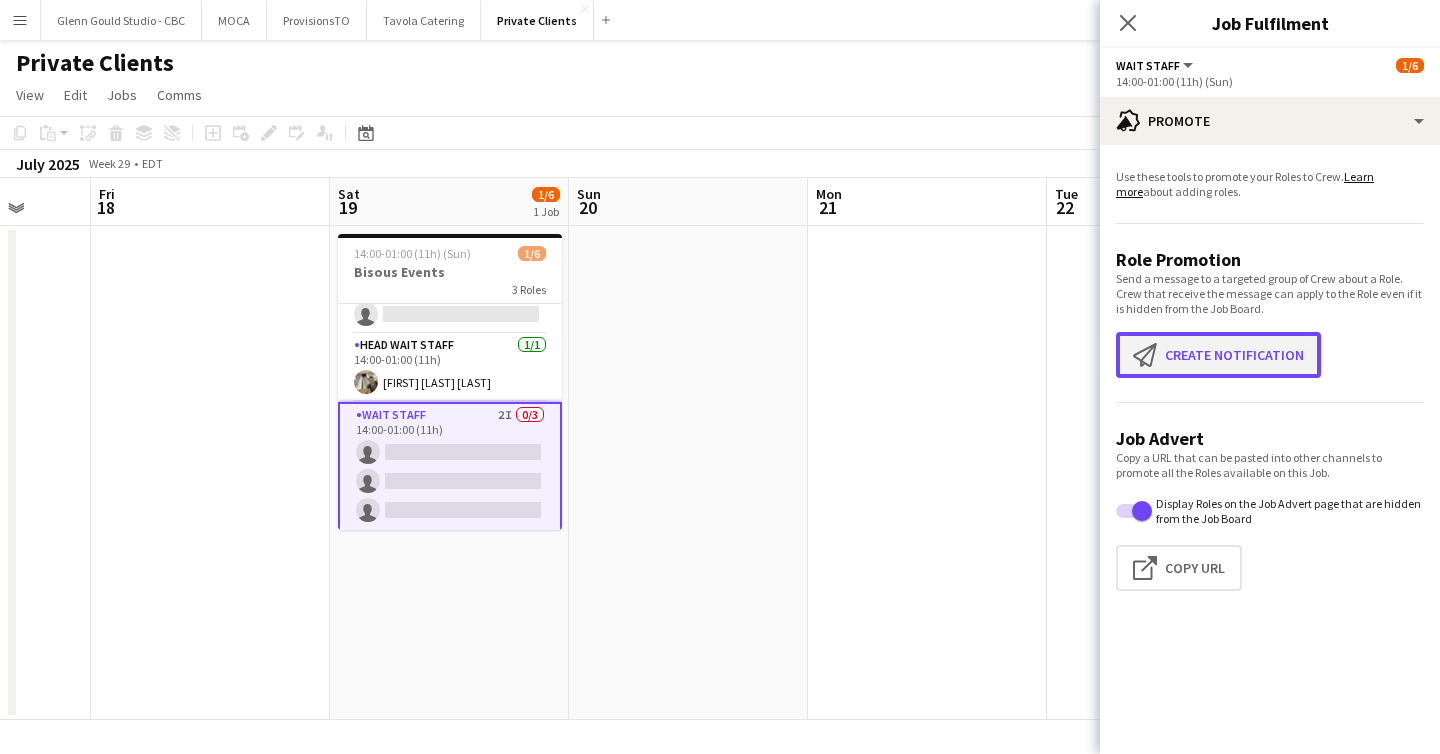 click on "Create notification
Create notification" at bounding box center [1218, 355] 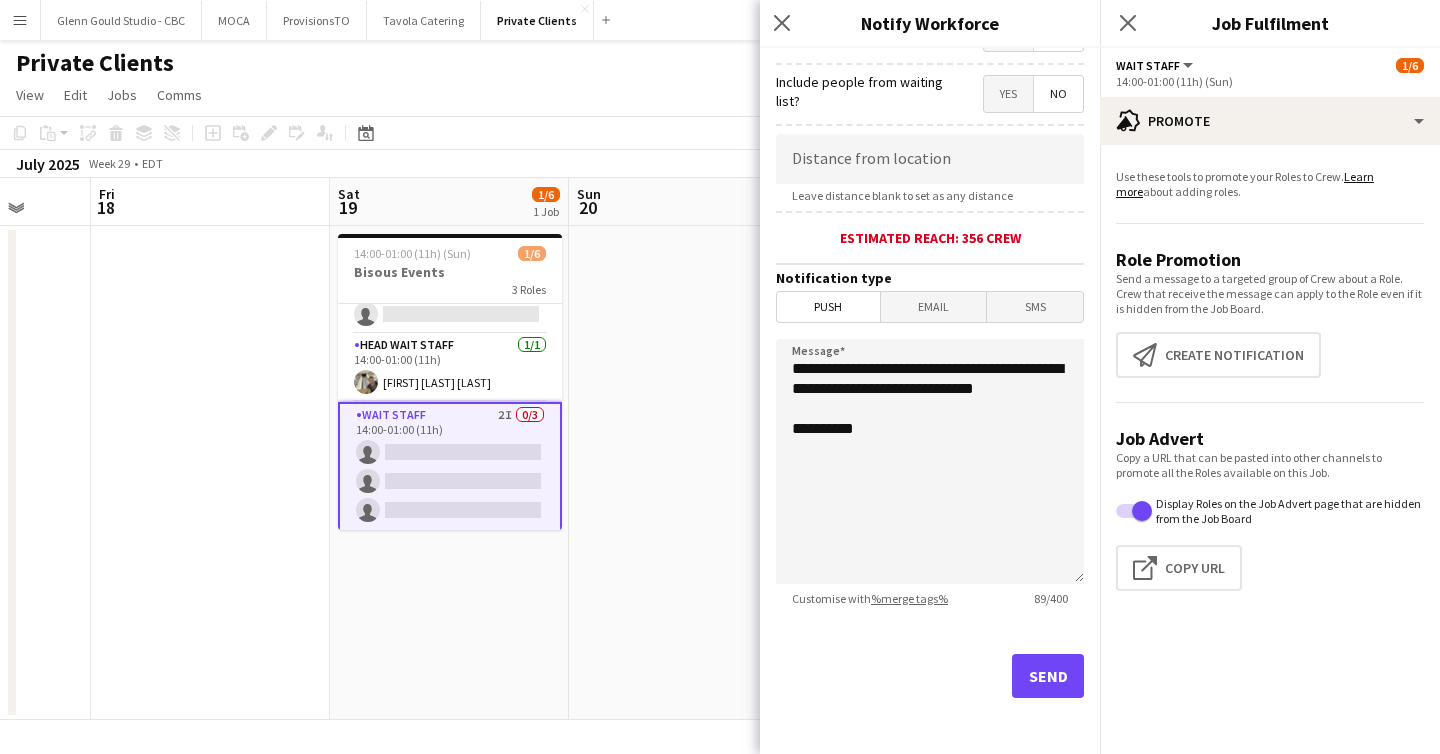 click on "Email" at bounding box center [934, 307] 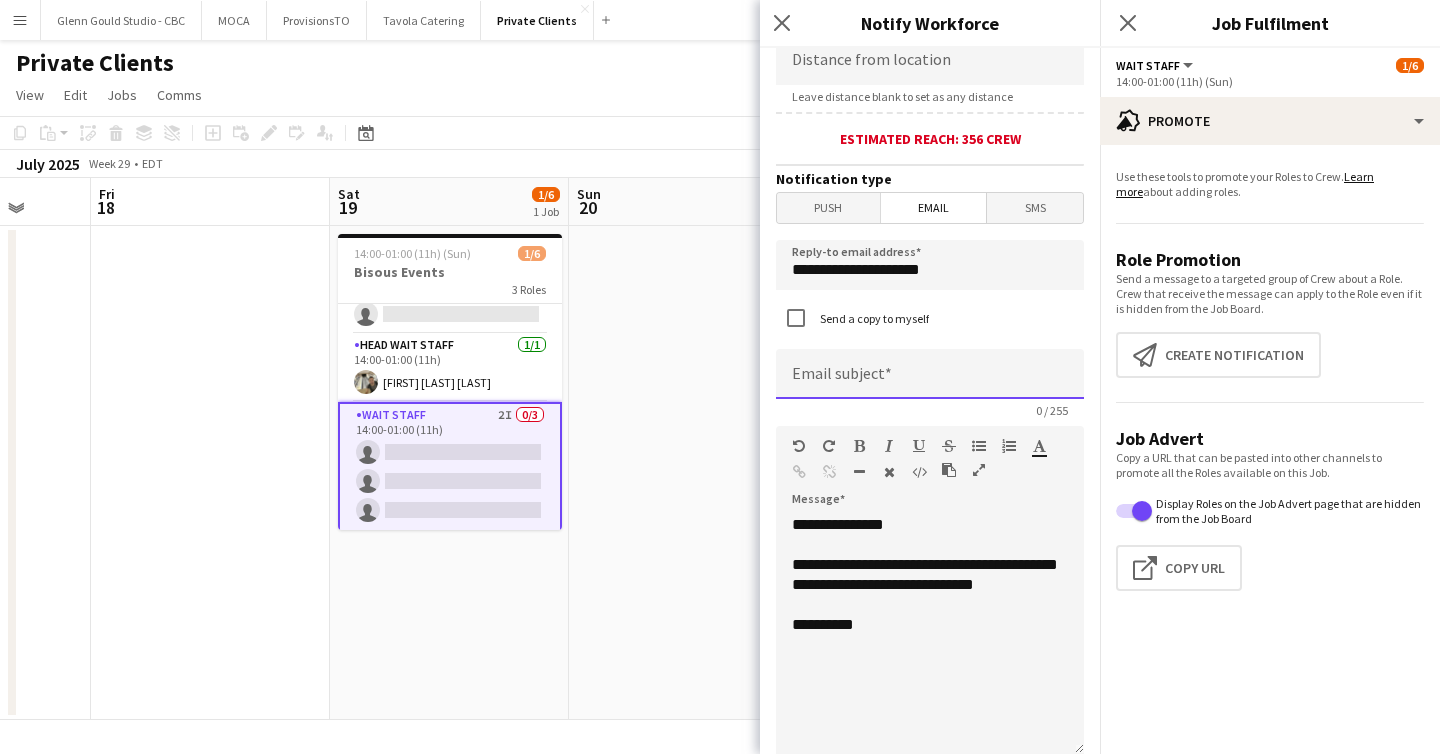 click 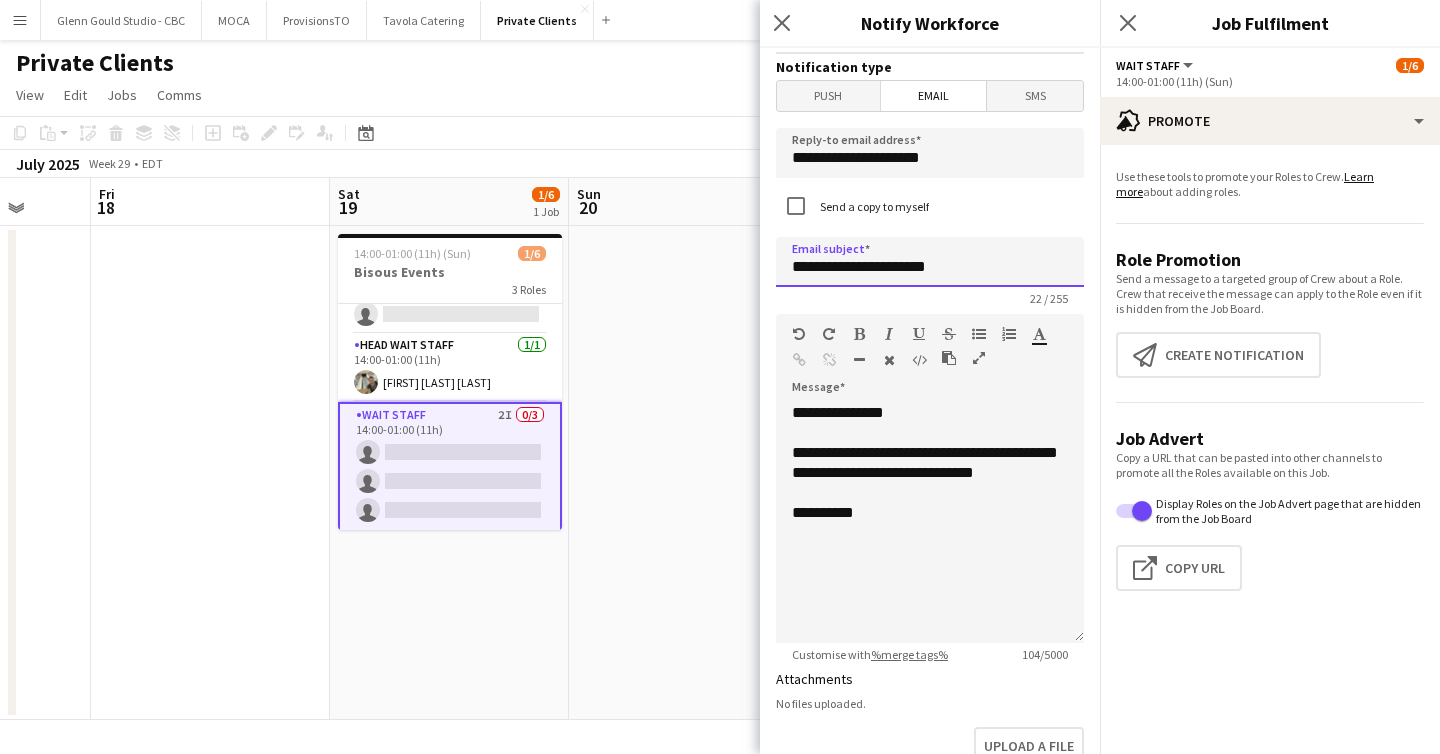 scroll, scrollTop: 561, scrollLeft: 0, axis: vertical 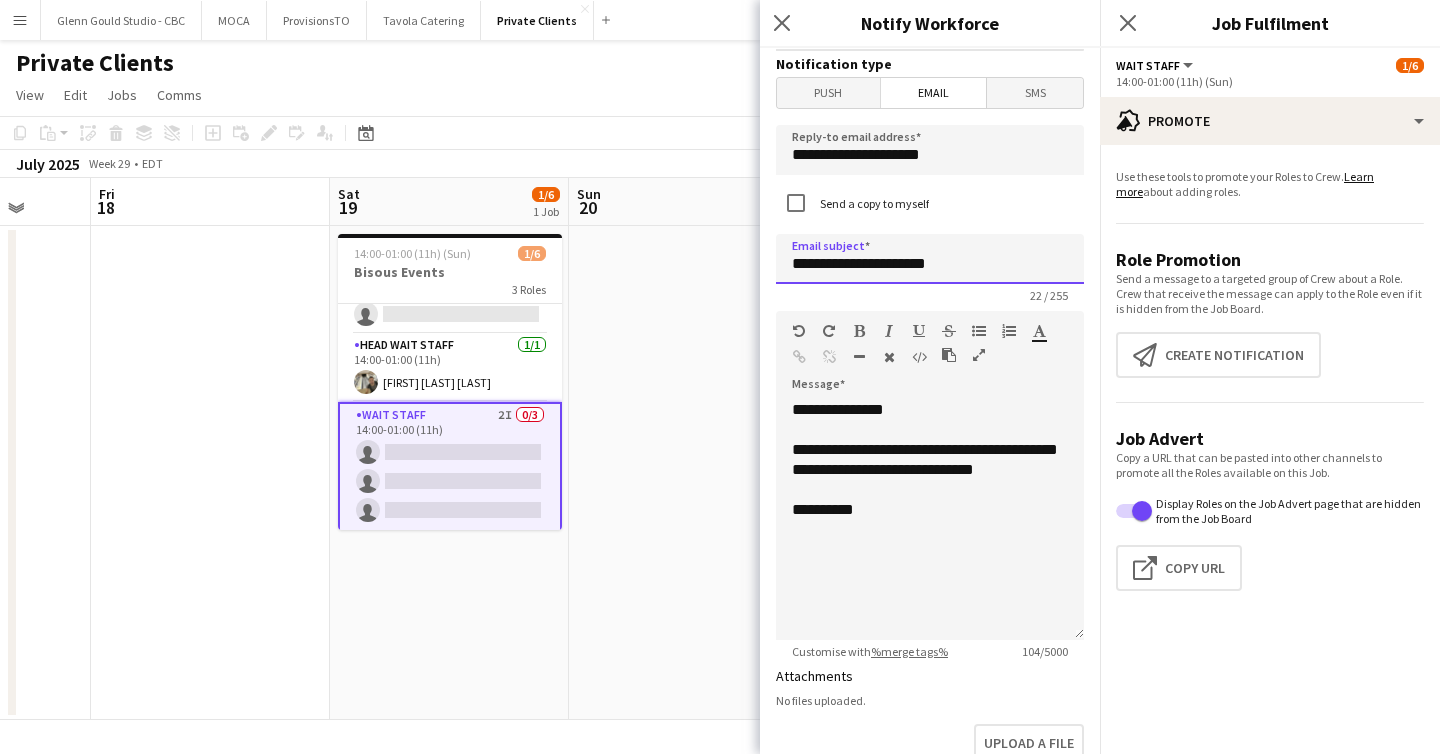 type on "**********" 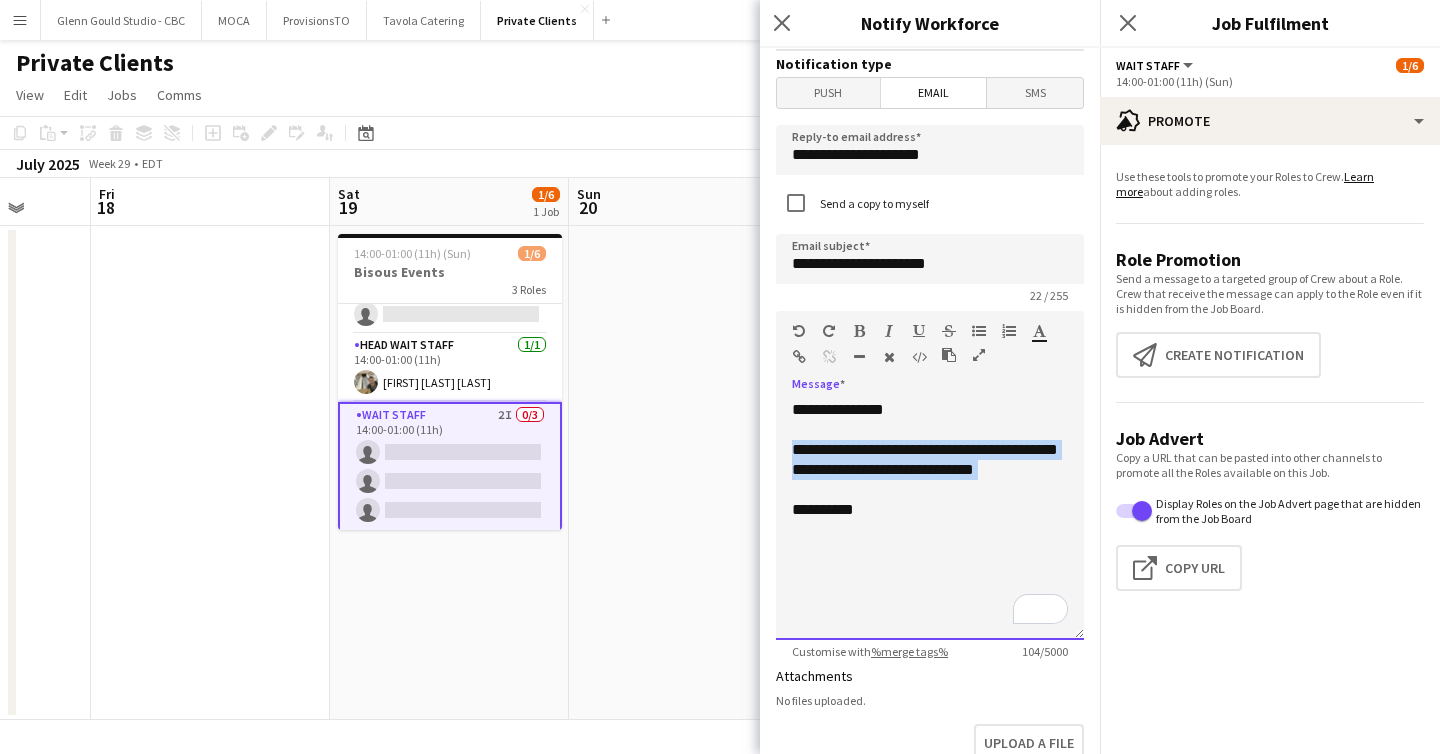 drag, startPoint x: 882, startPoint y: 517, endPoint x: 777, endPoint y: 448, distance: 125.64235 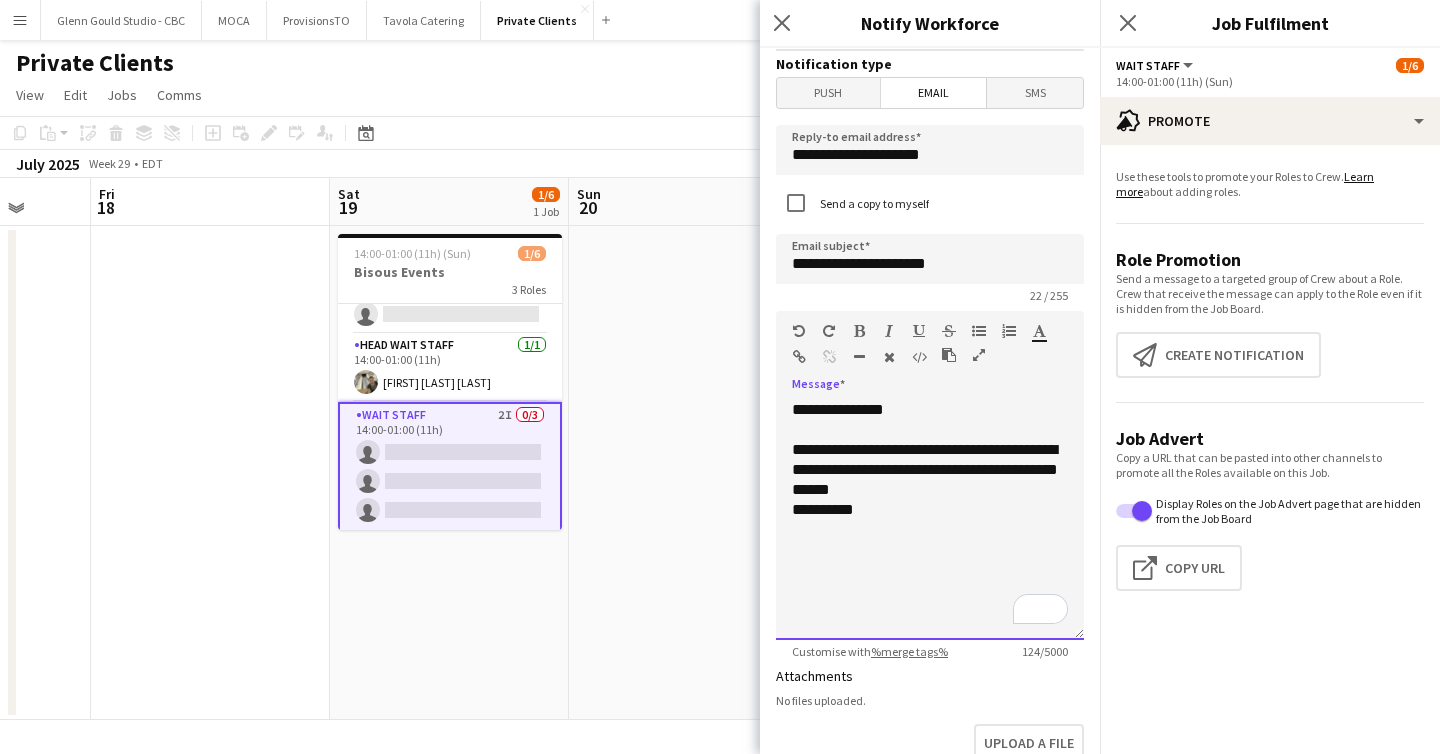 scroll, scrollTop: 561, scrollLeft: 0, axis: vertical 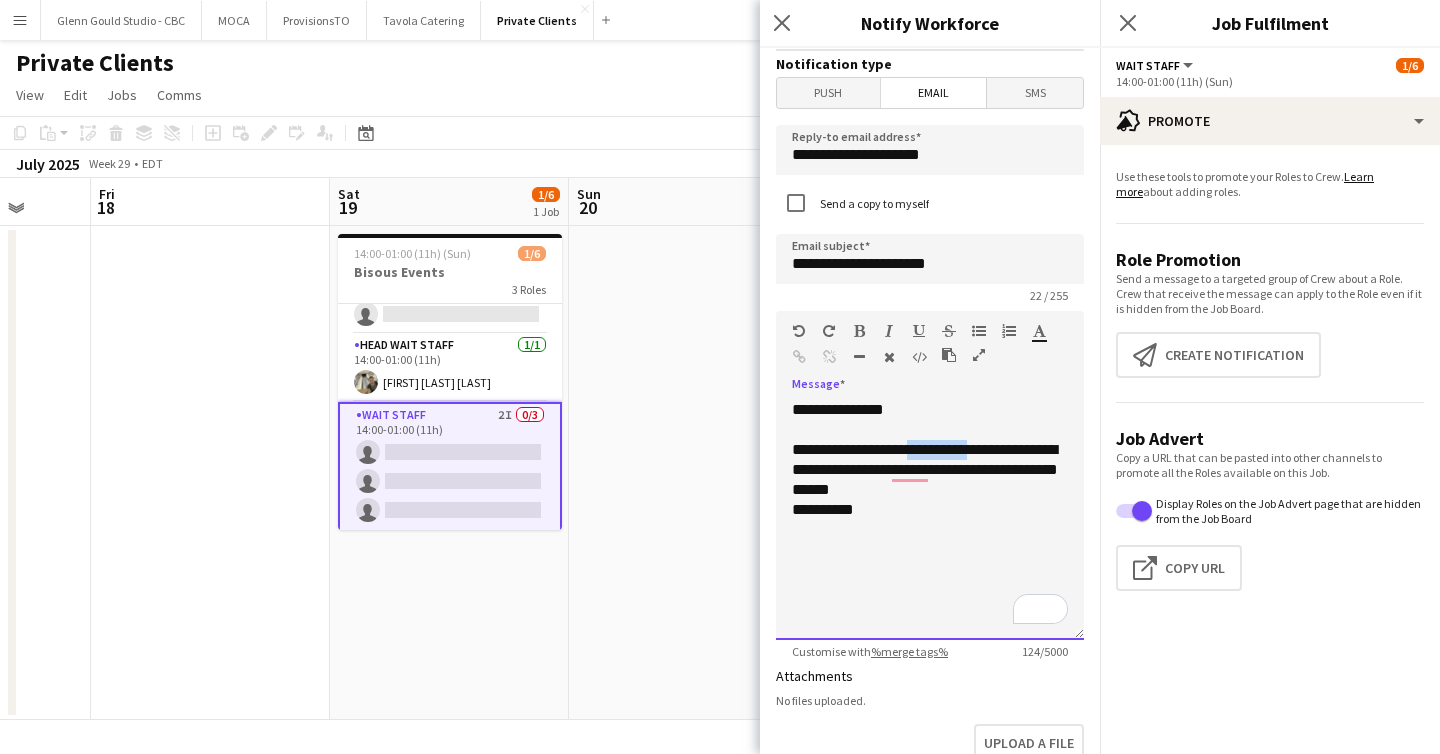 drag, startPoint x: 917, startPoint y: 452, endPoint x: 988, endPoint y: 454, distance: 71.02816 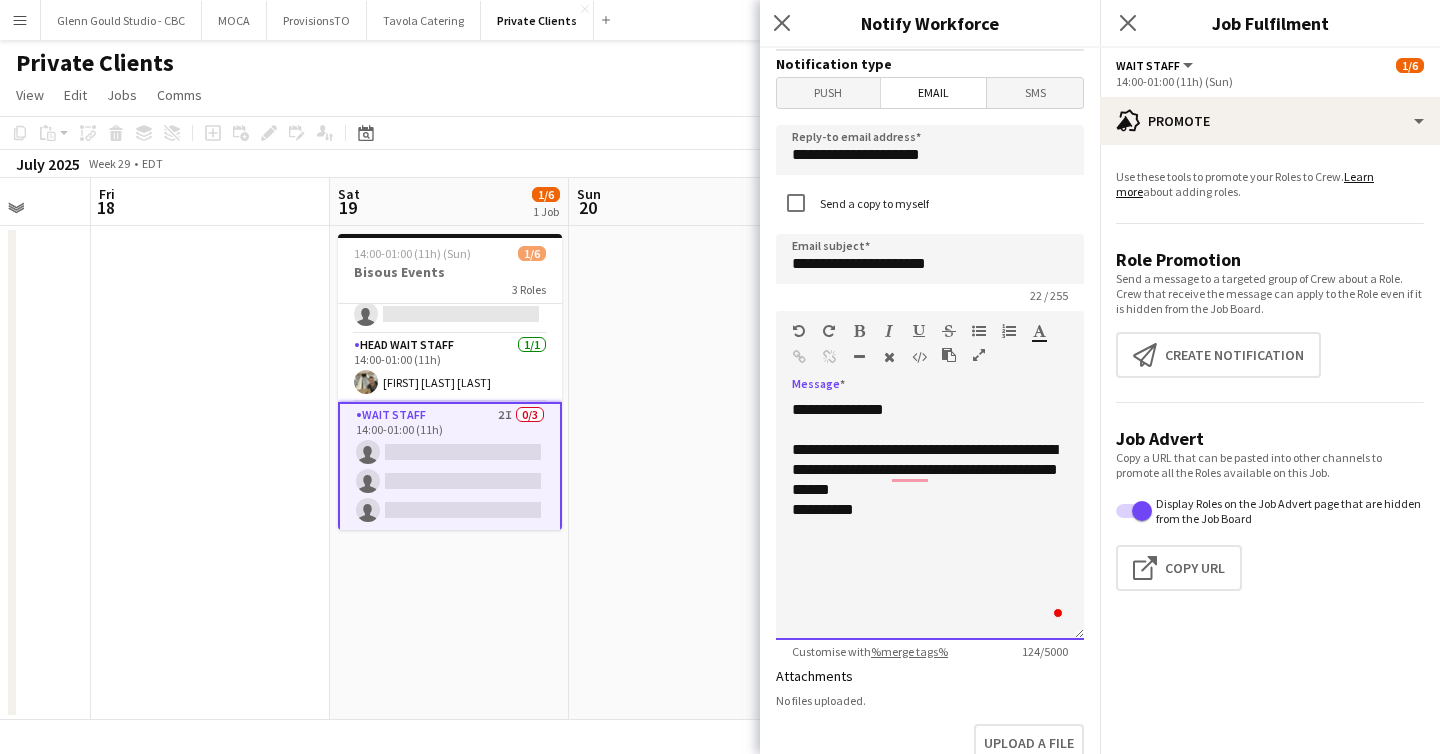 scroll, scrollTop: 825, scrollLeft: 0, axis: vertical 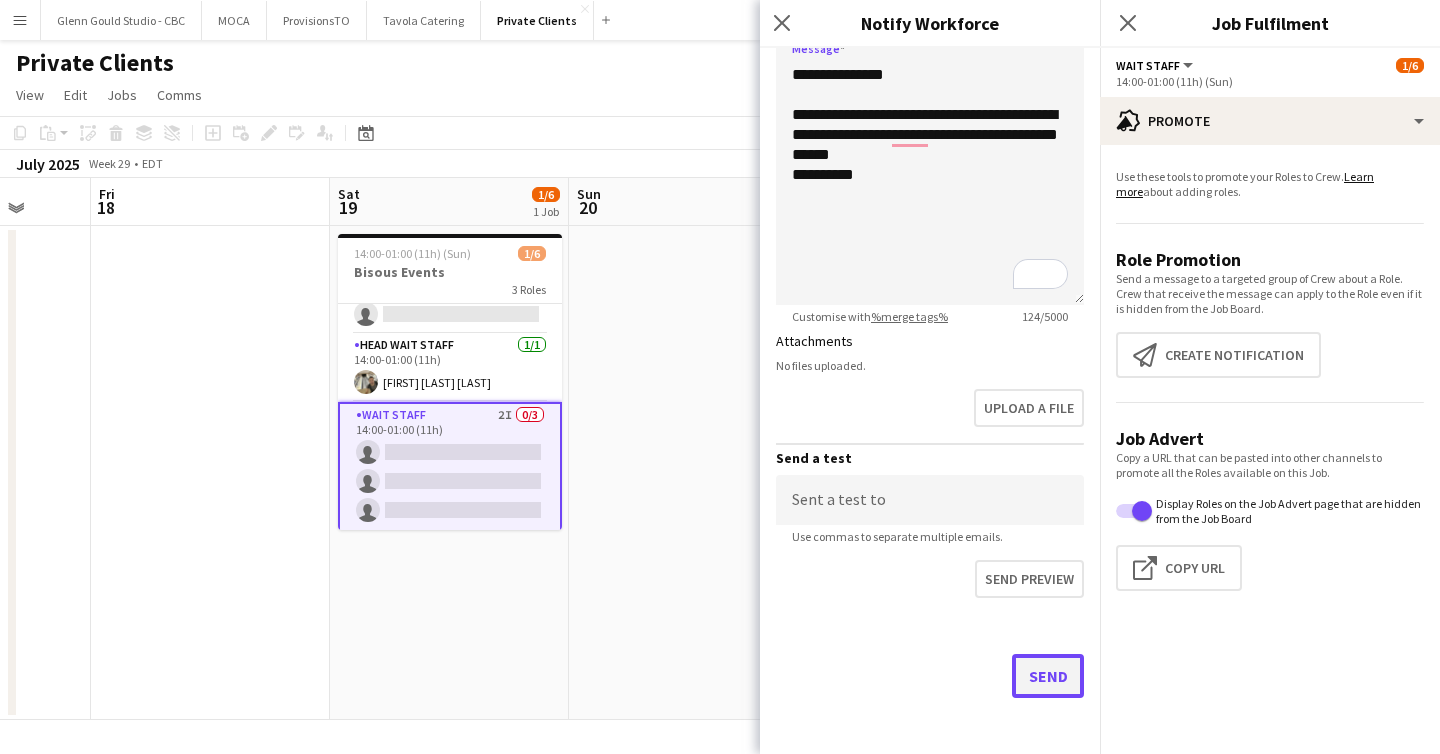 click on "Send" 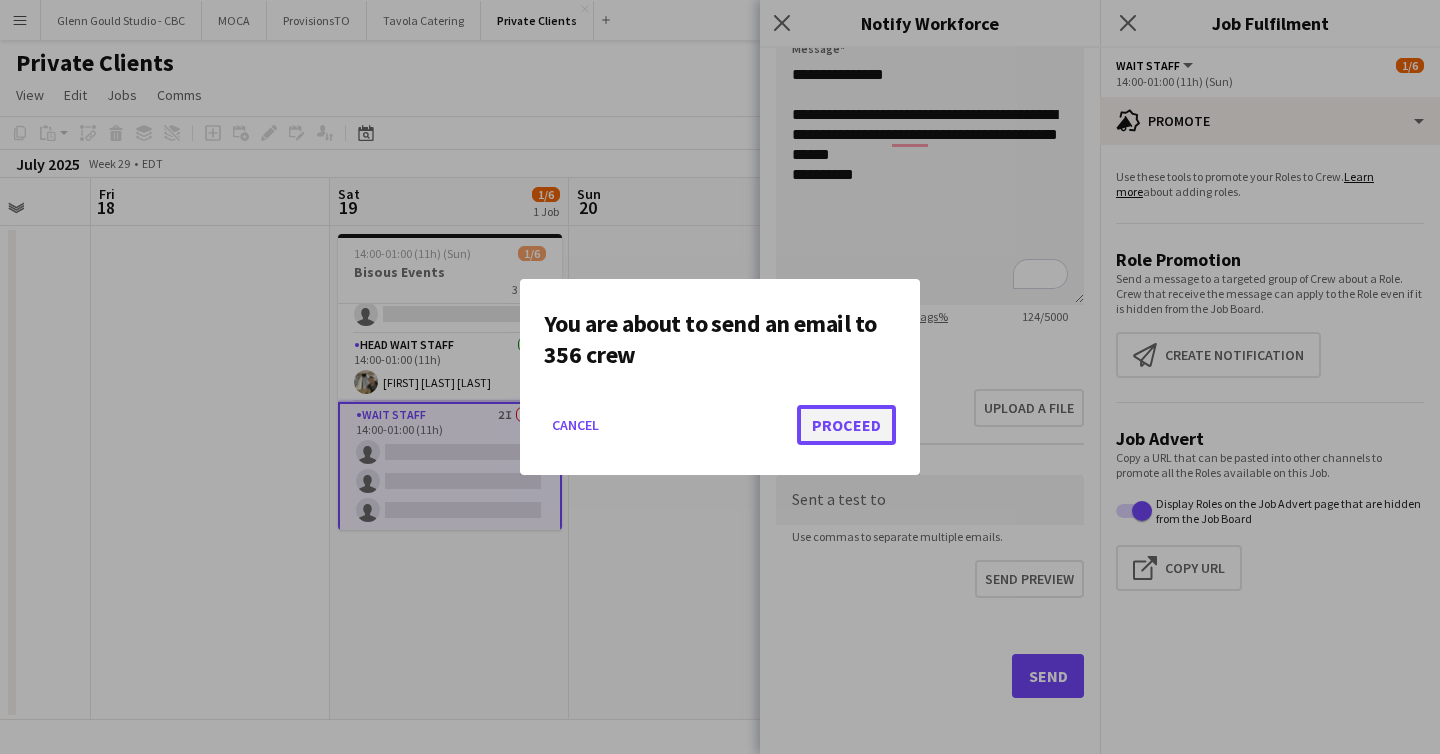 click on "Proceed" 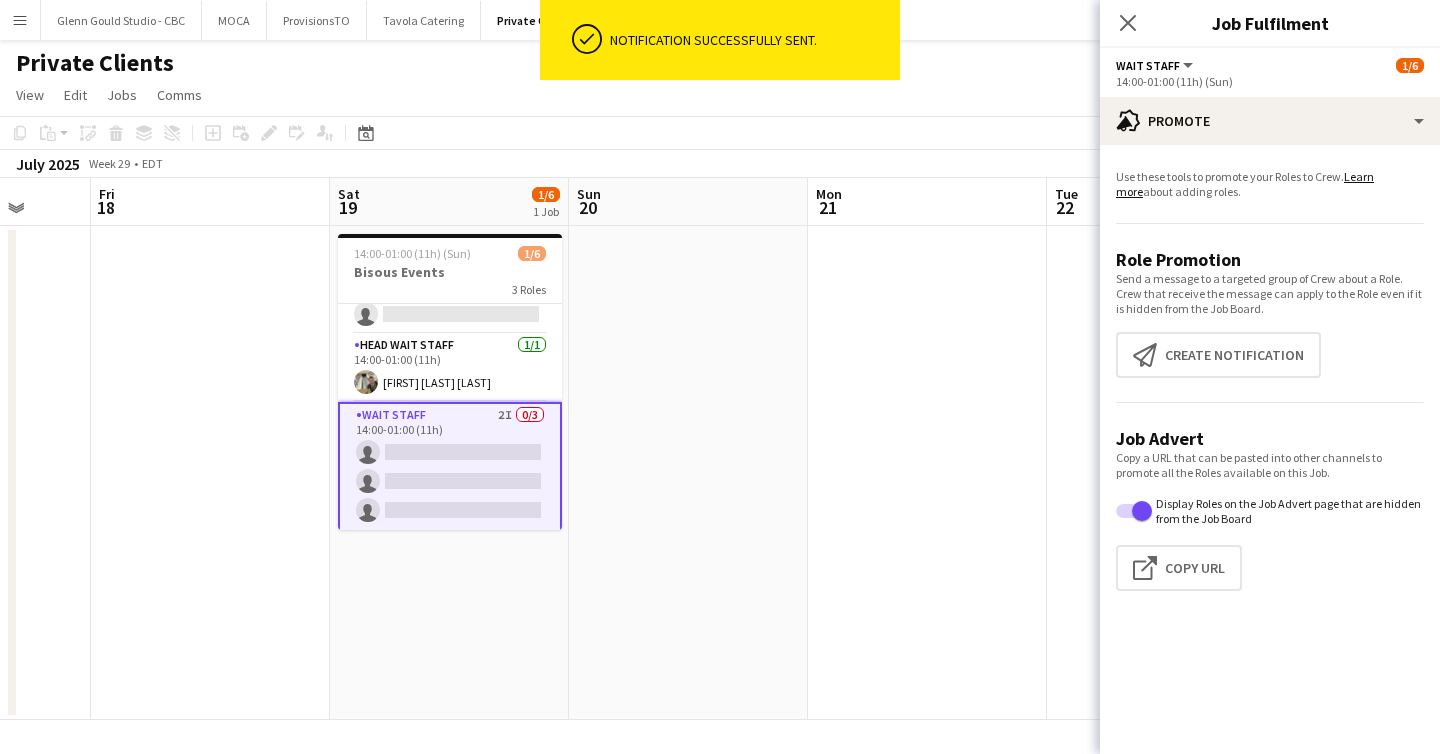 click at bounding box center (688, 473) 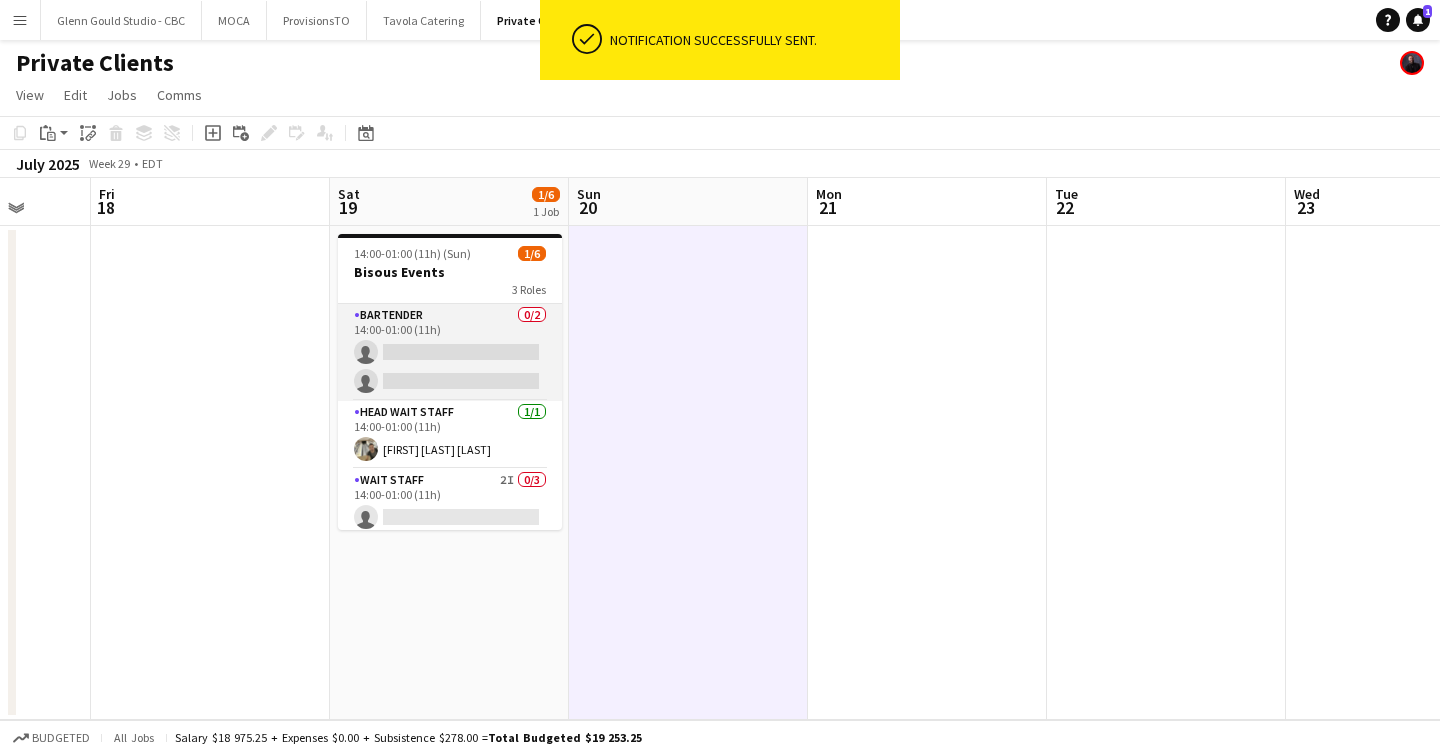 scroll, scrollTop: 65, scrollLeft: 0, axis: vertical 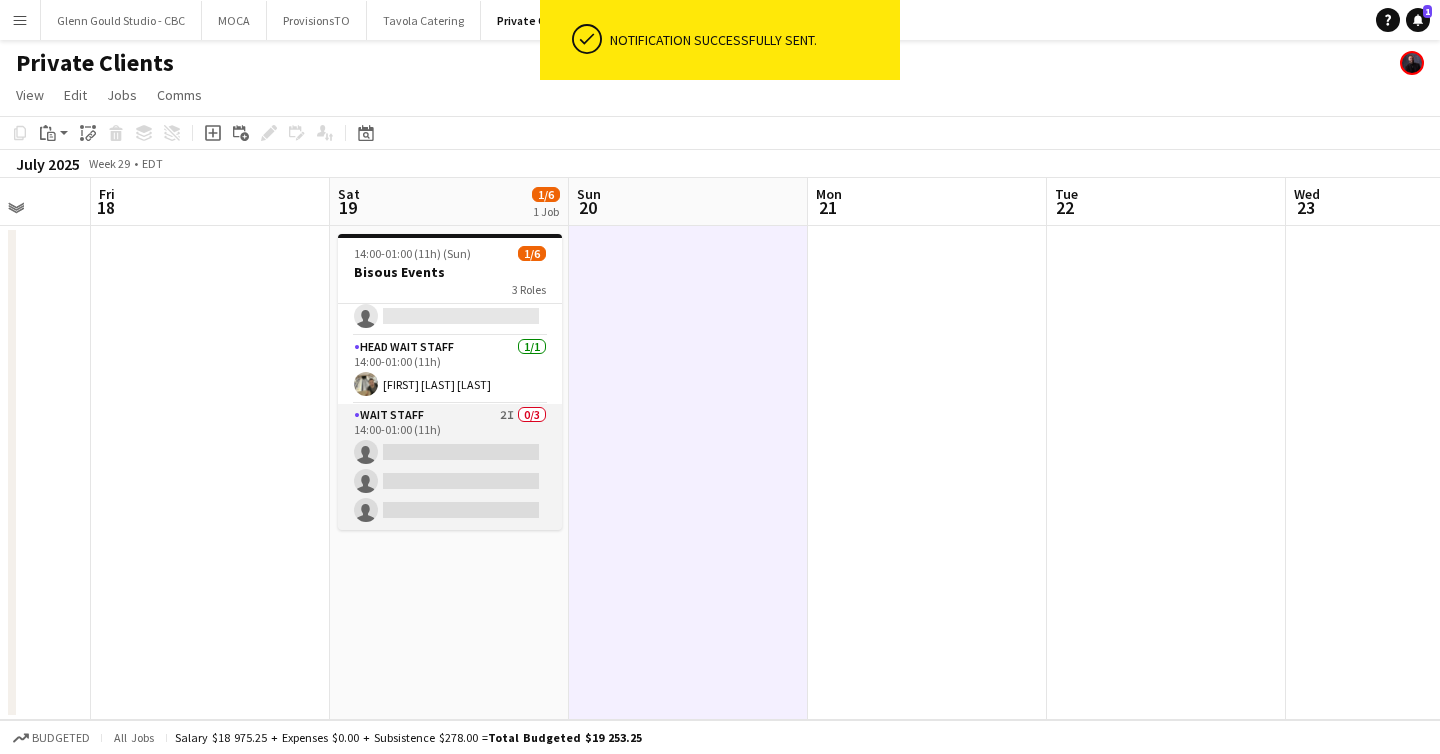 click on "Wait Staff   2I   0/3   14:00-01:00 (11h)
single-neutral-actions
single-neutral-actions
single-neutral-actions" at bounding box center (450, 467) 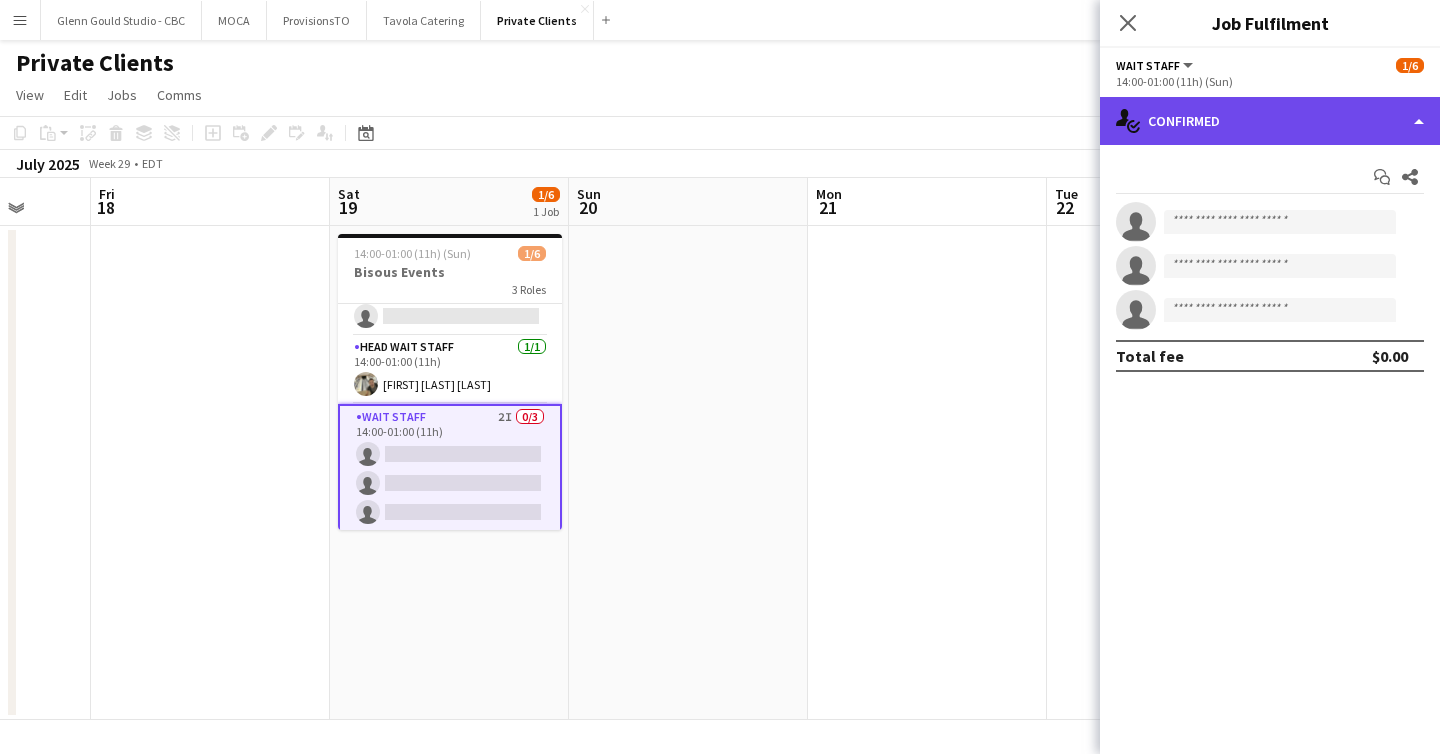 click on "single-neutral-actions-check-2
Confirmed" 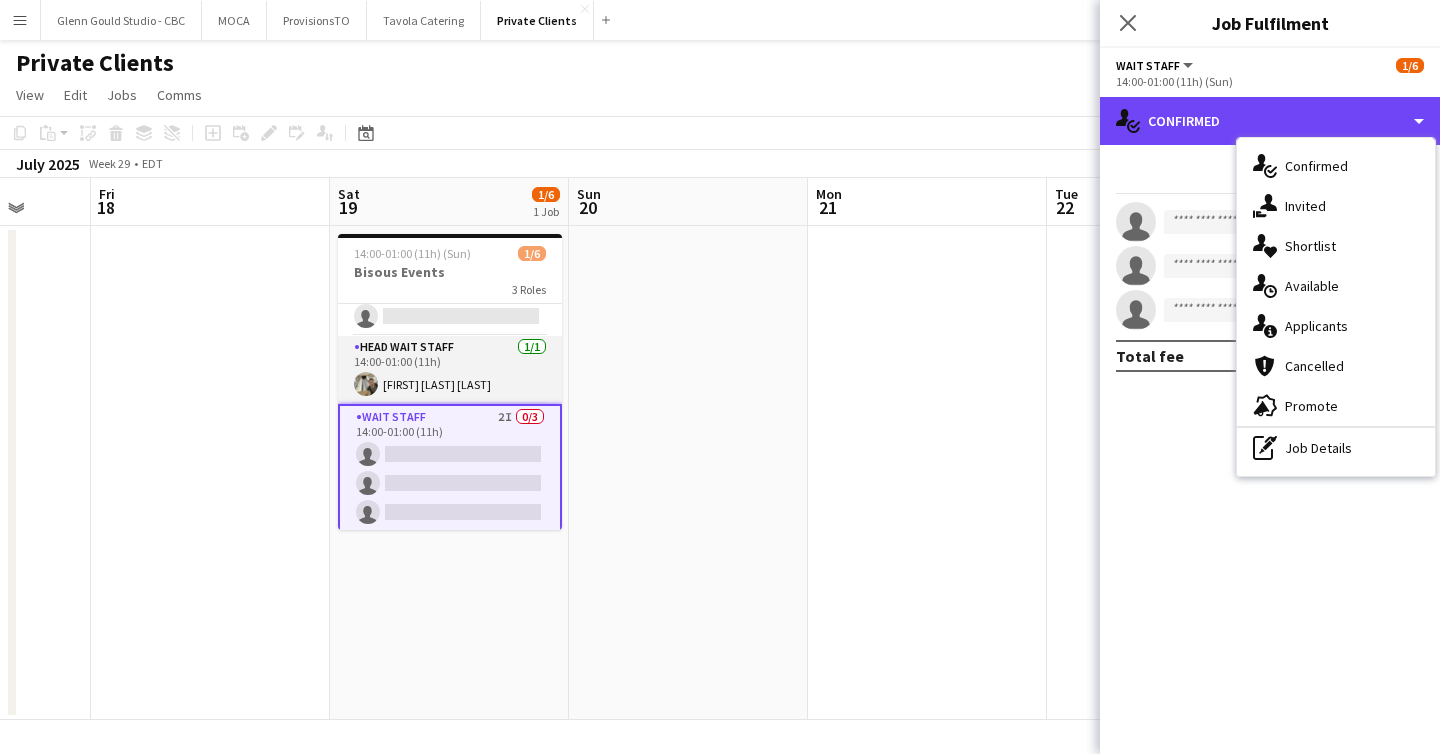 scroll, scrollTop: 0, scrollLeft: 0, axis: both 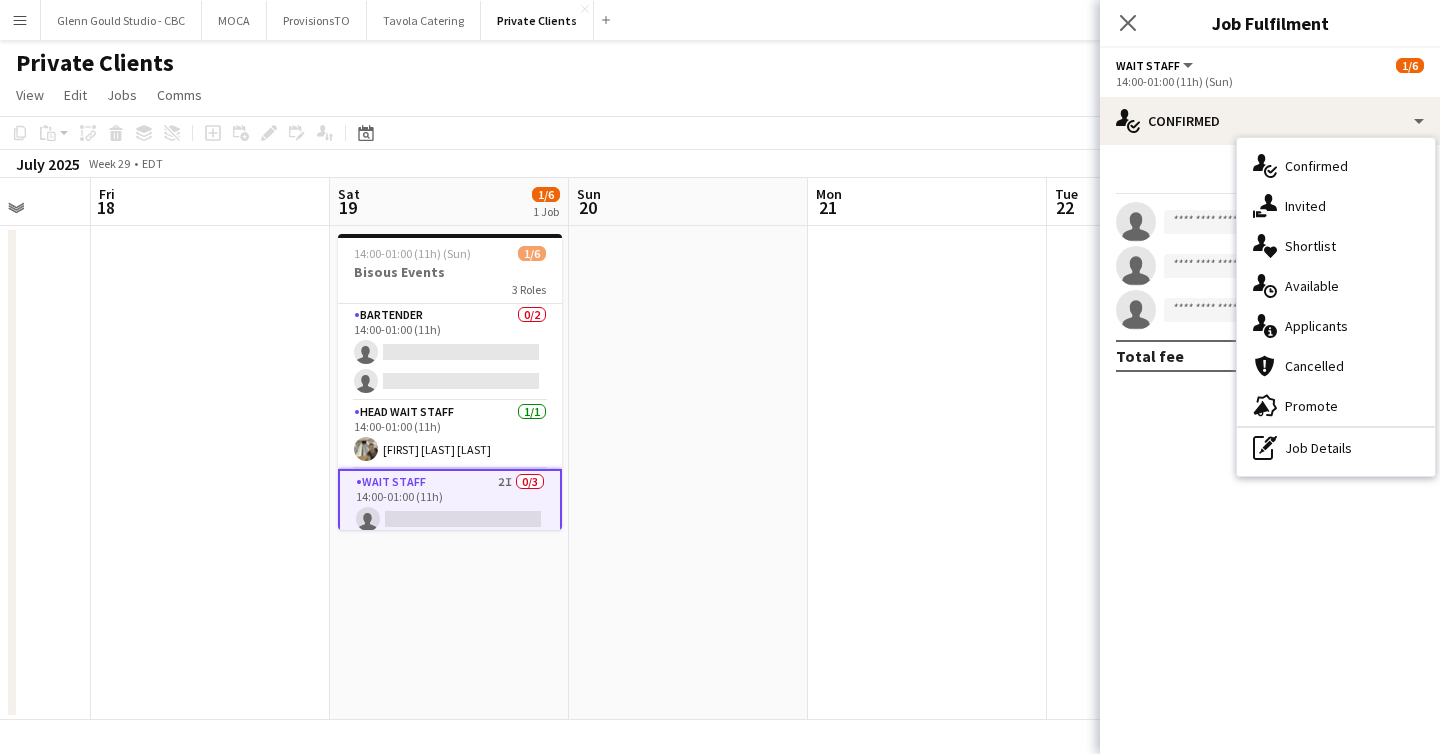 click at bounding box center (927, 473) 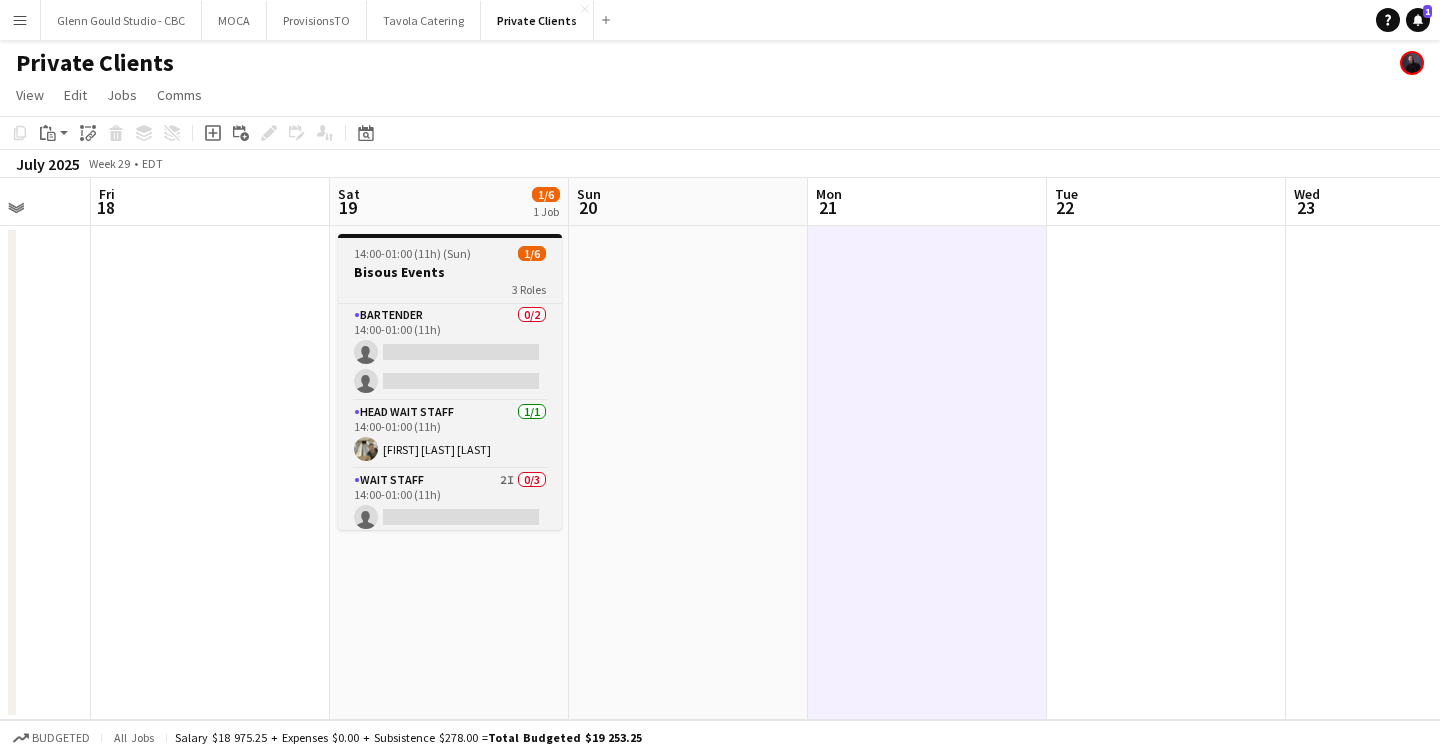 click on "14:00-01:00 (11h) (Sun)" at bounding box center (412, 253) 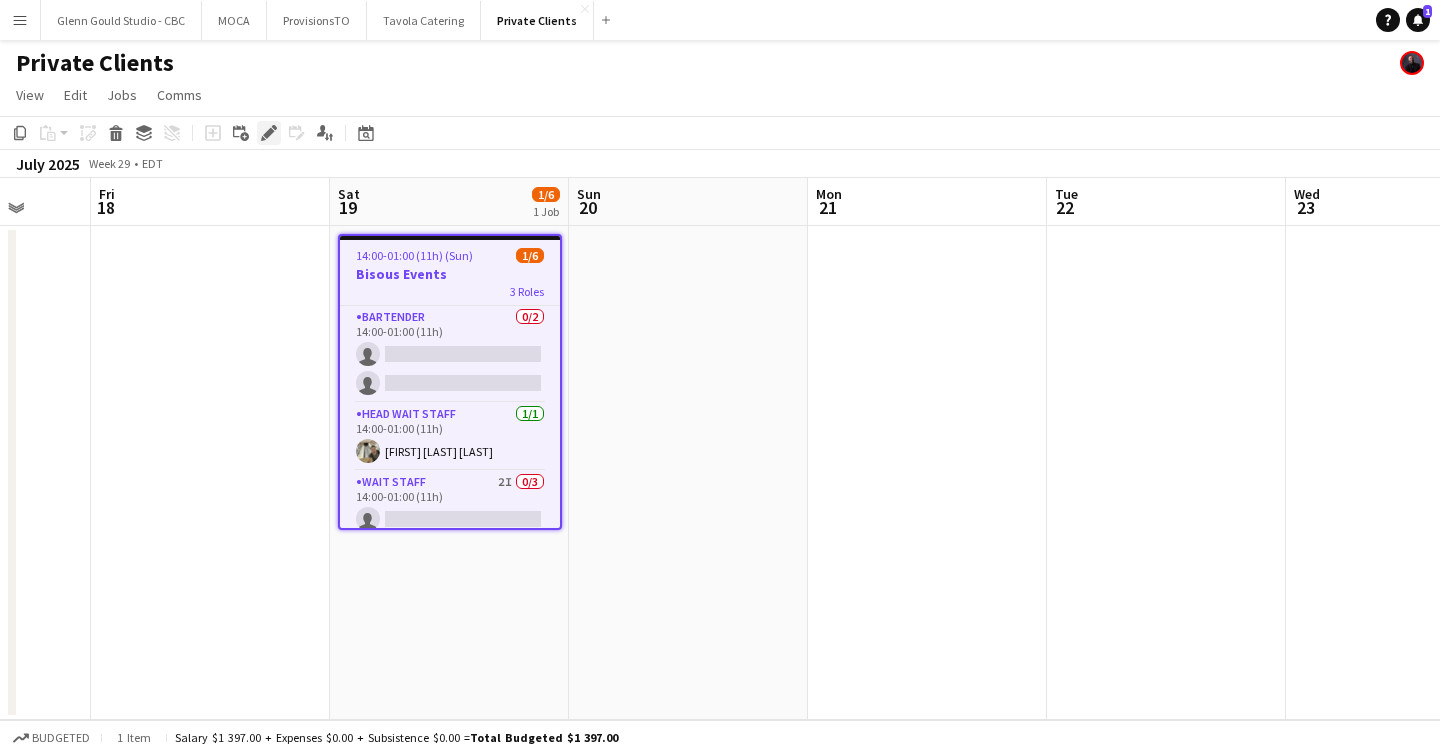 click on "Edit" at bounding box center (269, 133) 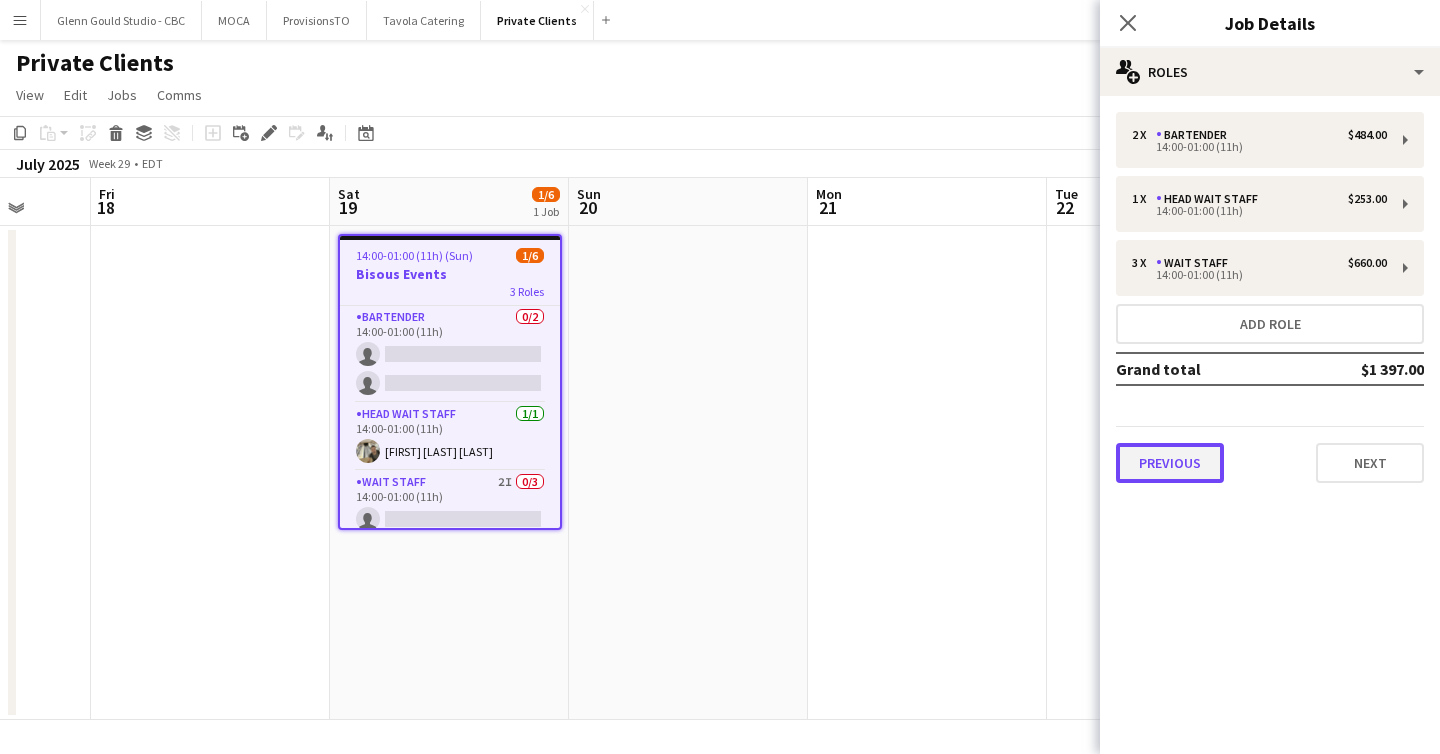 click on "Previous" at bounding box center [1170, 463] 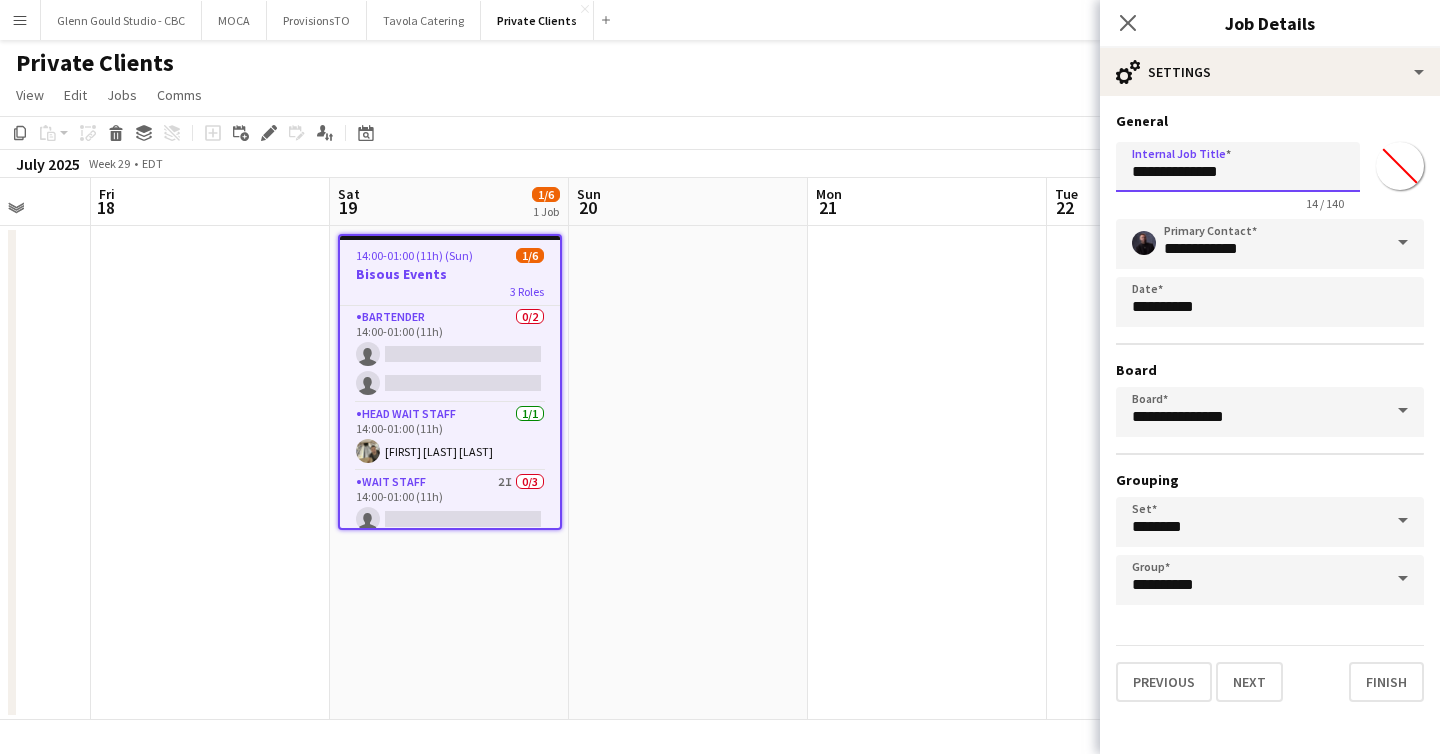 click on "**********" at bounding box center [1238, 167] 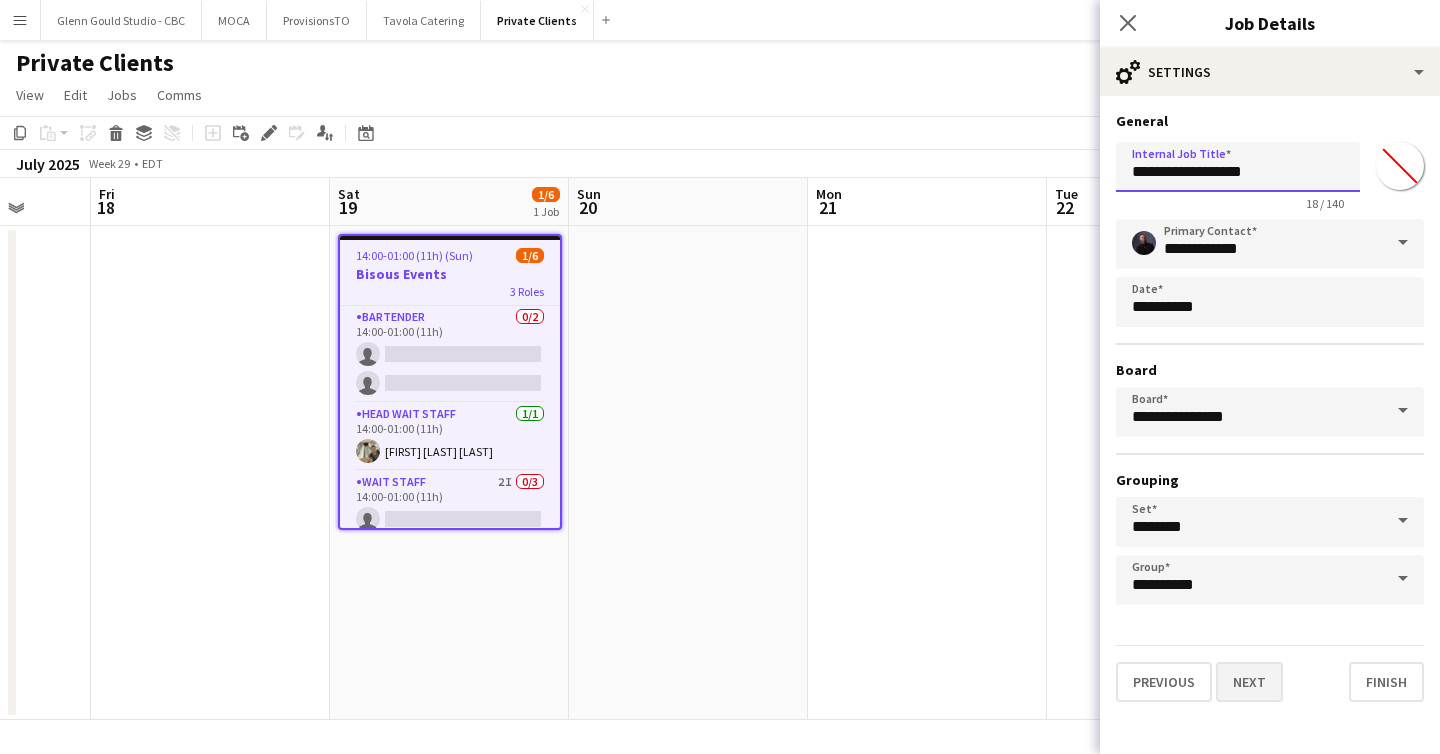 type on "**********" 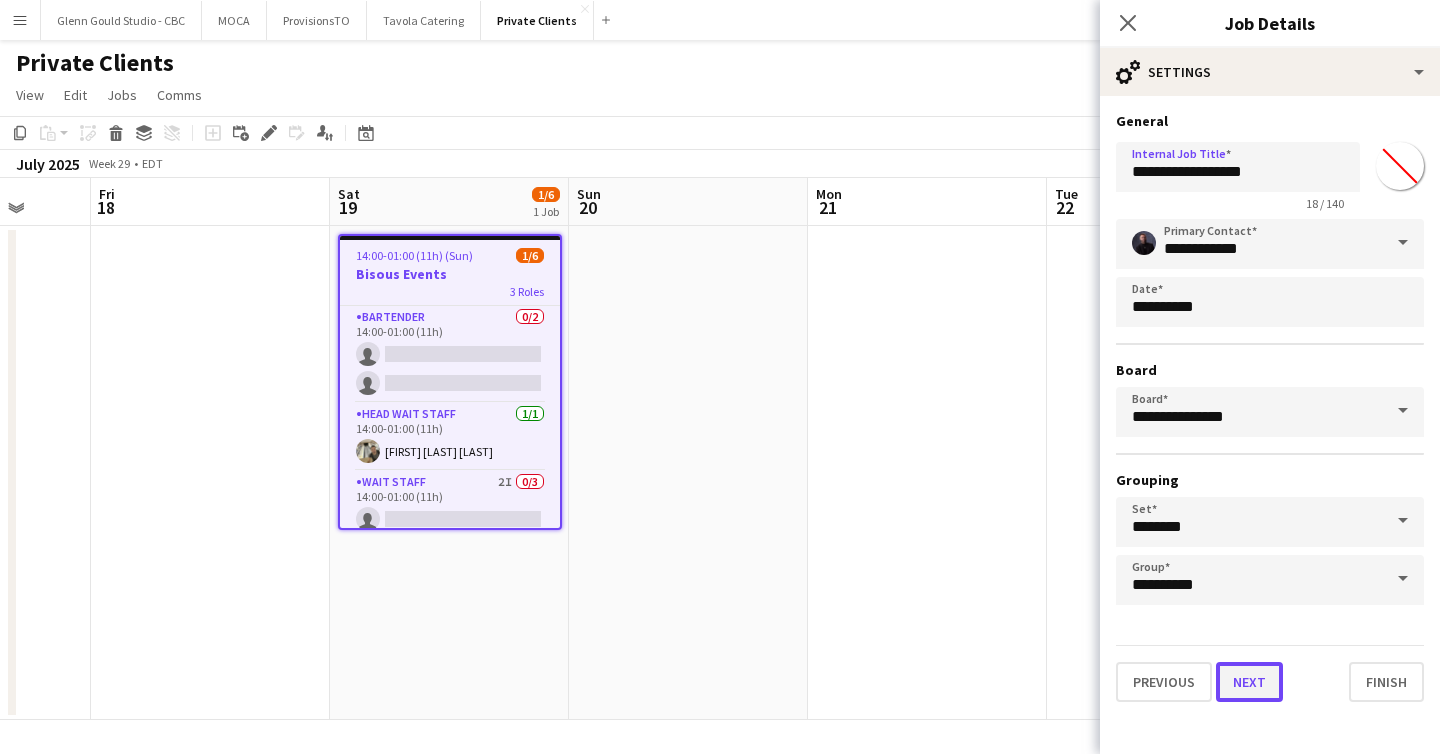 click on "Next" at bounding box center [1249, 682] 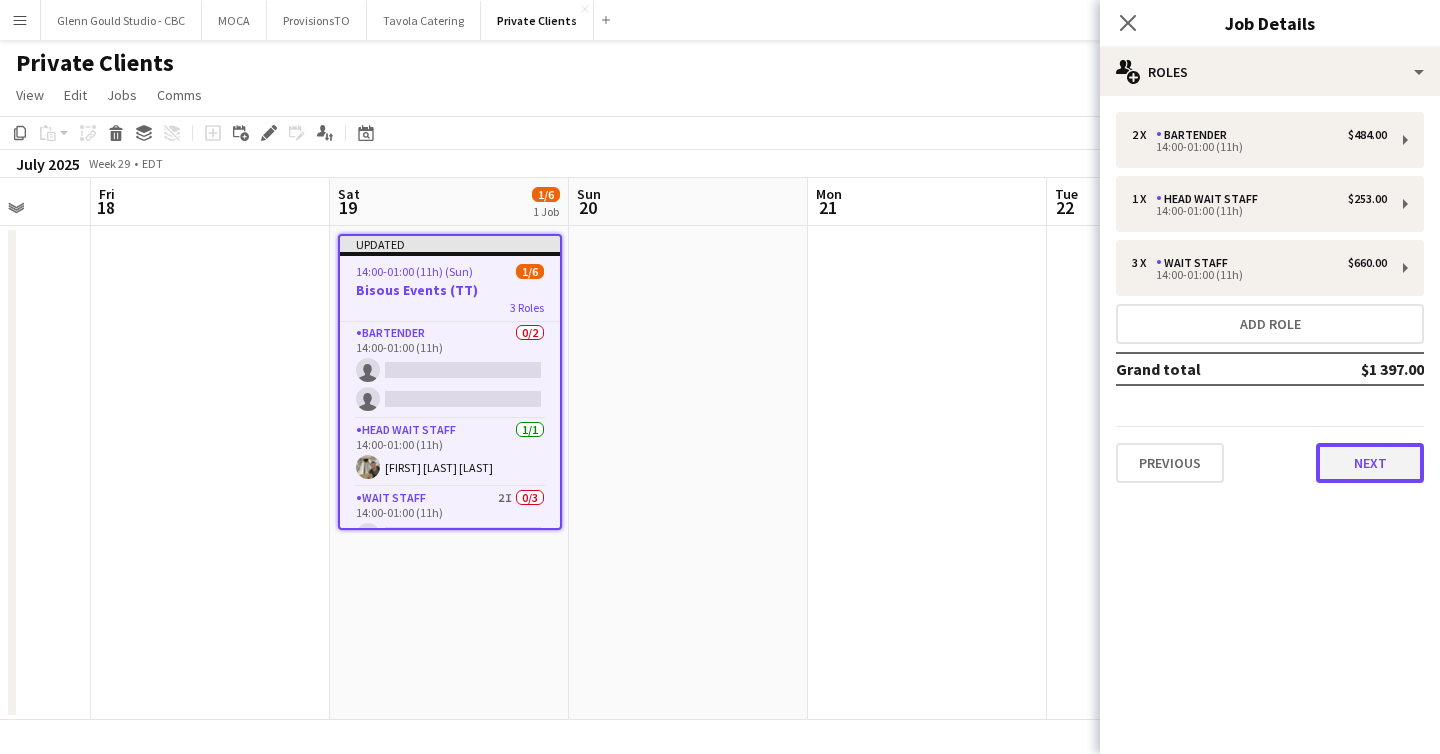 click on "Next" at bounding box center [1370, 463] 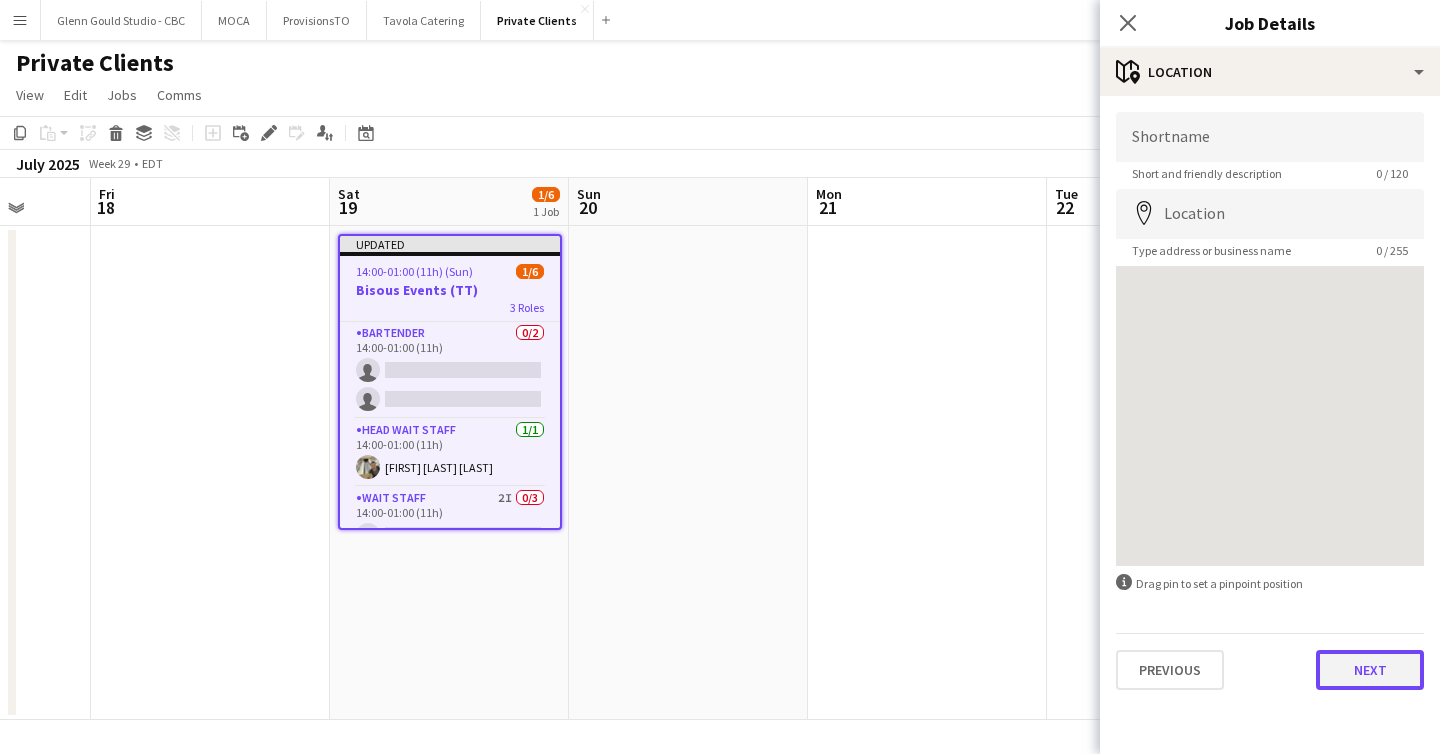 click on "Next" at bounding box center [1370, 670] 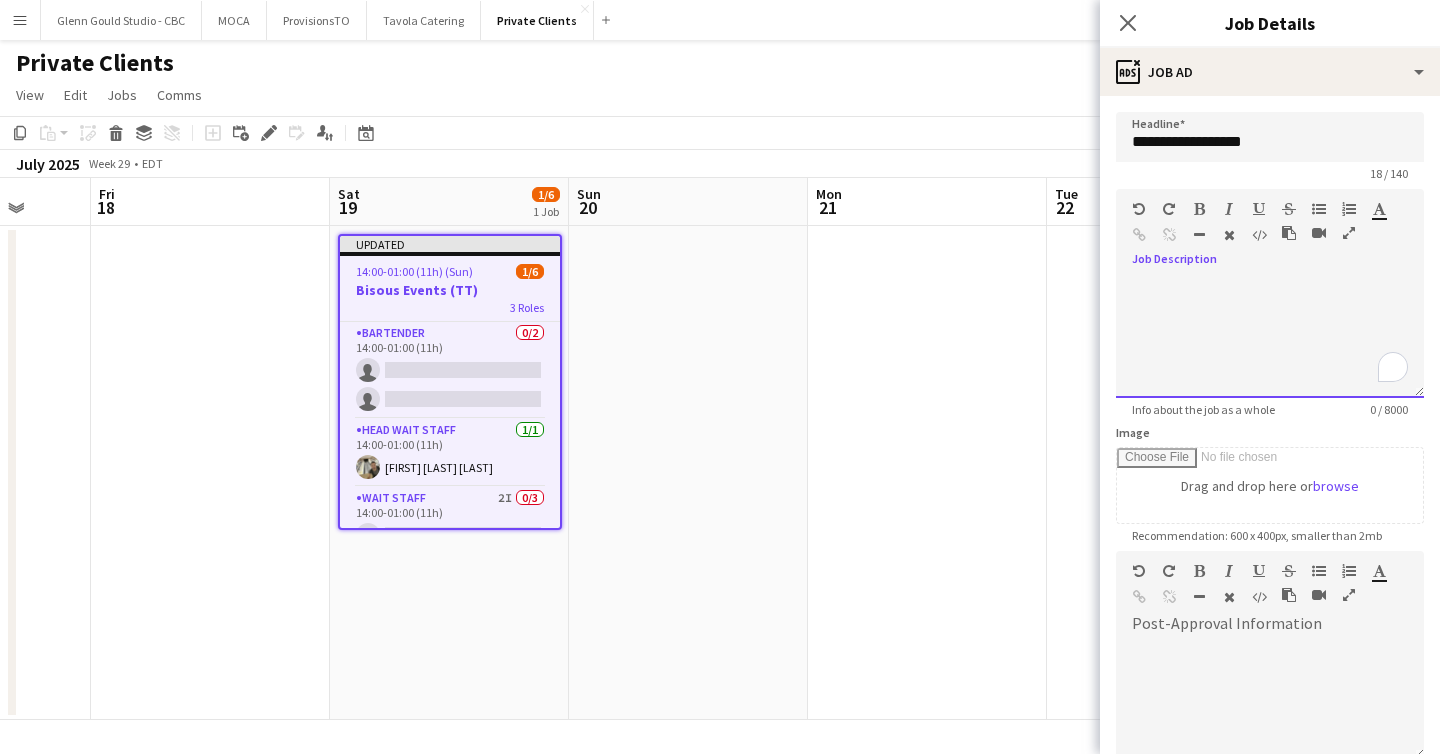 click at bounding box center (1270, 338) 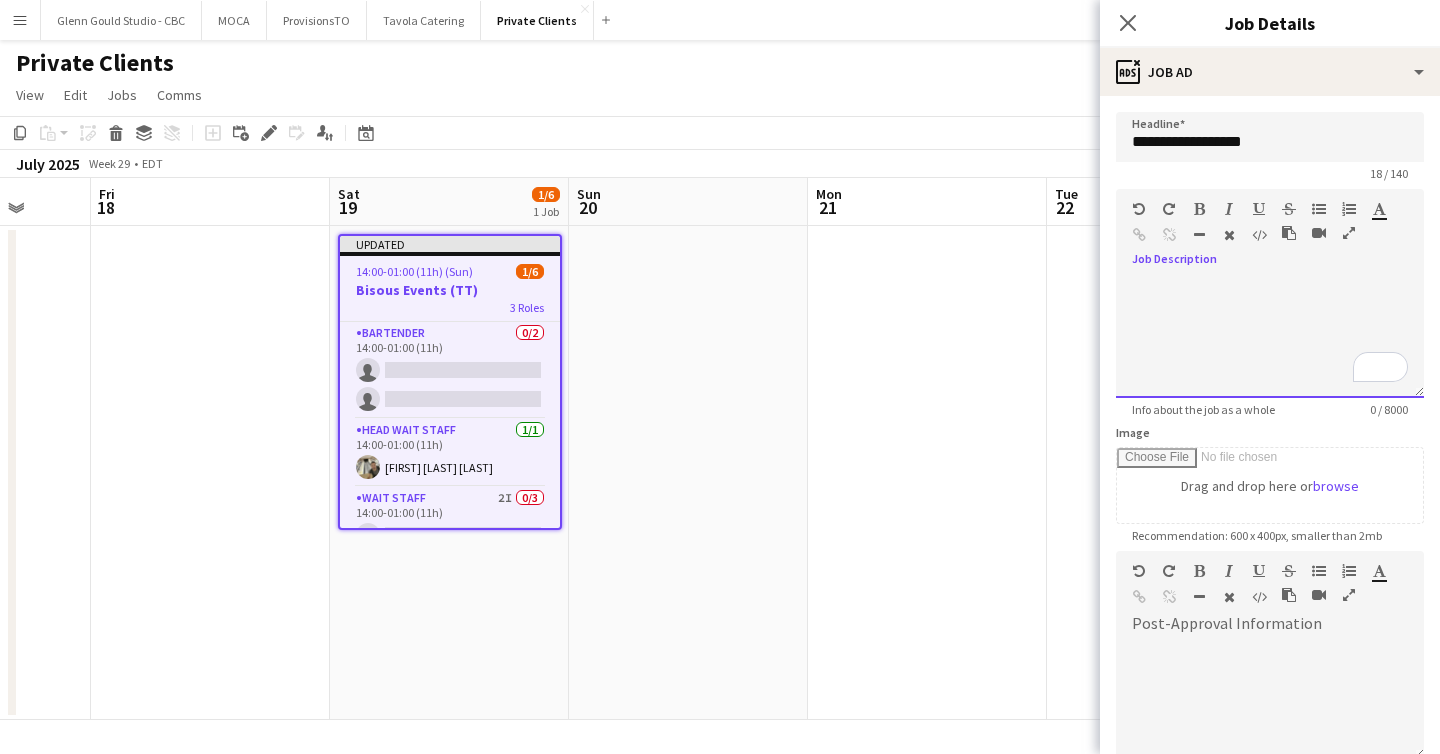 type 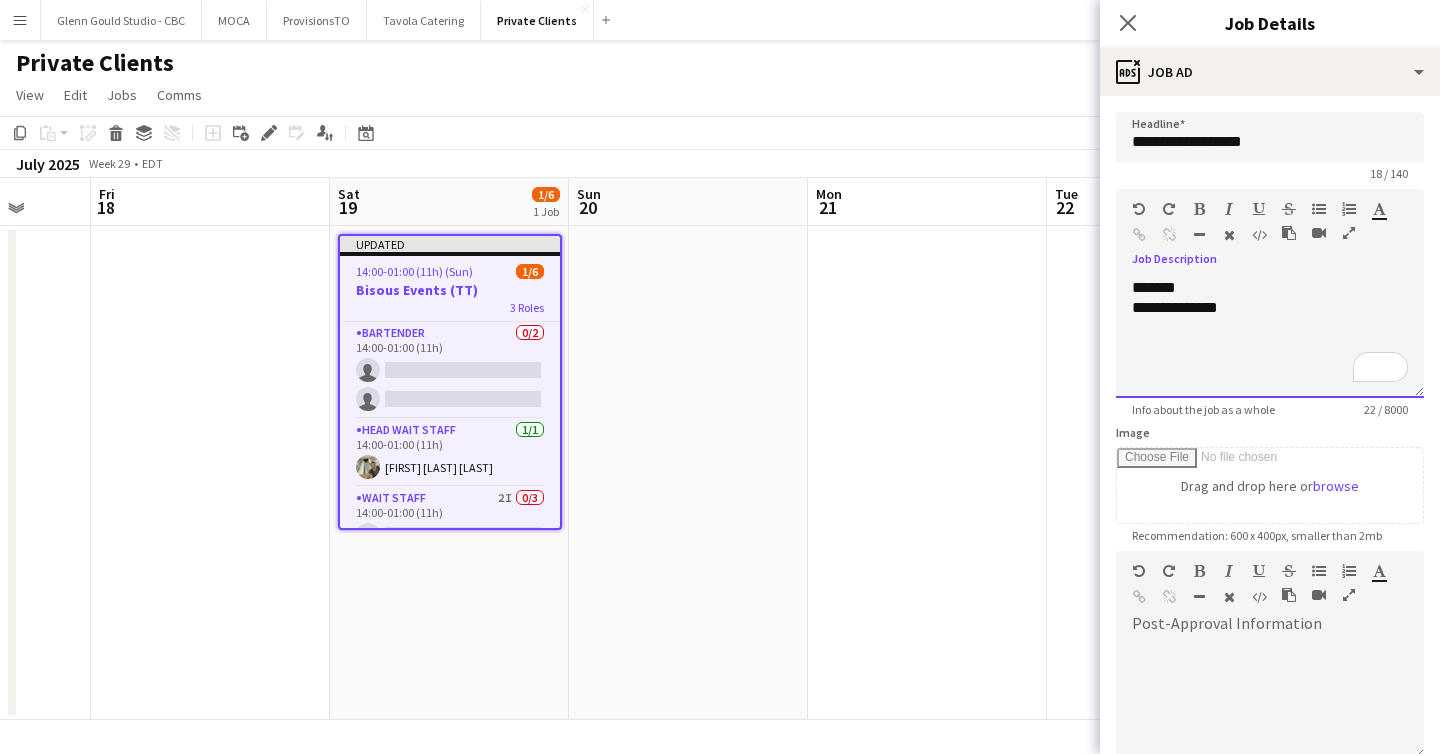 click on "**********" at bounding box center [1270, 338] 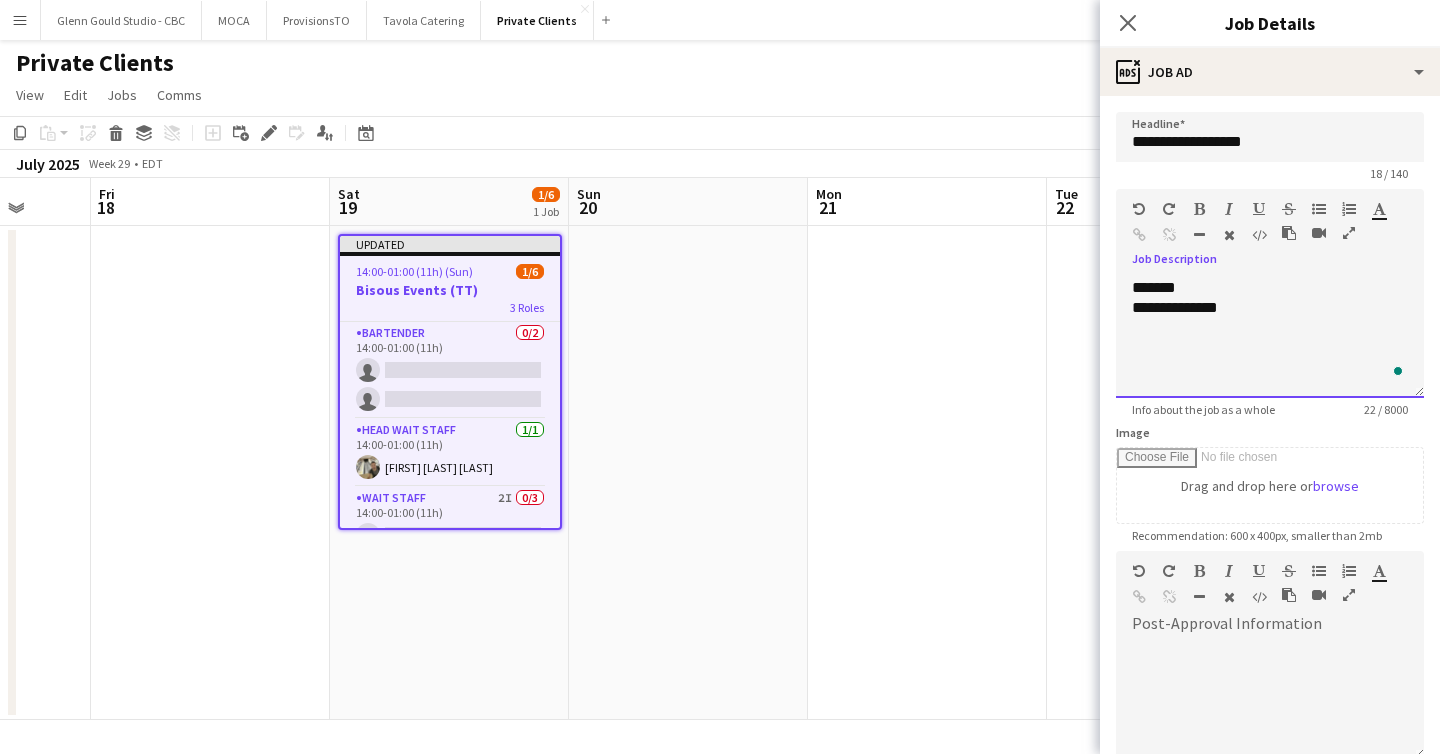 click on "**********" at bounding box center [1270, 338] 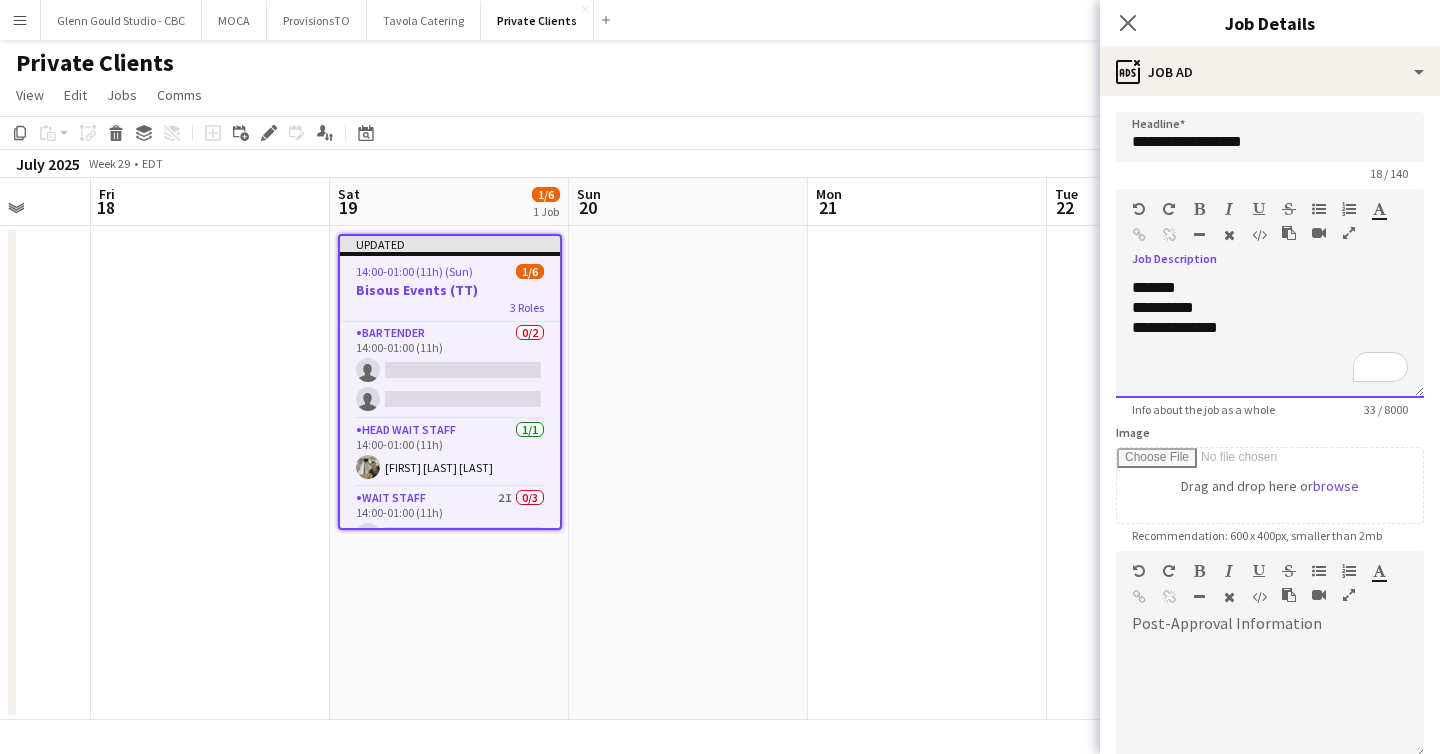 click on "**********" at bounding box center [1270, 318] 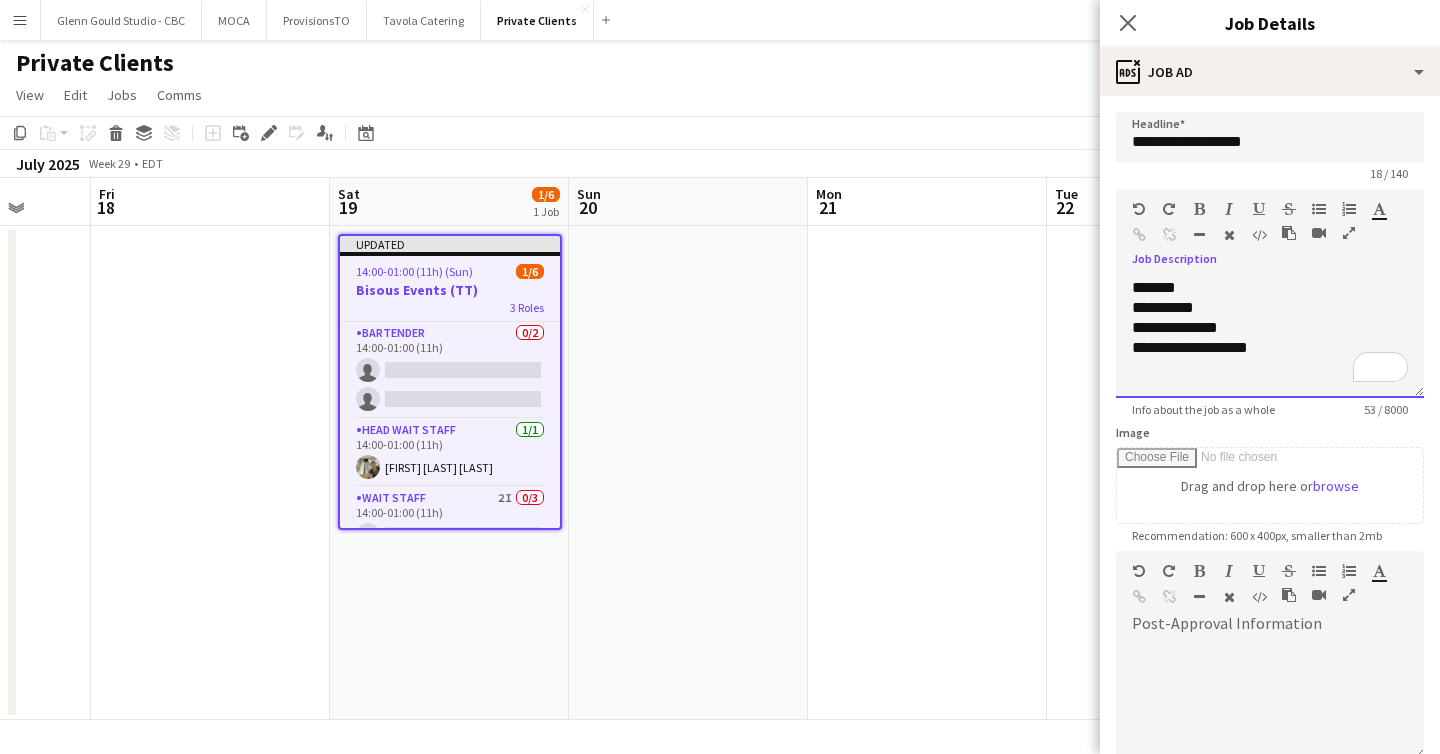click on "**********" at bounding box center (1270, 328) 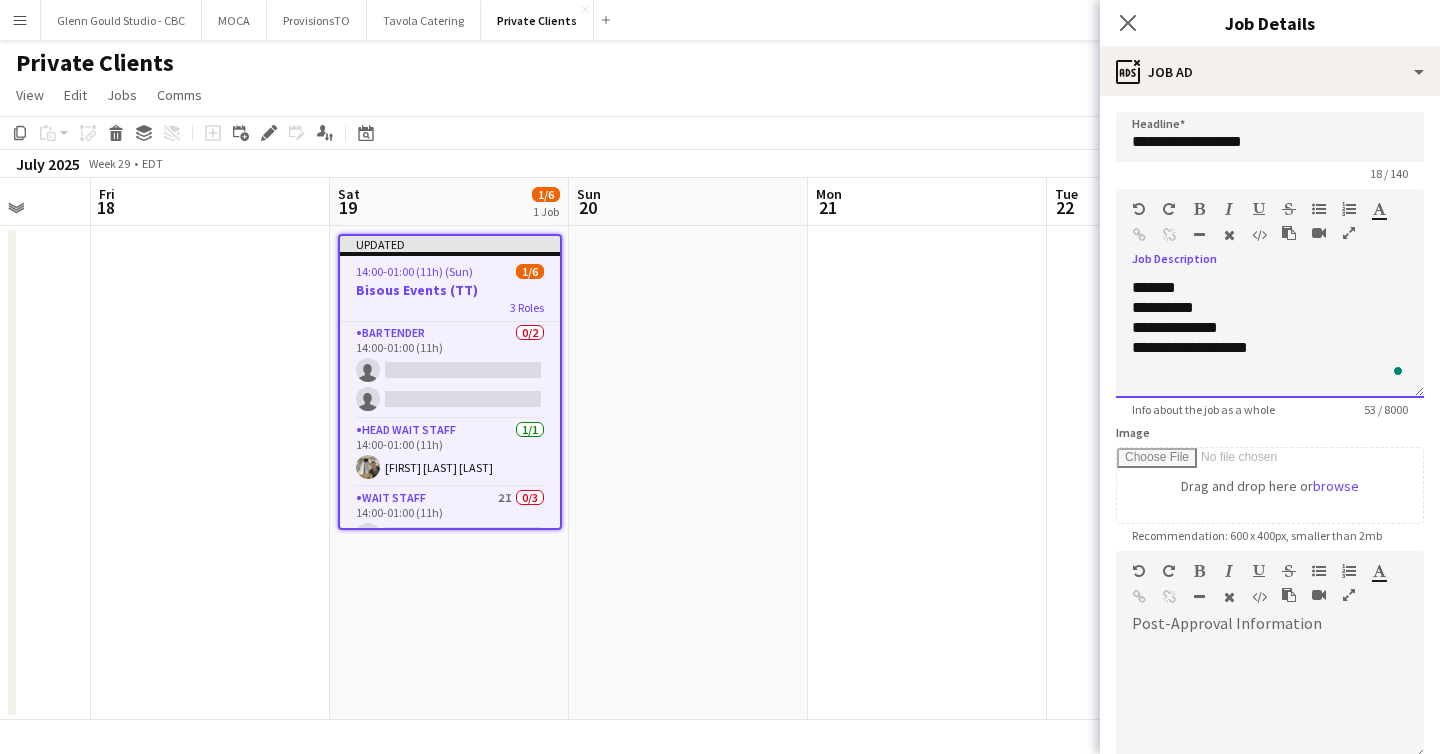 click on "**********" at bounding box center (1270, 328) 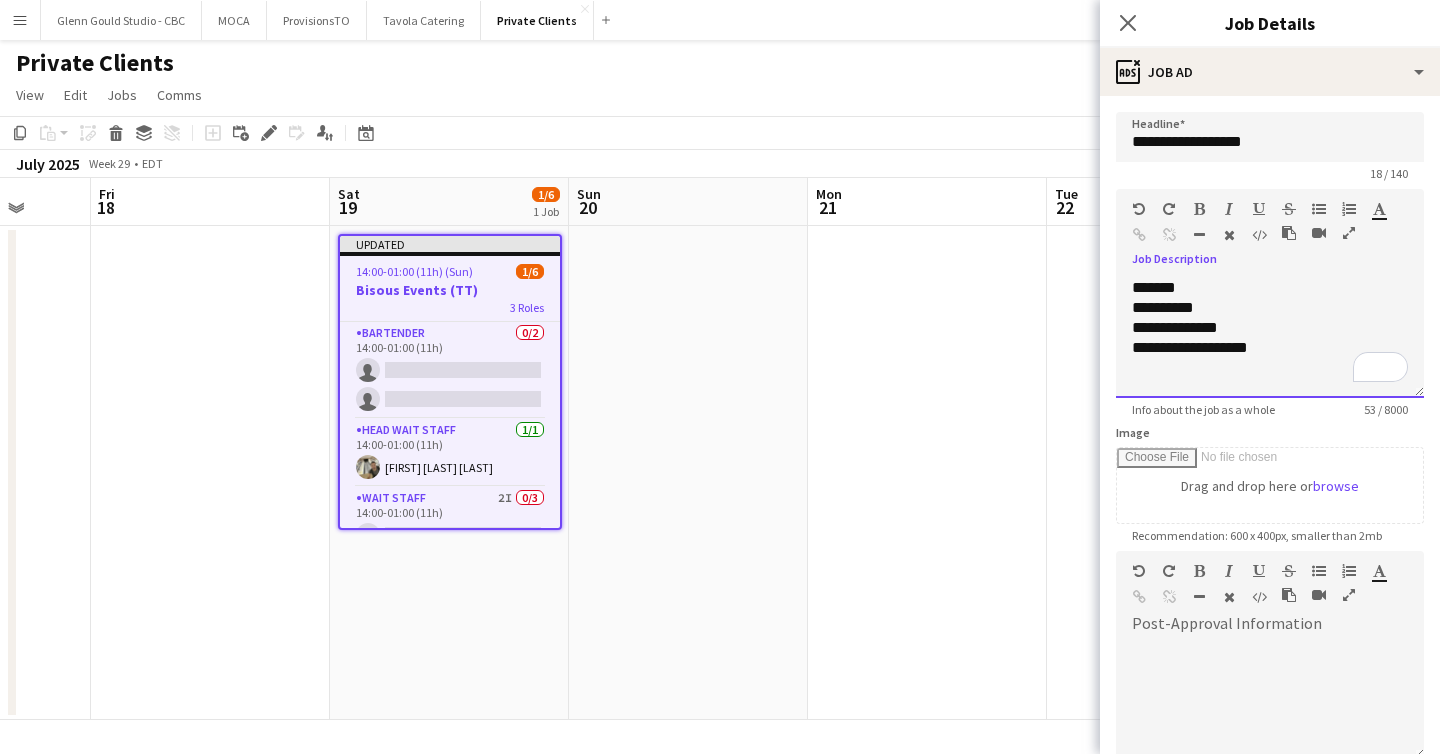 scroll, scrollTop: 234, scrollLeft: 0, axis: vertical 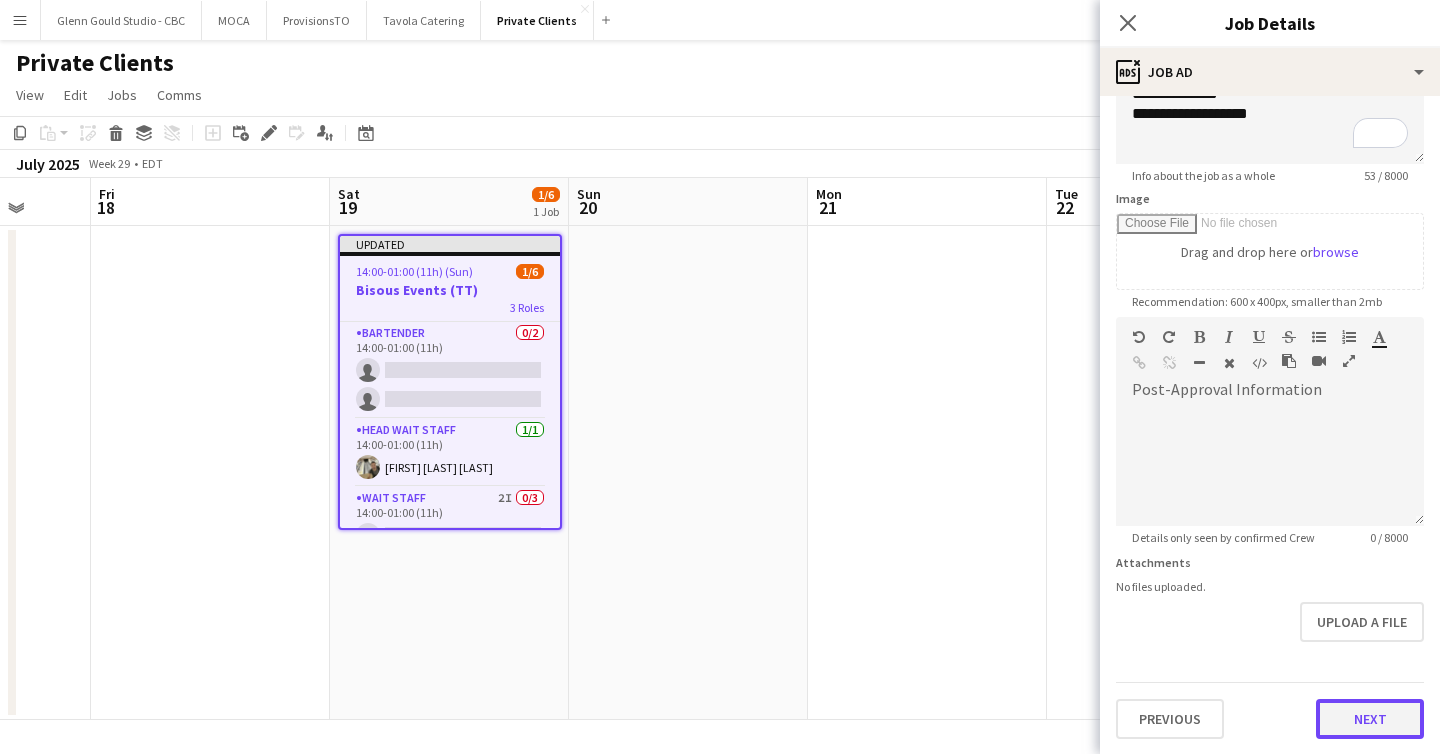click on "Next" at bounding box center (1370, 719) 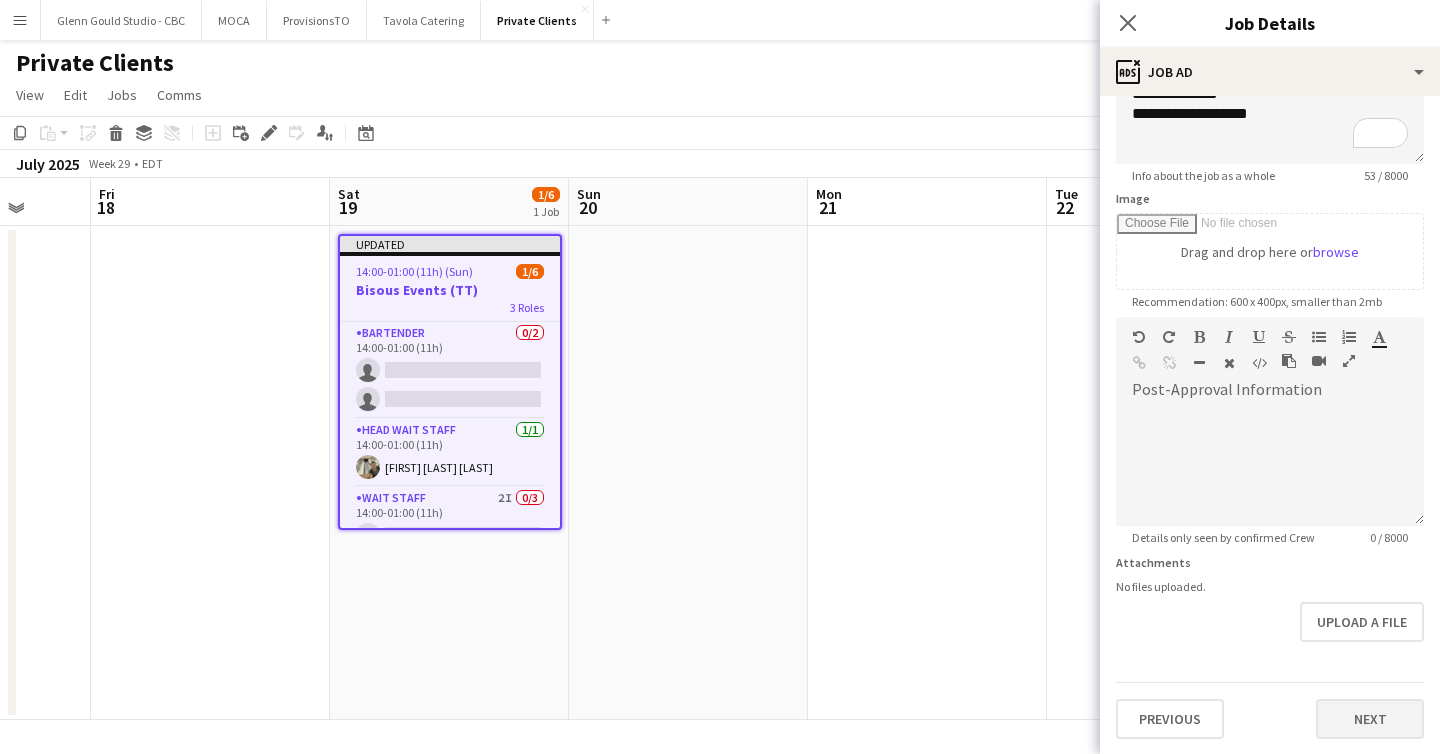 scroll, scrollTop: 0, scrollLeft: 0, axis: both 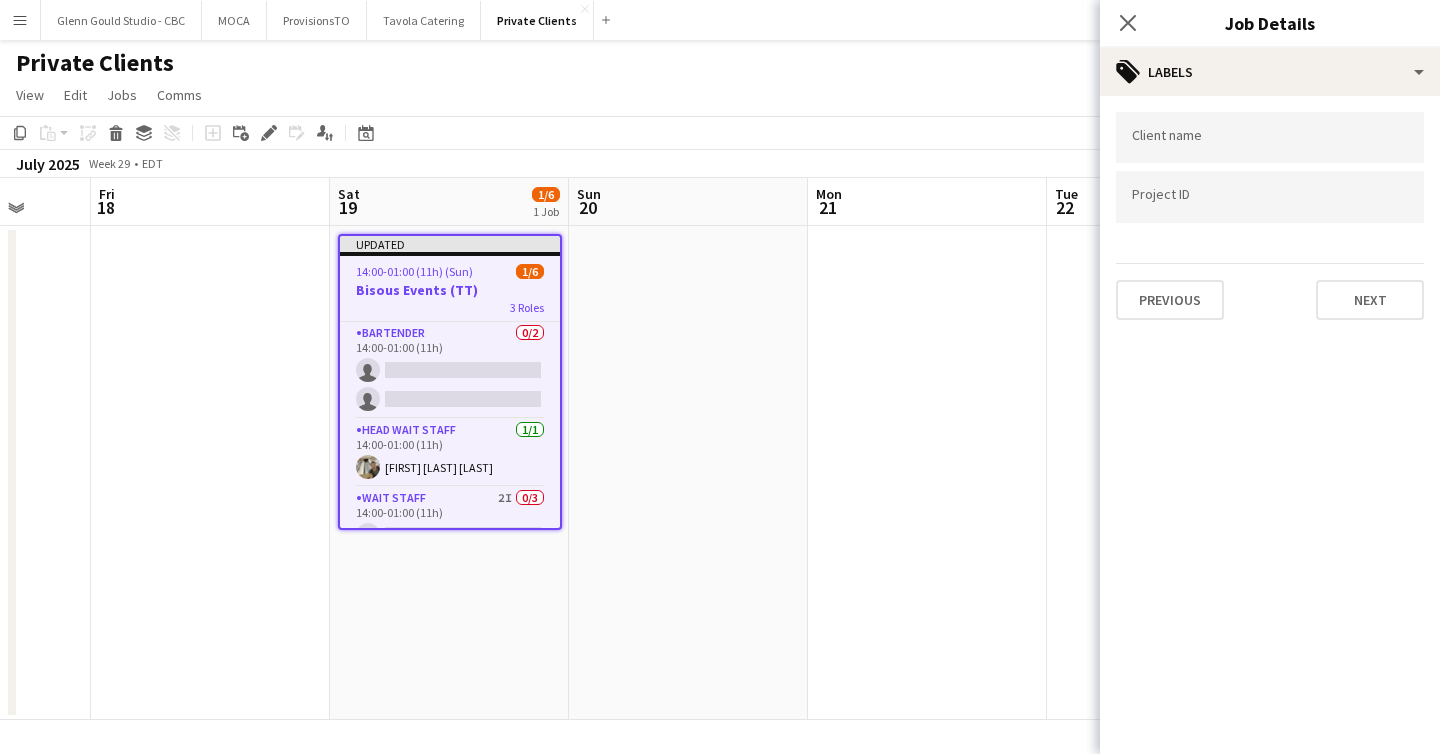 click at bounding box center [927, 473] 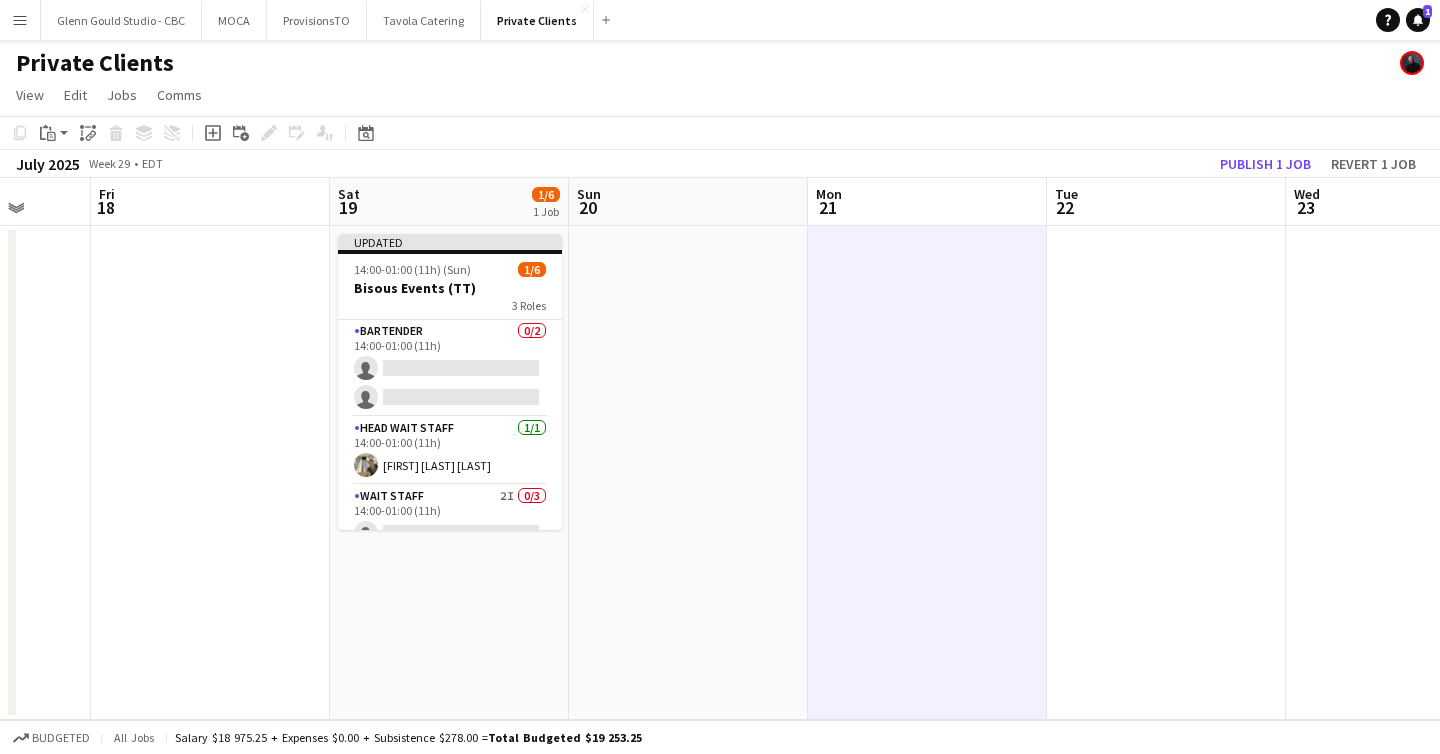 click on "Tue   22" at bounding box center [1166, 202] 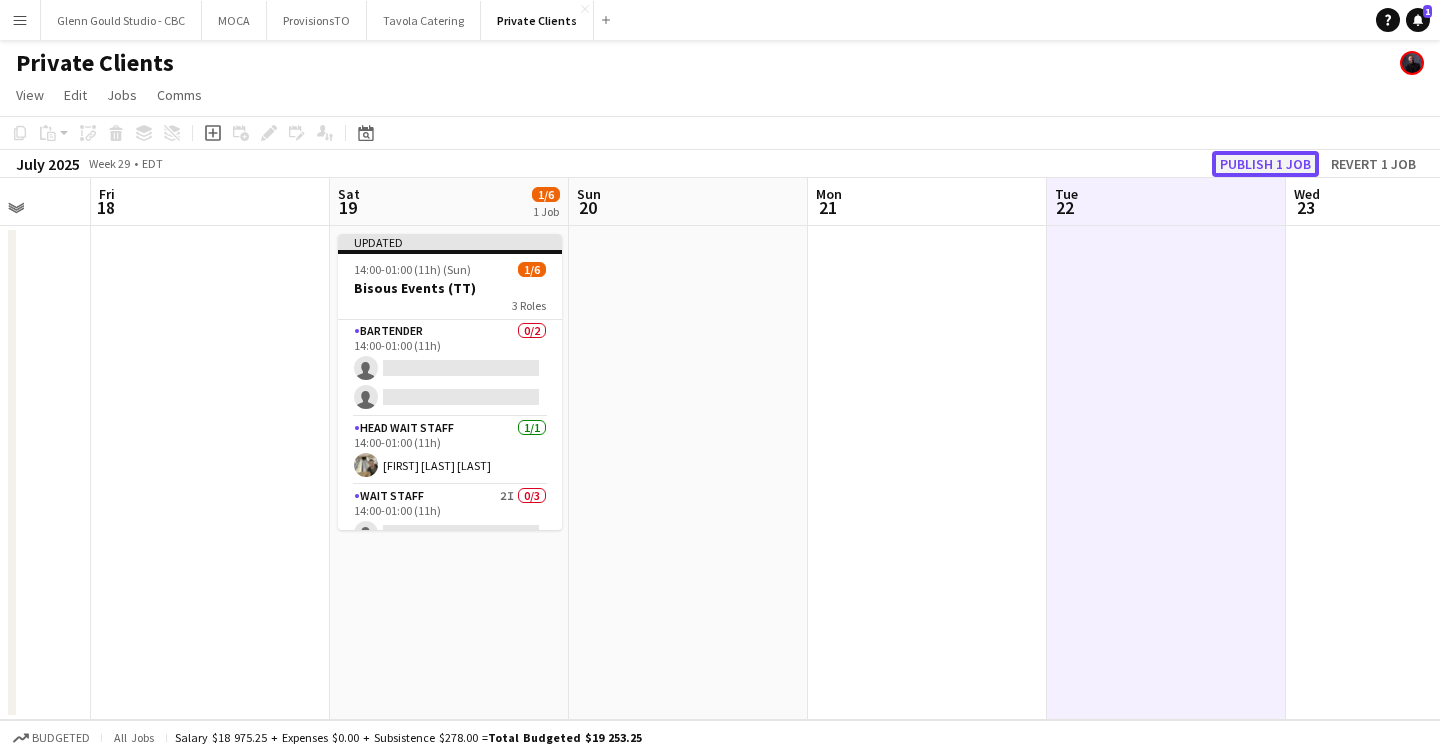 click on "Publish 1 job" 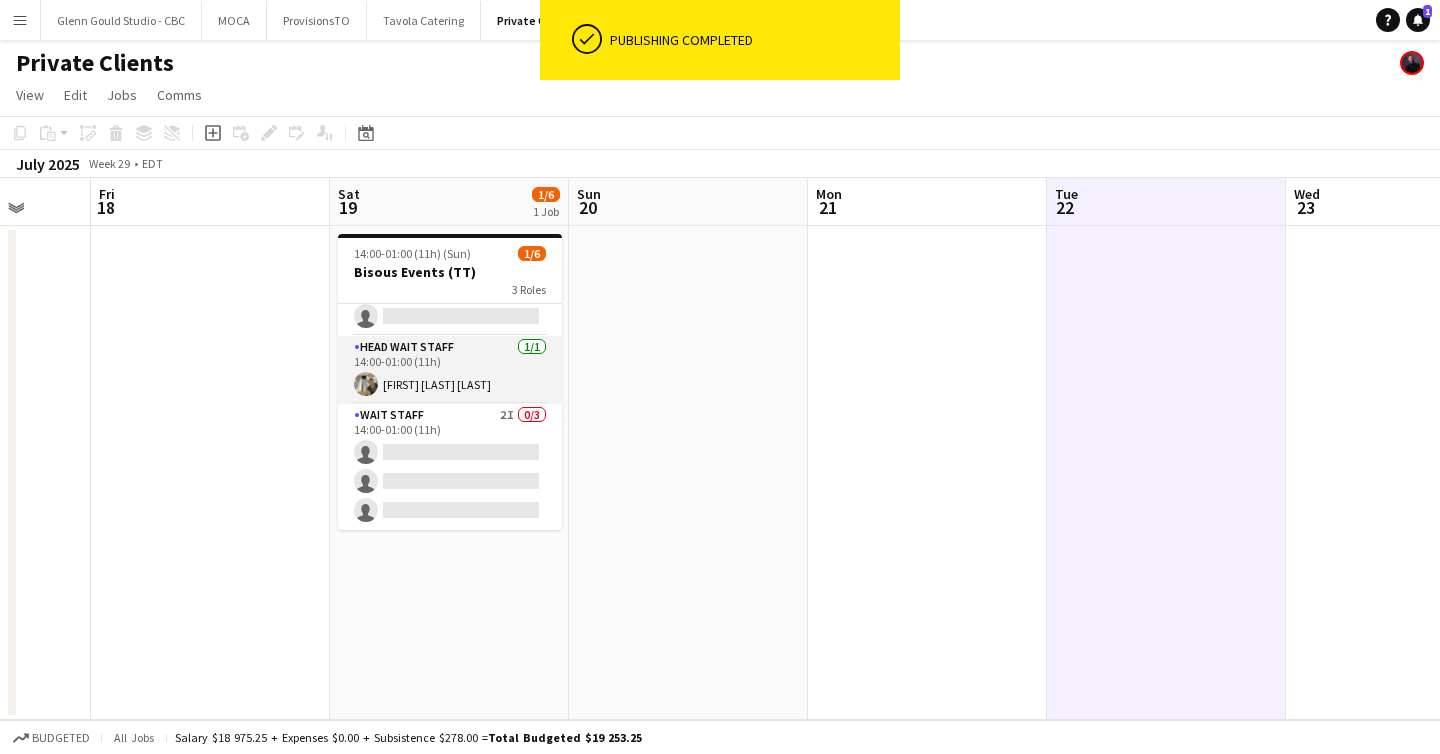 scroll, scrollTop: 0, scrollLeft: 0, axis: both 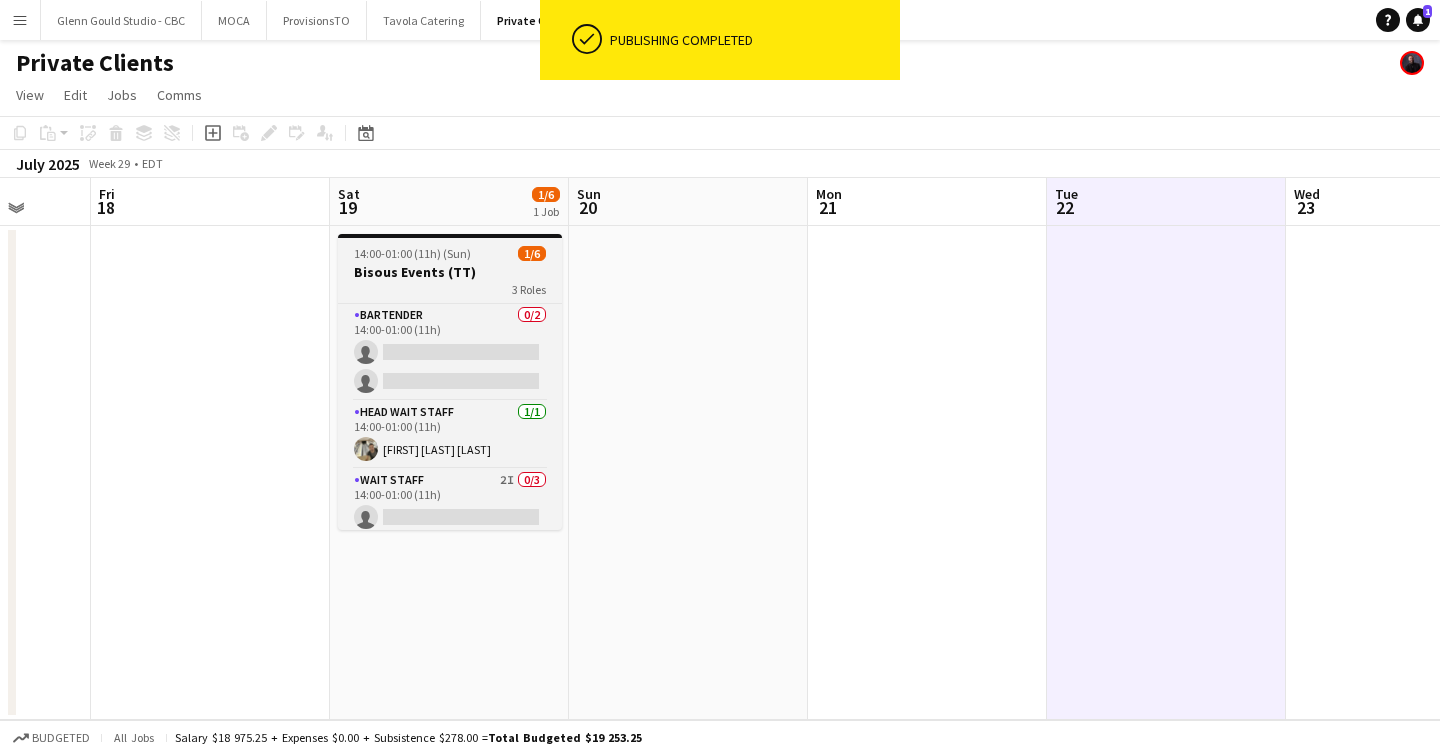 click on "Bisous Events (TT)" at bounding box center [450, 272] 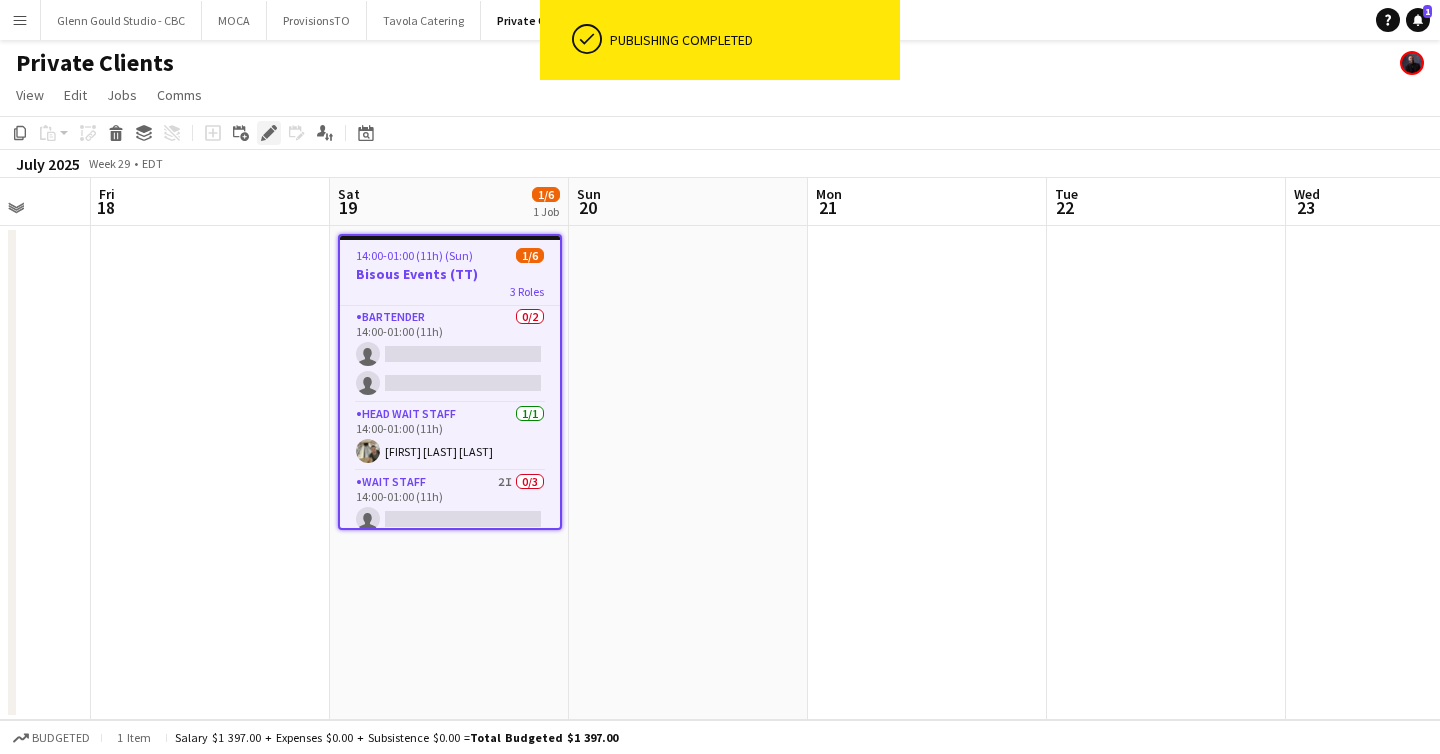click on "Edit" 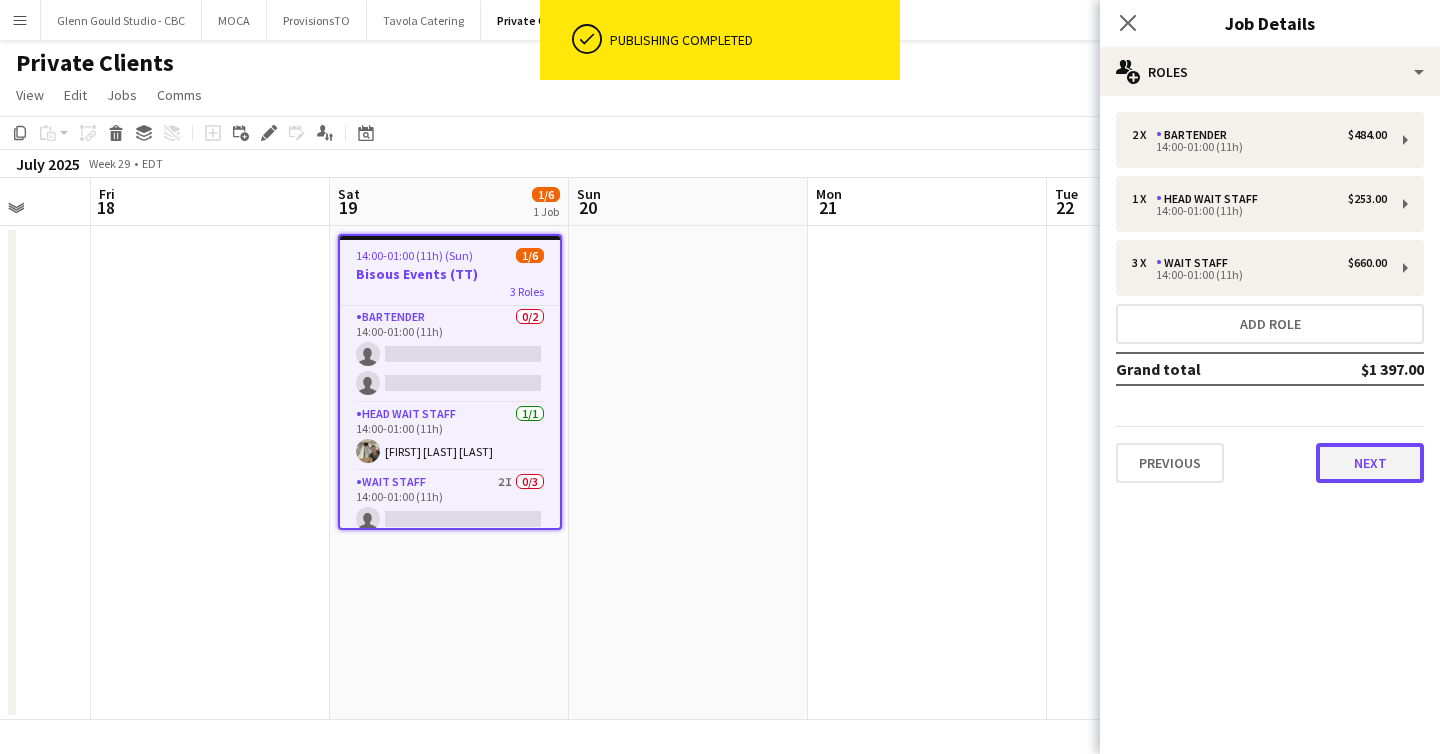 click on "Next" at bounding box center (1370, 463) 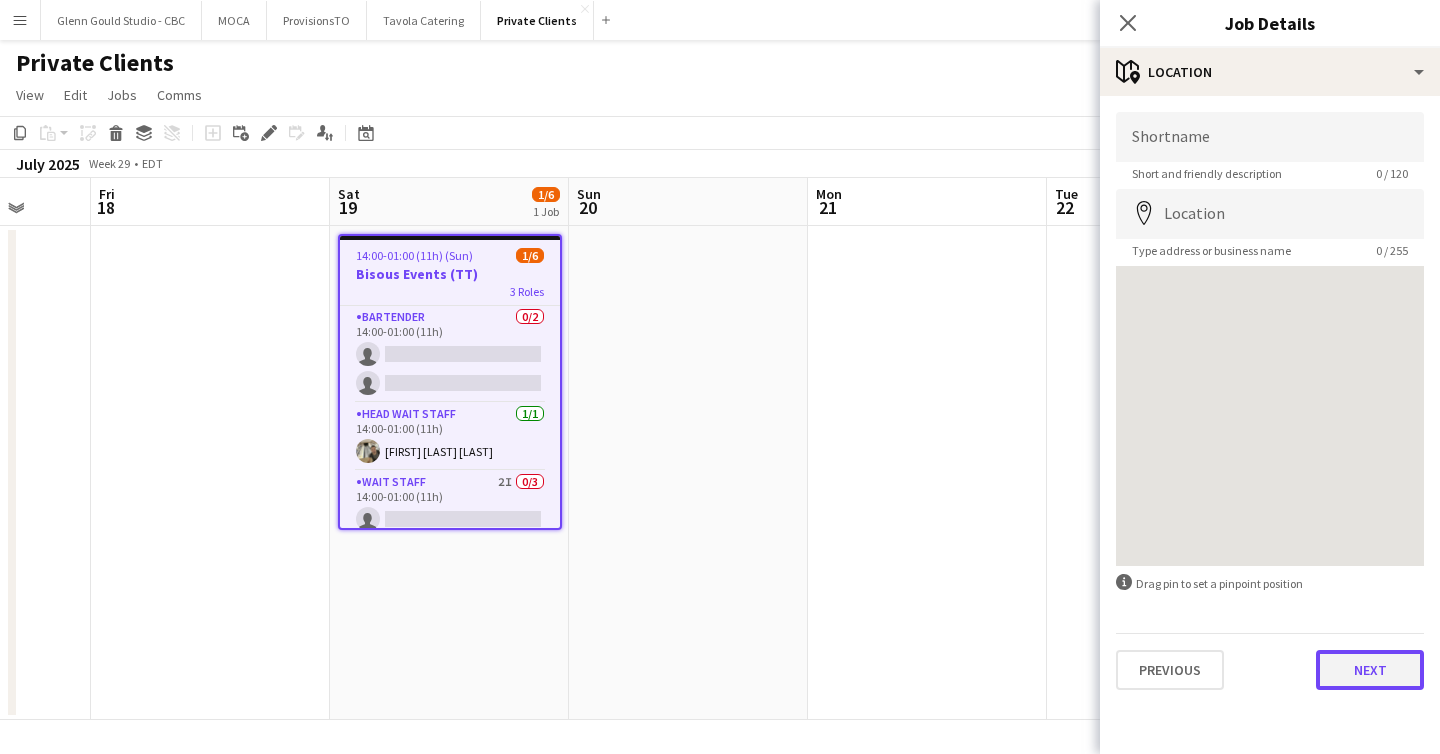 click on "Next" at bounding box center [1370, 670] 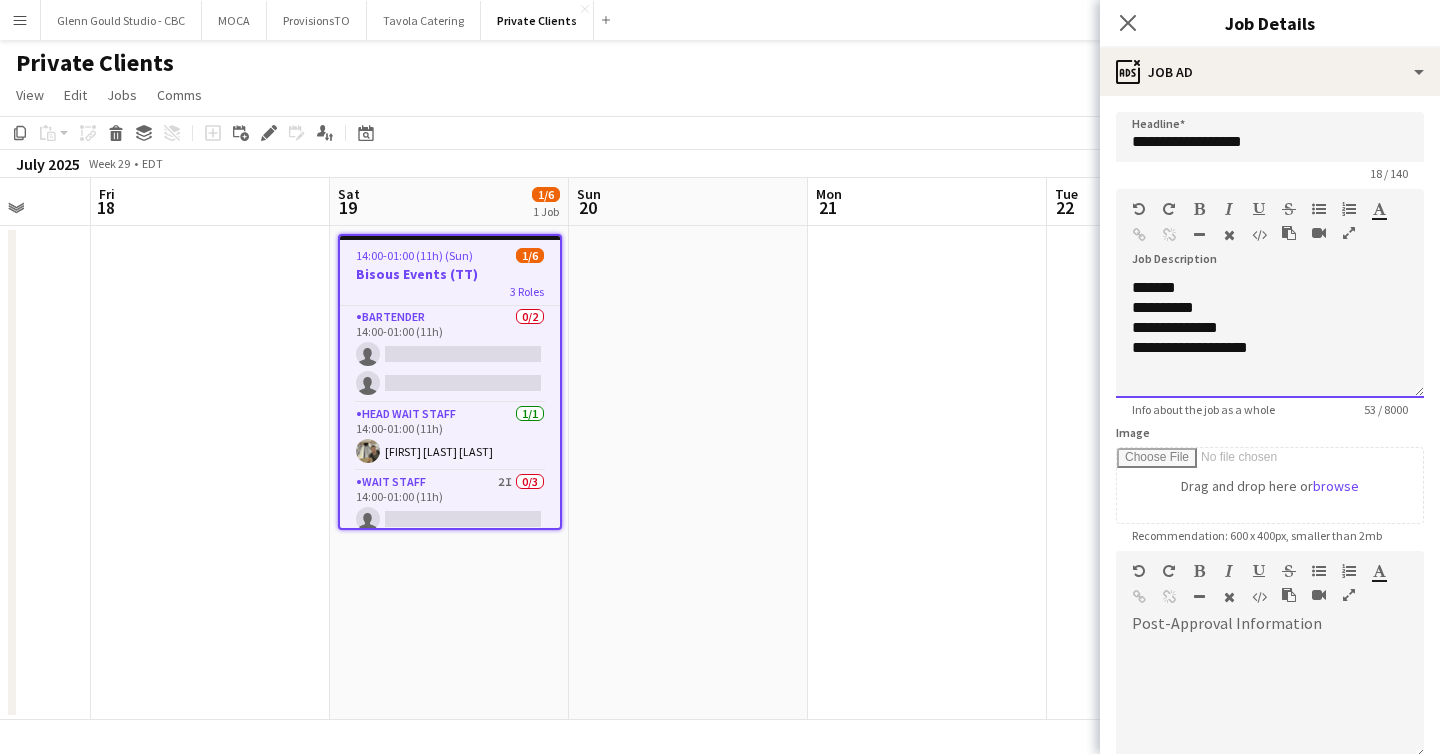 click on "**********" at bounding box center [1270, 338] 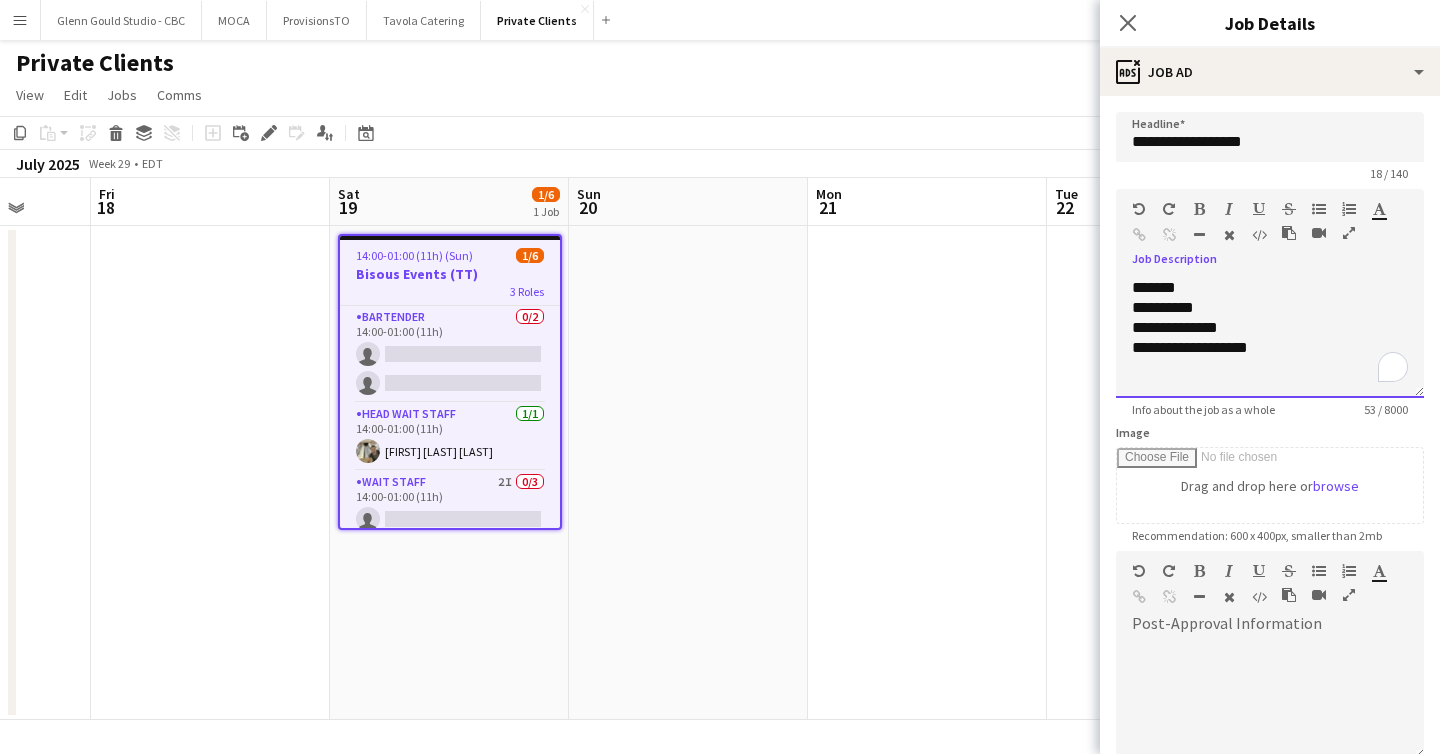 type 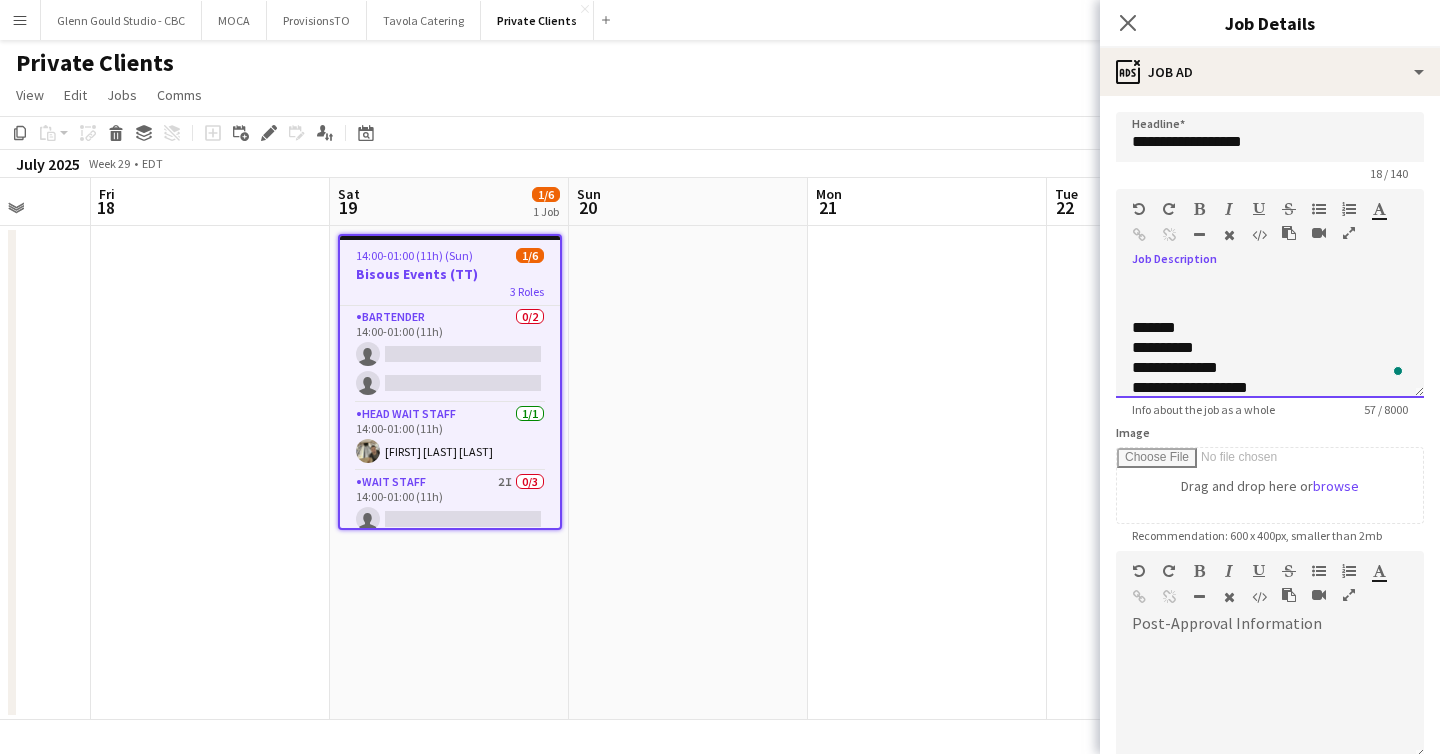click at bounding box center [1270, 288] 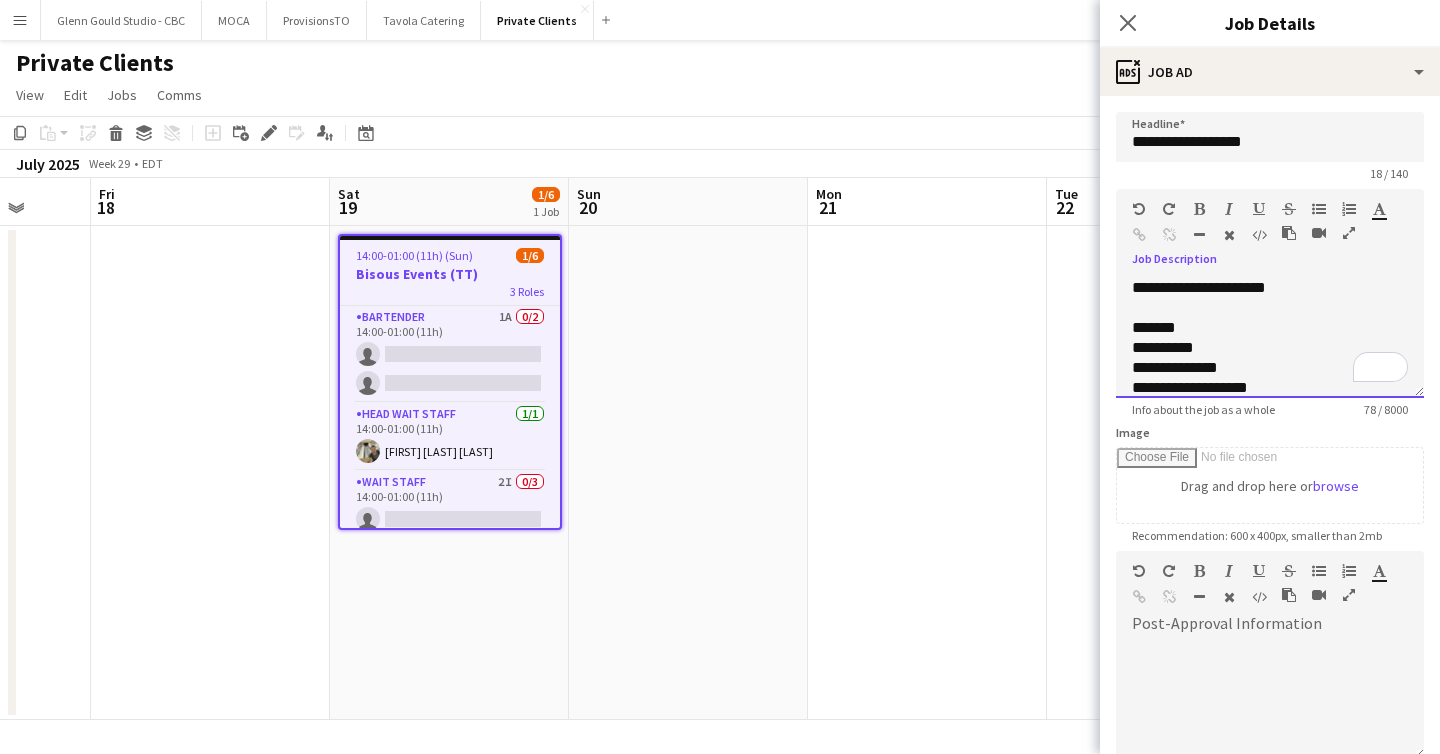 click on "**********" at bounding box center [1270, 288] 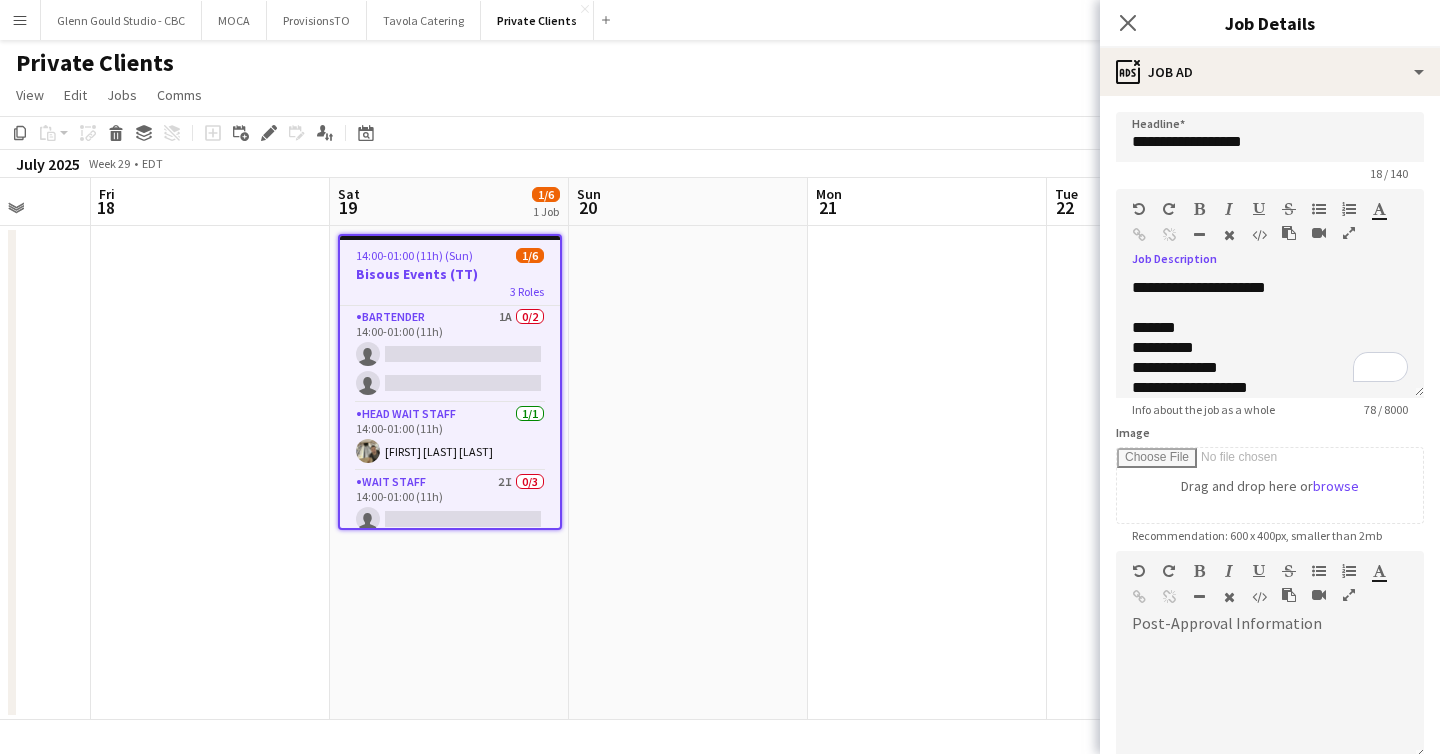 click at bounding box center [927, 473] 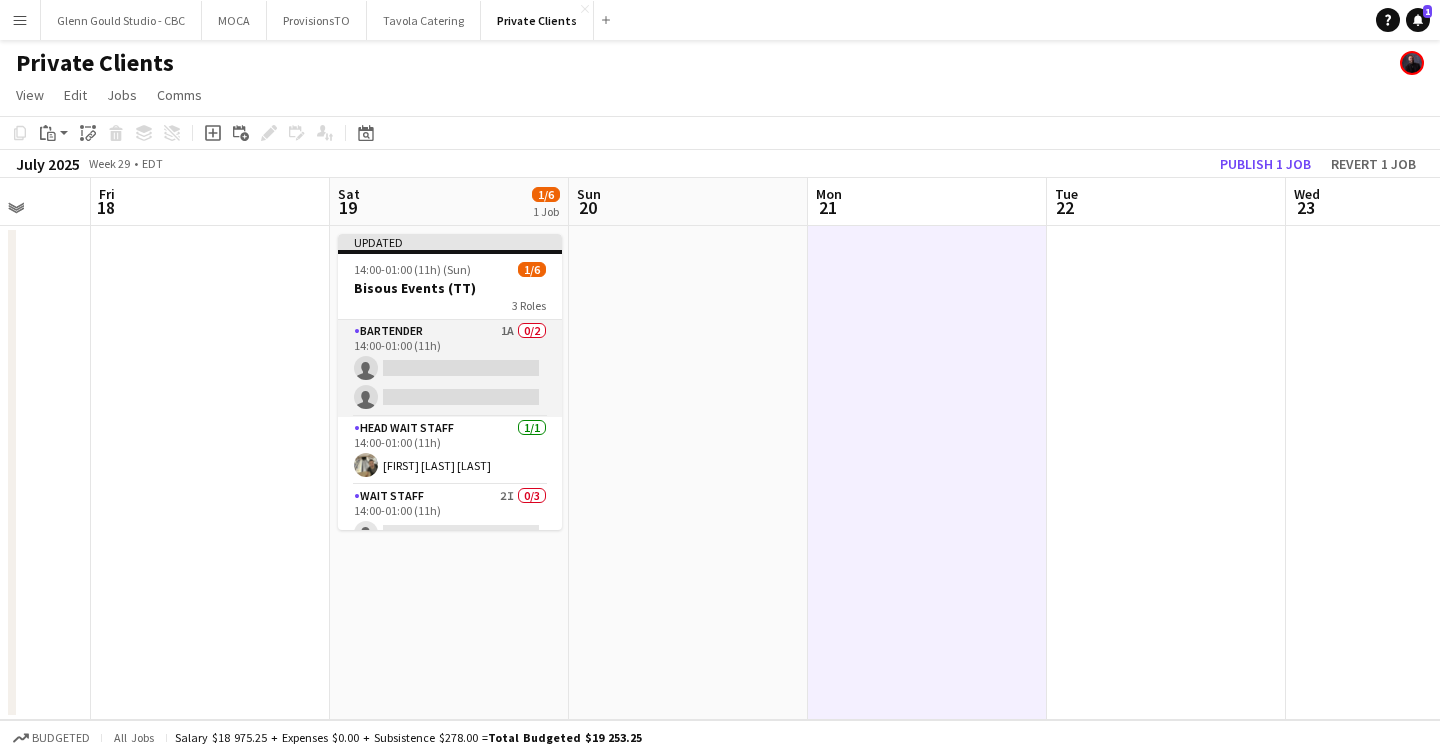 click on "Bartender   1A   0/2   14:00-01:00 (11h)
single-neutral-actions
single-neutral-actions" at bounding box center (450, 368) 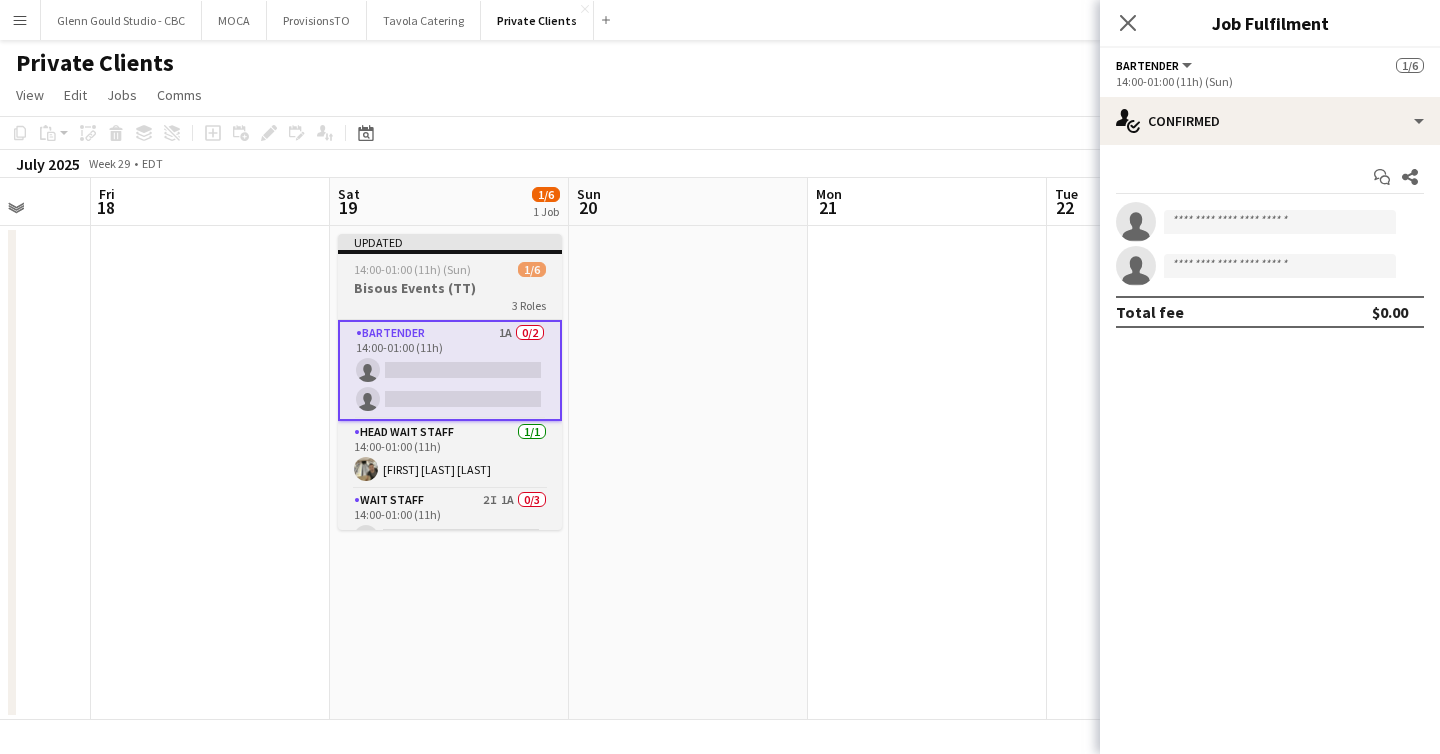 click on "14:00-01:00 (11h) ([DAY])   1/6" at bounding box center [450, 269] 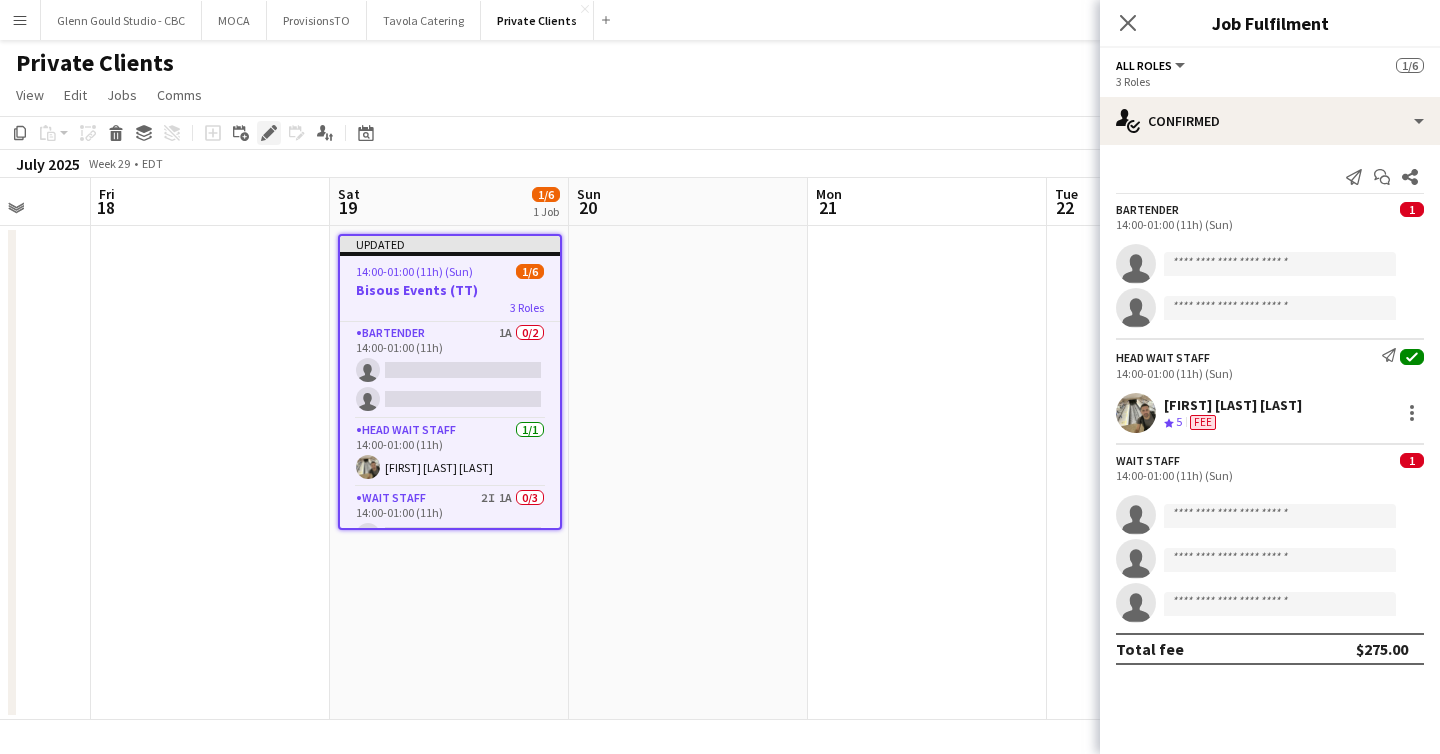 click on "Edit" 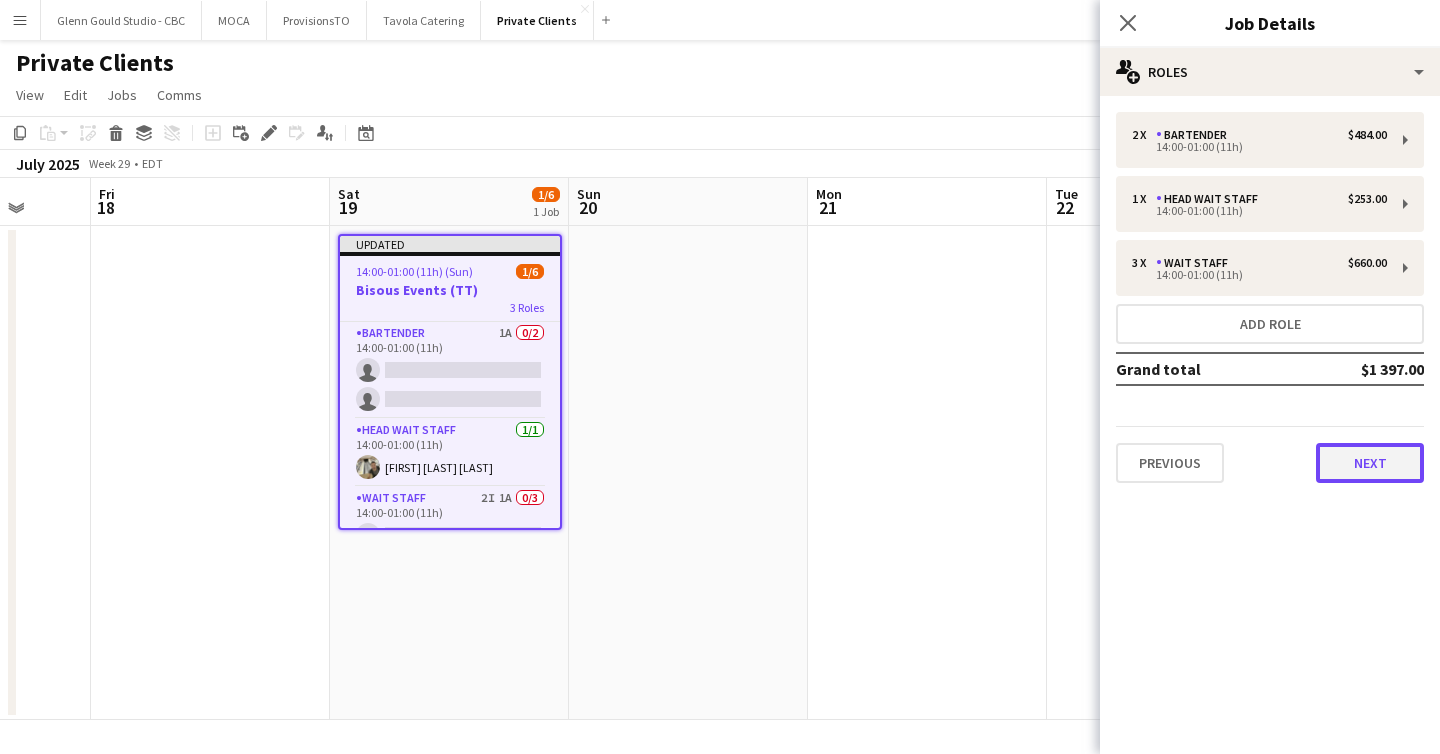 click on "Next" at bounding box center [1370, 463] 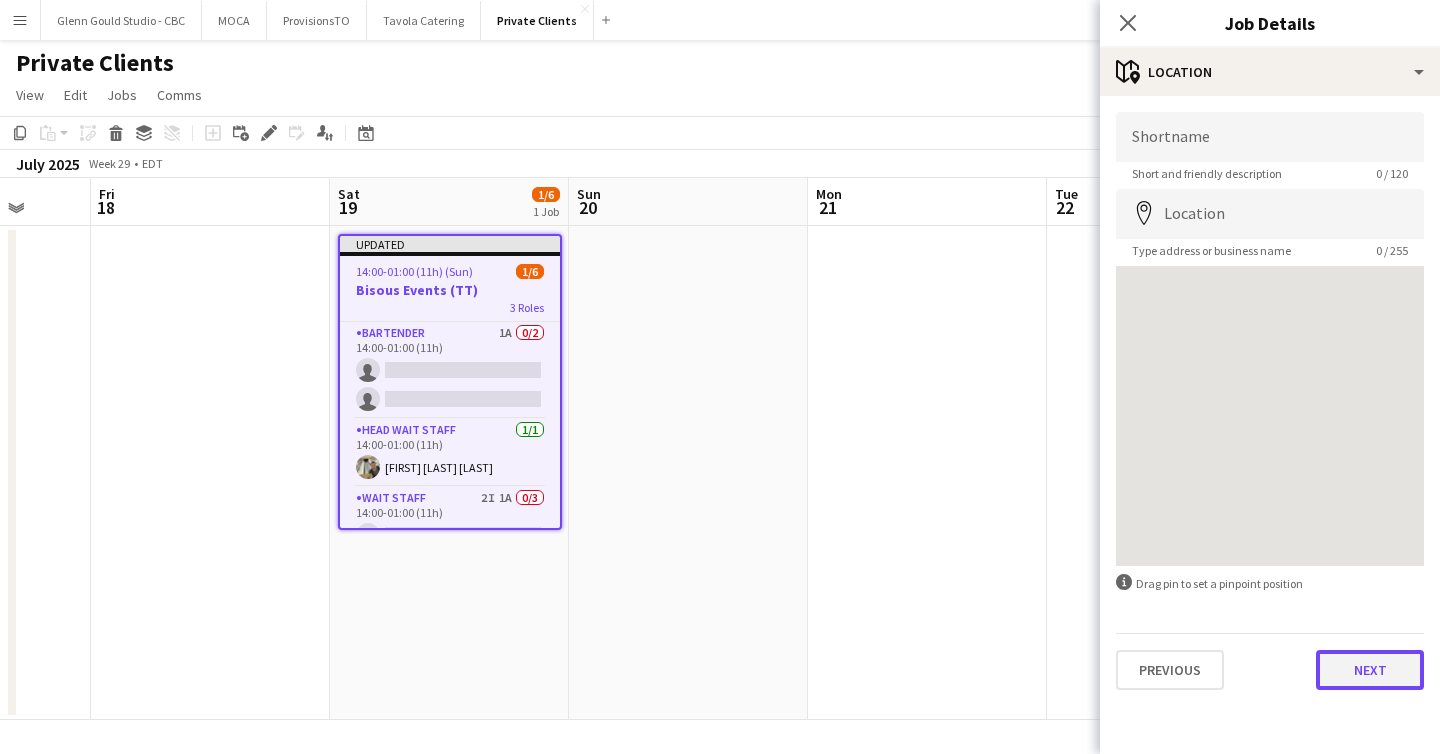 click on "Next" at bounding box center (1370, 670) 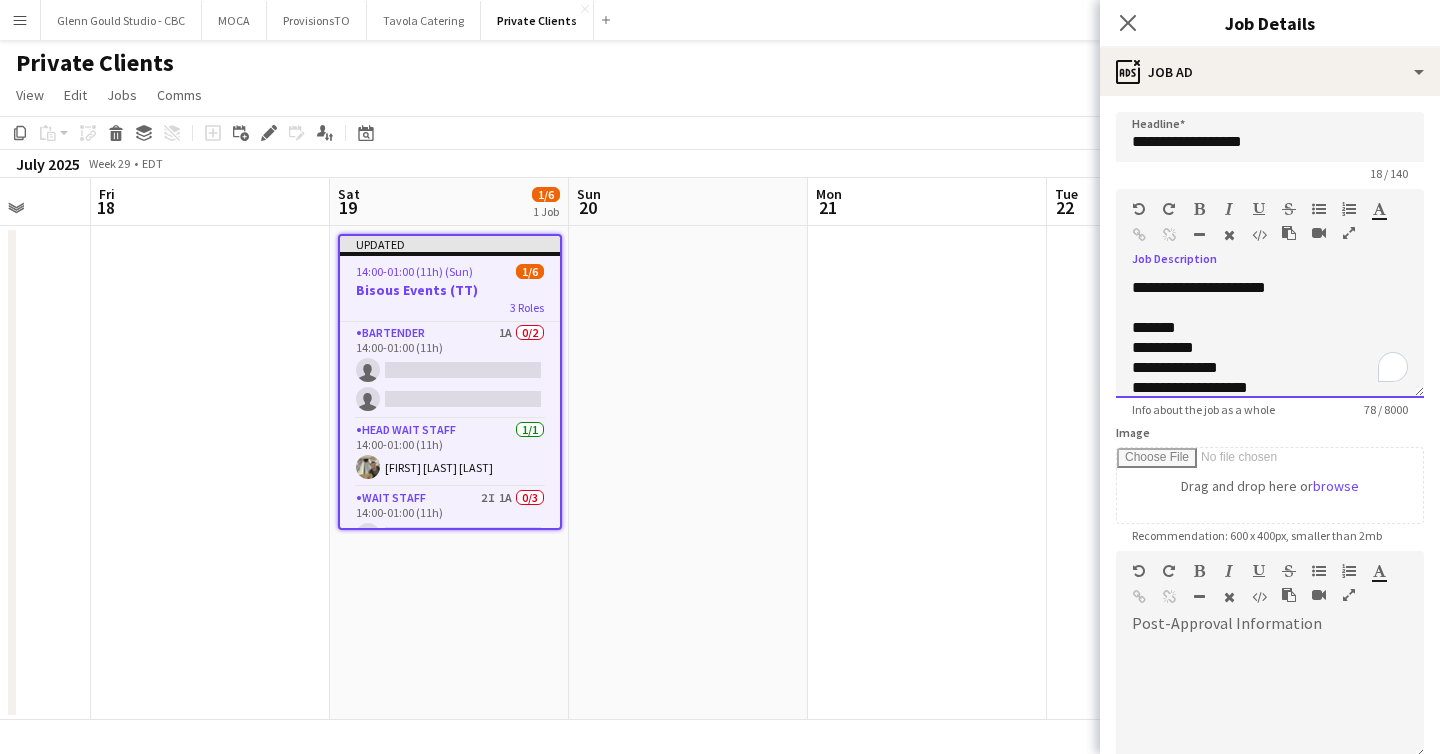 click on "**********" at bounding box center (1270, 288) 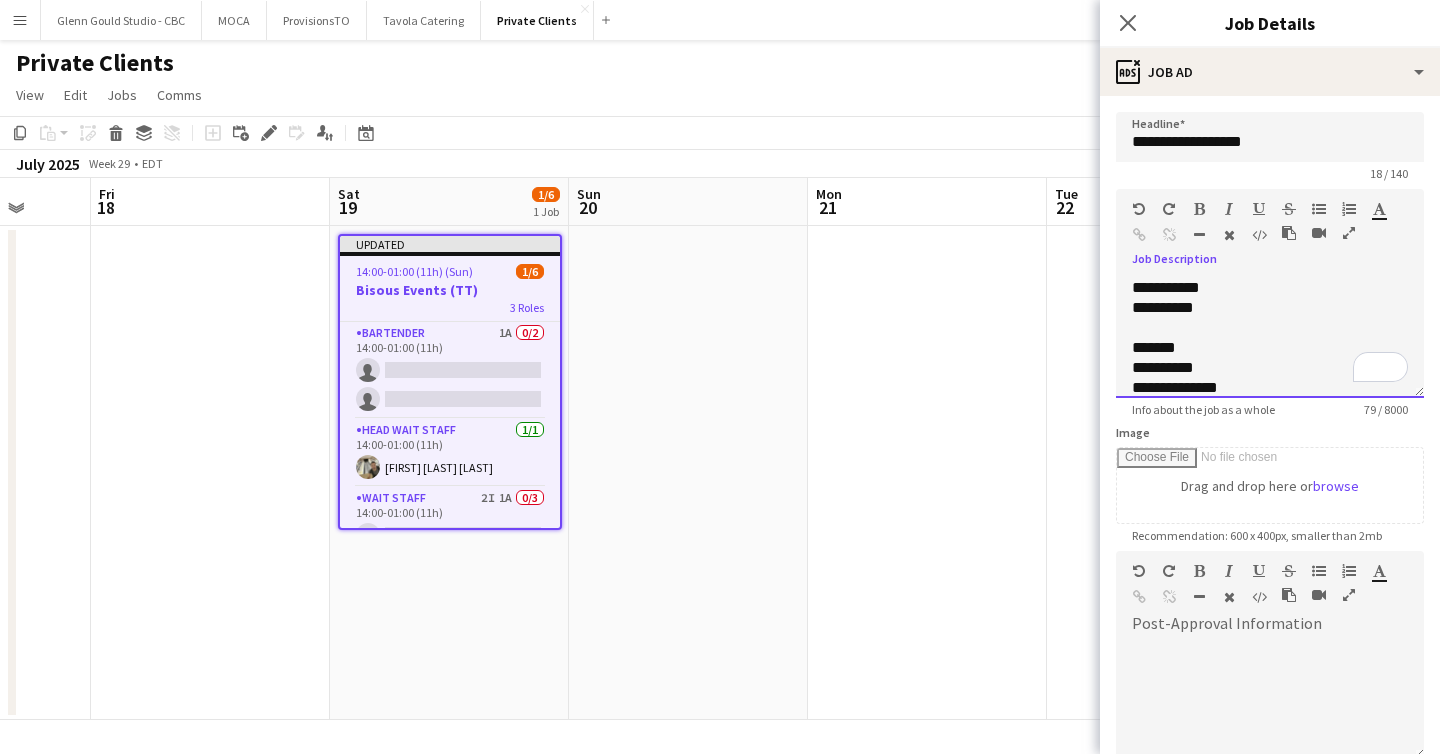 click on "**********" at bounding box center (1270, 288) 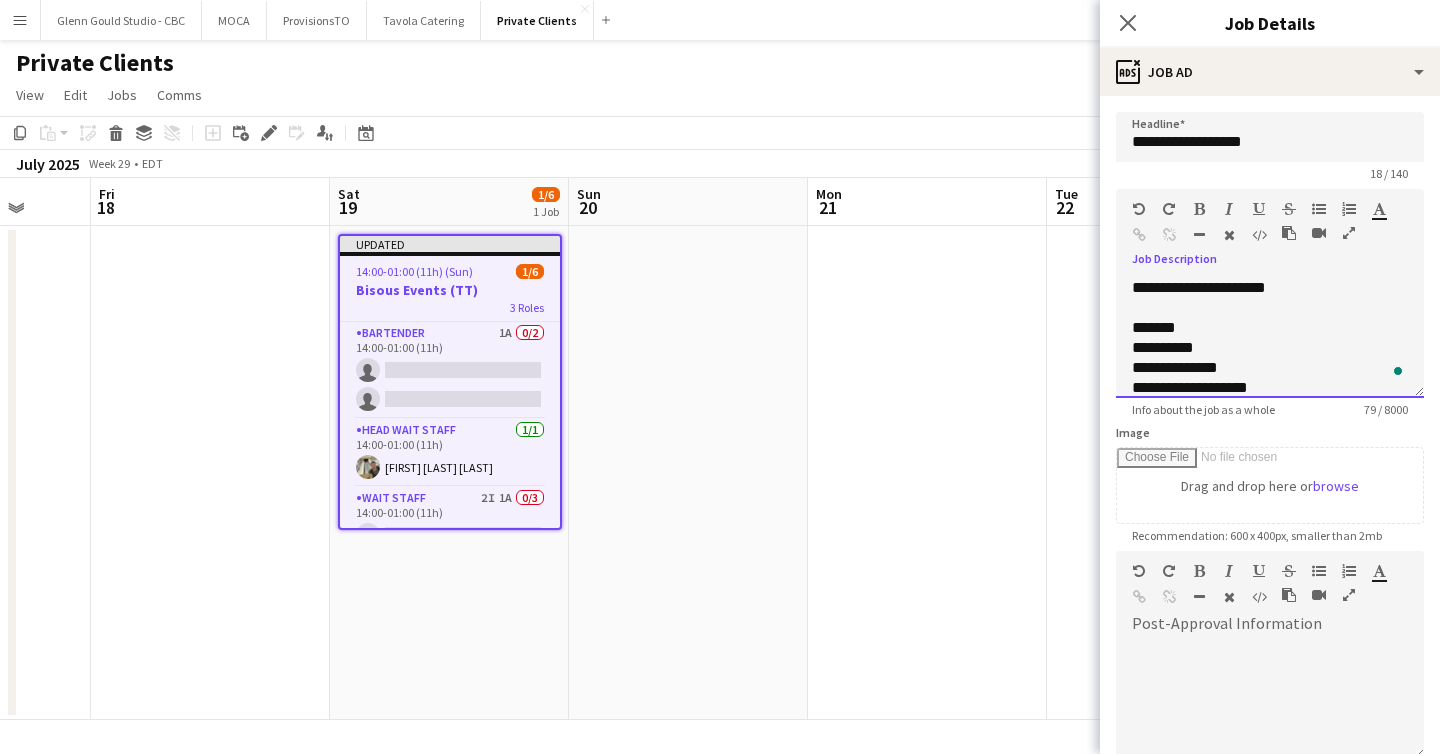 click on "**********" at bounding box center [1270, 288] 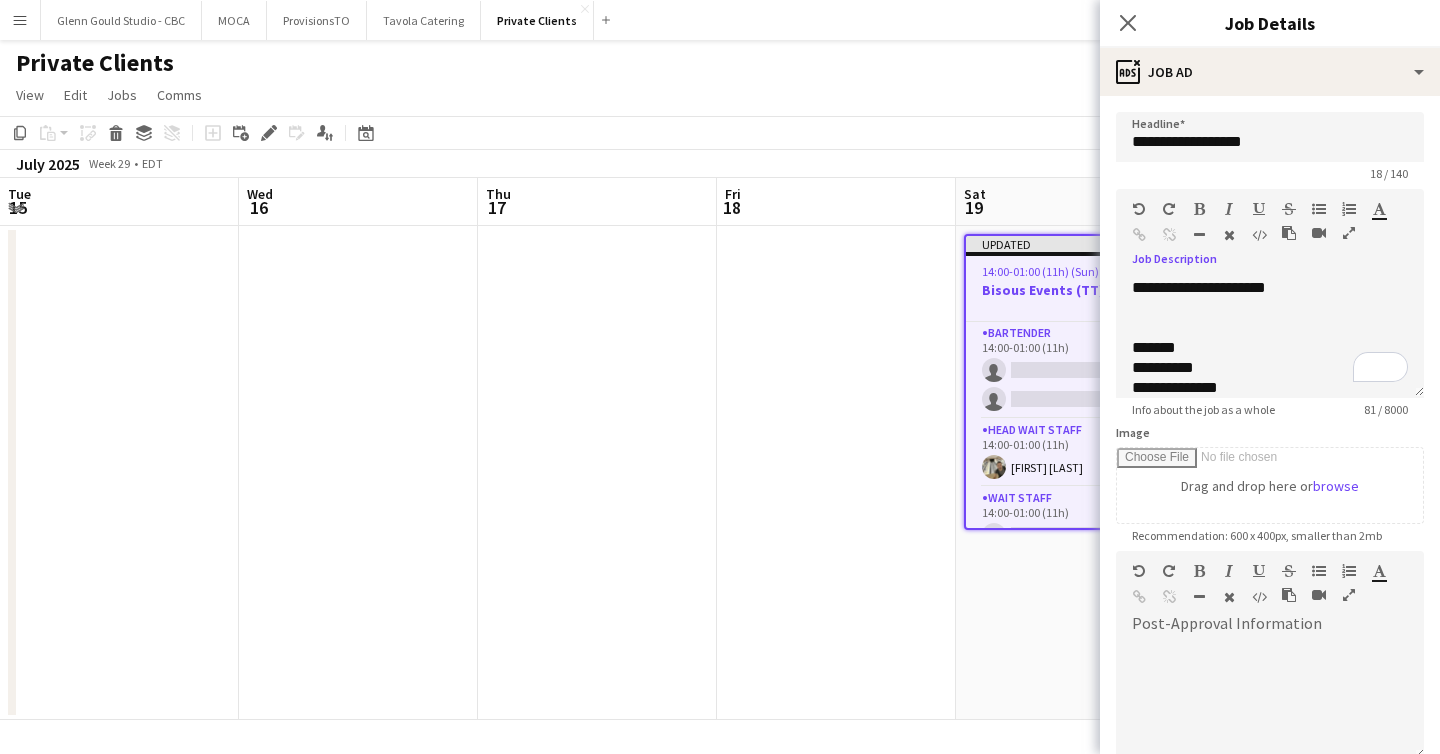 scroll, scrollTop: 0, scrollLeft: 0, axis: both 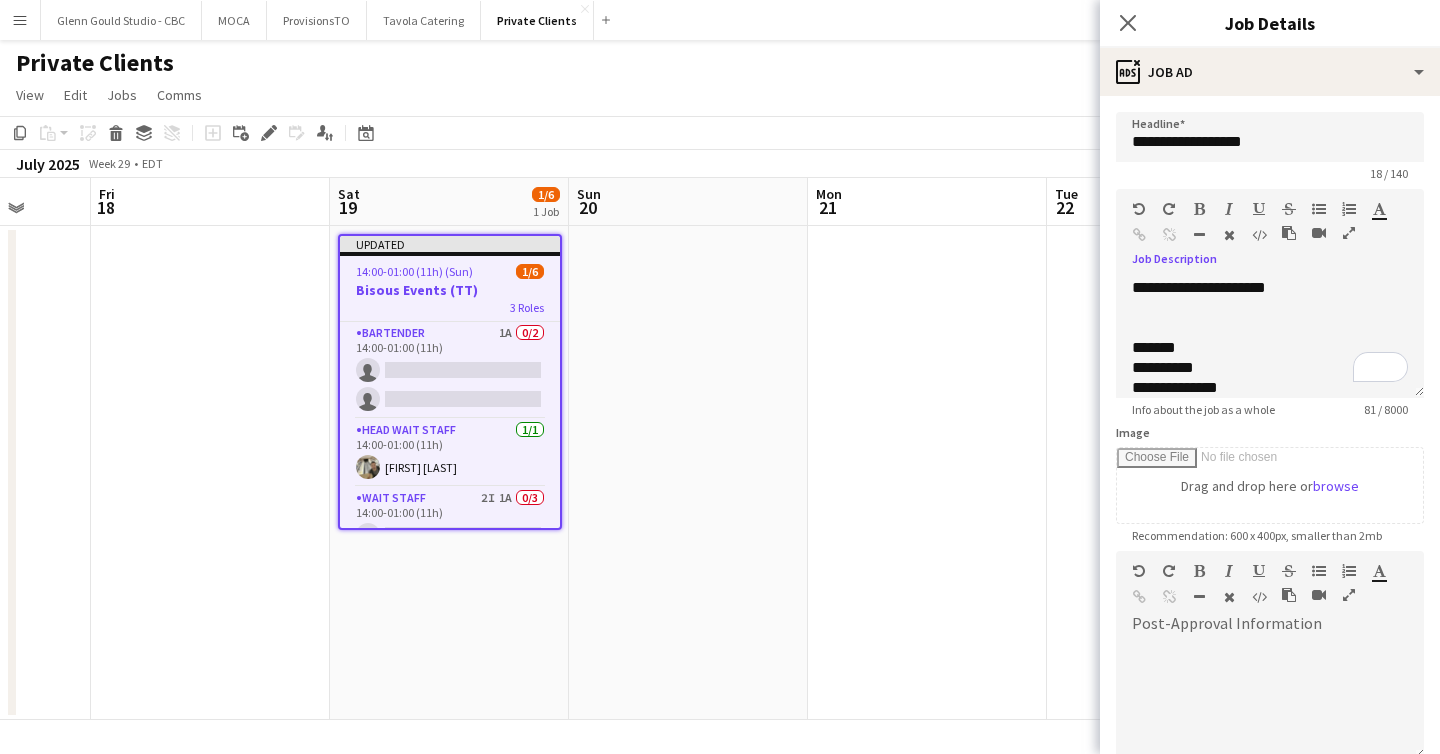 type 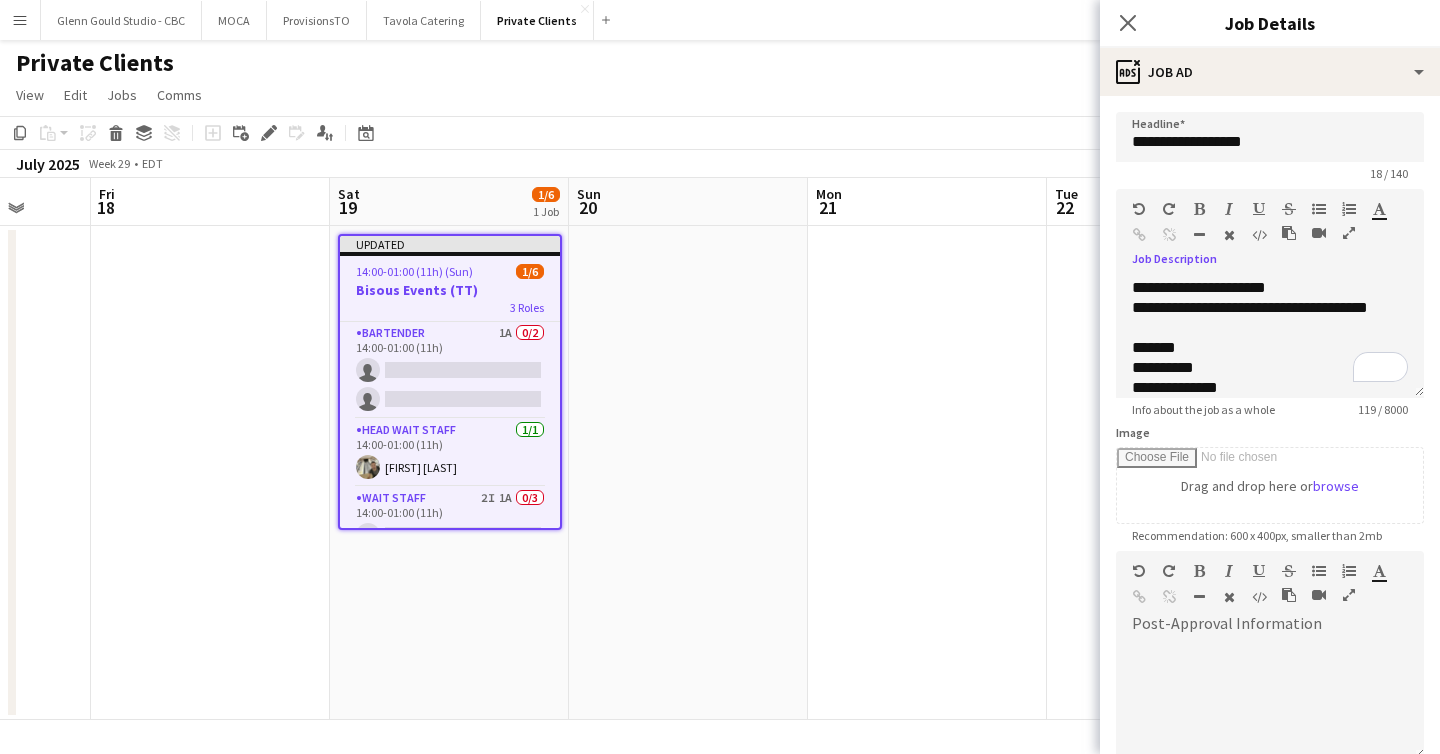 scroll, scrollTop: 36, scrollLeft: 0, axis: vertical 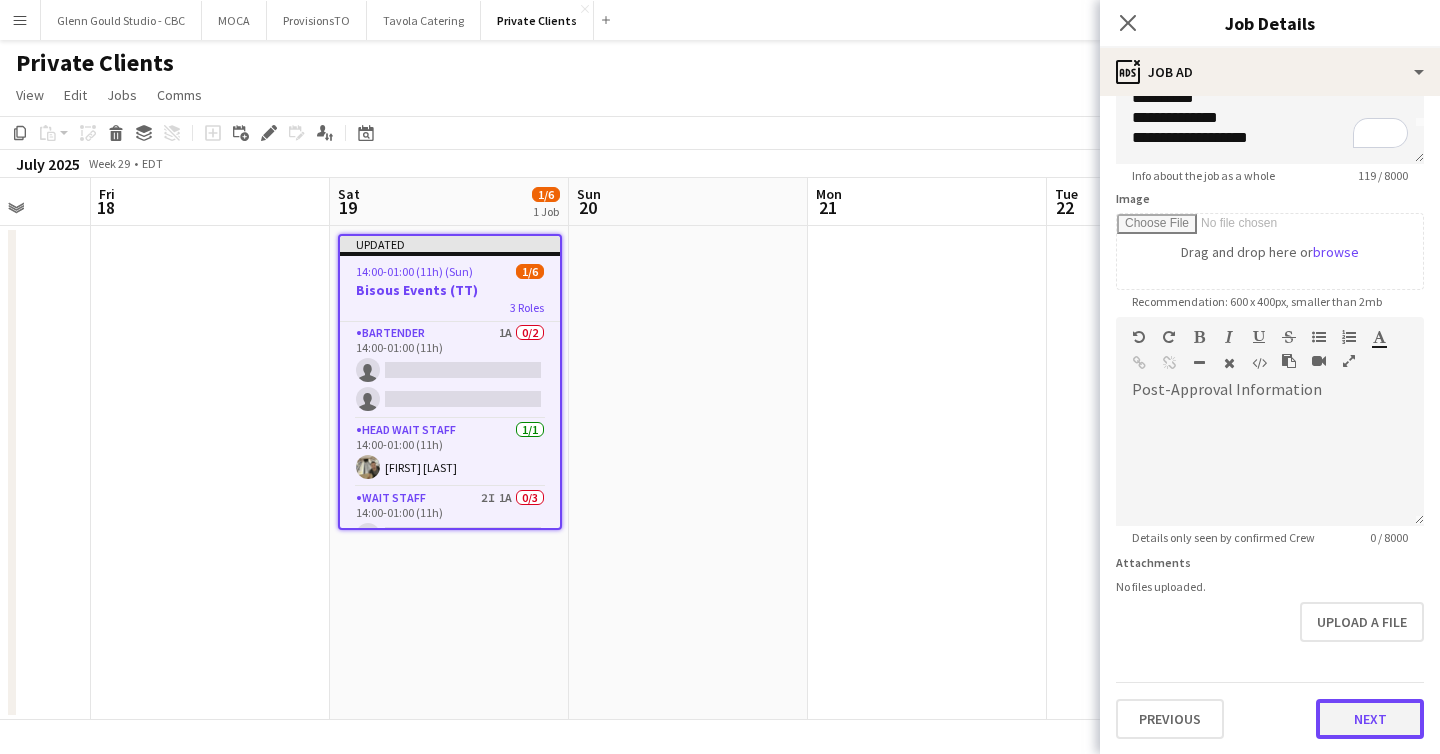 click on "Next" at bounding box center (1370, 719) 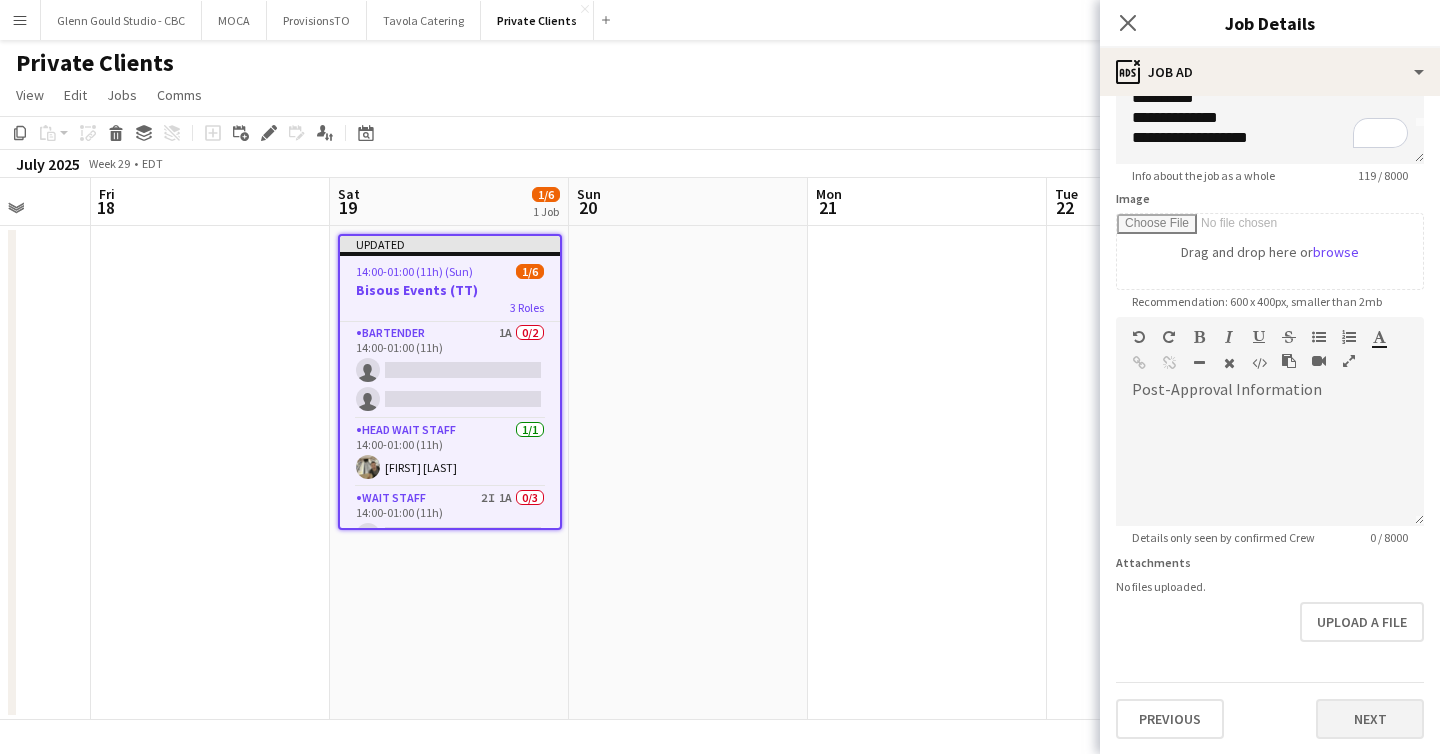scroll, scrollTop: 0, scrollLeft: 0, axis: both 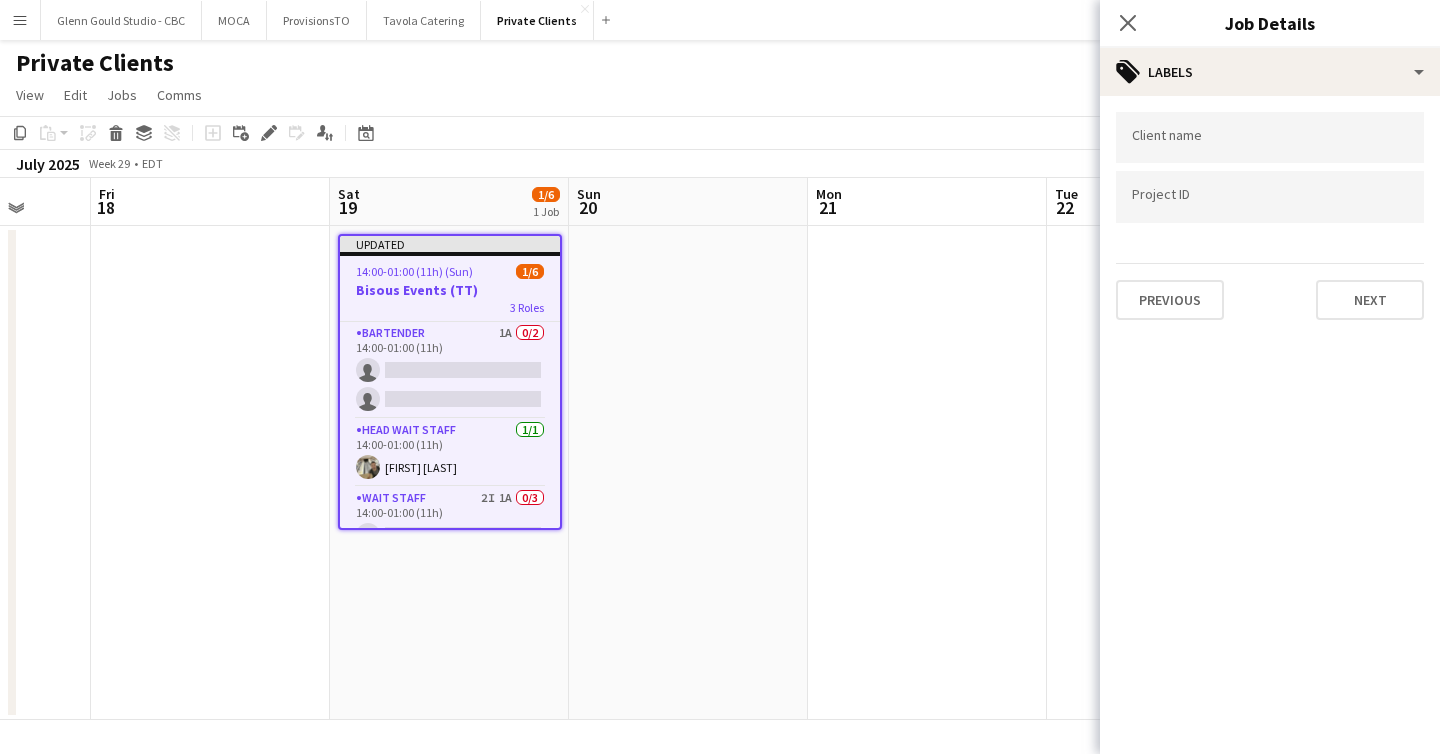 click at bounding box center (927, 473) 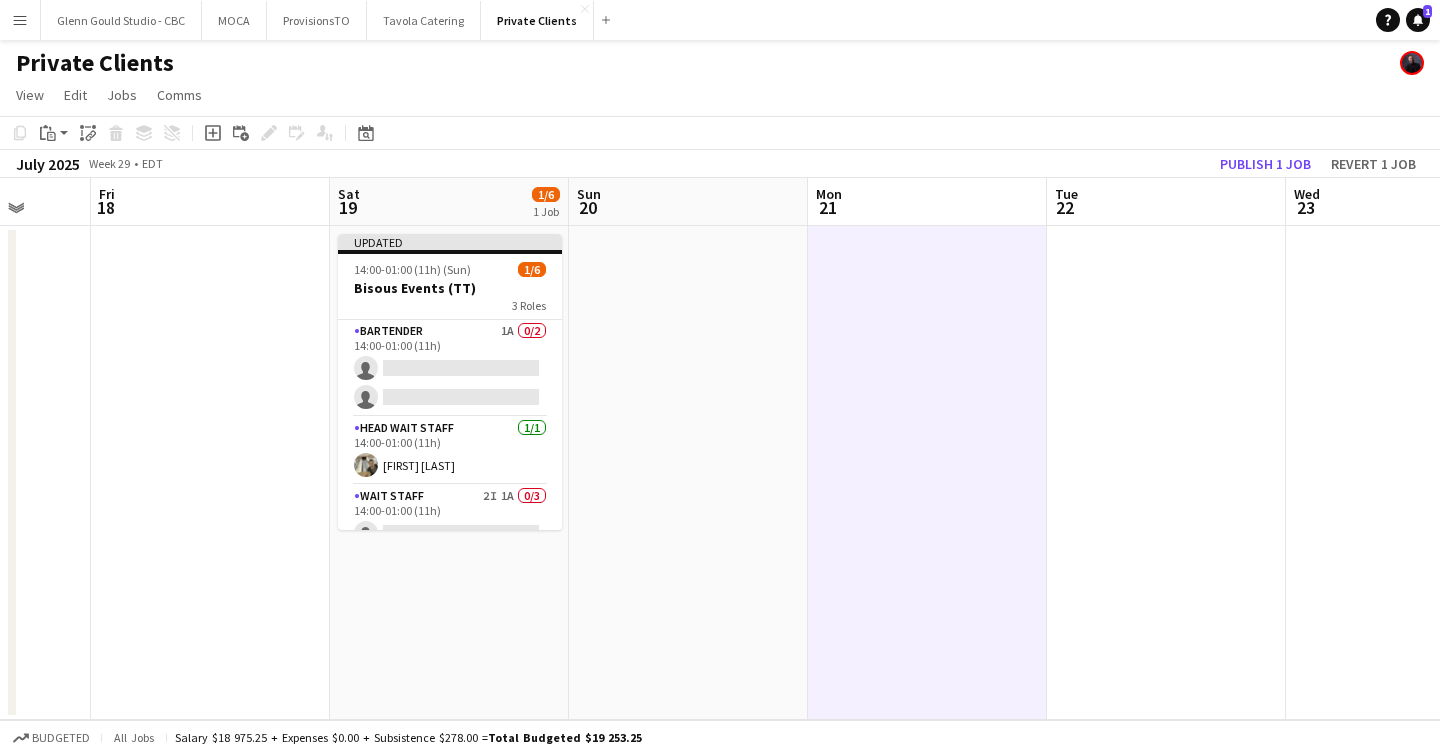 click on "July 2025   Week 29
•   EDT   Publish 1 job   Revert 1 job" 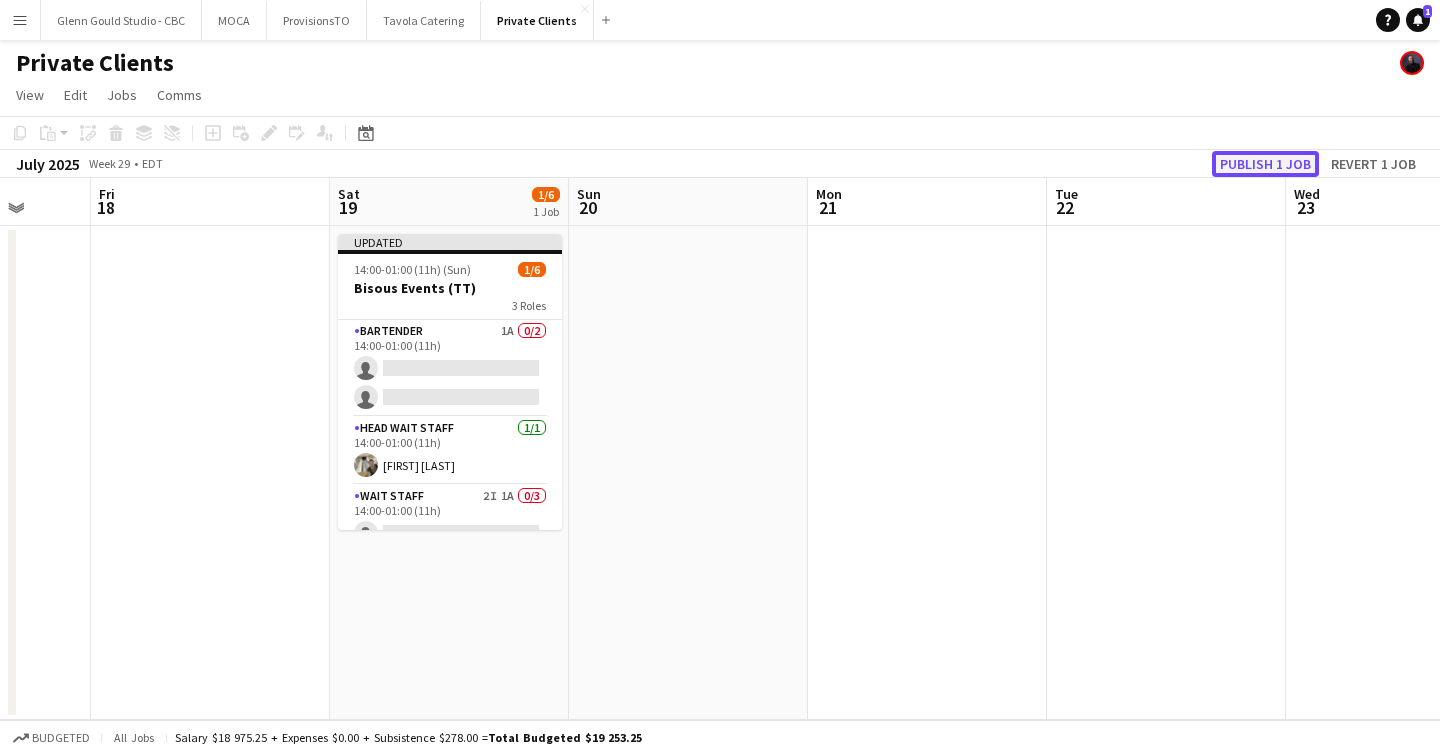 click on "Publish 1 job" 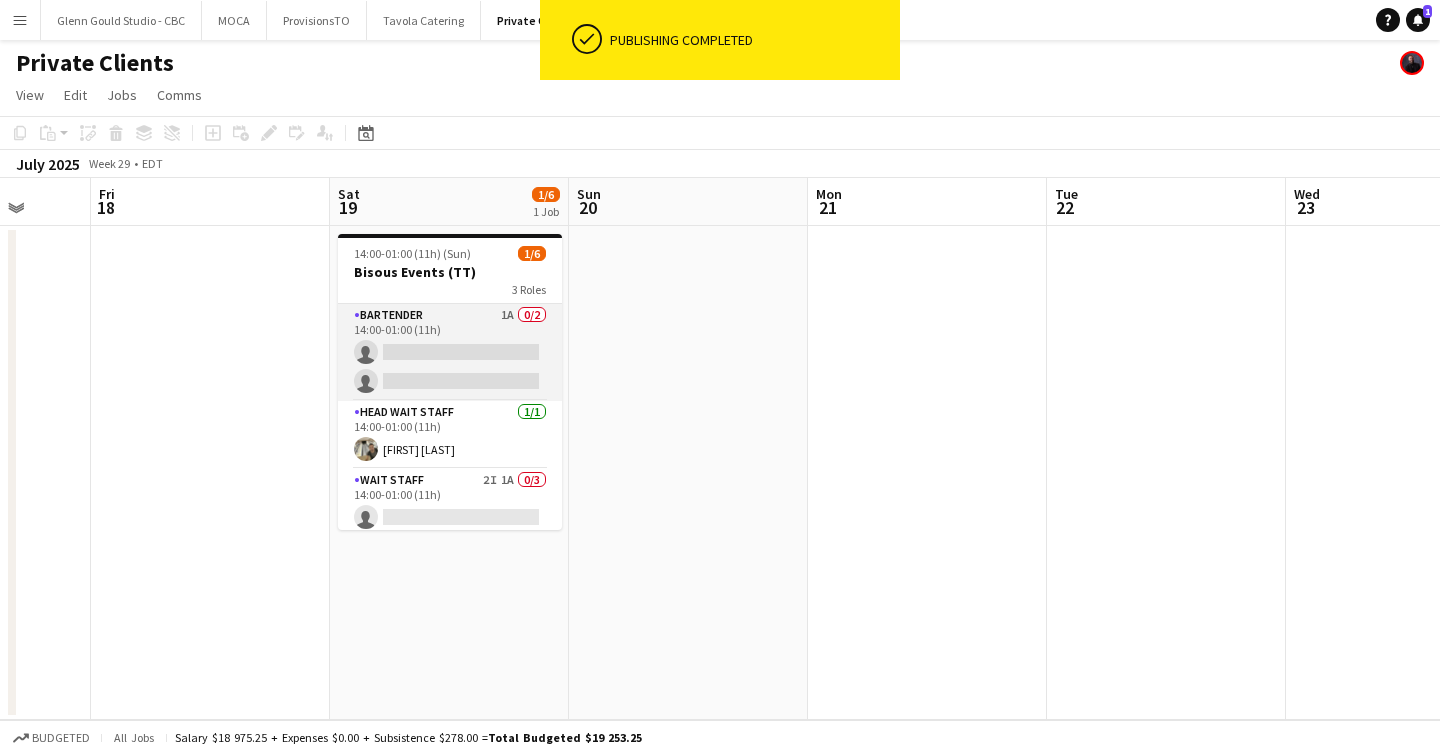 click on "Bartender   1A   0/2   14:00-01:00 (11h)
single-neutral-actions
single-neutral-actions" at bounding box center [450, 352] 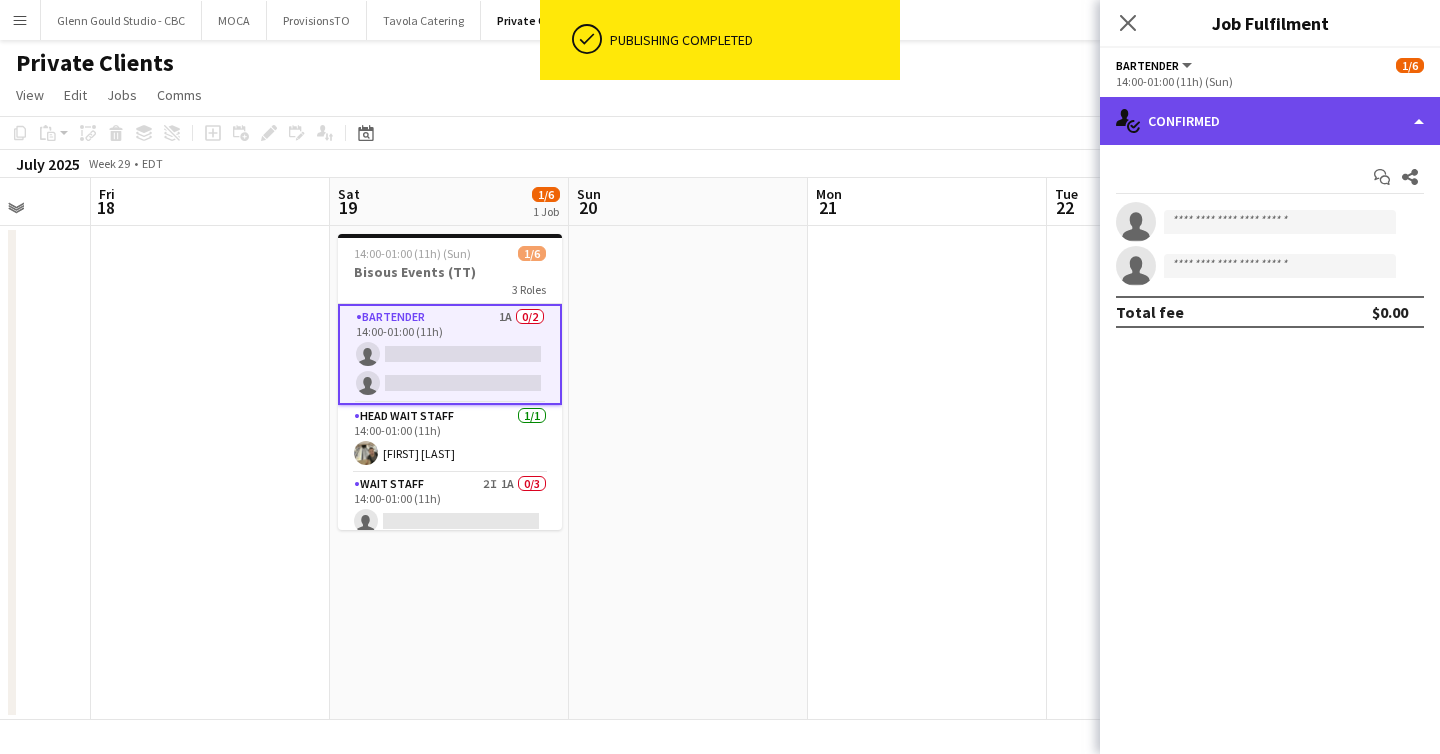 click on "single-neutral-actions-check-2
Confirmed" 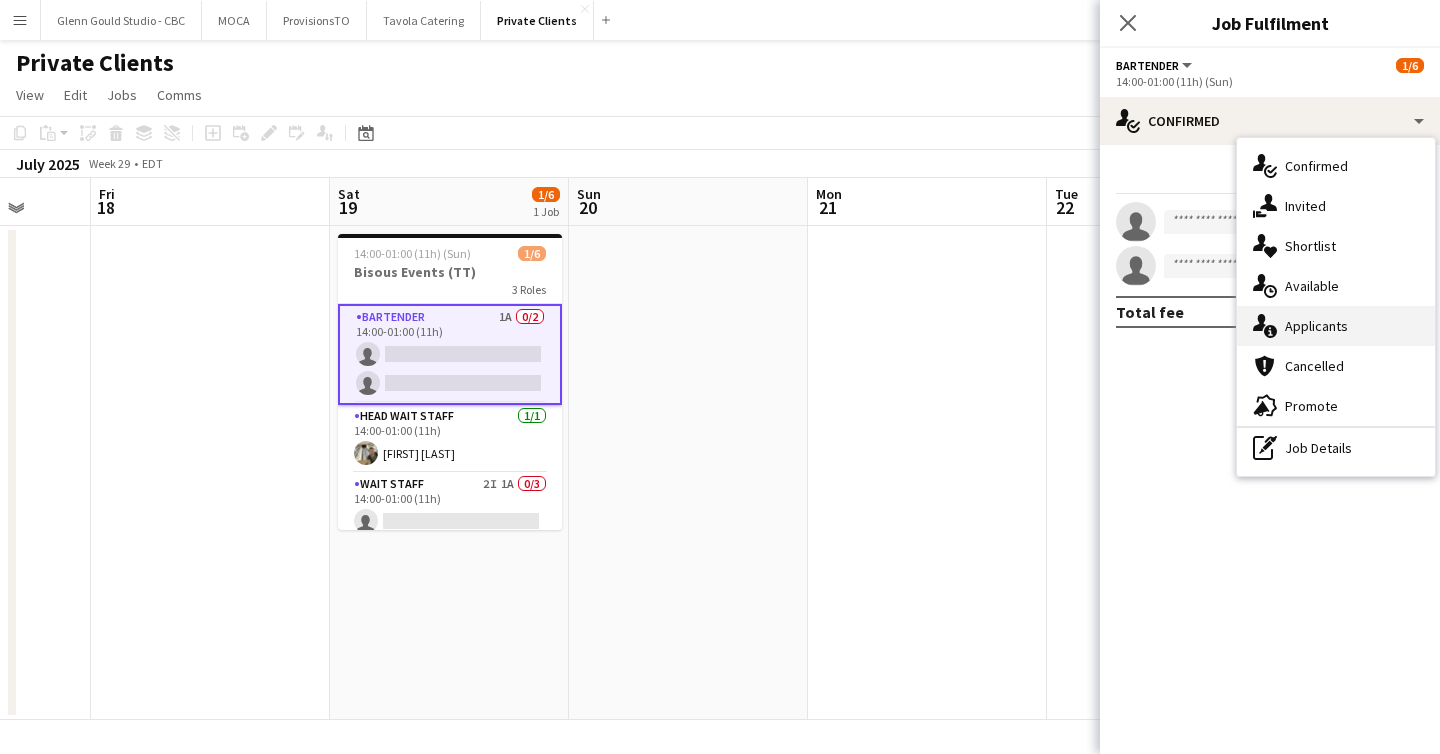 click on "single-neutral-actions-information
Applicants" at bounding box center (1336, 326) 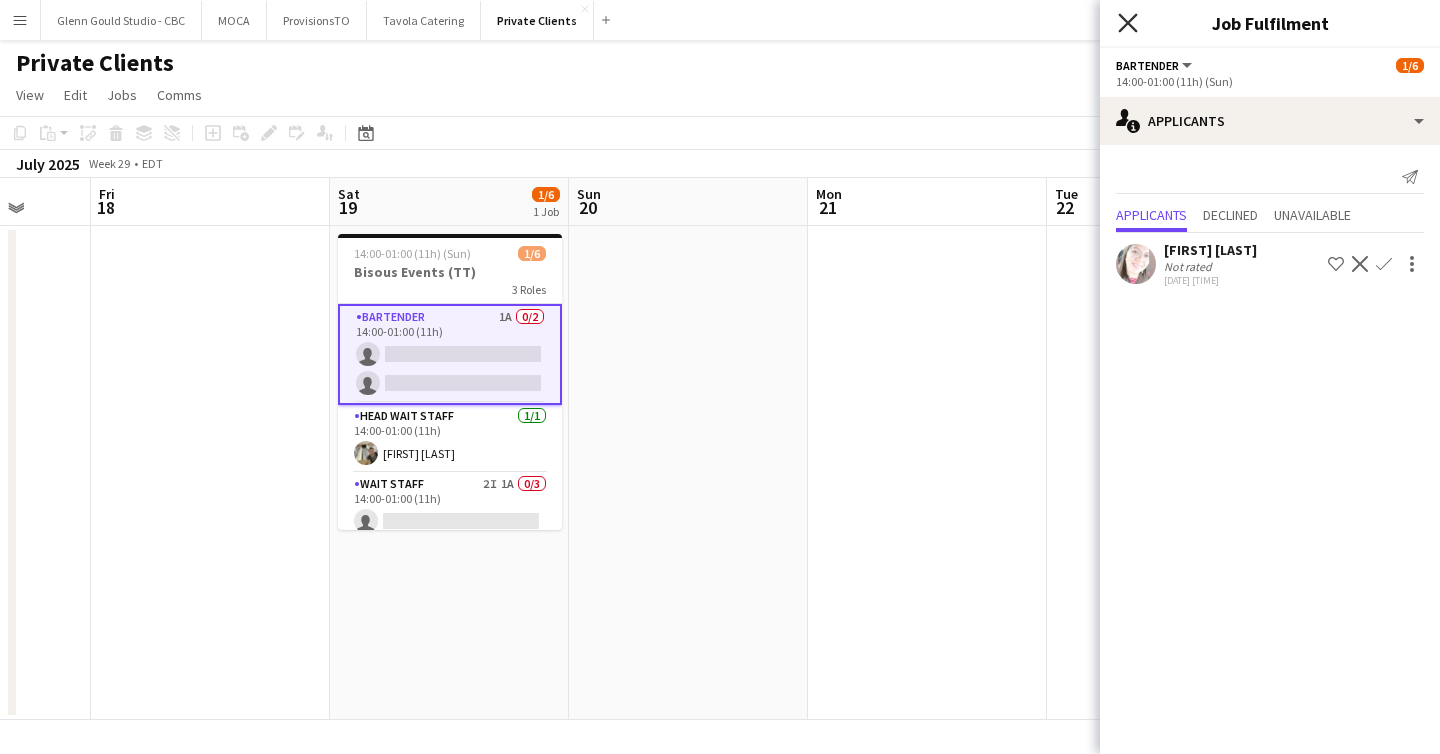 click on "Close pop-in" 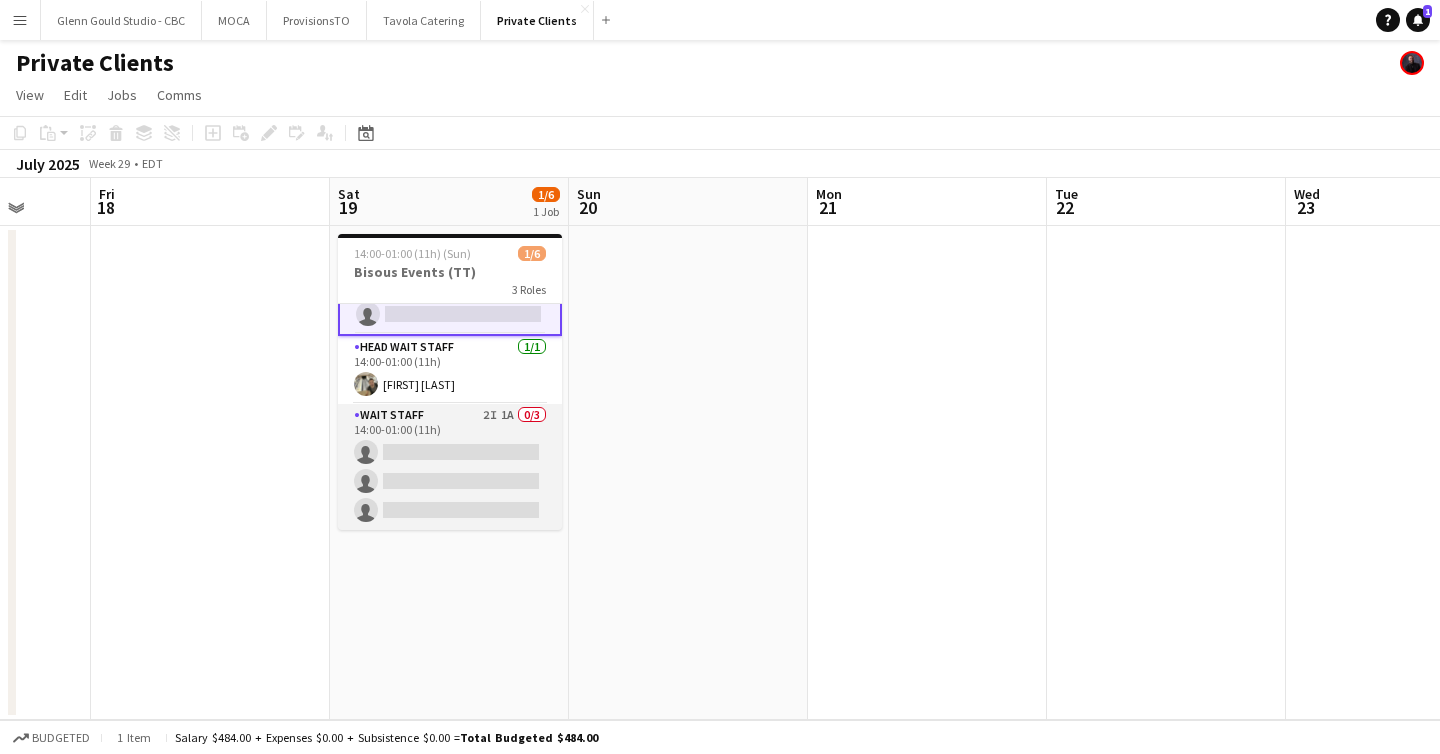 click on "Wait Staff   2I   1A   0/3   14:00-01:00 (11h)
single-neutral-actions
single-neutral-actions
single-neutral-actions" at bounding box center [450, 467] 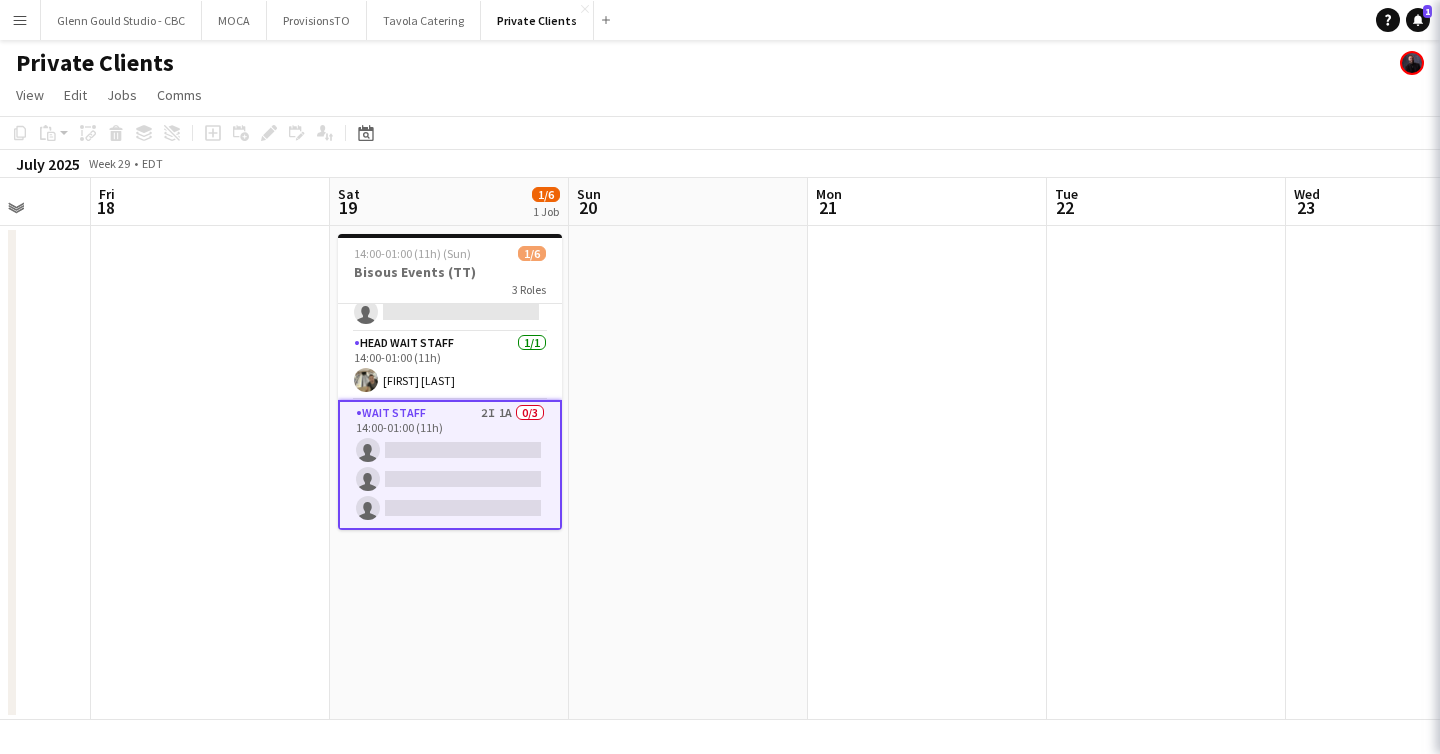 scroll, scrollTop: 67, scrollLeft: 0, axis: vertical 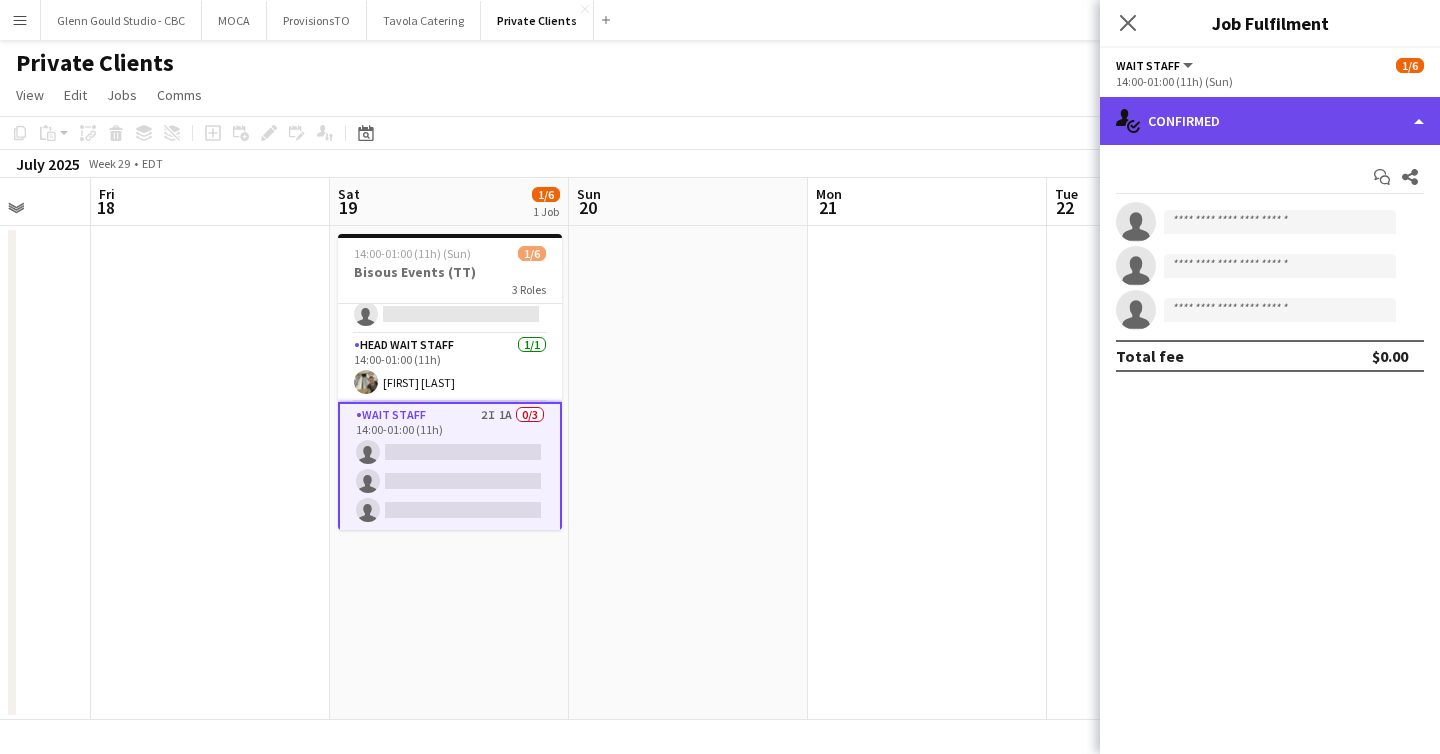 click on "single-neutral-actions-check-2
Confirmed" 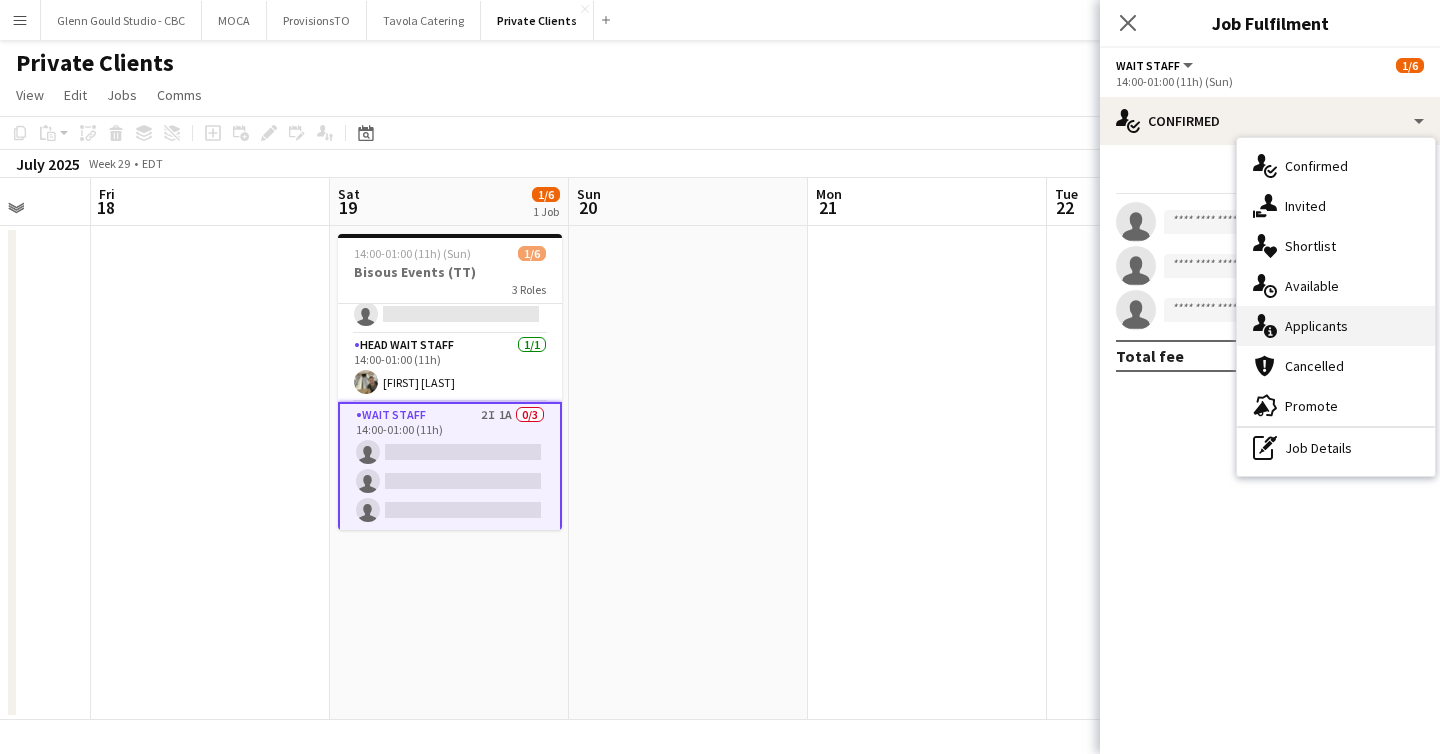 click on "single-neutral-actions-information
Applicants" at bounding box center [1336, 326] 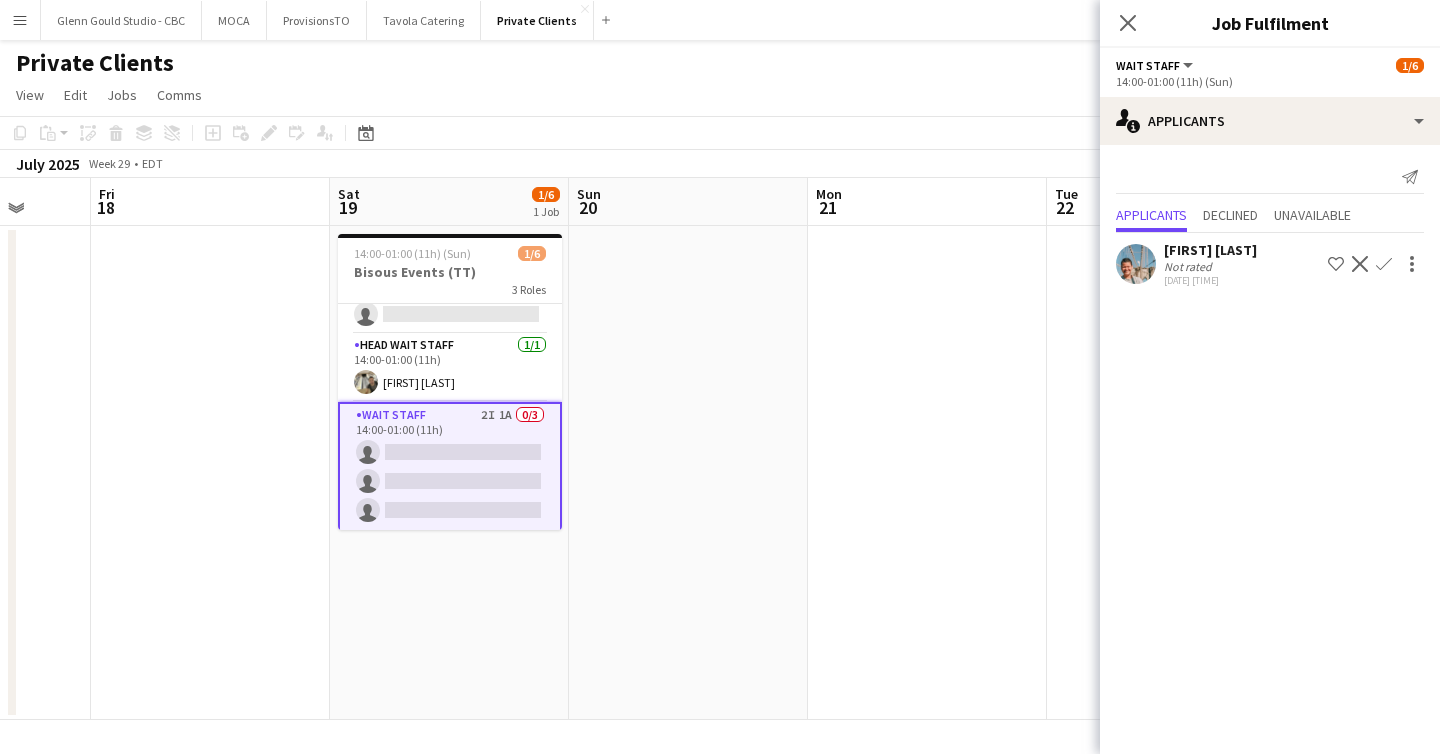 click 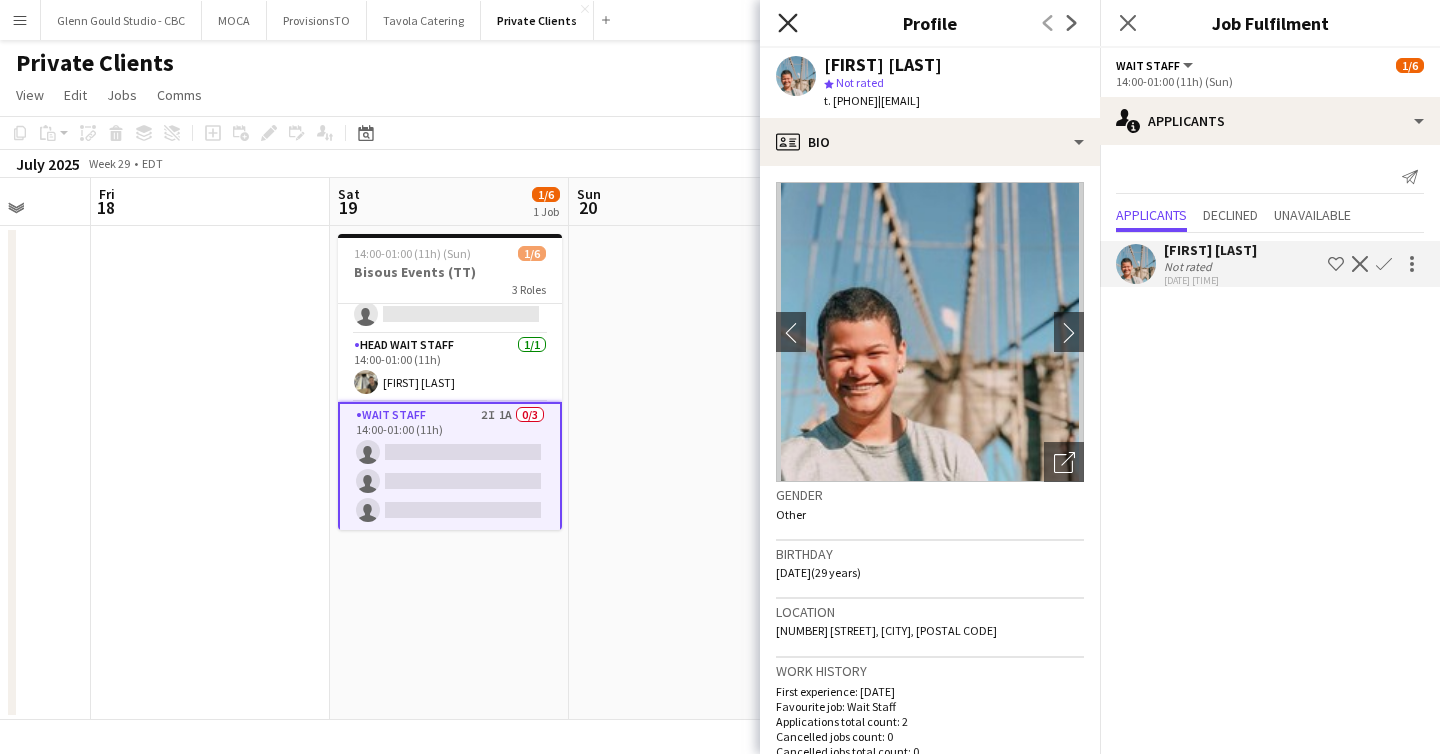 click 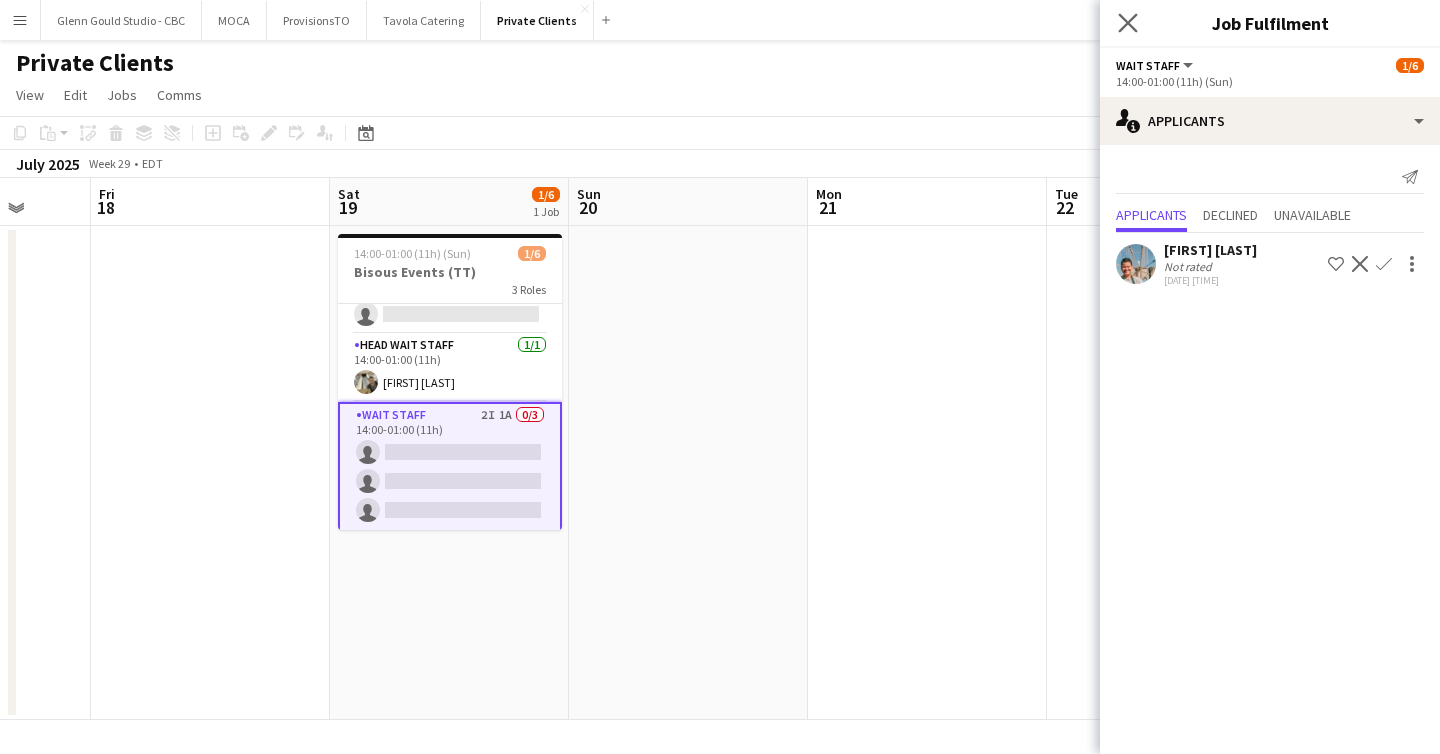 click on "Close pop-in" 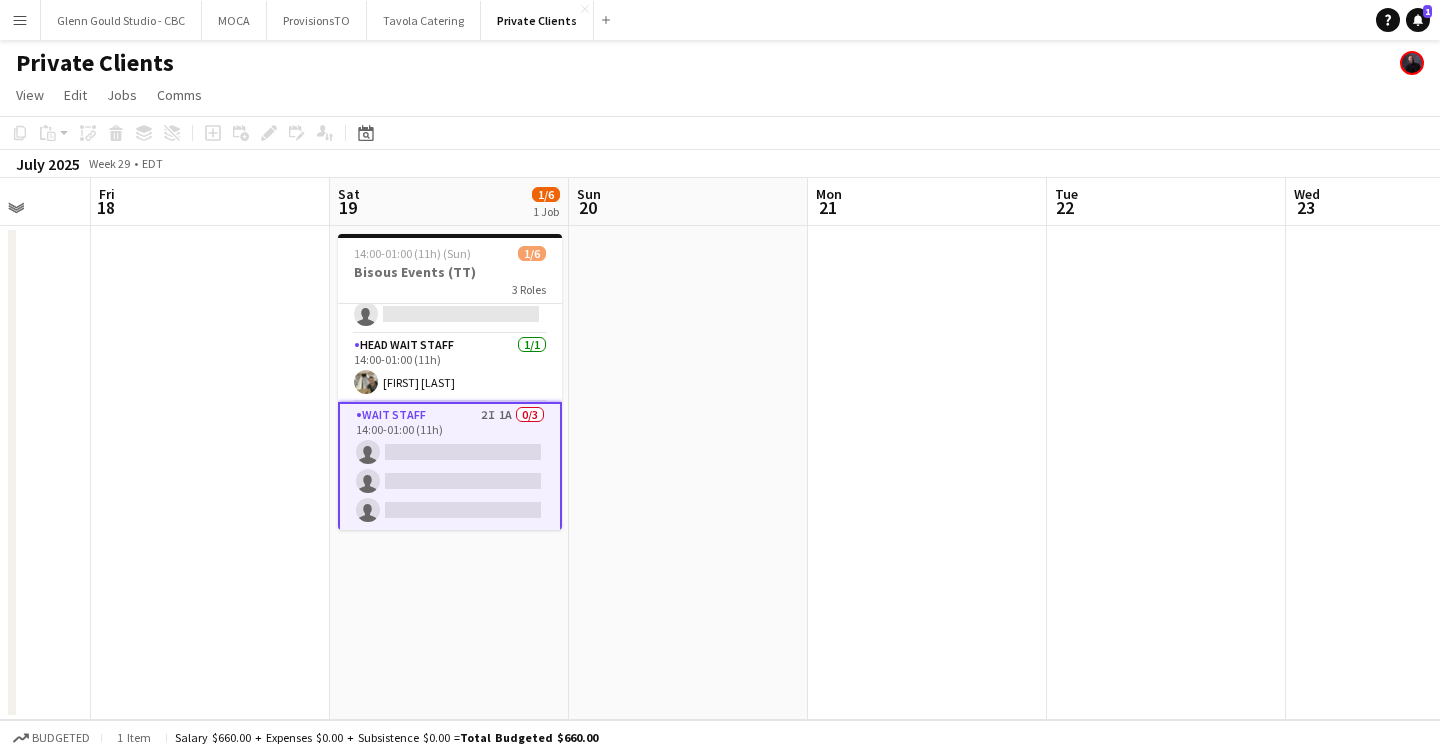 scroll, scrollTop: 0, scrollLeft: 0, axis: both 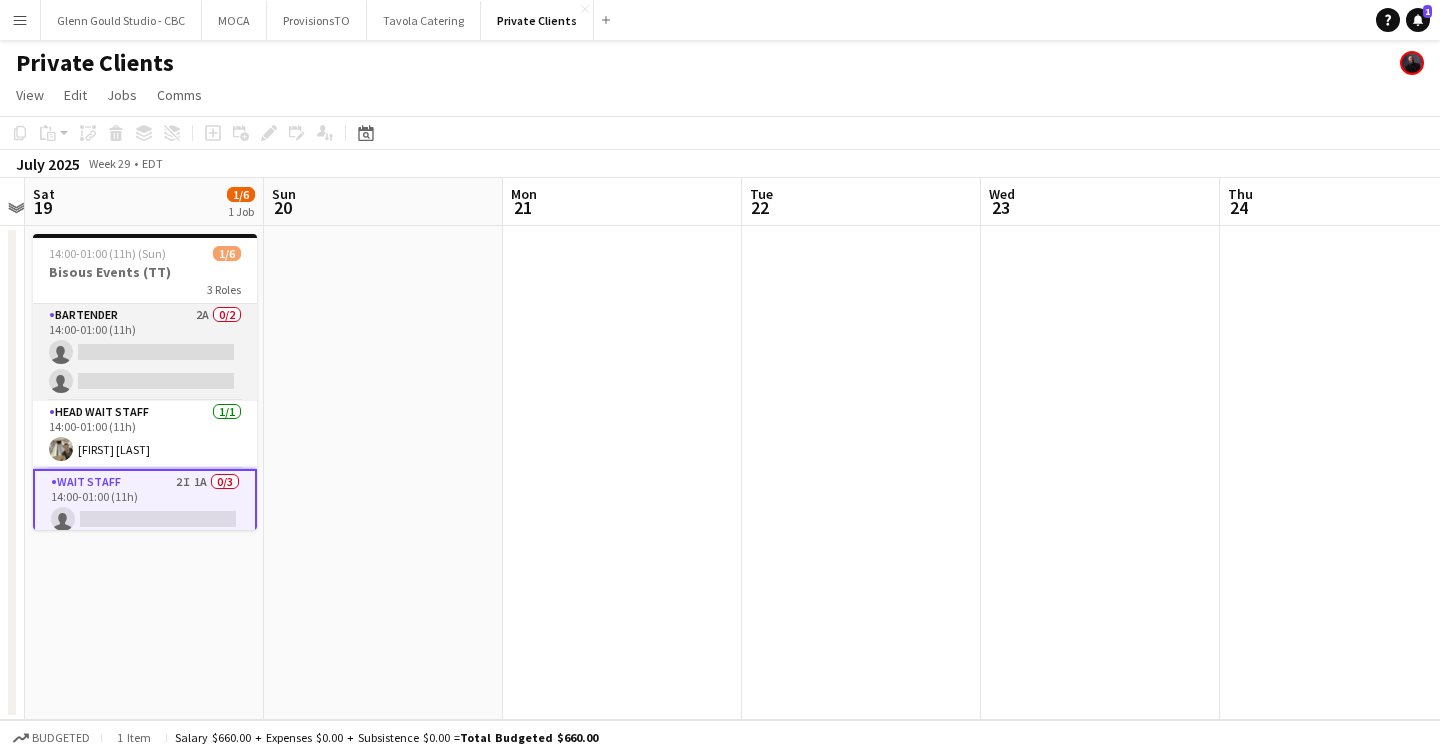 click on "Bartender   2A   0/2   14:00-01:00 (11h)
single-neutral-actions
single-neutral-actions" at bounding box center [145, 352] 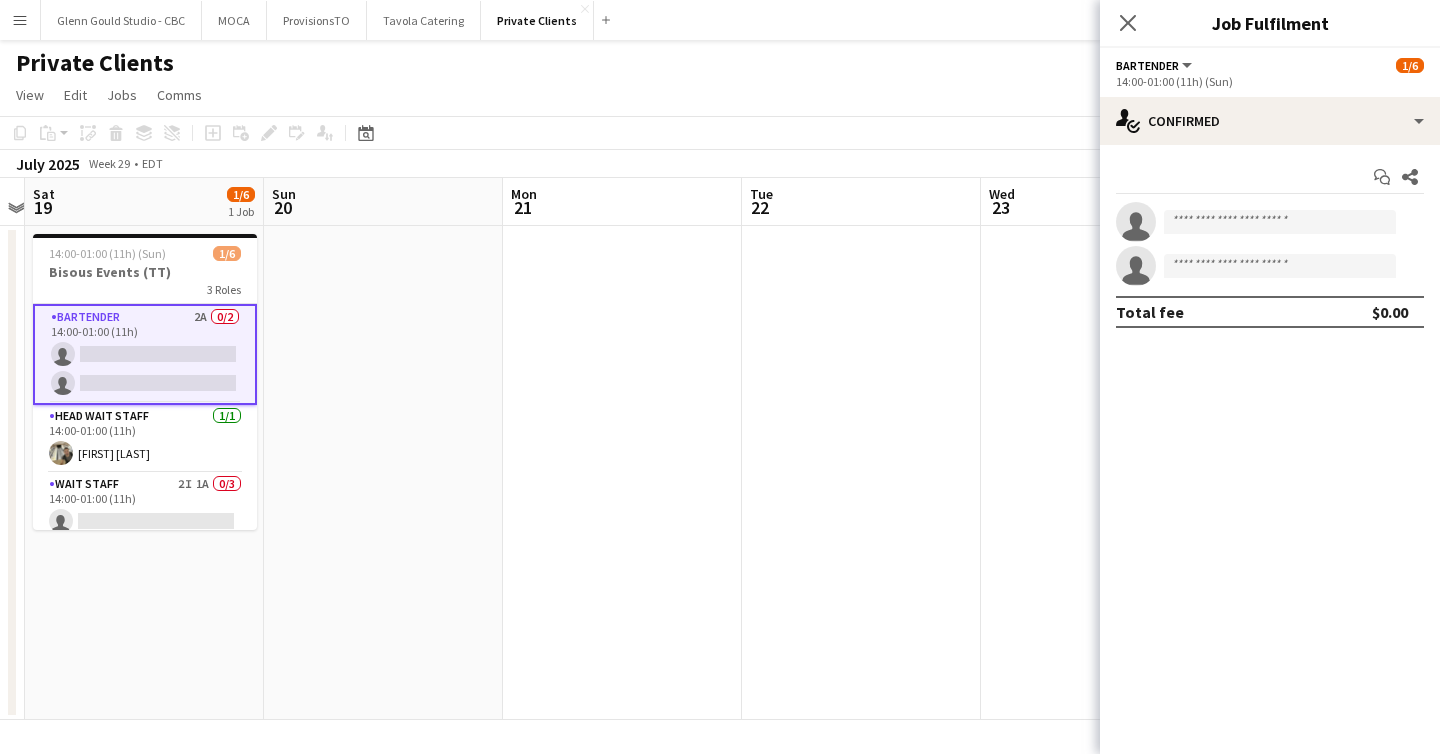 click on "Start chat
Share
single-neutral-actions
single-neutral-actions
Total fee   $0.00" at bounding box center [1270, 244] 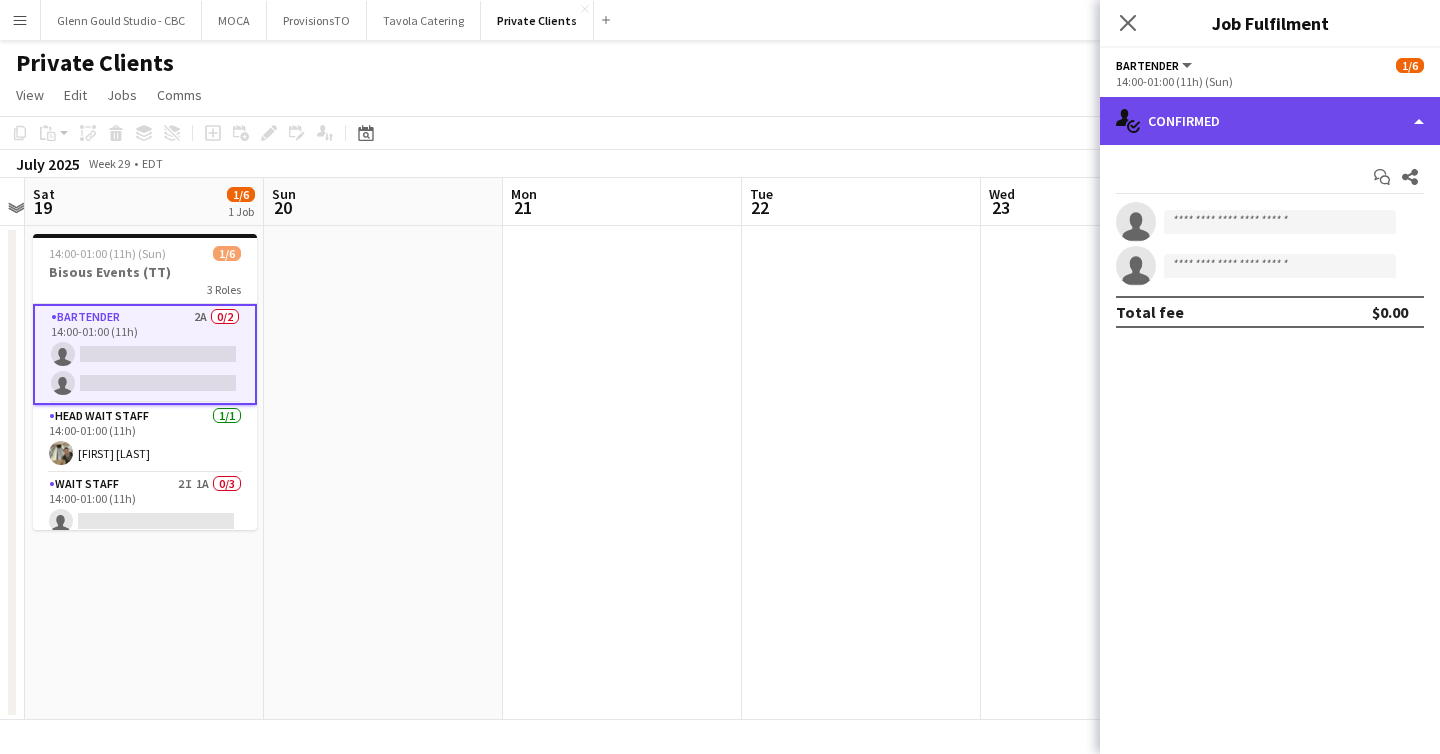 click on "single-neutral-actions-check-2
Confirmed" 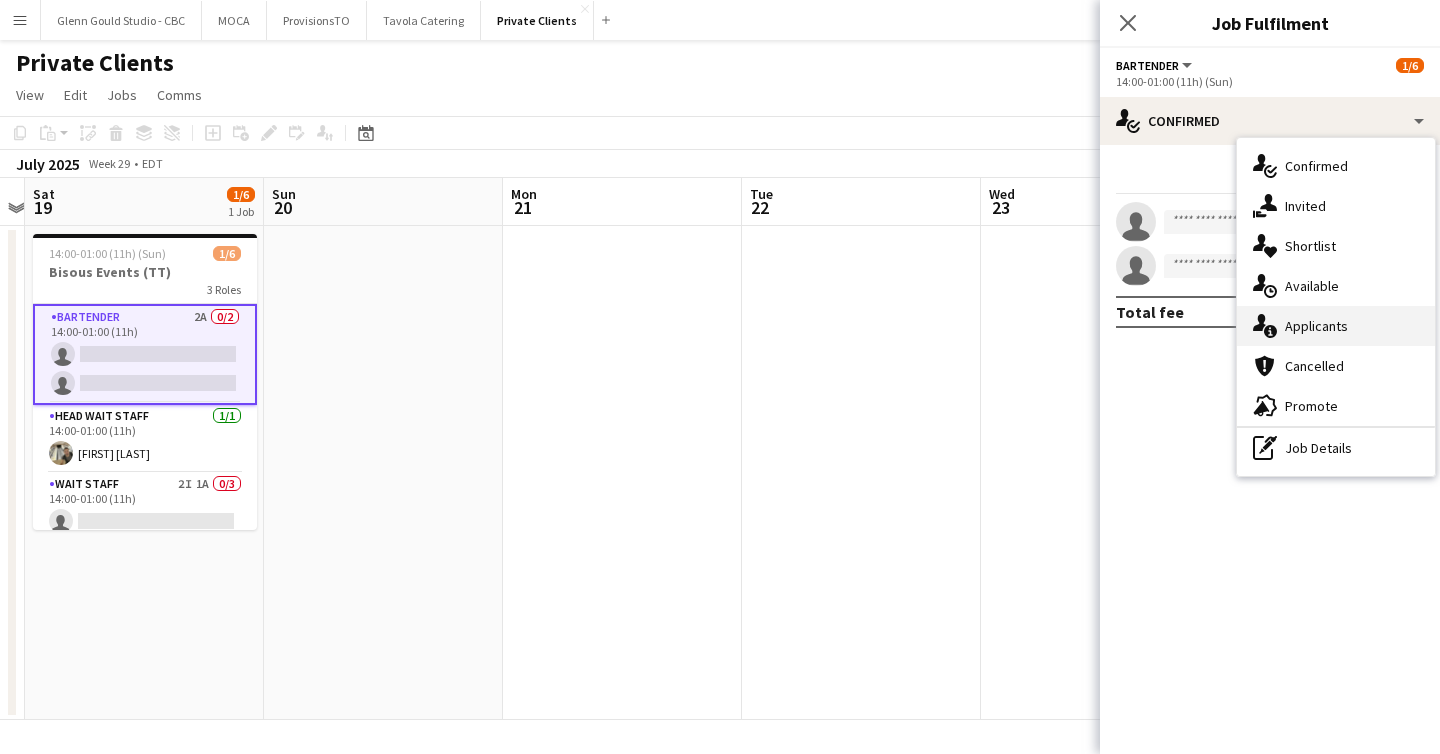 click on "single-neutral-actions-information
Applicants" at bounding box center [1336, 326] 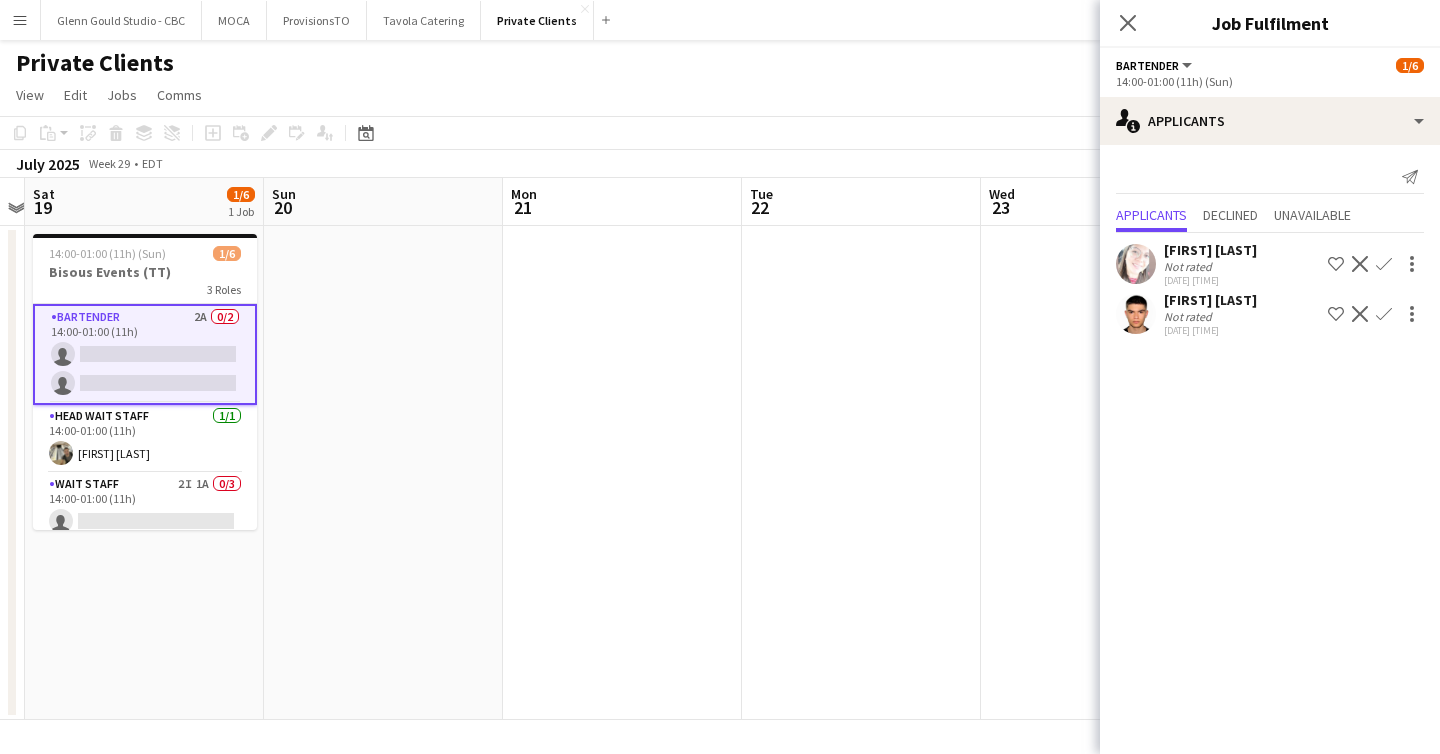 click at bounding box center [861, 473] 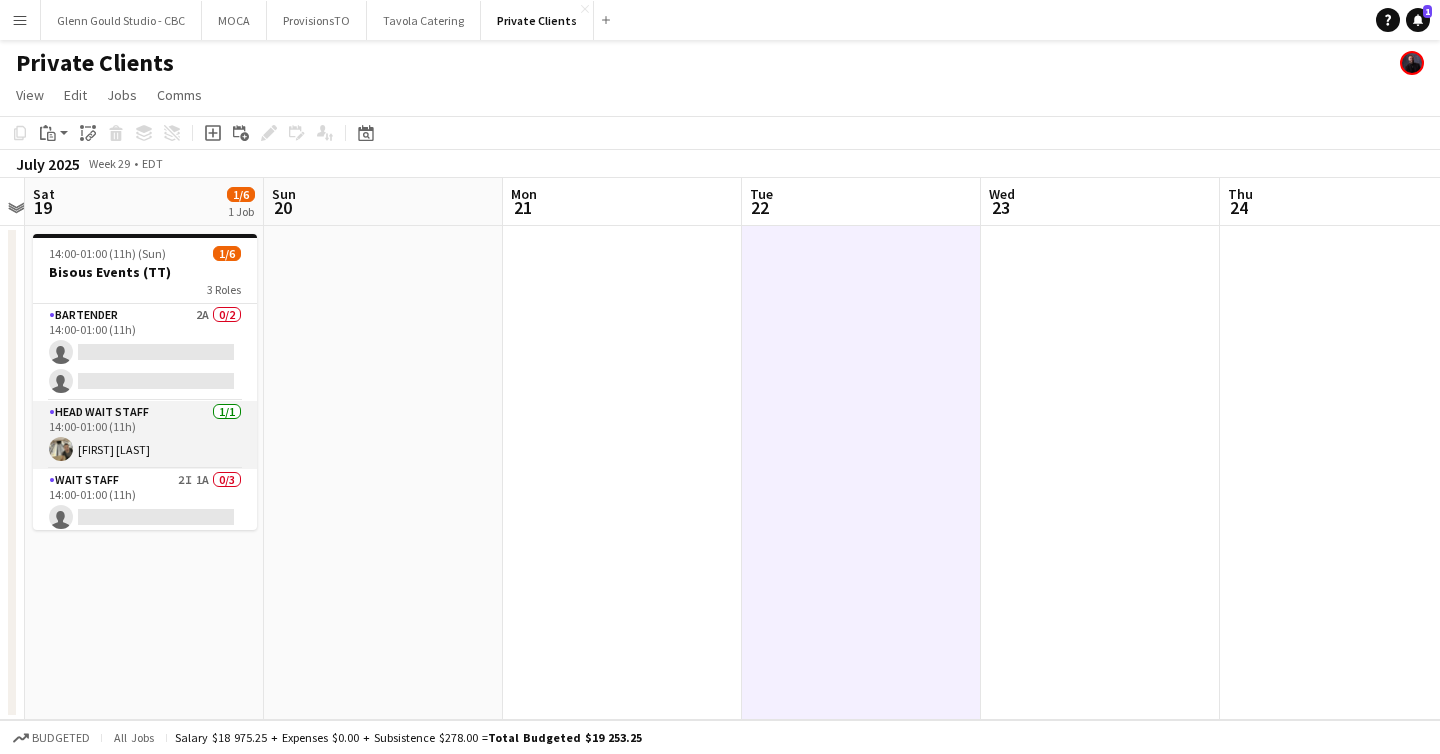 scroll, scrollTop: 65, scrollLeft: 0, axis: vertical 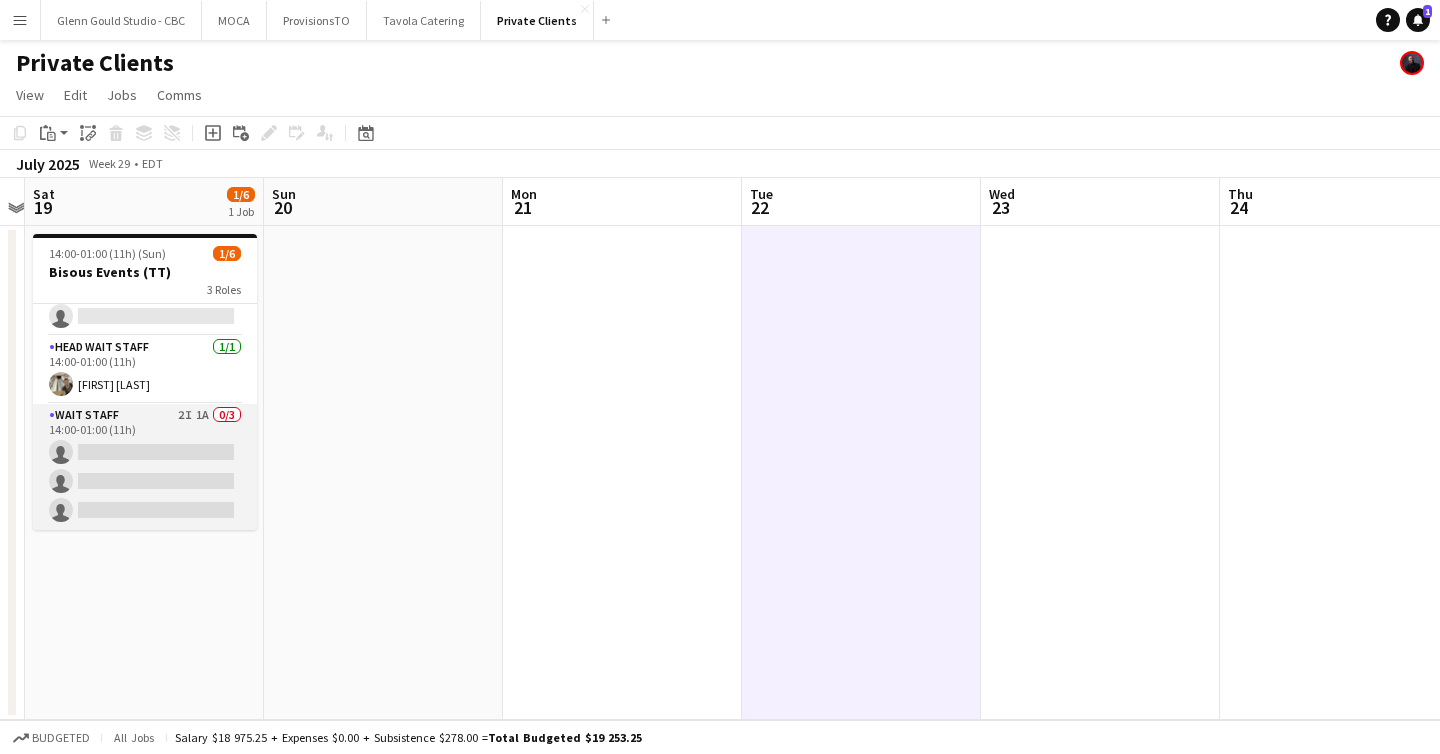 click on "Wait Staff   2I   1A   0/3   14:00-01:00 (11h)
single-neutral-actions
single-neutral-actions
single-neutral-actions" at bounding box center [145, 467] 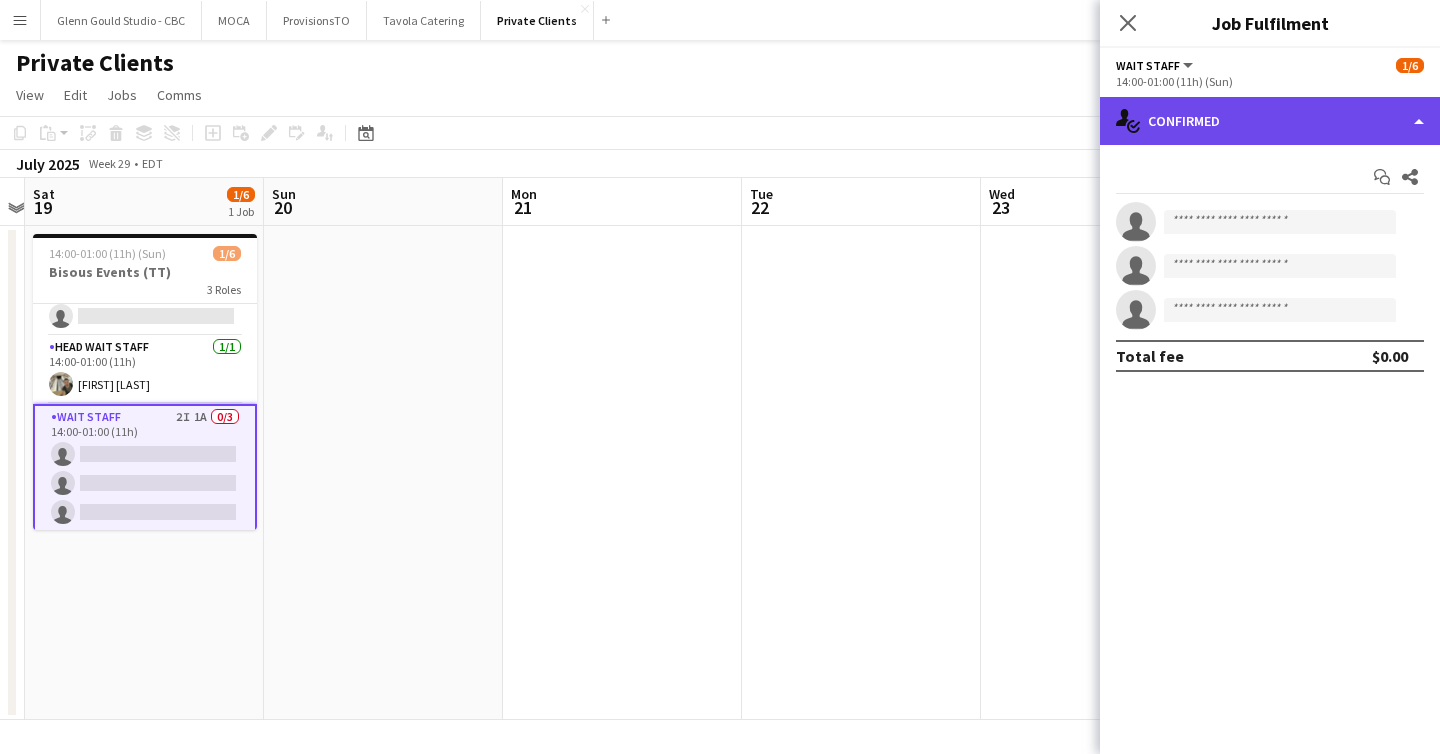 click on "single-neutral-actions-check-2
Confirmed" 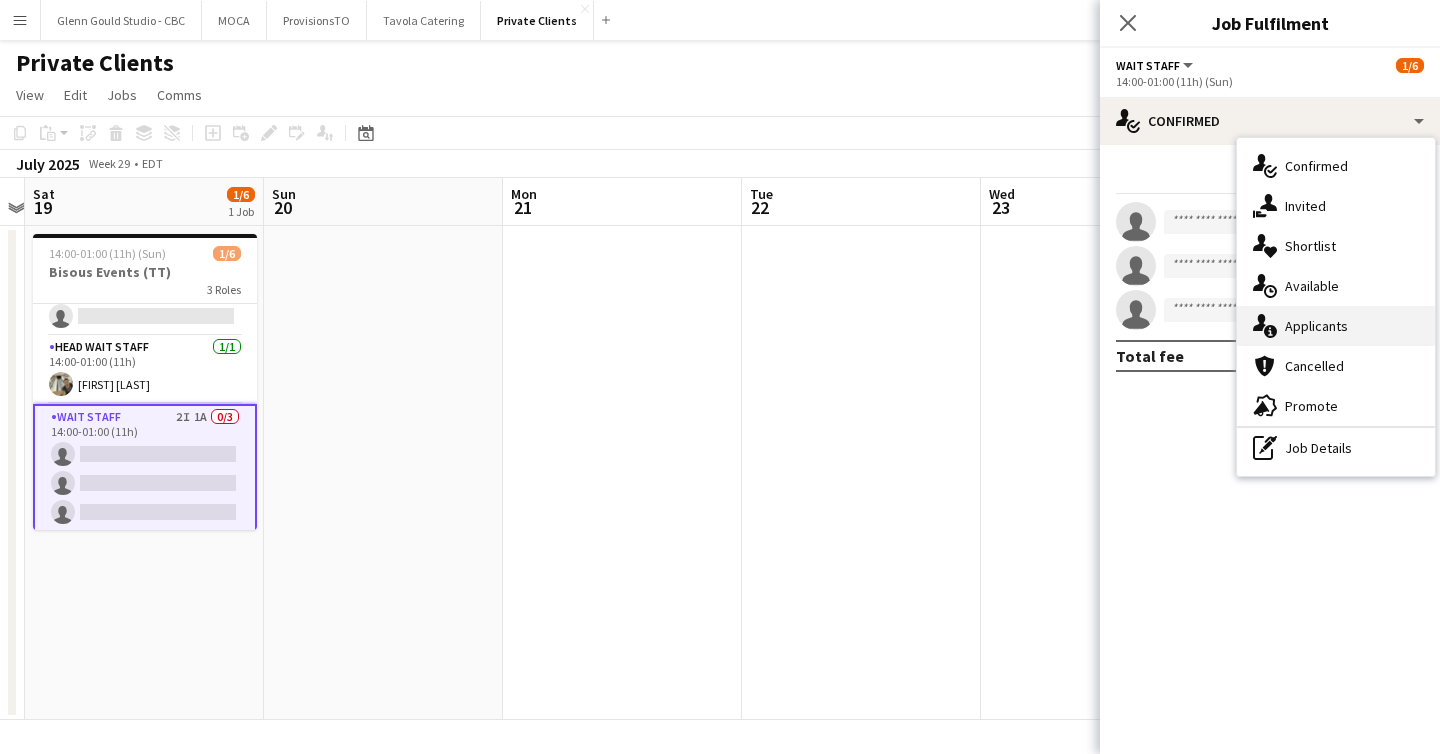 click on "single-neutral-actions-information
Applicants" at bounding box center (1336, 326) 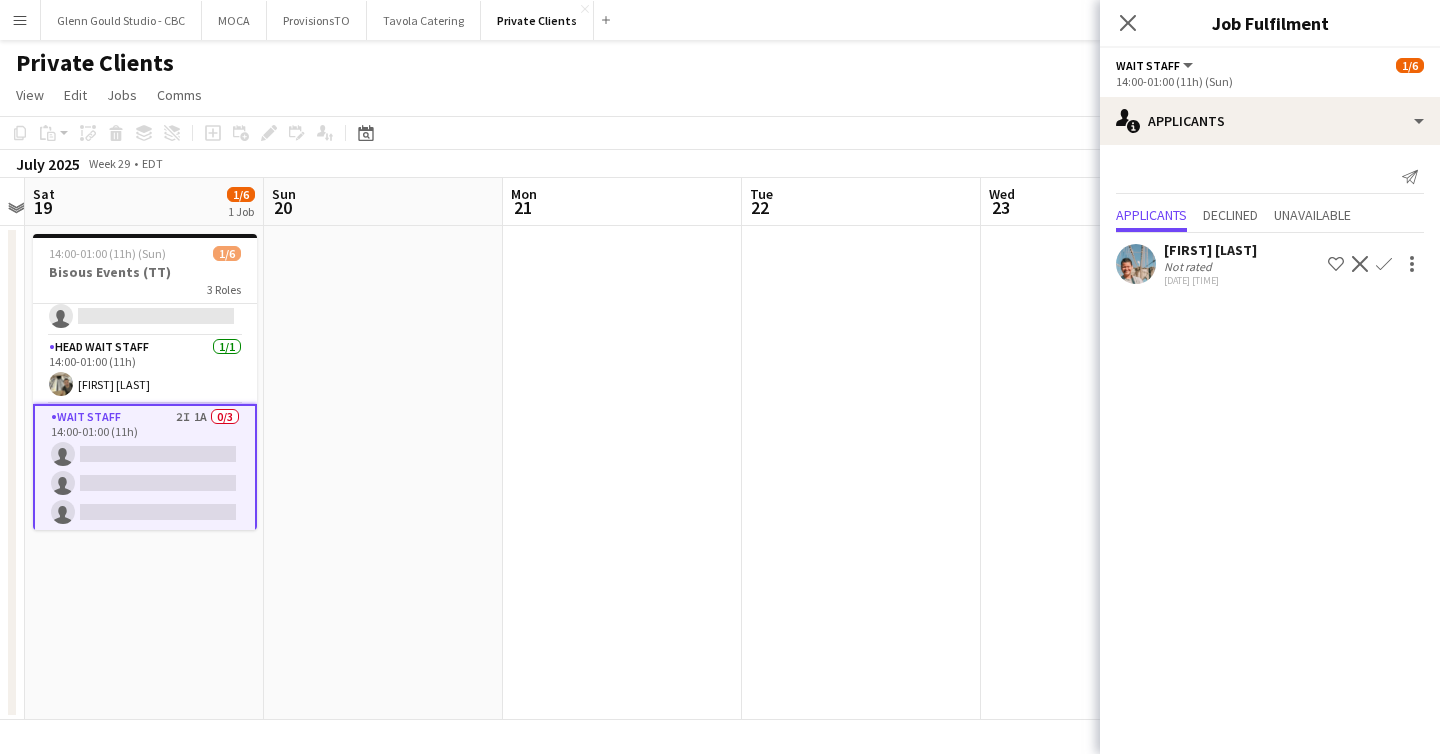 click at bounding box center [861, 473] 